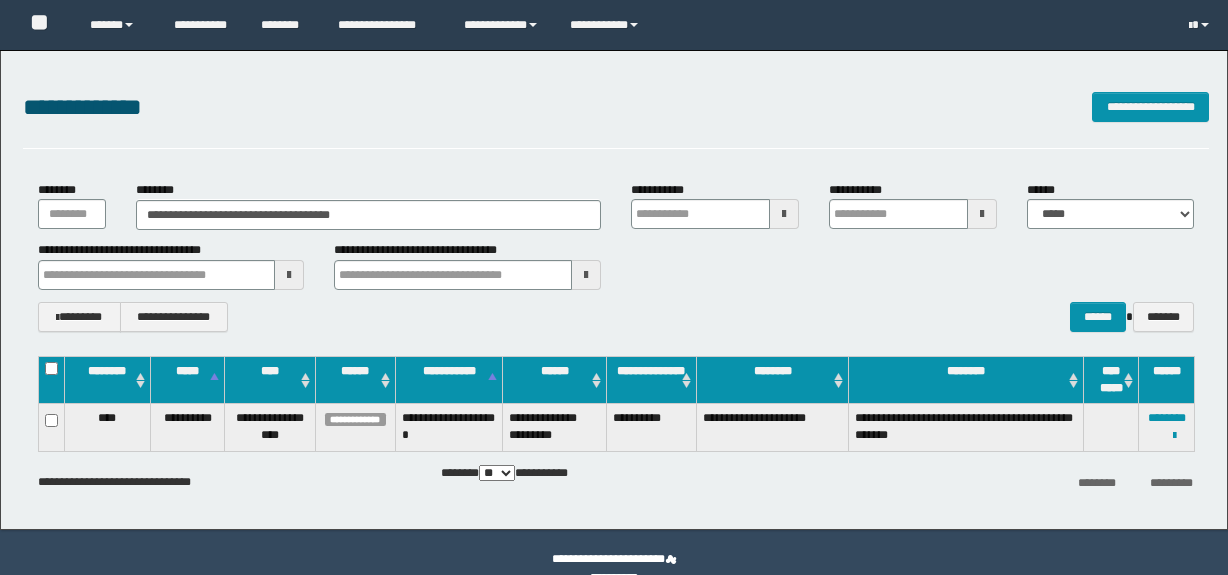 scroll, scrollTop: 0, scrollLeft: 0, axis: both 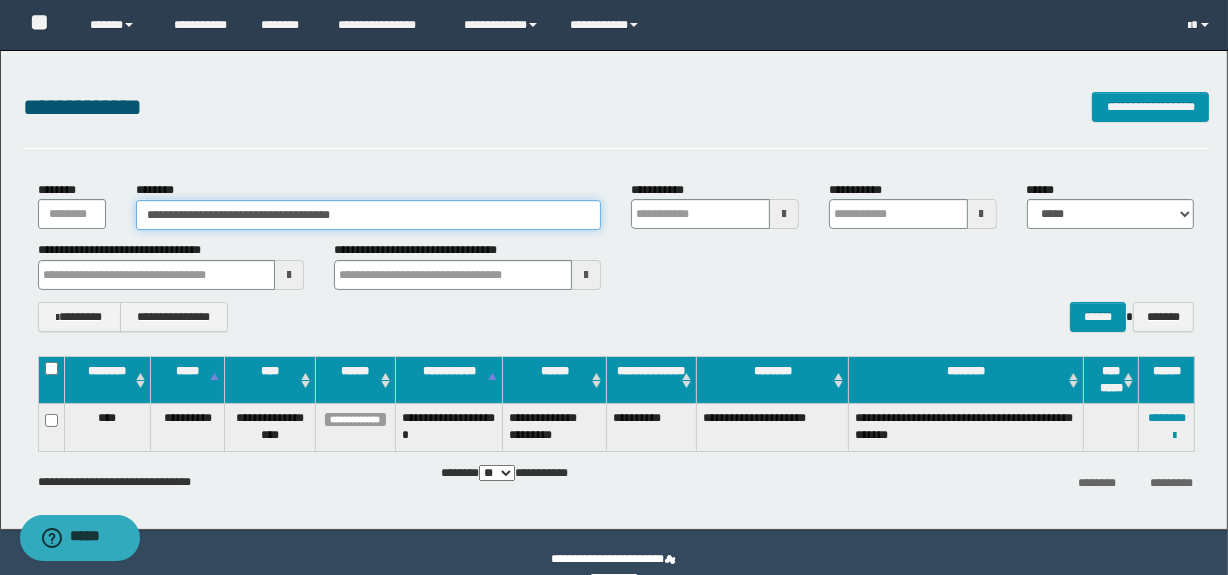drag, startPoint x: 366, startPoint y: 212, endPoint x: 52, endPoint y: 200, distance: 314.22922 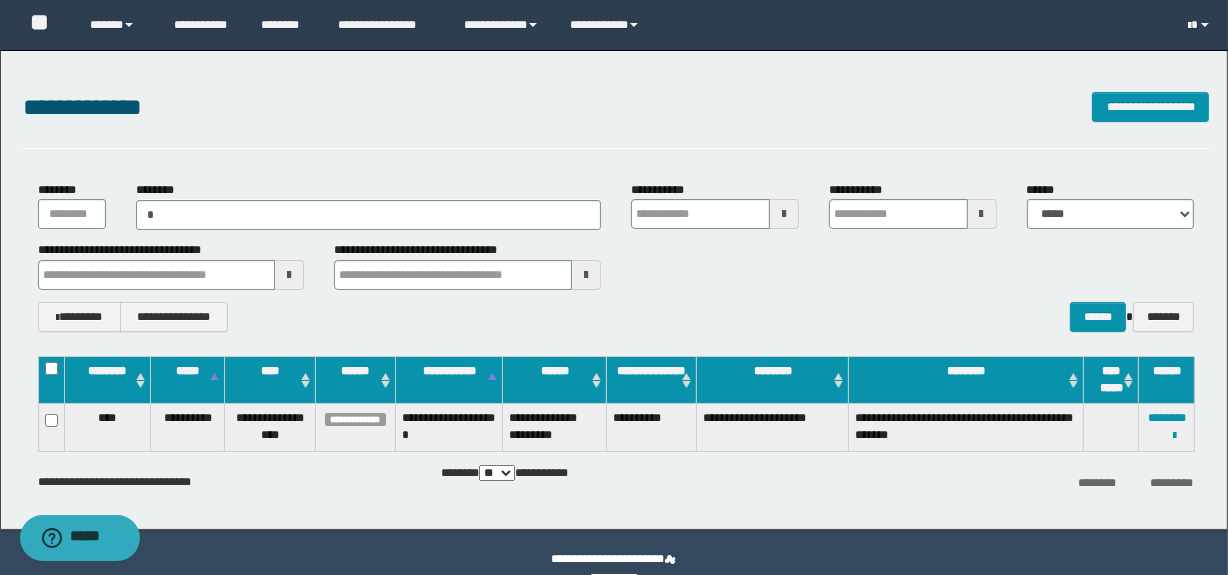 drag, startPoint x: 83, startPoint y: 195, endPoint x: 474, endPoint y: 205, distance: 391.12787 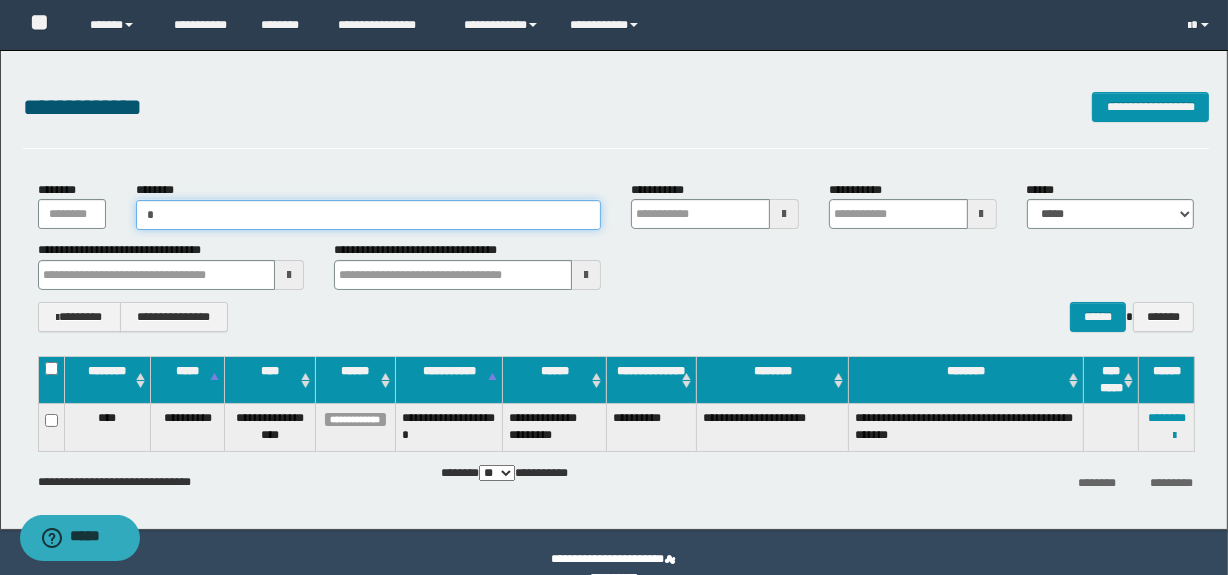 paste on "*********" 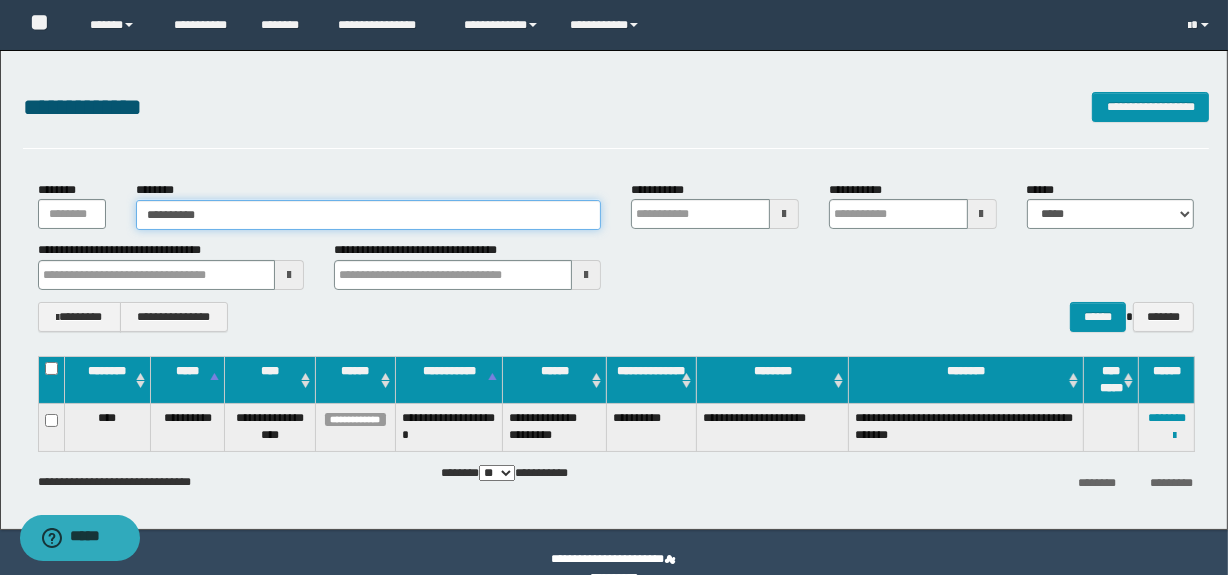 type on "**********" 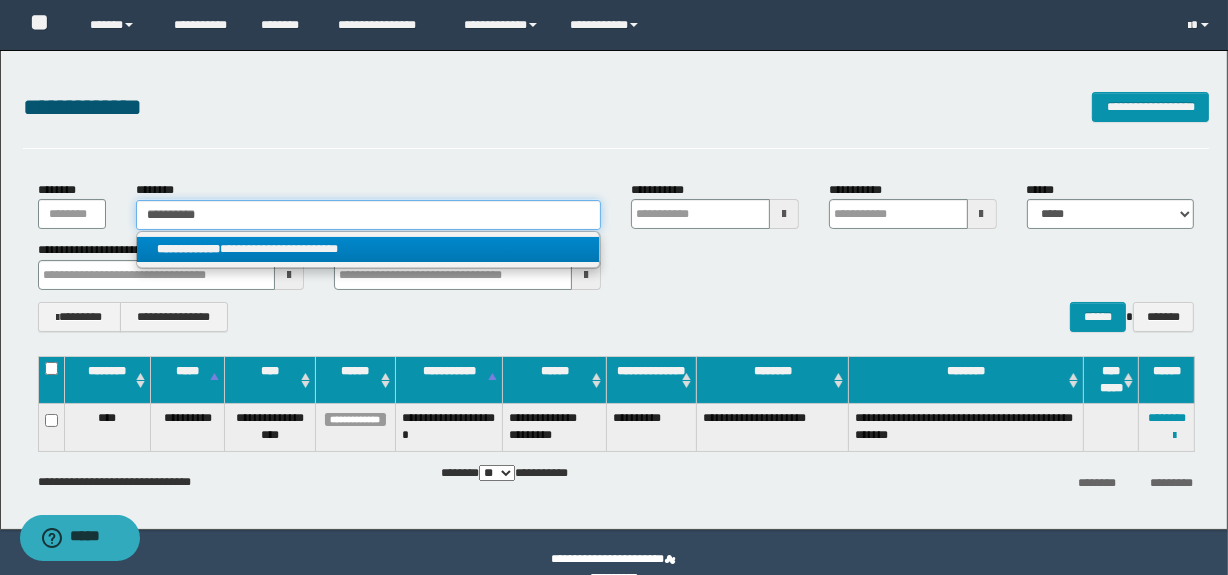 type on "**********" 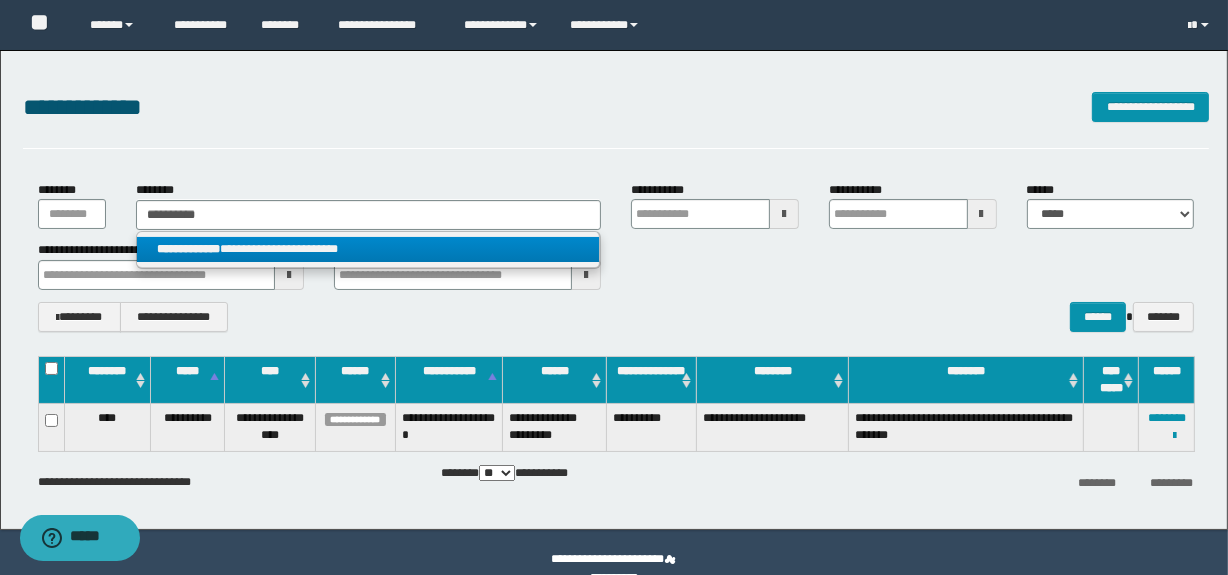 click on "**********" at bounding box center (368, 249) 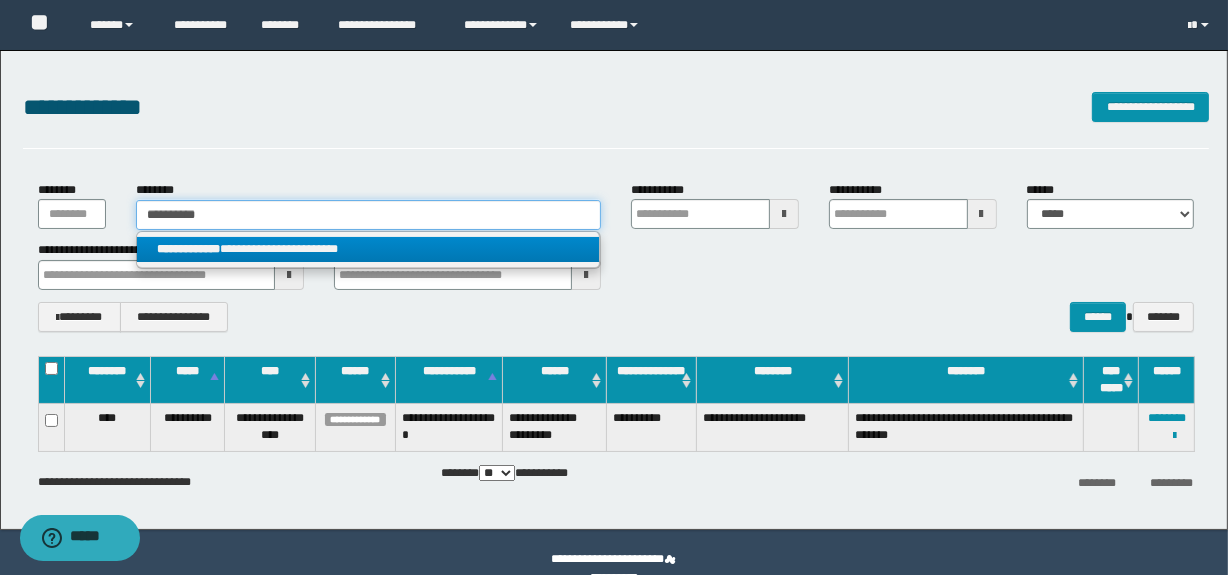 type 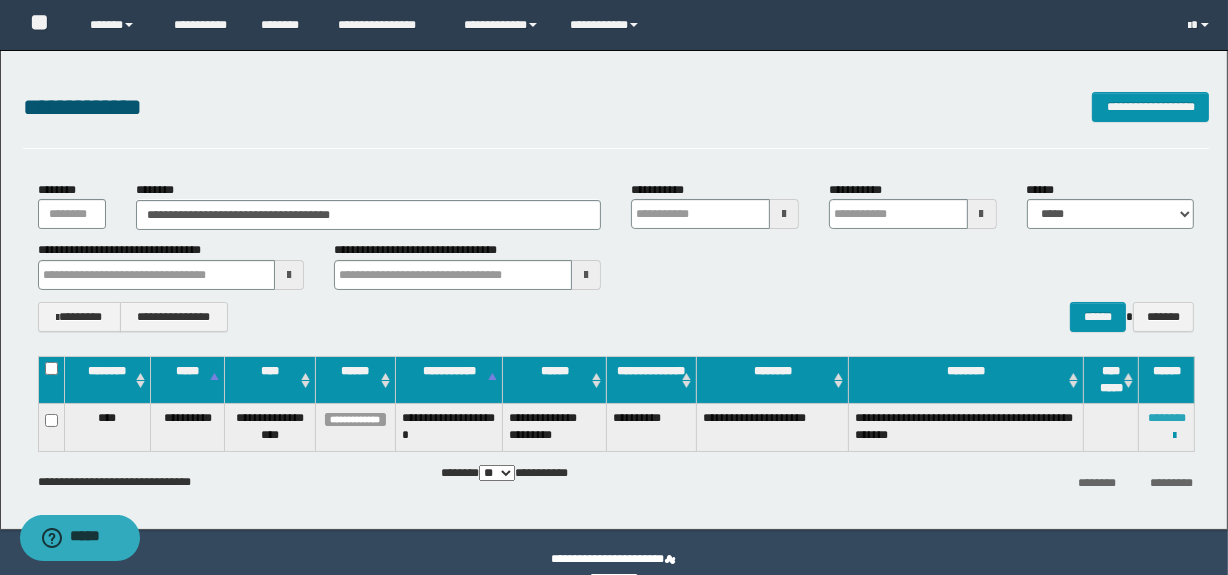 click on "********" at bounding box center (1167, 418) 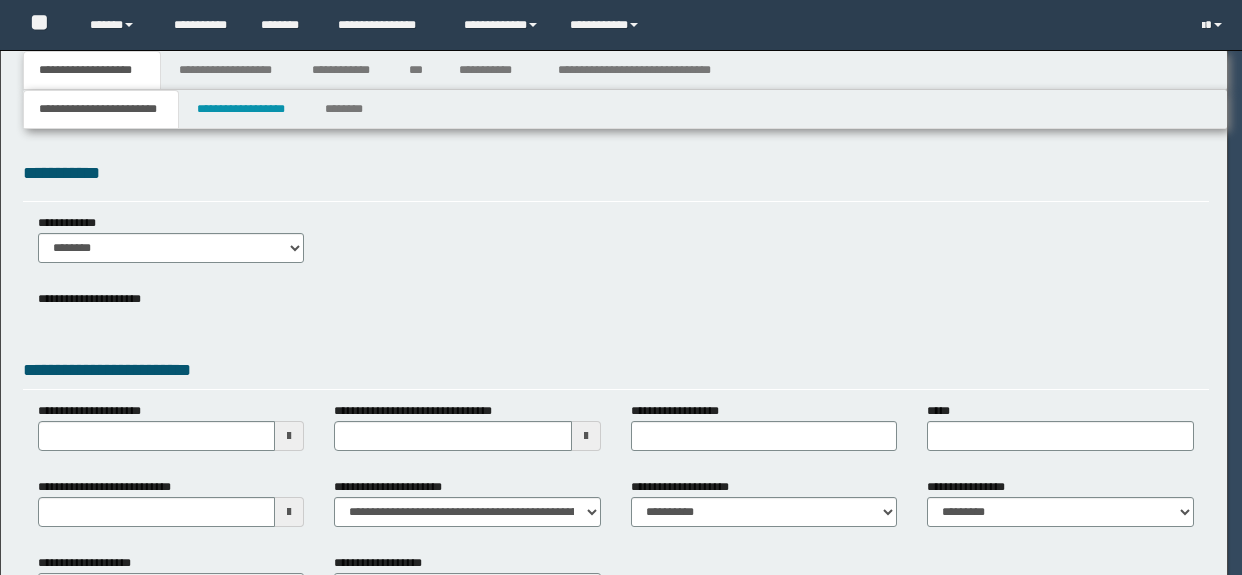 scroll, scrollTop: 0, scrollLeft: 0, axis: both 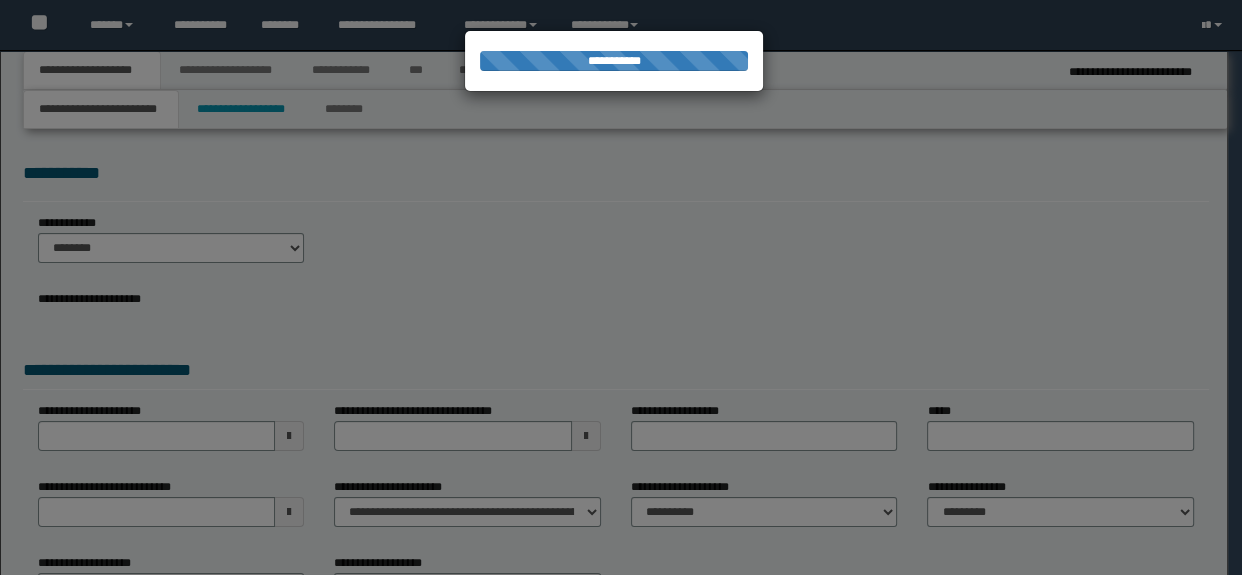 type on "**********" 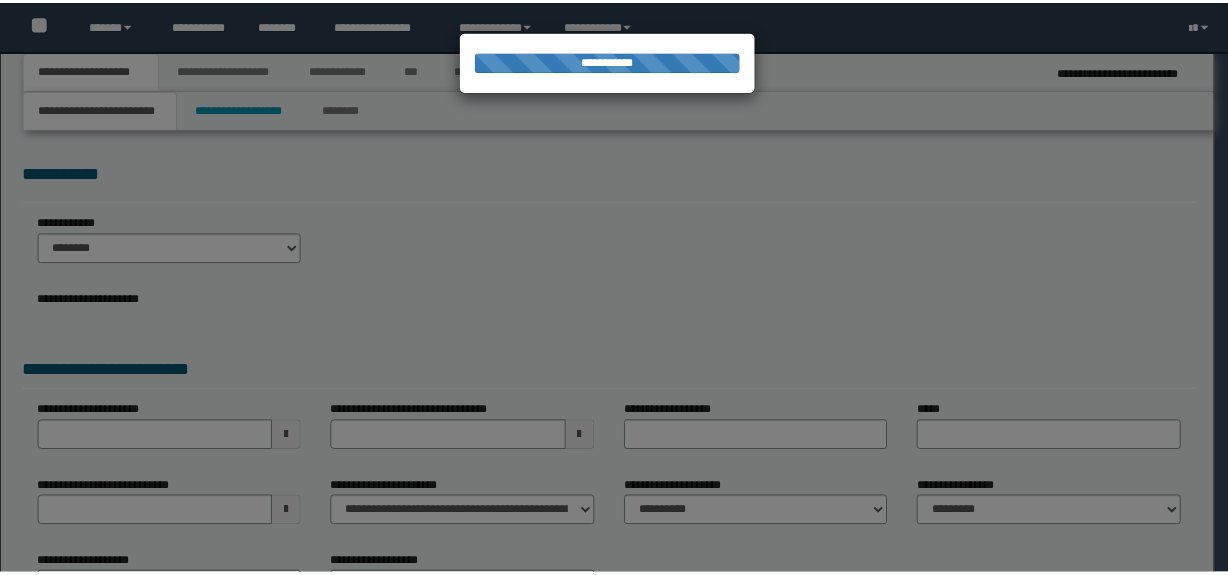 scroll, scrollTop: 0, scrollLeft: 0, axis: both 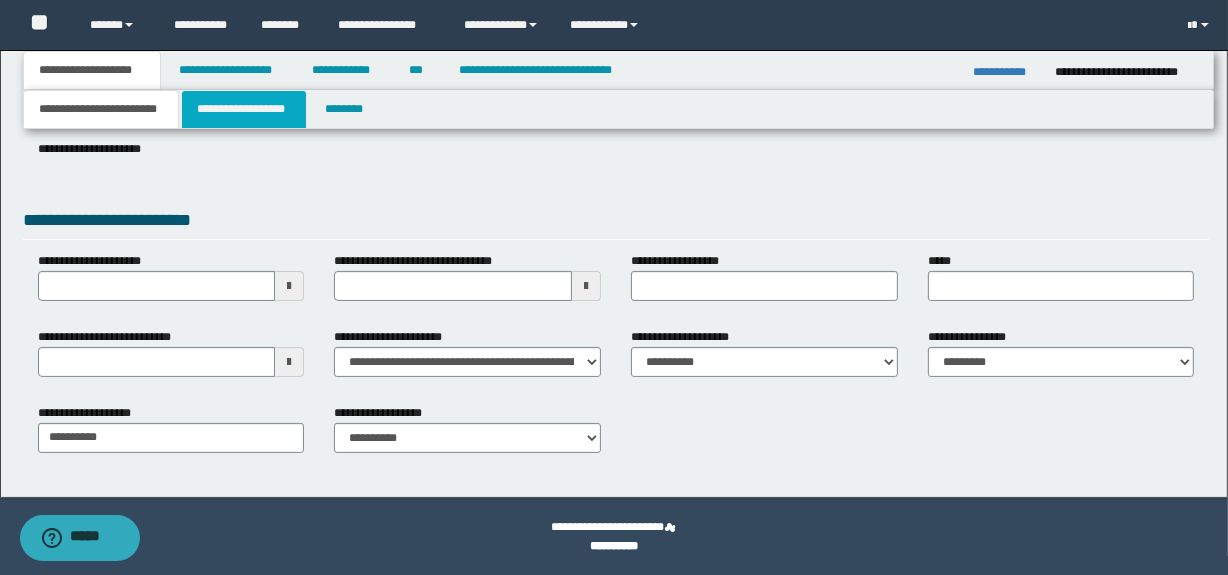 click on "**********" at bounding box center (244, 109) 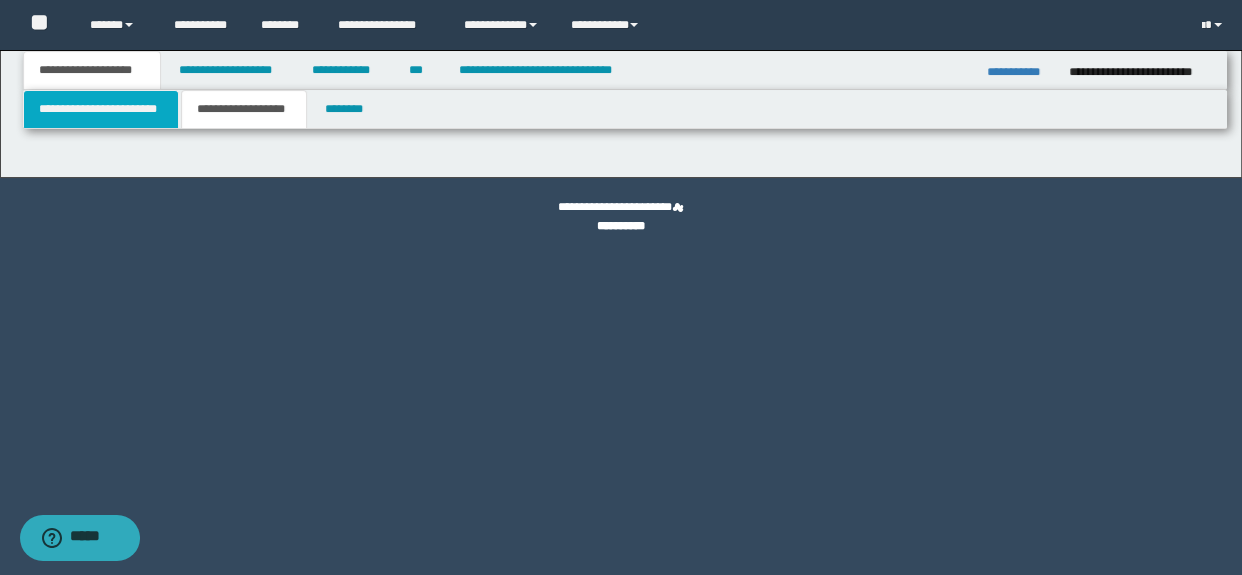 click on "**********" at bounding box center [101, 109] 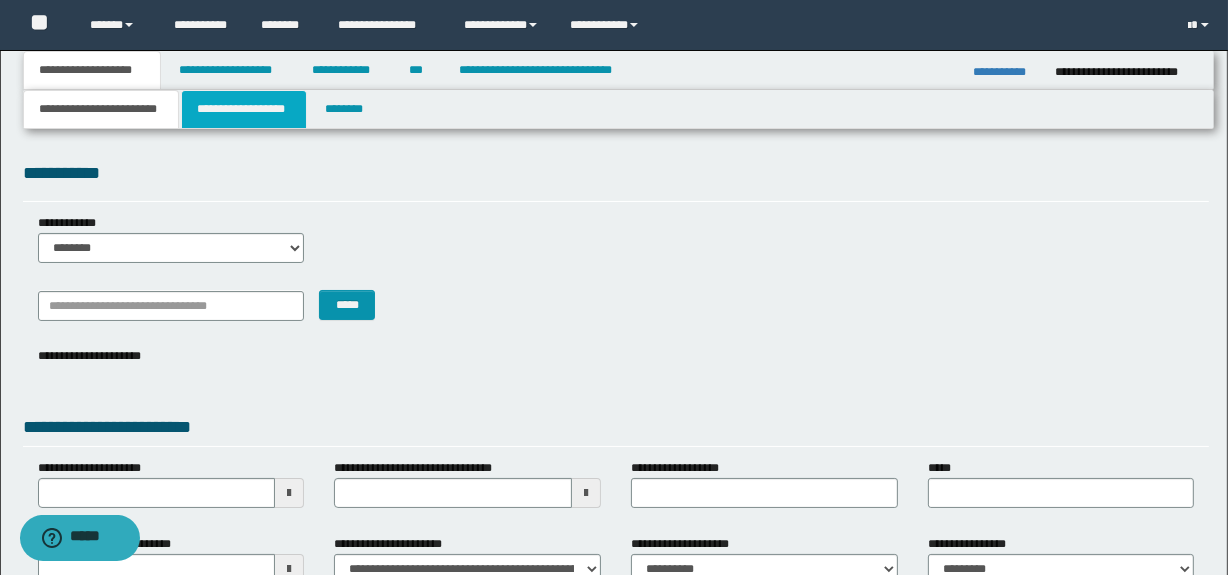 click on "**********" at bounding box center [244, 109] 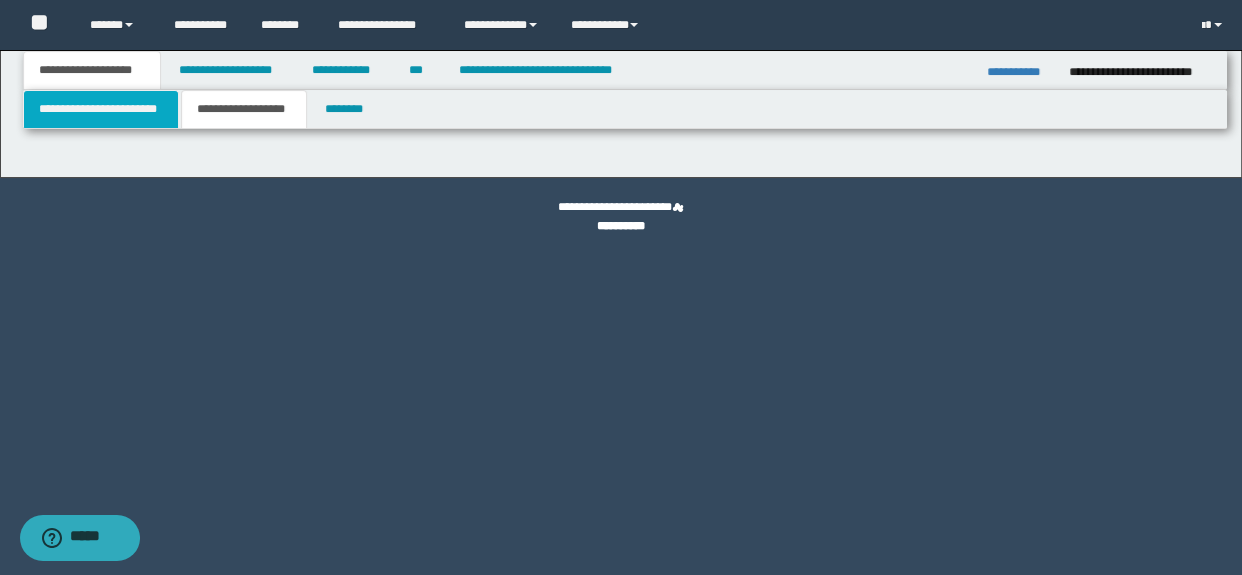 click on "**********" at bounding box center (101, 109) 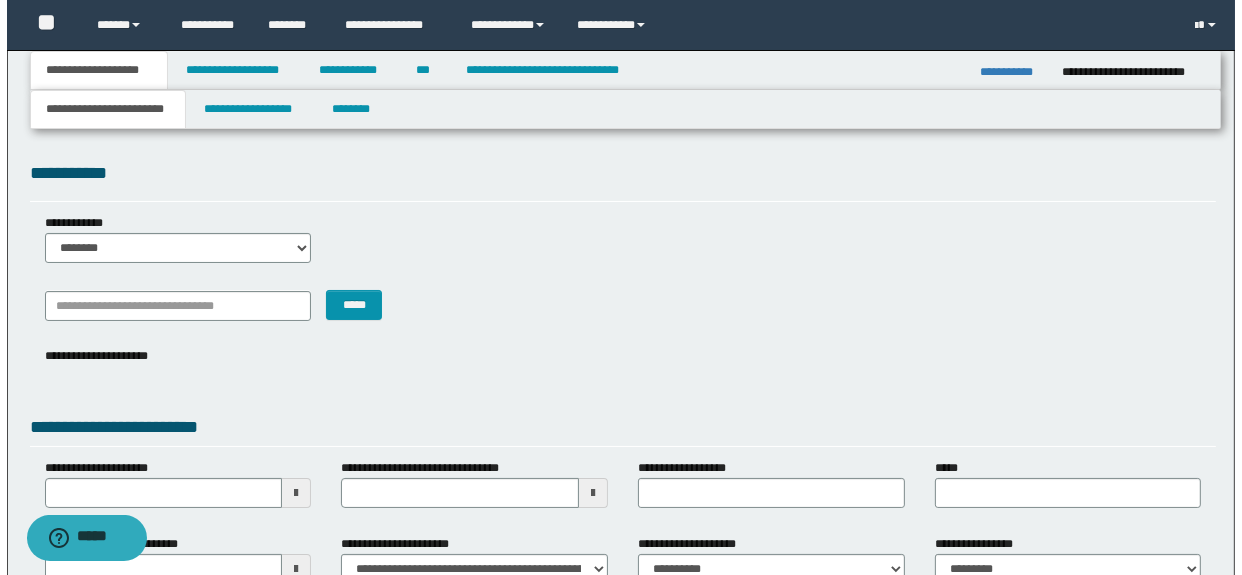 scroll, scrollTop: 0, scrollLeft: 0, axis: both 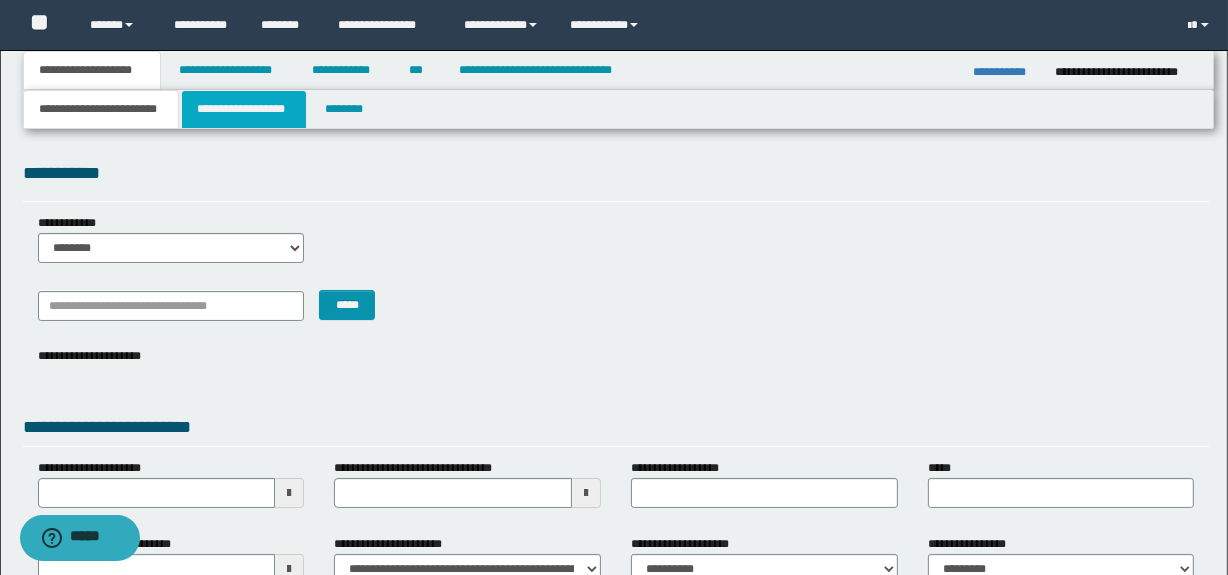 click on "**********" at bounding box center (244, 109) 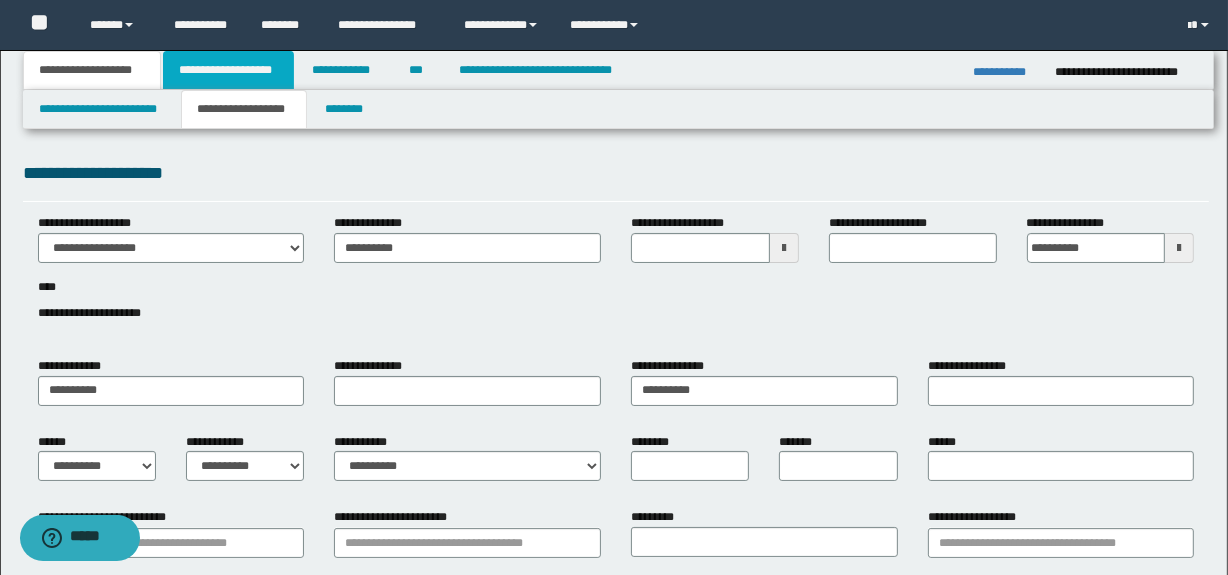 click on "**********" at bounding box center [228, 70] 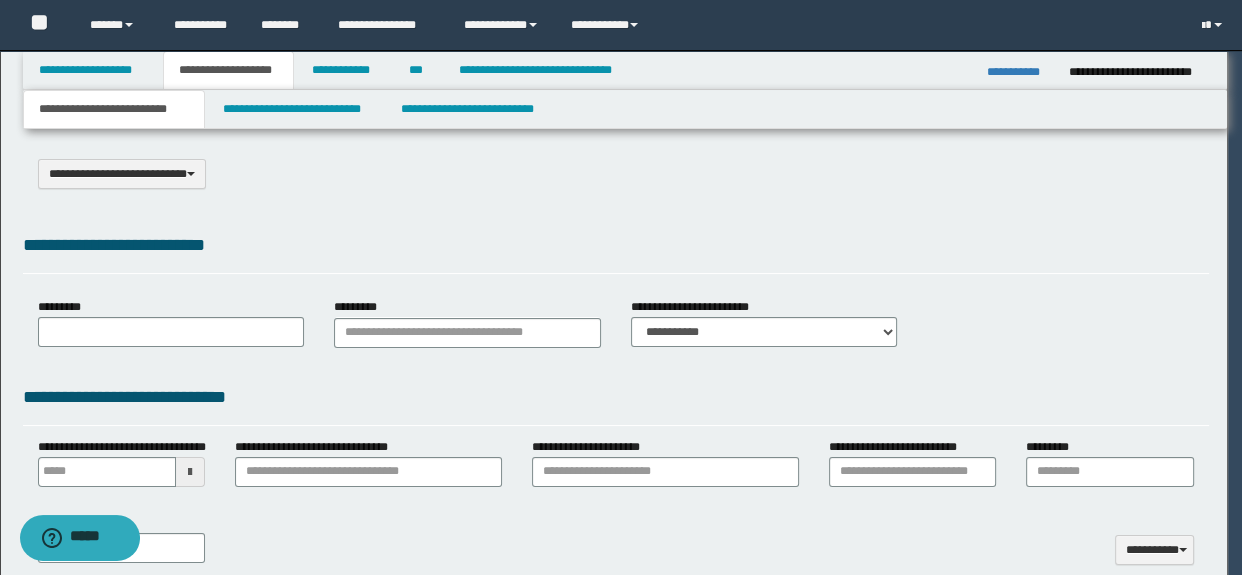 select on "*" 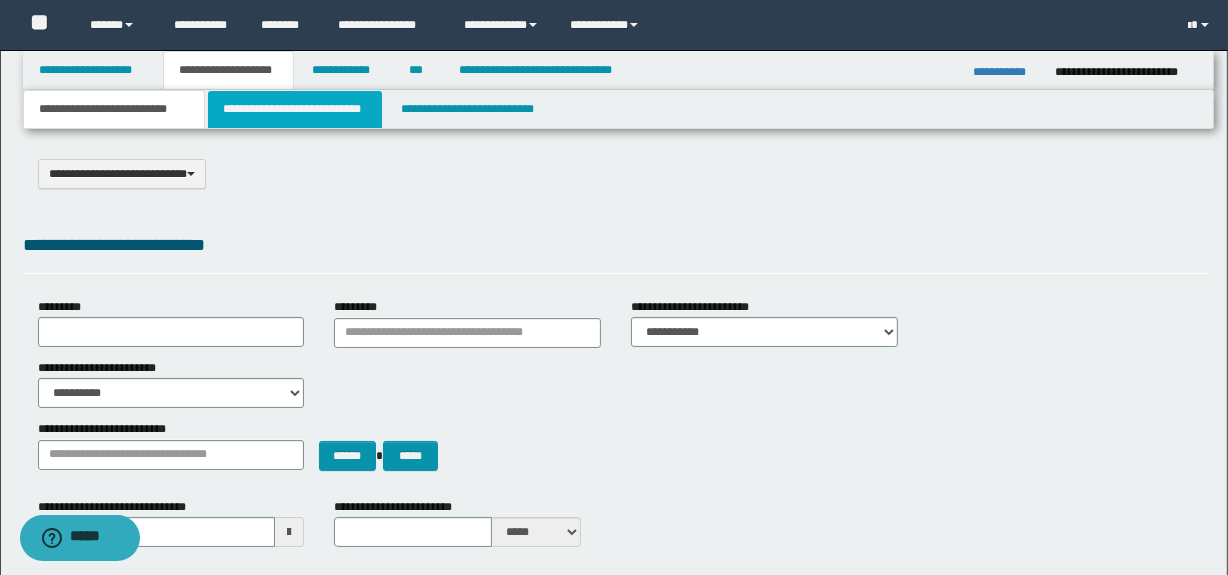 click on "**********" at bounding box center [294, 109] 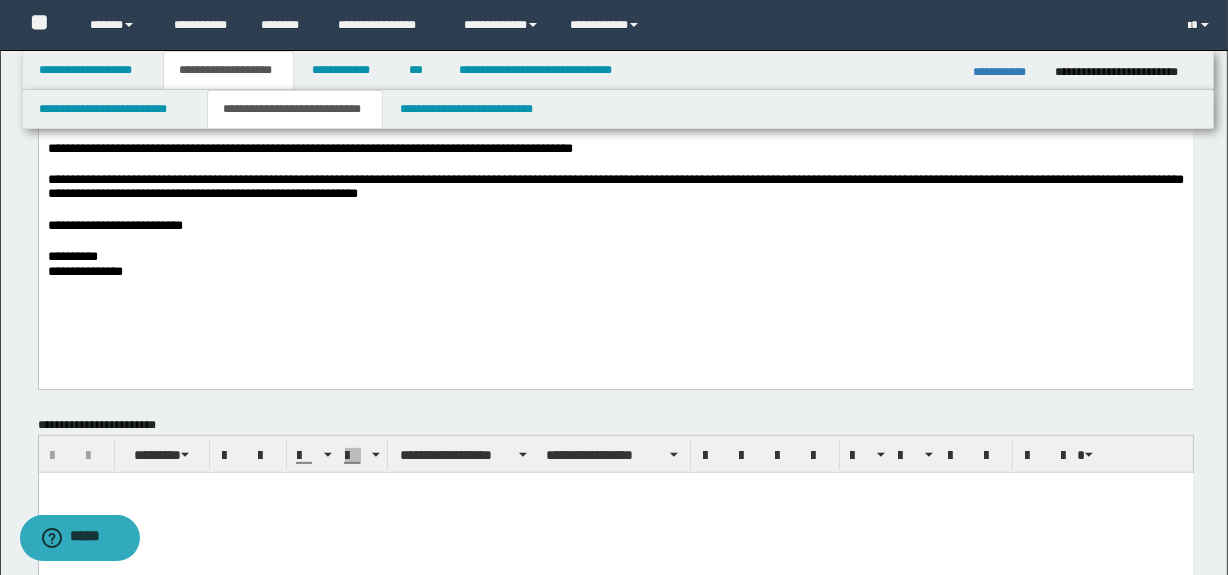 scroll, scrollTop: 363, scrollLeft: 0, axis: vertical 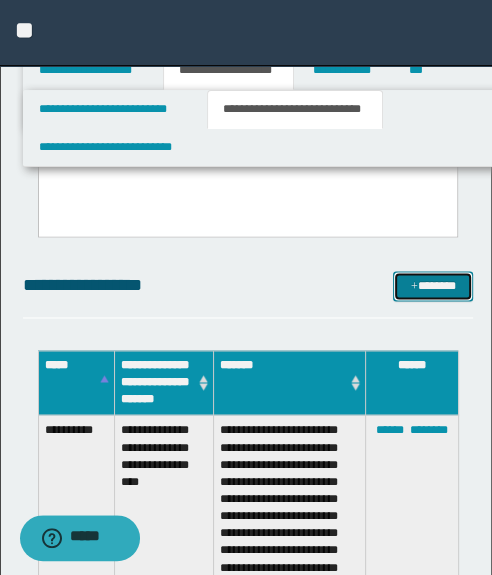 click on "*******" at bounding box center [433, 286] 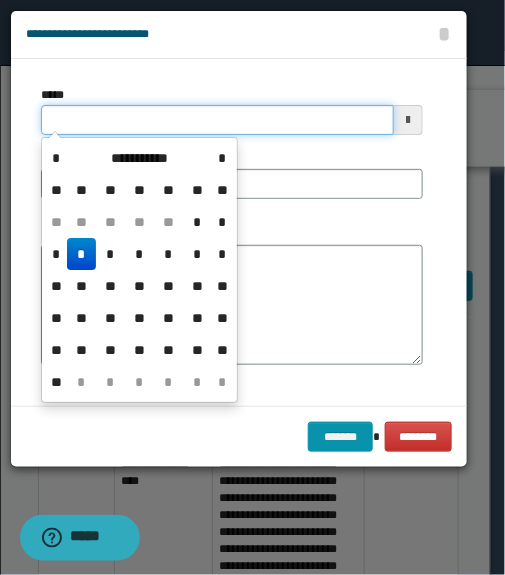 click on "*****" at bounding box center [217, 120] 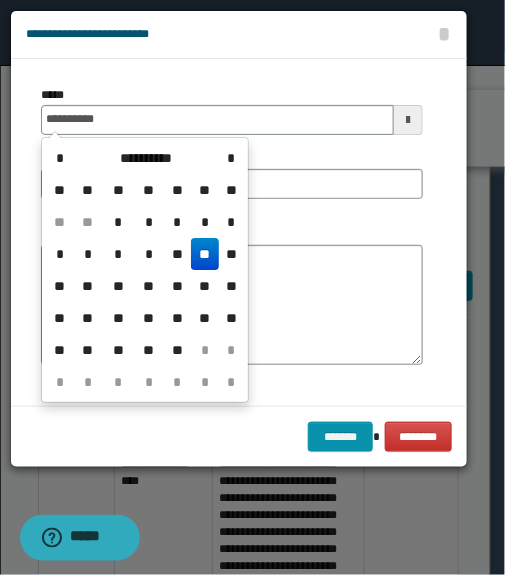 drag, startPoint x: 211, startPoint y: 255, endPoint x: 162, endPoint y: 201, distance: 72.91776 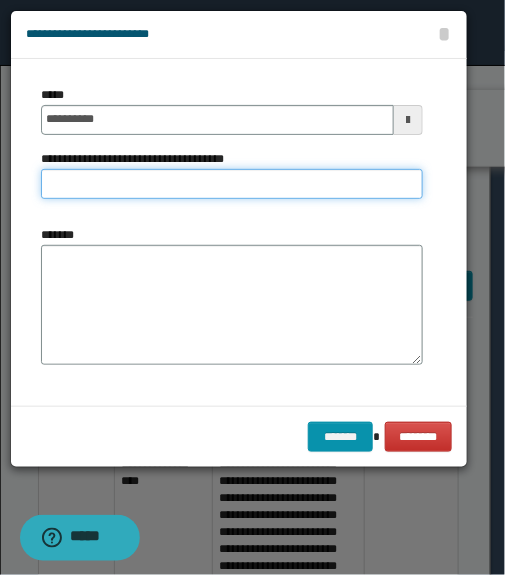 click on "**********" at bounding box center (232, 184) 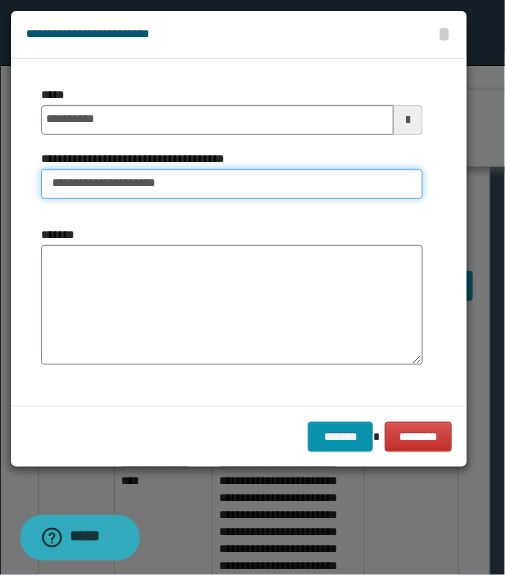 type on "**********" 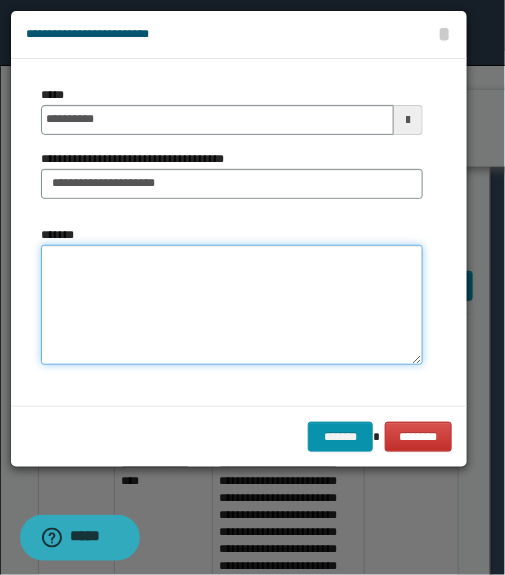 click on "*******" at bounding box center (232, 305) 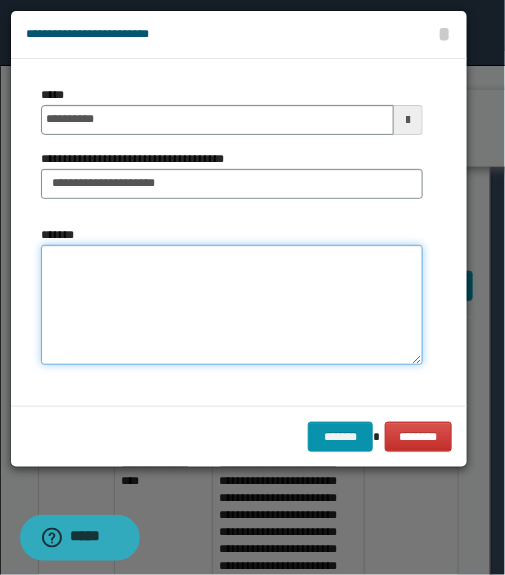 paste on "**********" 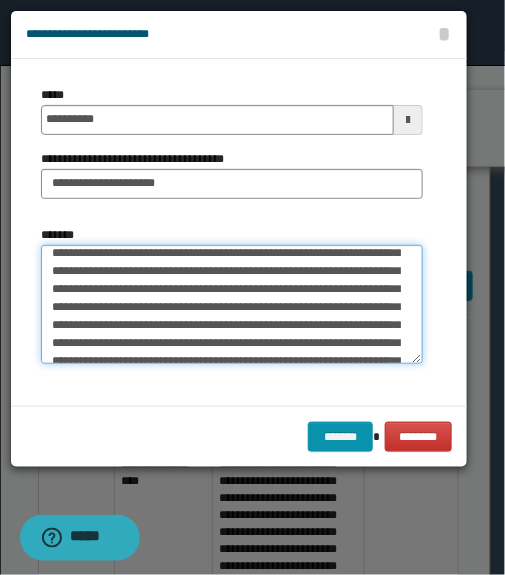 scroll, scrollTop: 0, scrollLeft: 0, axis: both 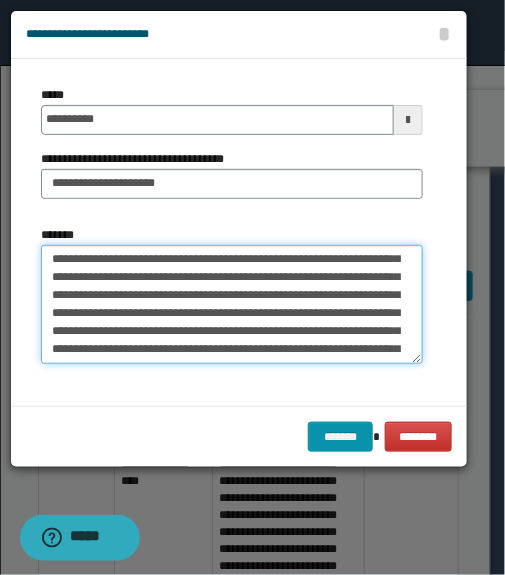 click on "*******" at bounding box center [232, 305] 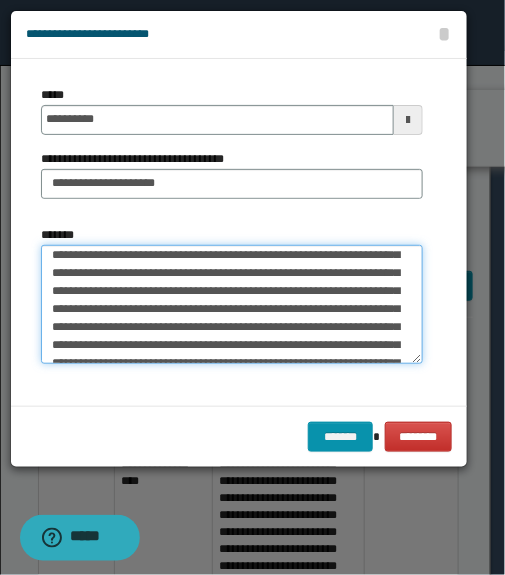 scroll, scrollTop: 90, scrollLeft: 0, axis: vertical 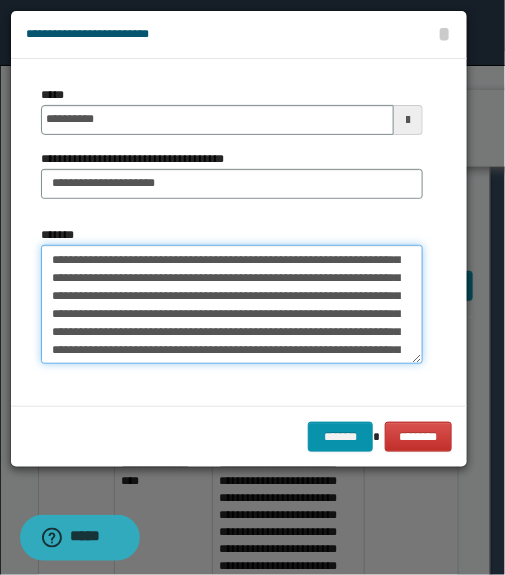 drag, startPoint x: 128, startPoint y: 283, endPoint x: 95, endPoint y: 286, distance: 33.13608 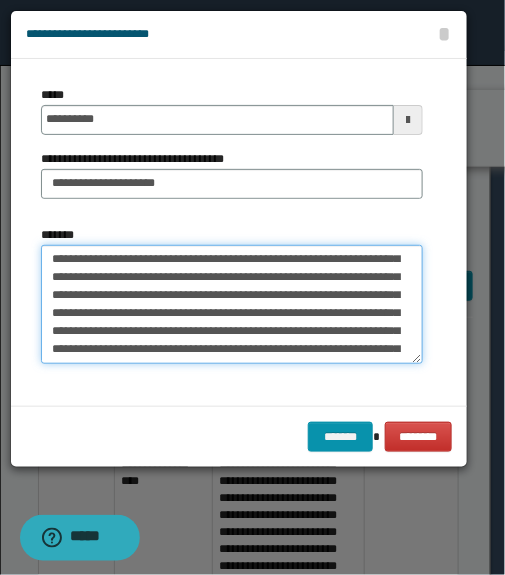 drag, startPoint x: 75, startPoint y: 360, endPoint x: 61, endPoint y: 352, distance: 16.124516 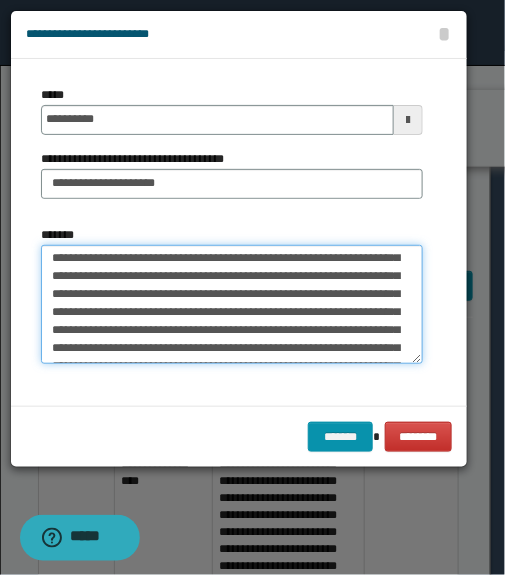 drag, startPoint x: 349, startPoint y: 292, endPoint x: 368, endPoint y: 309, distance: 25.495098 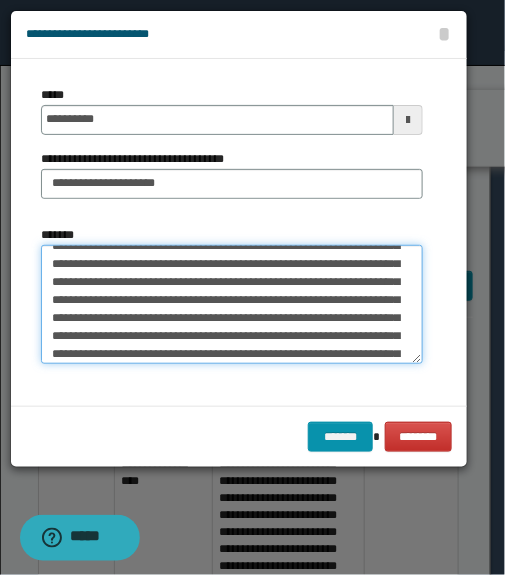 scroll, scrollTop: 363, scrollLeft: 0, axis: vertical 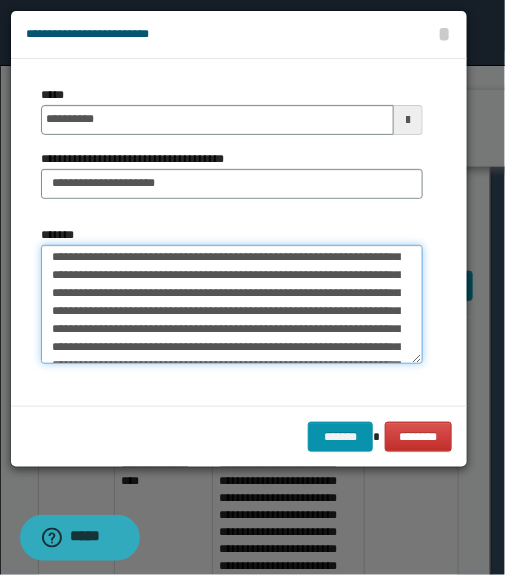 drag, startPoint x: 249, startPoint y: 287, endPoint x: 197, endPoint y: 274, distance: 53.600372 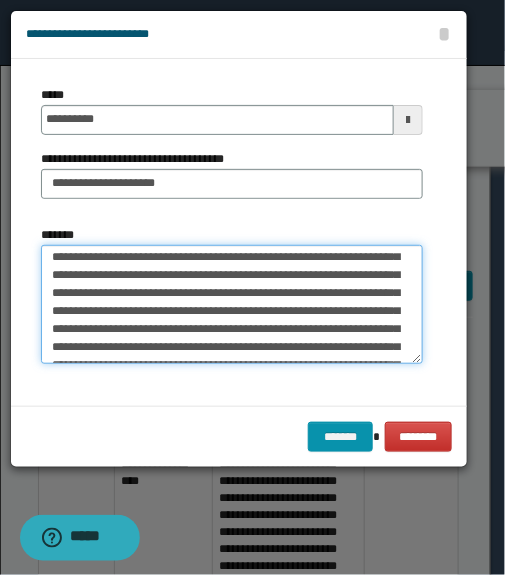 click on "*******" at bounding box center [232, 305] 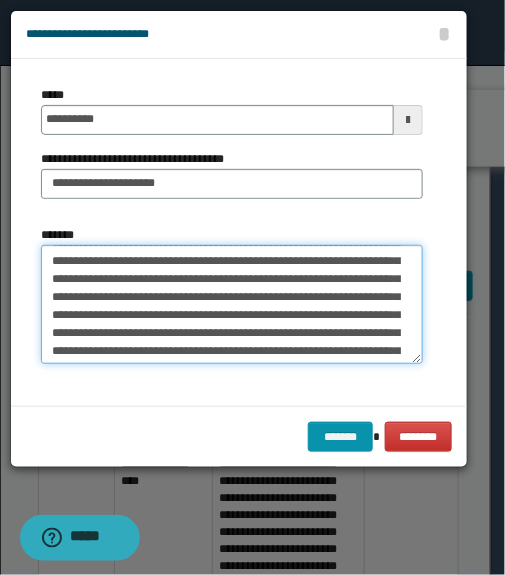 scroll, scrollTop: 545, scrollLeft: 0, axis: vertical 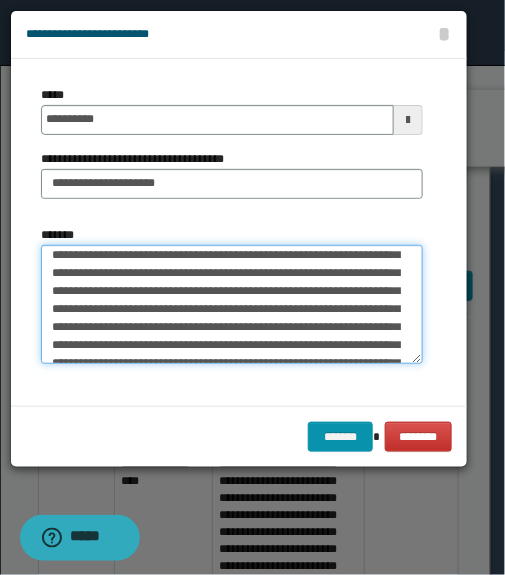 click on "*******" at bounding box center (232, 305) 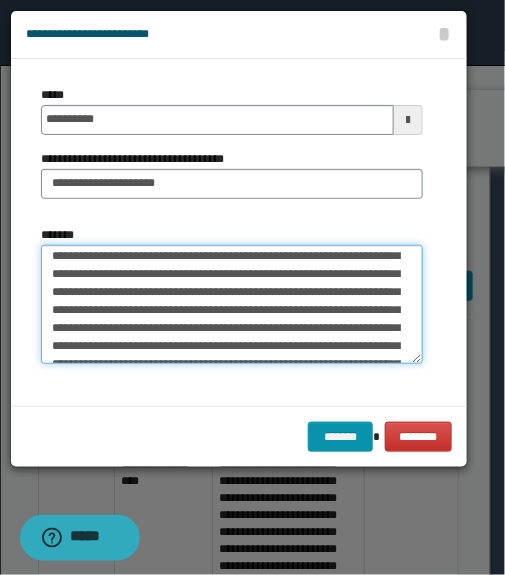scroll, scrollTop: 727, scrollLeft: 0, axis: vertical 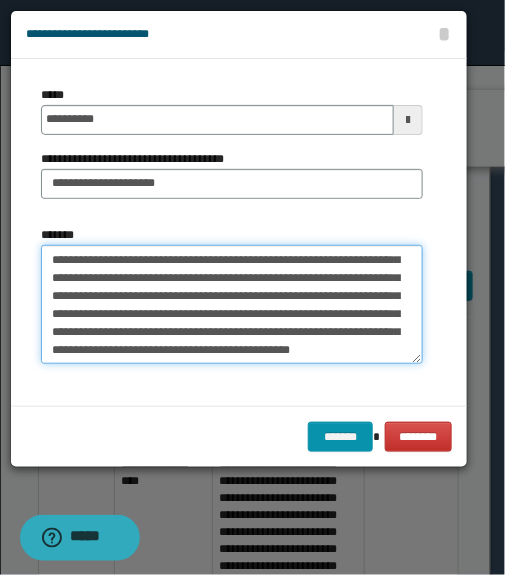 click on "*******" at bounding box center [232, 305] 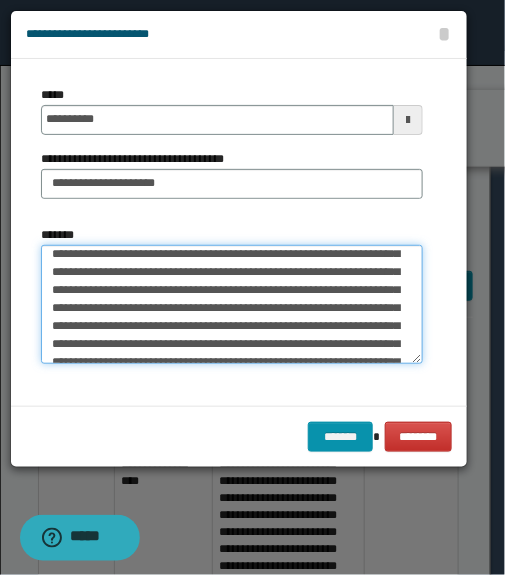 scroll, scrollTop: 635, scrollLeft: 0, axis: vertical 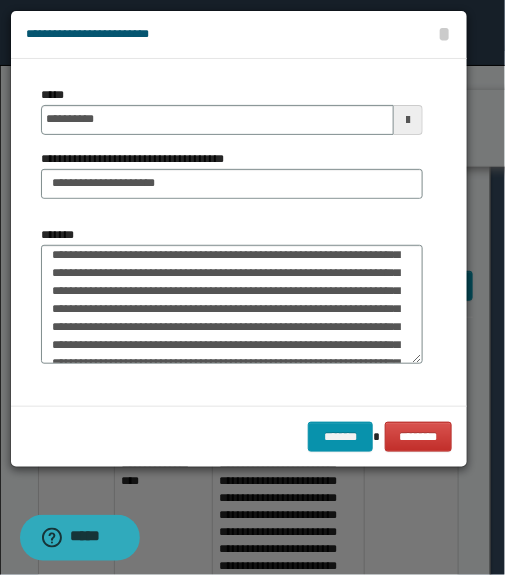 drag, startPoint x: 280, startPoint y: 366, endPoint x: 265, endPoint y: 348, distance: 23.43075 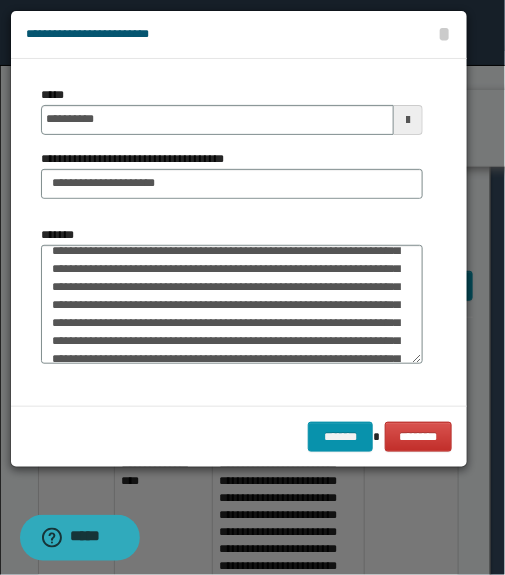 scroll, scrollTop: 453, scrollLeft: 0, axis: vertical 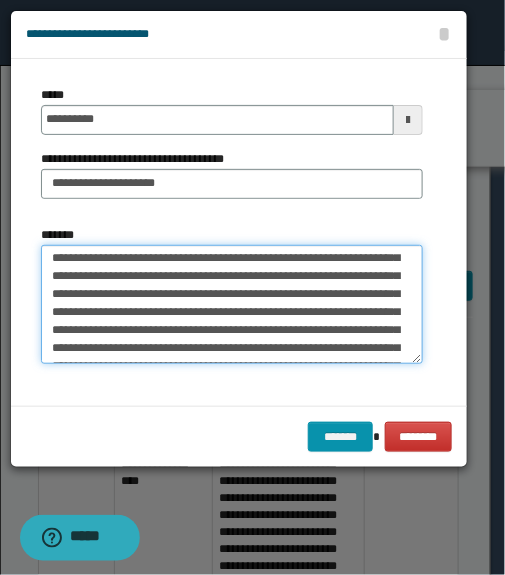 click on "*******" at bounding box center (232, 305) 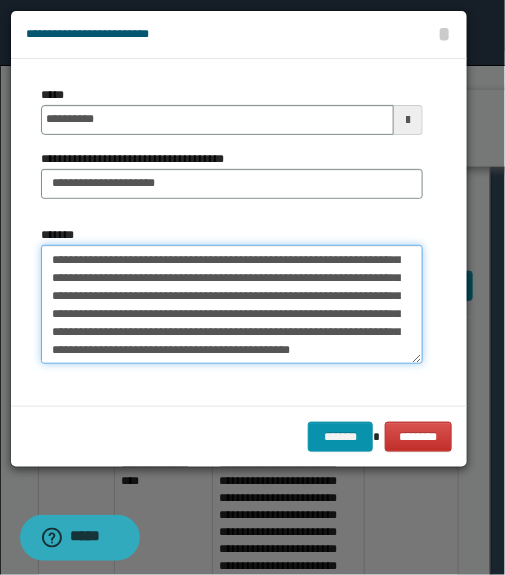 scroll, scrollTop: 845, scrollLeft: 0, axis: vertical 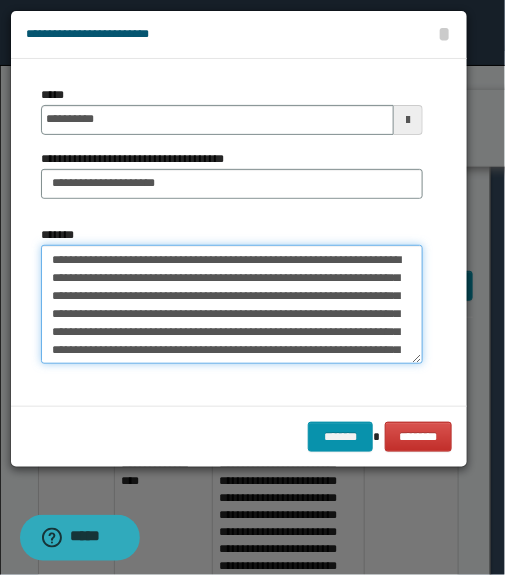 drag, startPoint x: 163, startPoint y: 340, endPoint x: 196, endPoint y: 334, distance: 33.54102 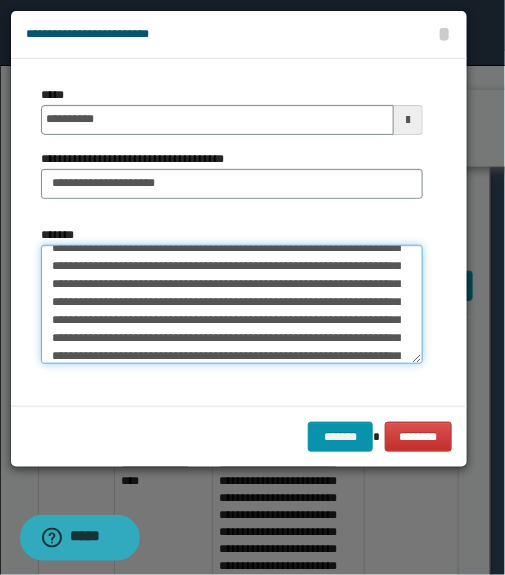 scroll, scrollTop: 363, scrollLeft: 0, axis: vertical 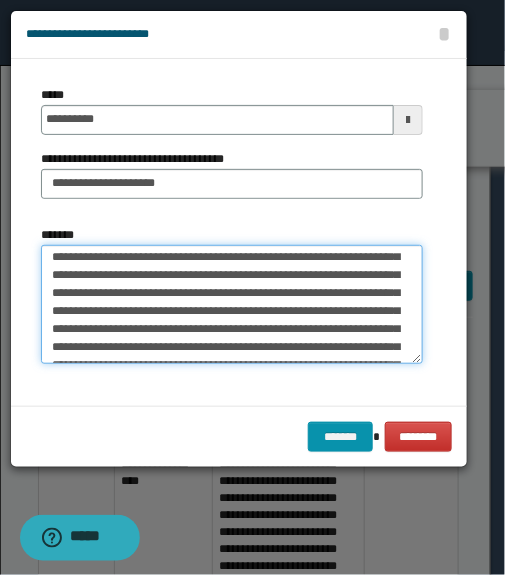 click on "*******" at bounding box center (232, 305) 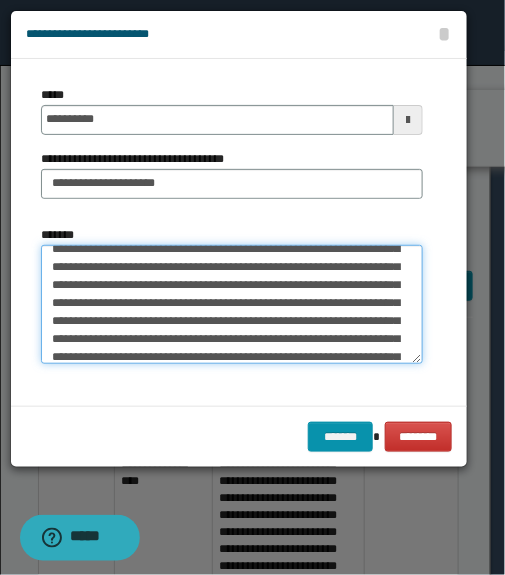 scroll, scrollTop: 545, scrollLeft: 0, axis: vertical 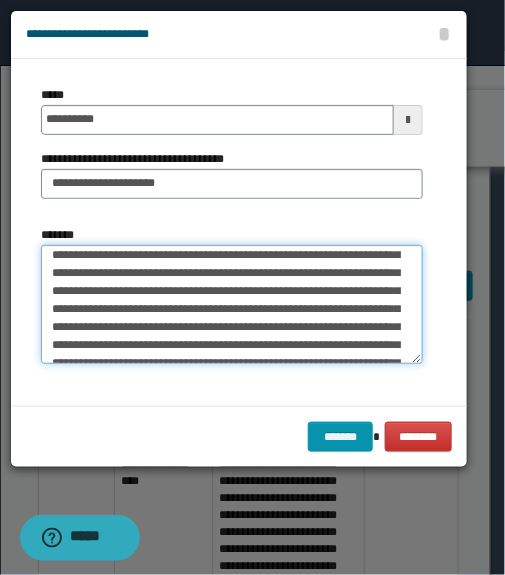 drag, startPoint x: 248, startPoint y: 280, endPoint x: 142, endPoint y: 299, distance: 107.68937 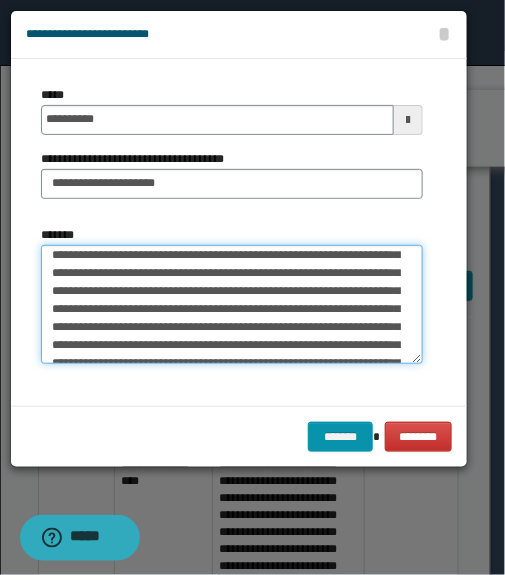 click on "*******" at bounding box center (232, 305) 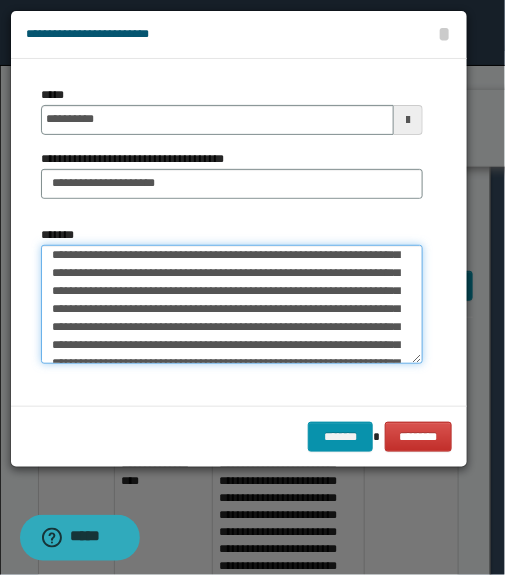 scroll, scrollTop: 636, scrollLeft: 0, axis: vertical 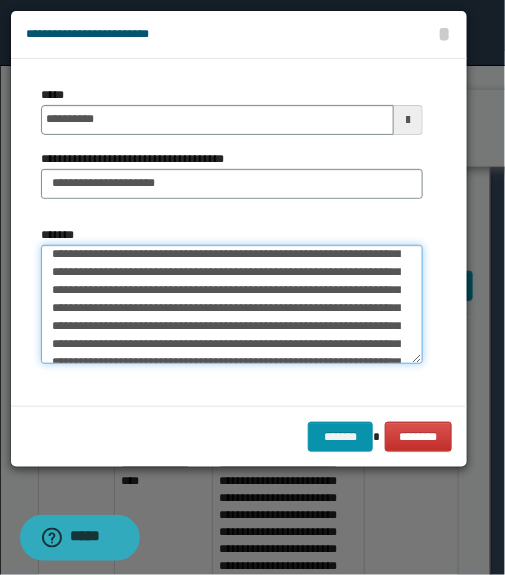 drag, startPoint x: 217, startPoint y: 303, endPoint x: 144, endPoint y: 309, distance: 73.24616 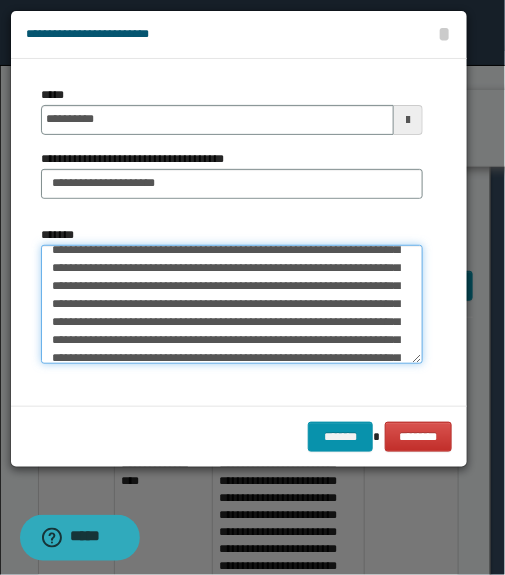 scroll, scrollTop: 727, scrollLeft: 0, axis: vertical 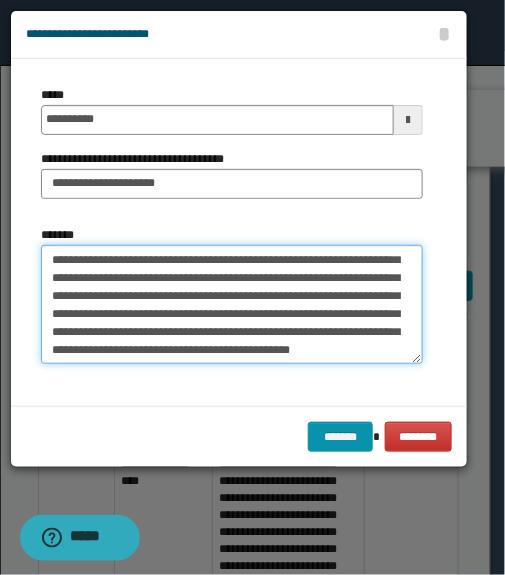 drag, startPoint x: 180, startPoint y: 290, endPoint x: 214, endPoint y: 294, distance: 34.234486 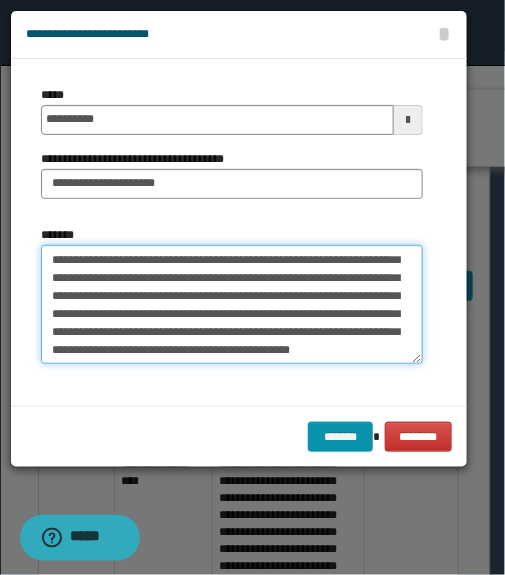 click on "*******" at bounding box center (232, 305) 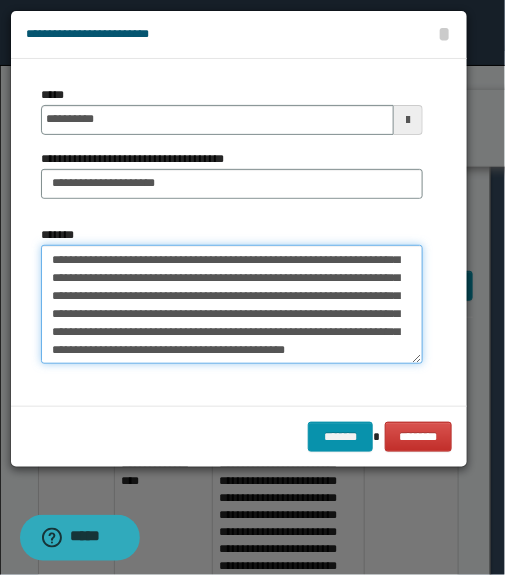 click on "*******" at bounding box center (232, 305) 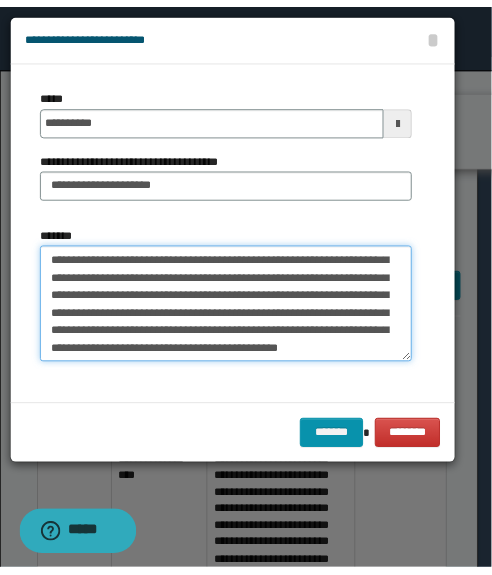 scroll, scrollTop: 754, scrollLeft: 0, axis: vertical 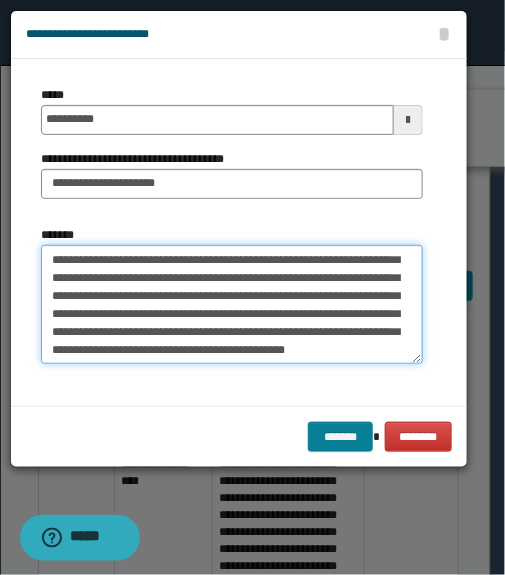type on "**********" 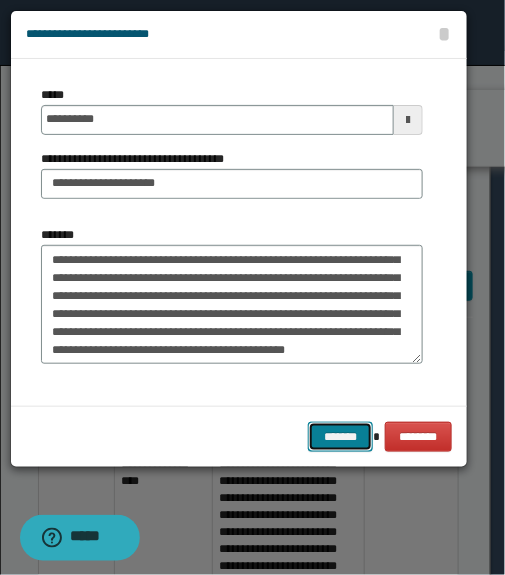 click on "*******" at bounding box center (340, 437) 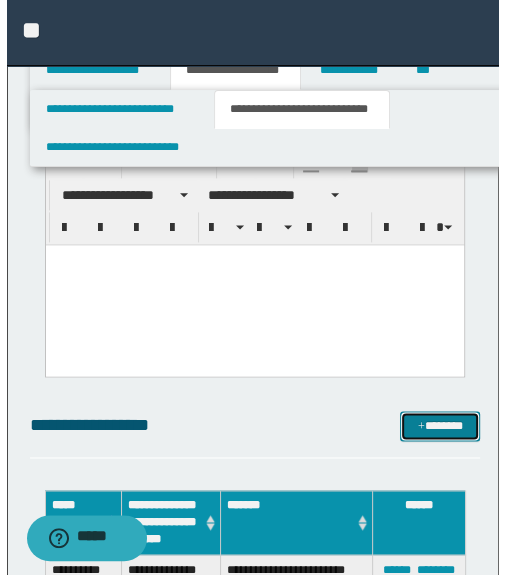 scroll, scrollTop: 1055, scrollLeft: 0, axis: vertical 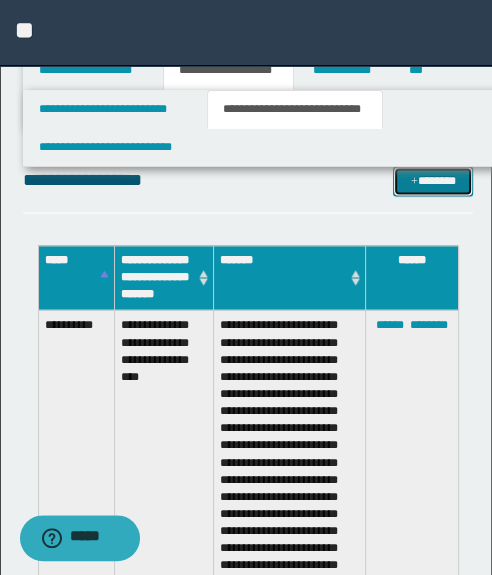 click on "*******" at bounding box center [433, 181] 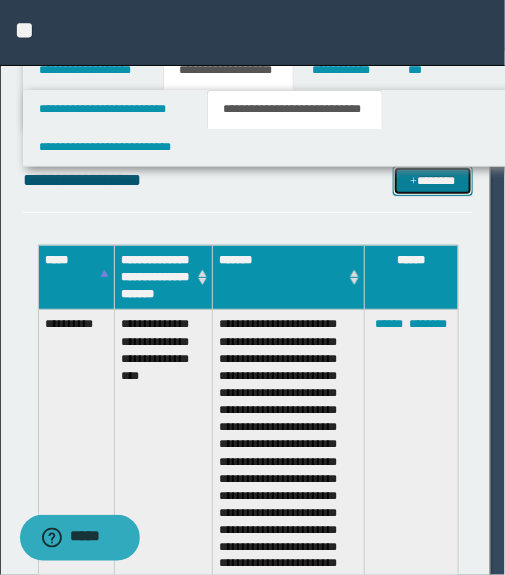 scroll, scrollTop: 0, scrollLeft: 0, axis: both 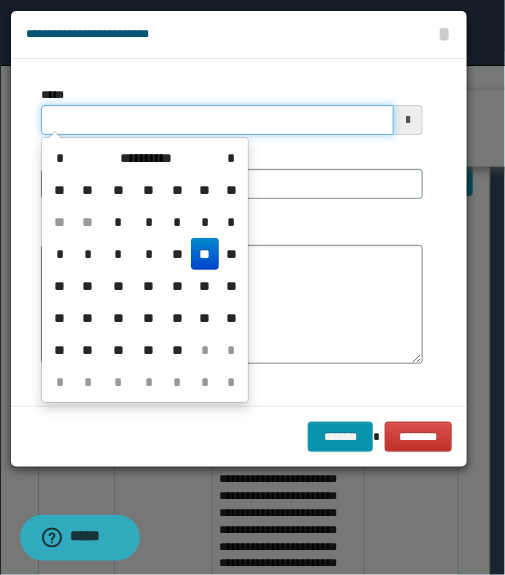 click on "*****" at bounding box center (217, 120) 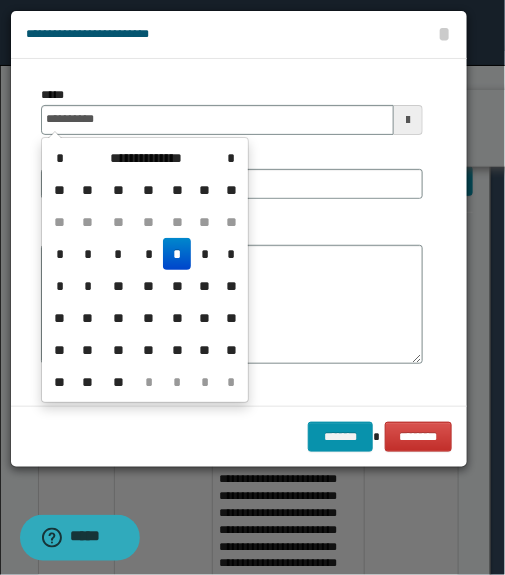 click on "*" at bounding box center [177, 254] 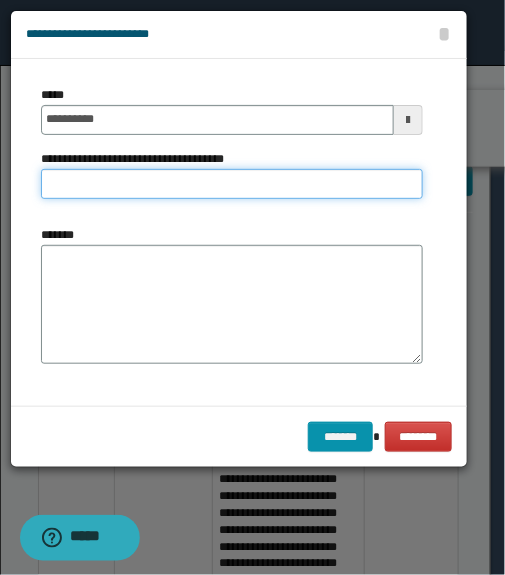 click on "**********" at bounding box center (232, 184) 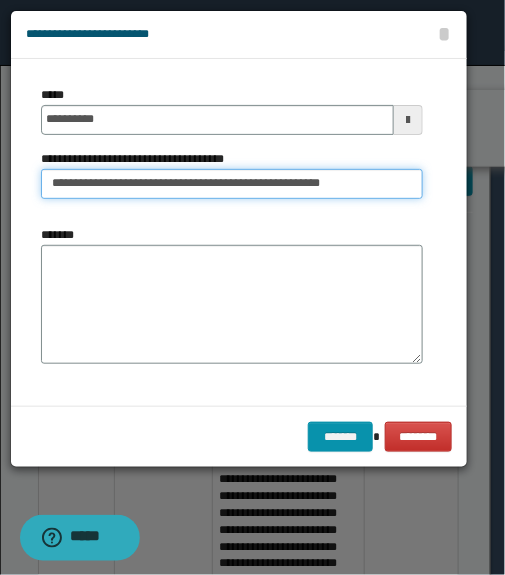 type on "**********" 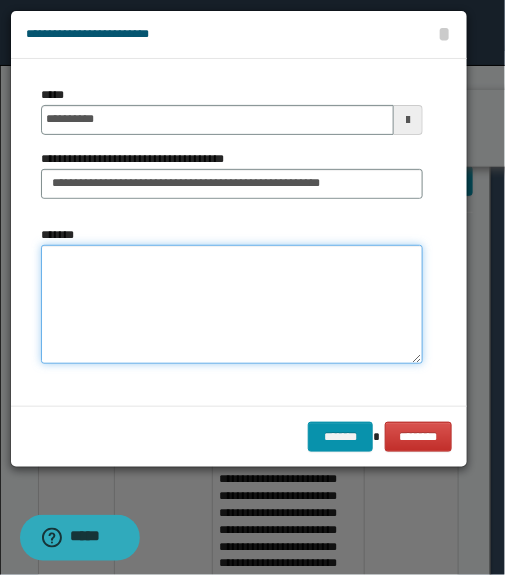 paste on "**********" 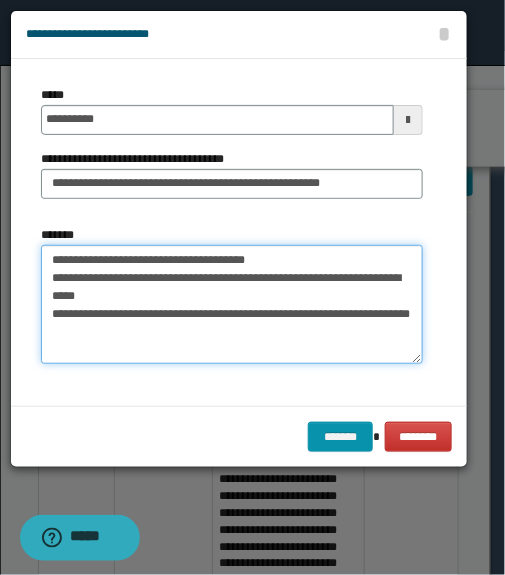 click on "**********" at bounding box center (232, 305) 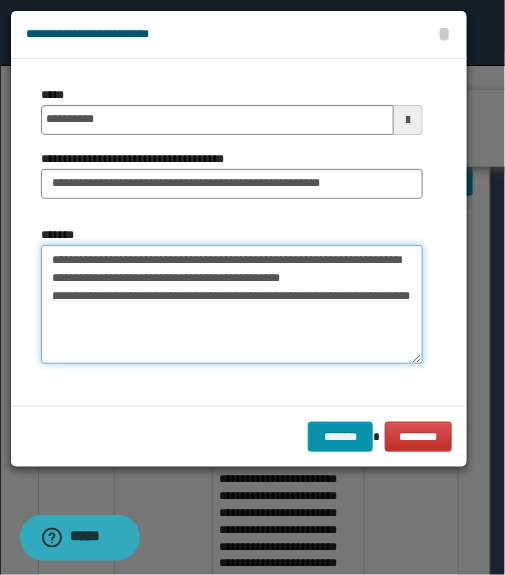 click on "**********" at bounding box center [232, 305] 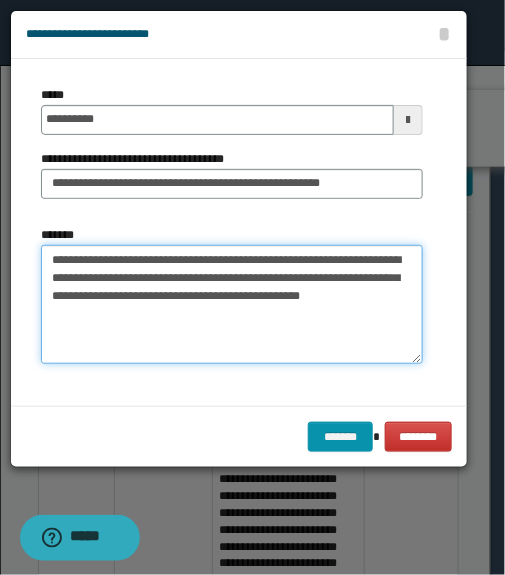 click on "**********" at bounding box center (232, 305) 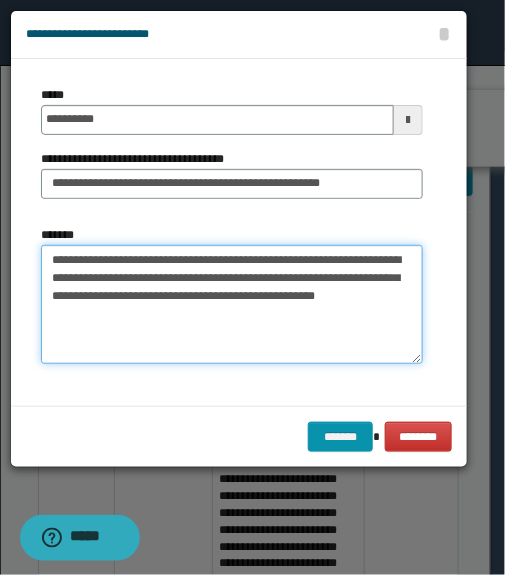 click on "**********" at bounding box center (232, 305) 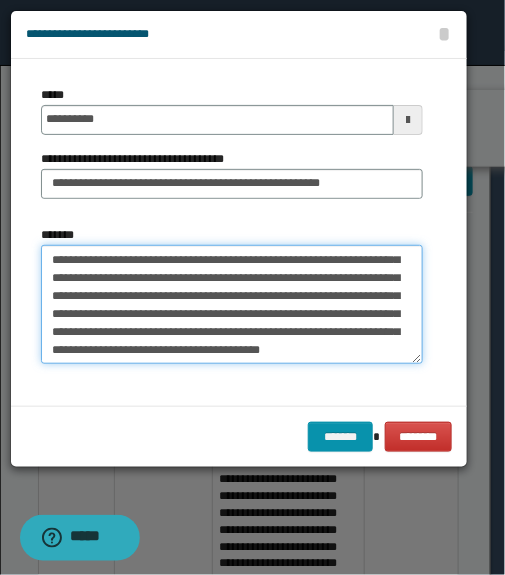 scroll, scrollTop: 124, scrollLeft: 0, axis: vertical 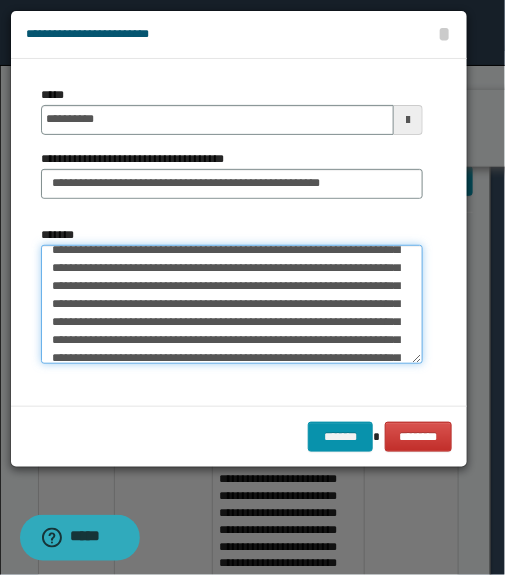 drag, startPoint x: 265, startPoint y: 260, endPoint x: 309, endPoint y: 290, distance: 53.25411 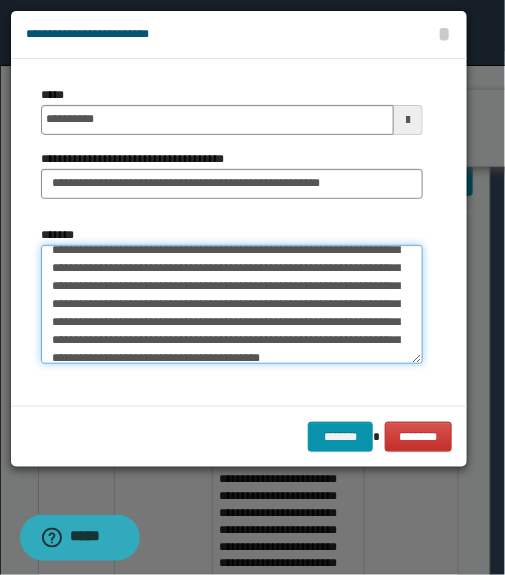 scroll, scrollTop: 190, scrollLeft: 0, axis: vertical 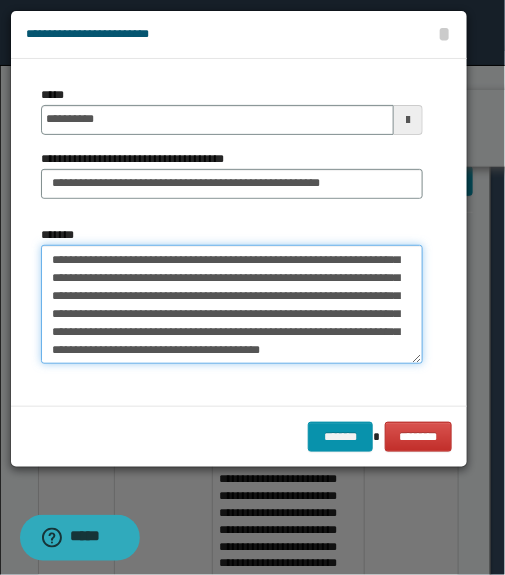 click on "*******" at bounding box center [232, 305] 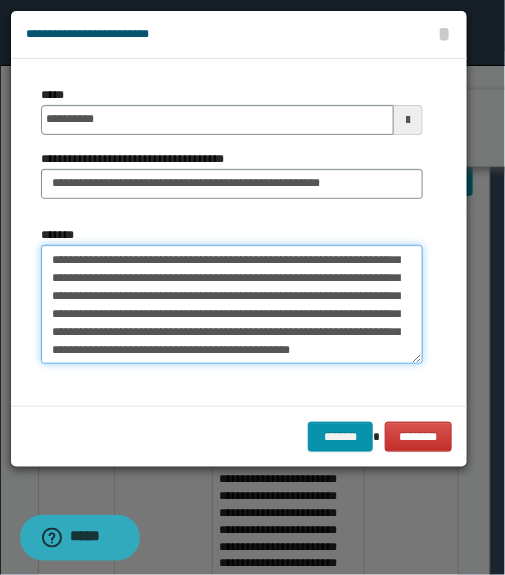 scroll, scrollTop: 227, scrollLeft: 0, axis: vertical 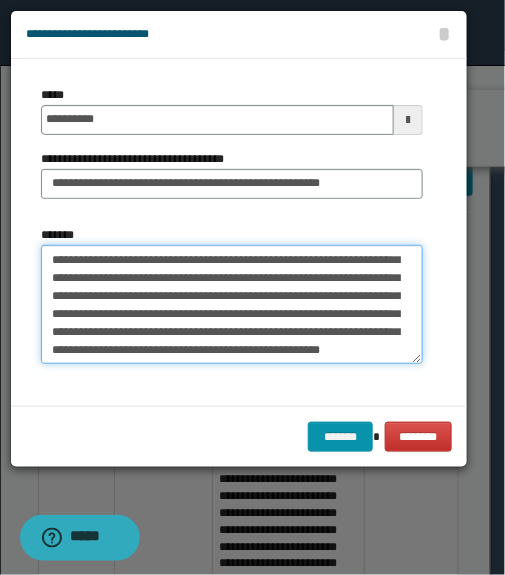 click on "*******" at bounding box center (232, 305) 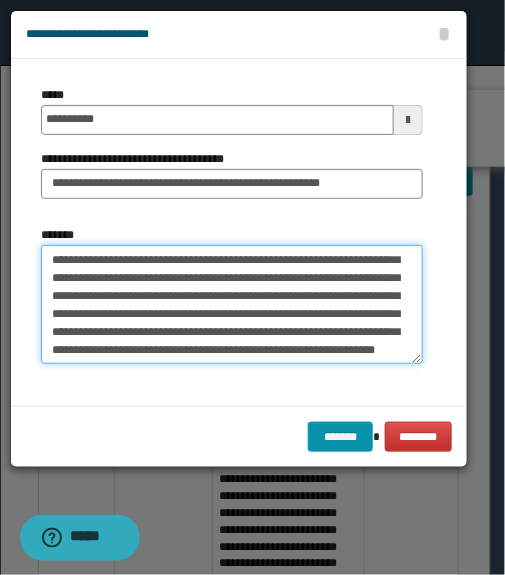 type on "**********" 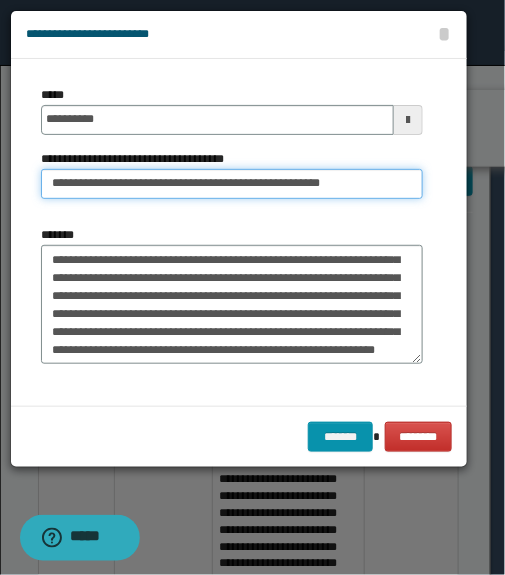drag, startPoint x: 241, startPoint y: 185, endPoint x: 48, endPoint y: 173, distance: 193.3727 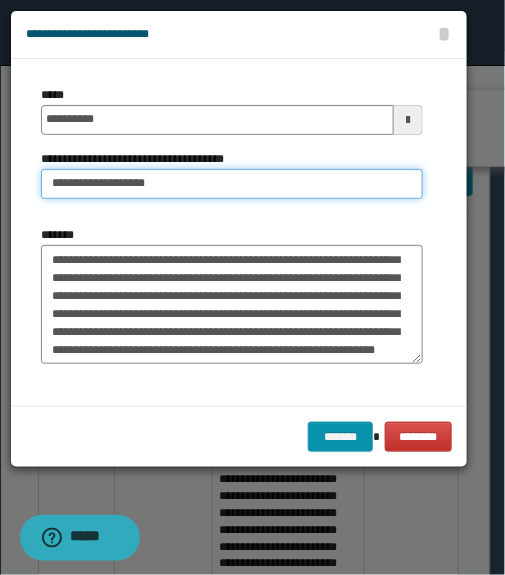 click on "**********" at bounding box center (232, 184) 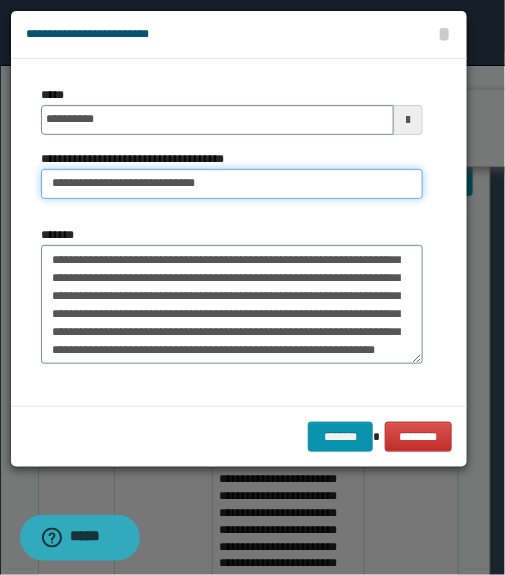 type on "**********" 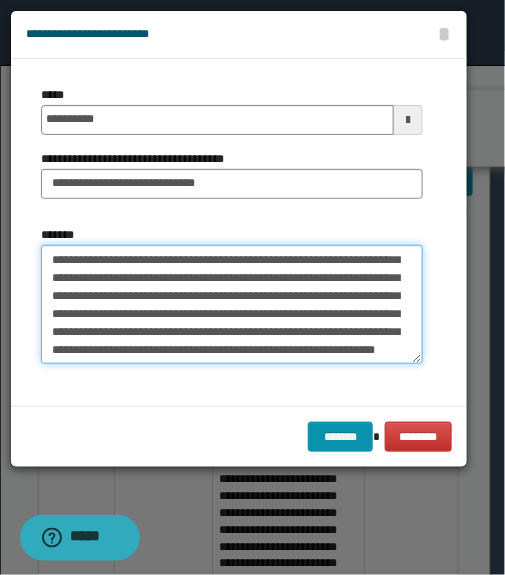 click on "*******" at bounding box center [232, 305] 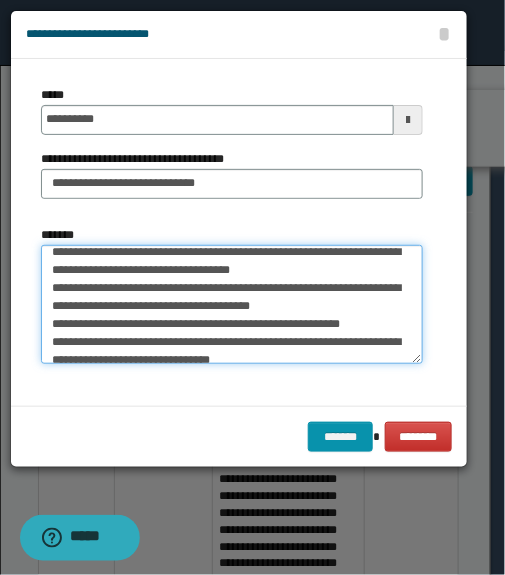 scroll, scrollTop: 240, scrollLeft: 0, axis: vertical 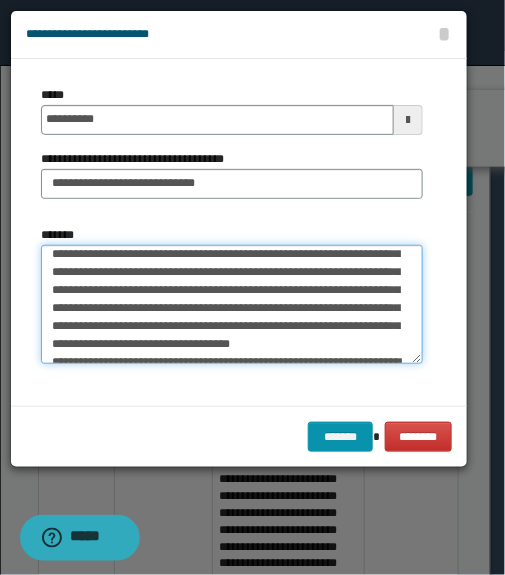click on "*******" at bounding box center [232, 305] 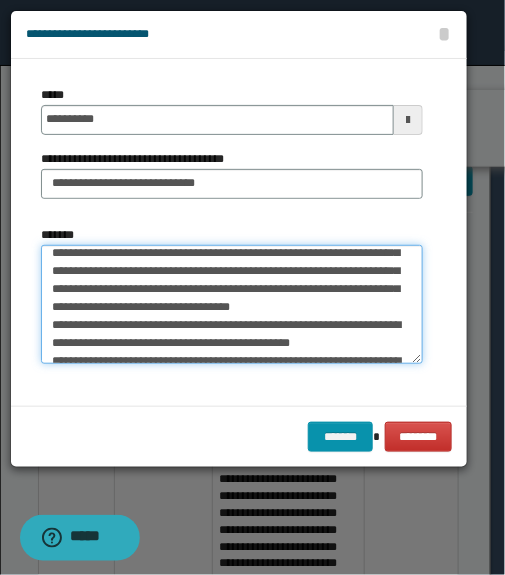 scroll, scrollTop: 313, scrollLeft: 0, axis: vertical 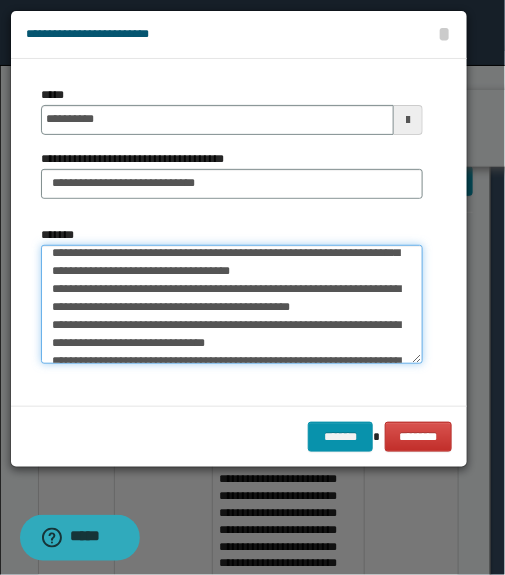 click on "*******" at bounding box center [232, 305] 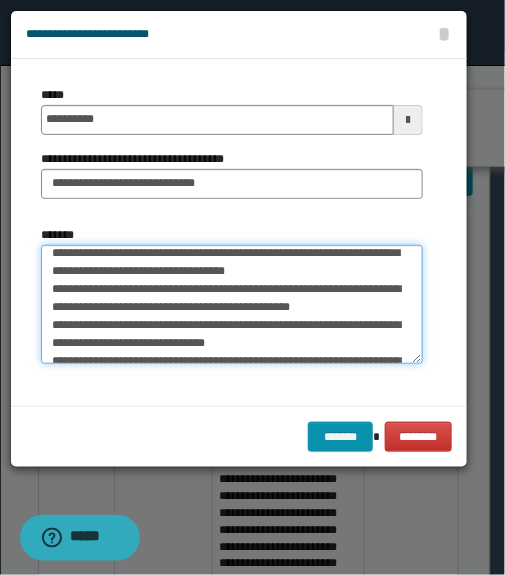 click on "*******" at bounding box center [232, 305] 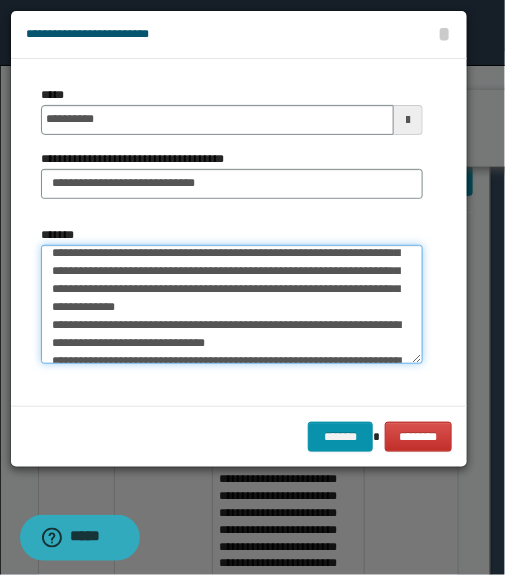 scroll, scrollTop: 295, scrollLeft: 0, axis: vertical 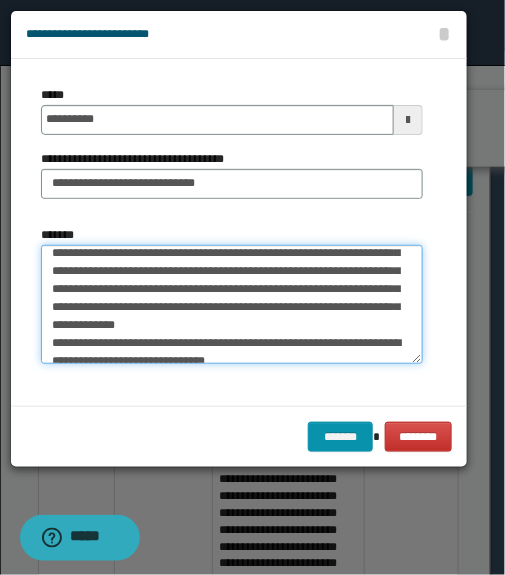 click on "*******" at bounding box center [232, 305] 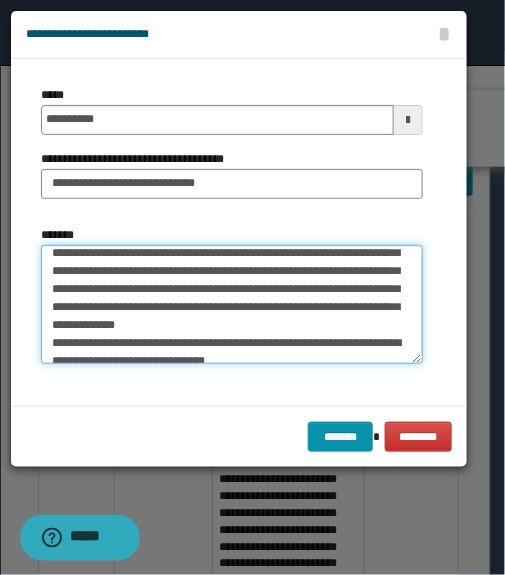 click on "*******" at bounding box center [232, 305] 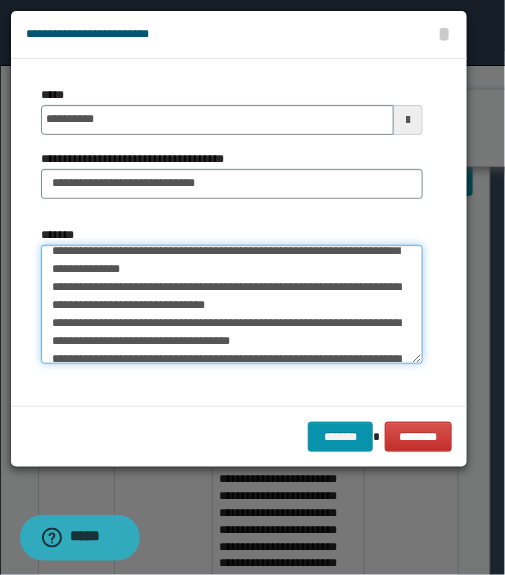 scroll, scrollTop: 368, scrollLeft: 0, axis: vertical 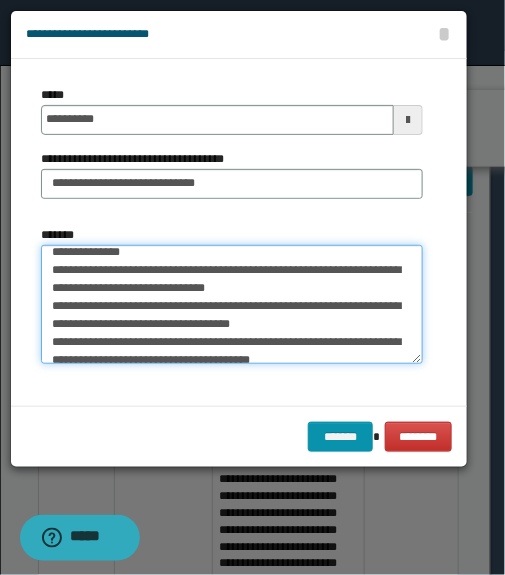 click on "*******" at bounding box center (232, 305) 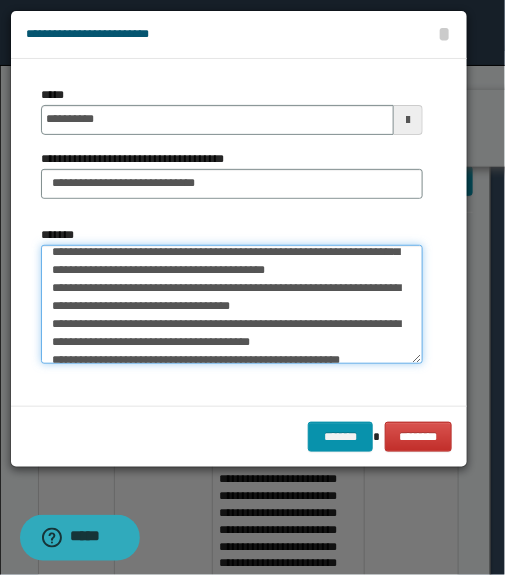 scroll, scrollTop: 350, scrollLeft: 0, axis: vertical 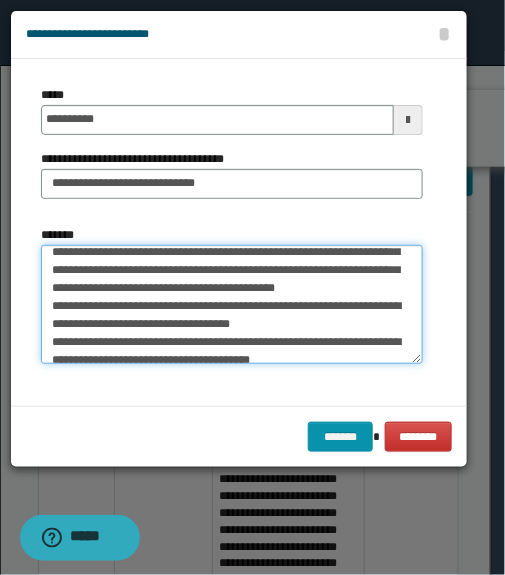 click on "*******" at bounding box center (232, 305) 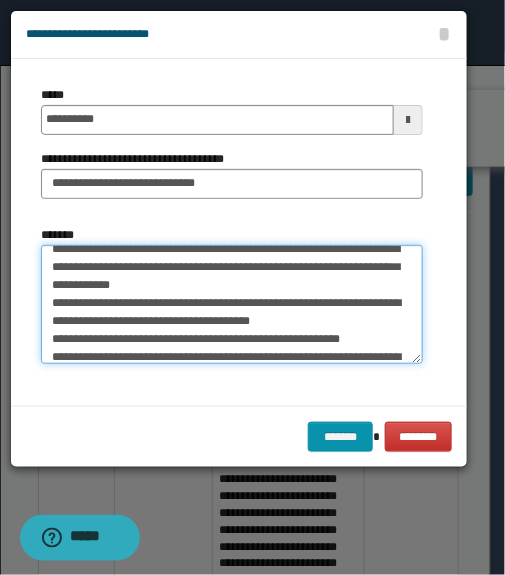 scroll, scrollTop: 404, scrollLeft: 0, axis: vertical 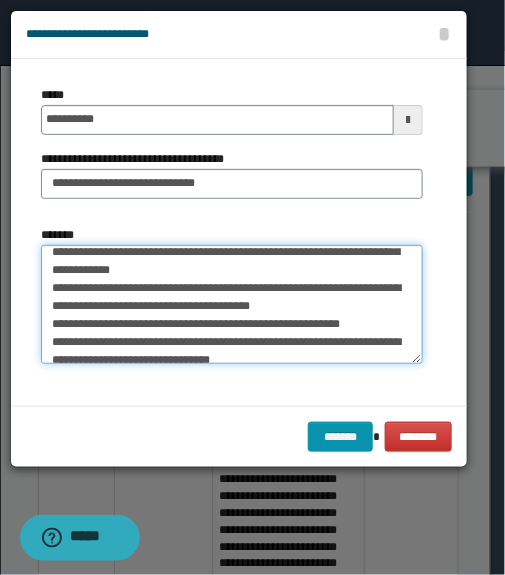 drag, startPoint x: 128, startPoint y: 286, endPoint x: 172, endPoint y: 245, distance: 60.1415 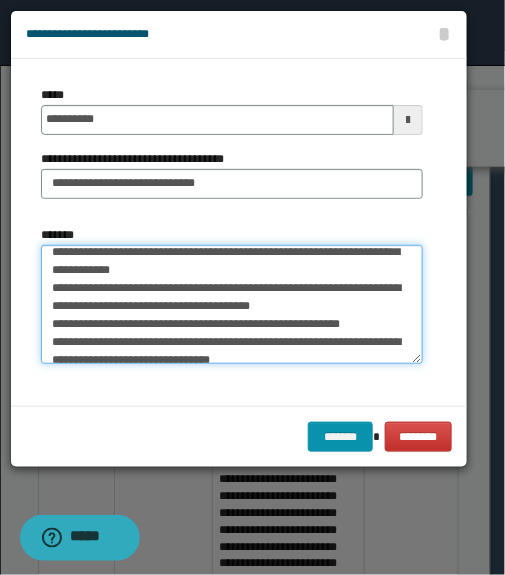 click on "*******" at bounding box center (232, 305) 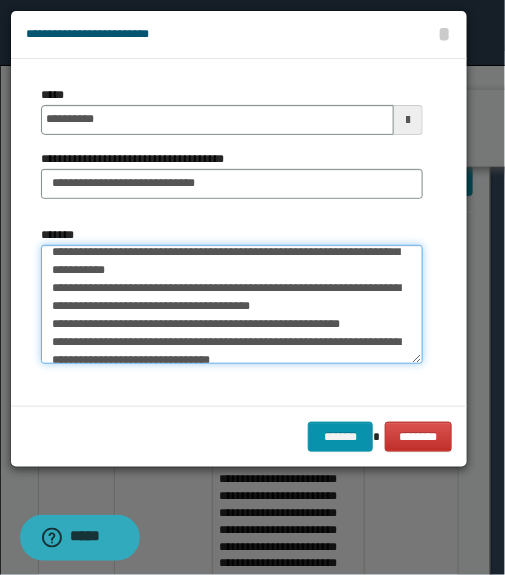 click on "*******" at bounding box center [232, 305] 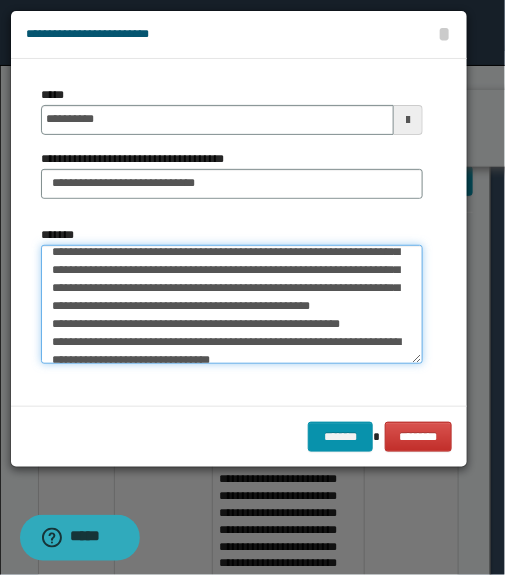 scroll, scrollTop: 422, scrollLeft: 0, axis: vertical 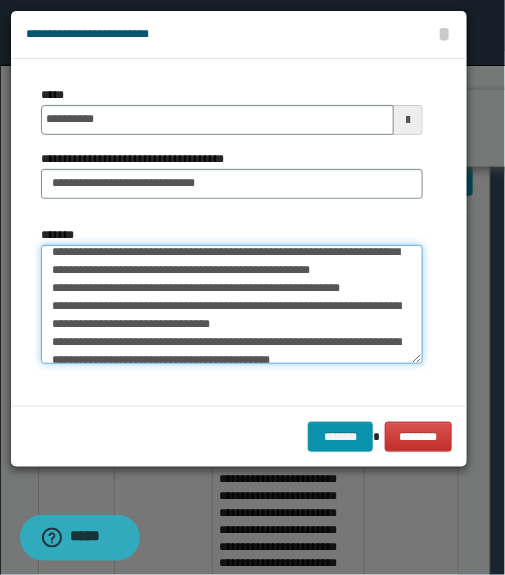 click on "*******" at bounding box center [232, 305] 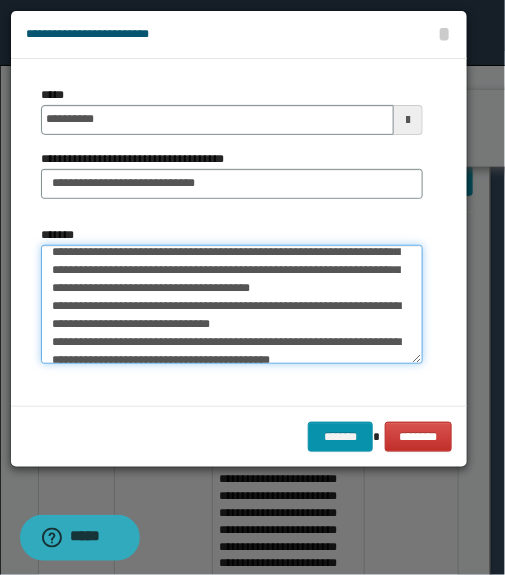 scroll, scrollTop: 404, scrollLeft: 0, axis: vertical 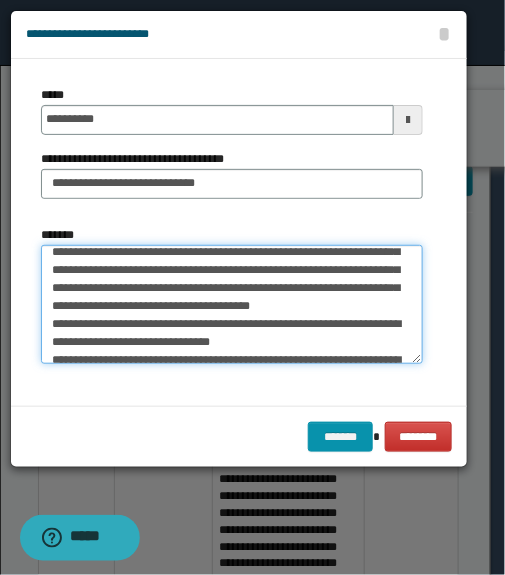 click on "*******" at bounding box center (232, 305) 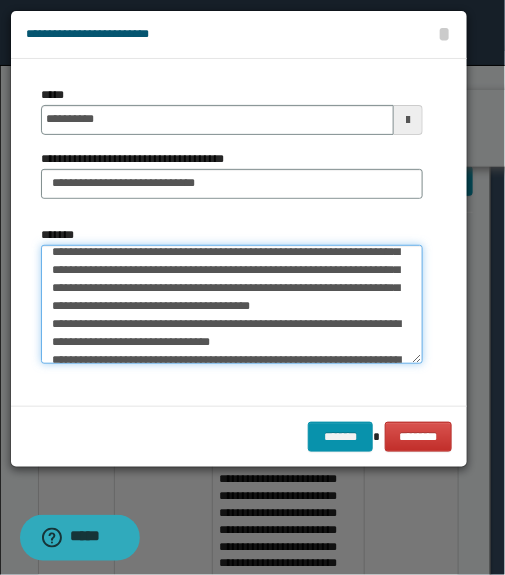 click on "*******" at bounding box center [232, 305] 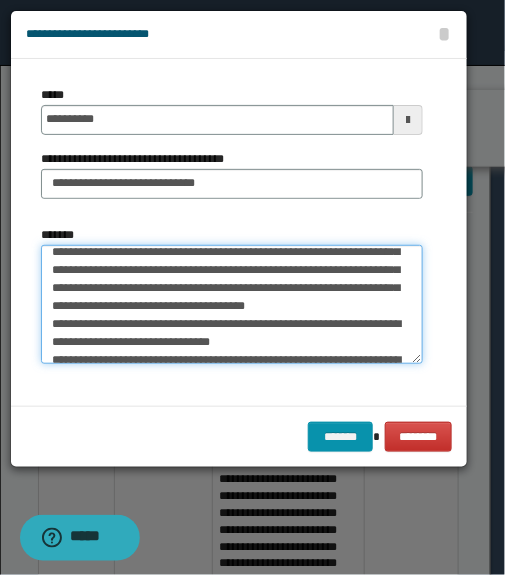 click on "*******" at bounding box center [232, 305] 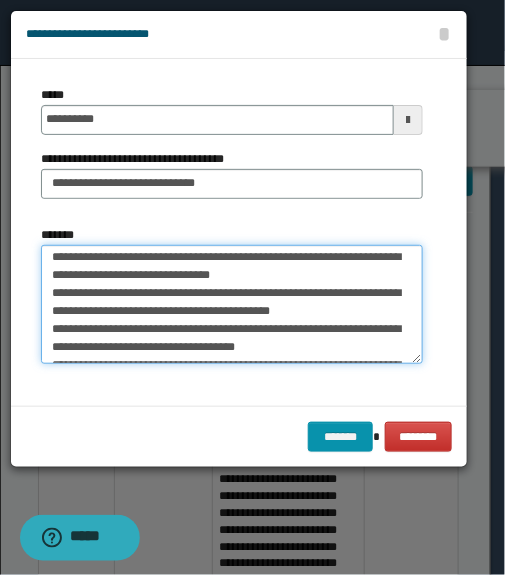scroll, scrollTop: 477, scrollLeft: 0, axis: vertical 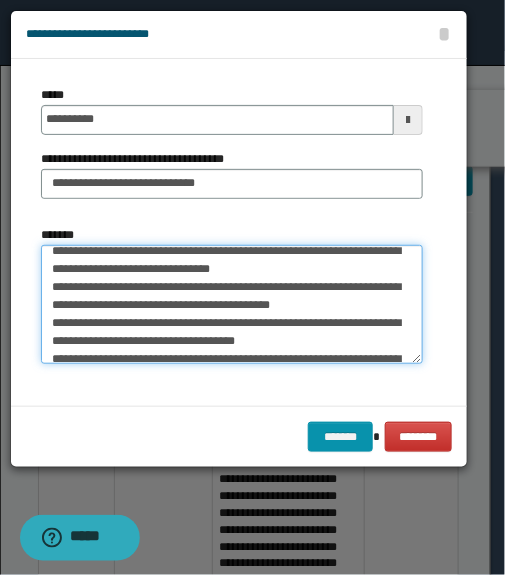 click on "*******" at bounding box center [232, 305] 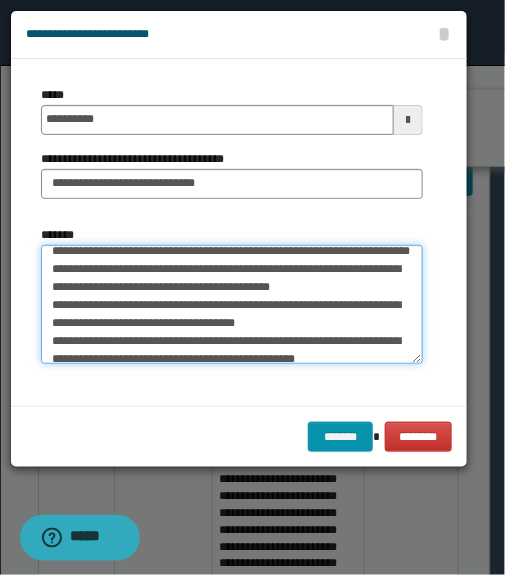 scroll, scrollTop: 459, scrollLeft: 0, axis: vertical 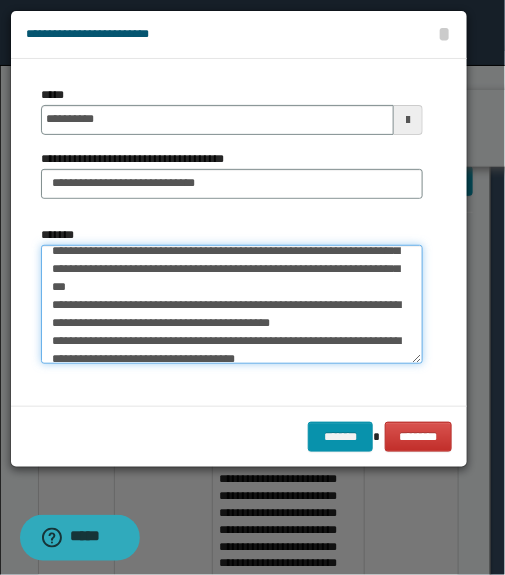 click on "*******" at bounding box center (232, 305) 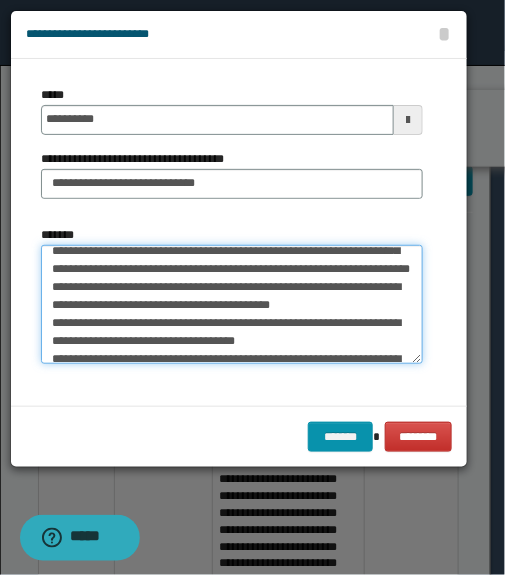 click on "*******" at bounding box center [232, 305] 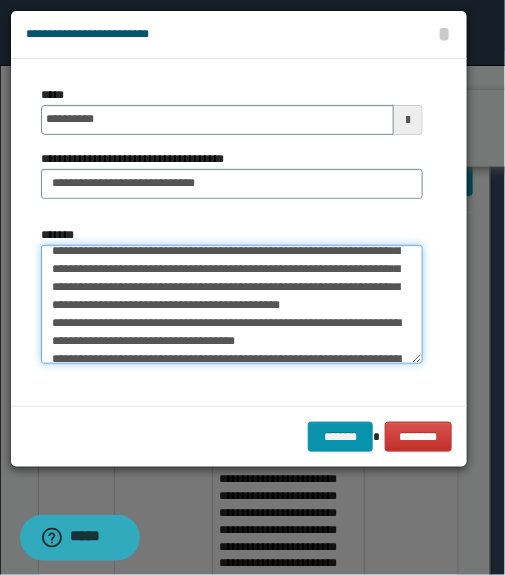 scroll, scrollTop: 441, scrollLeft: 0, axis: vertical 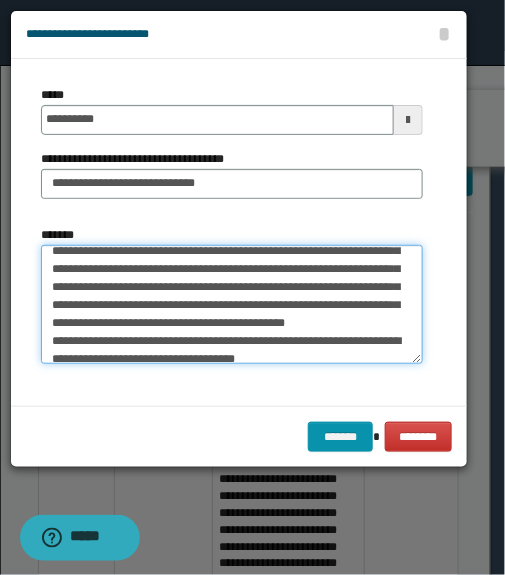 click on "*******" at bounding box center [232, 305] 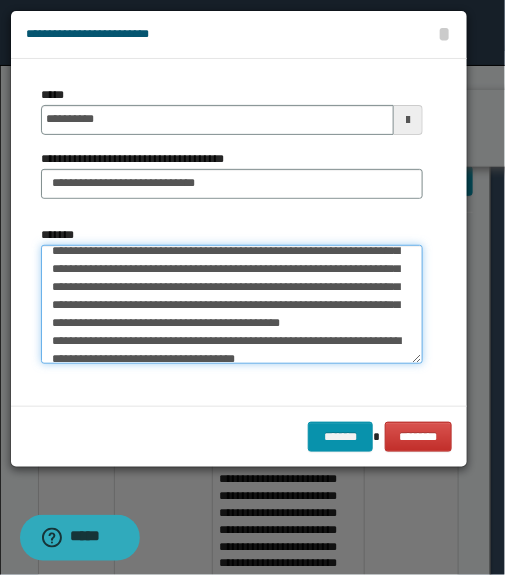 click on "*******" at bounding box center (232, 305) 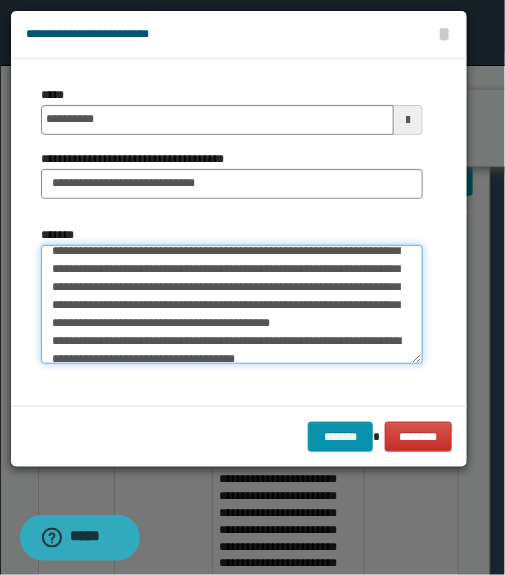 click on "*******" at bounding box center [232, 305] 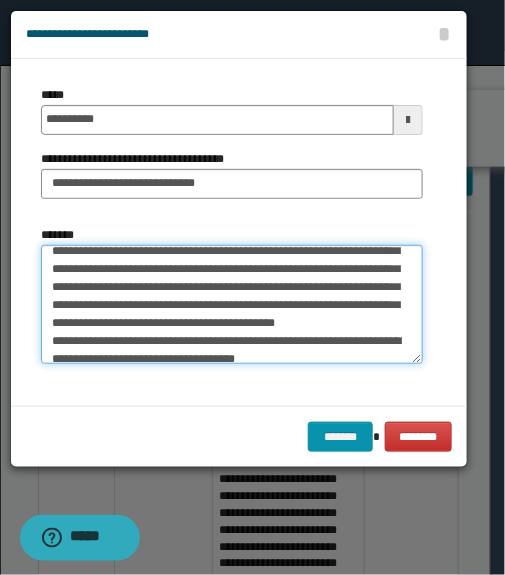 click on "*******" at bounding box center (232, 305) 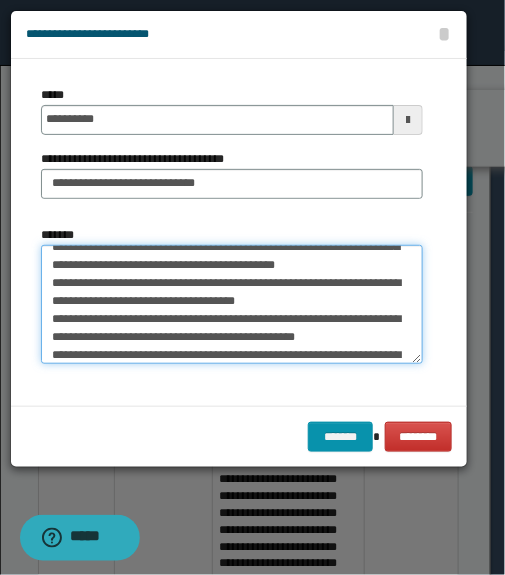 scroll, scrollTop: 514, scrollLeft: 0, axis: vertical 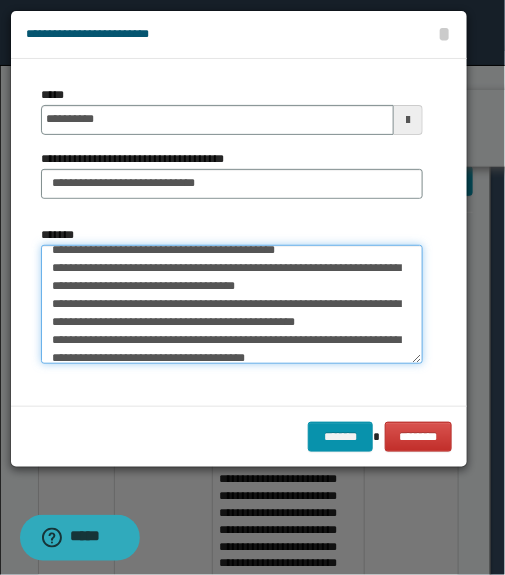click on "*******" at bounding box center (232, 305) 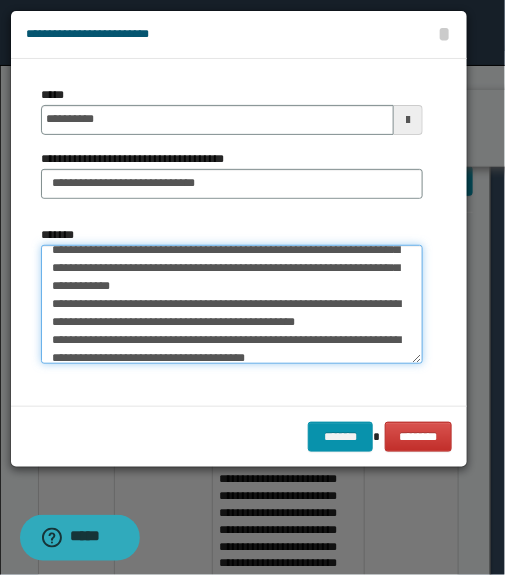 scroll, scrollTop: 496, scrollLeft: 0, axis: vertical 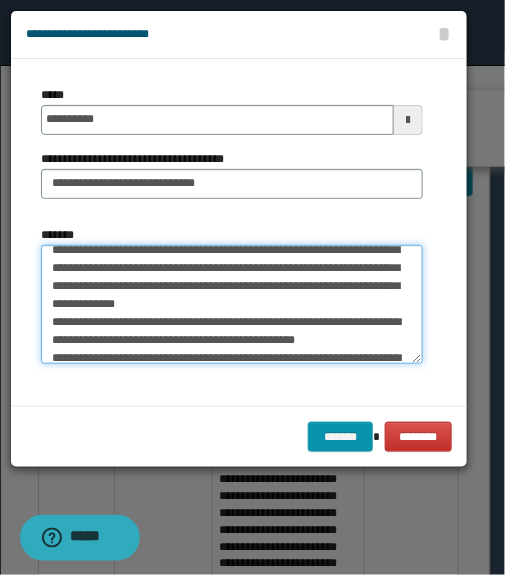click on "*******" at bounding box center (232, 305) 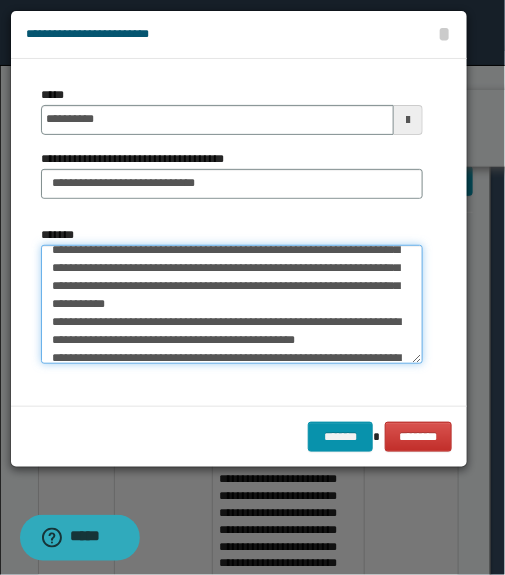 click on "*******" at bounding box center (232, 305) 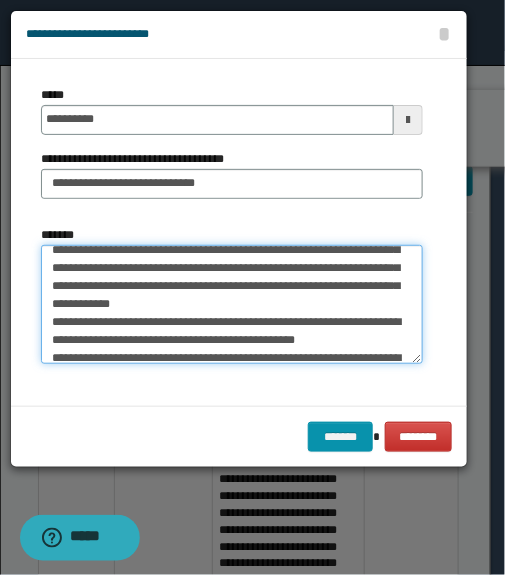 click on "*******" at bounding box center [232, 305] 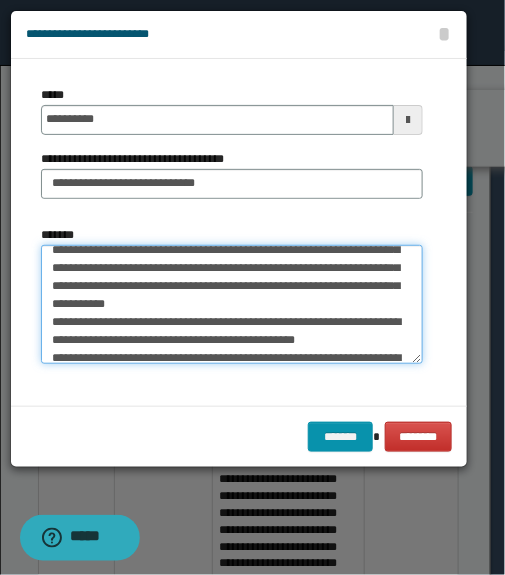 scroll, scrollTop: 0, scrollLeft: 0, axis: both 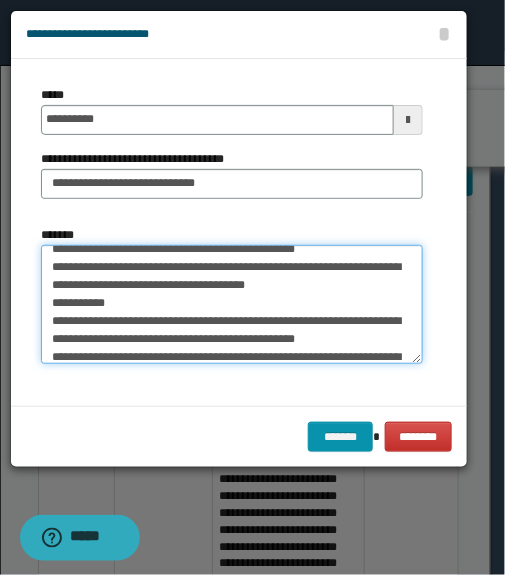 click on "*******" at bounding box center (232, 305) 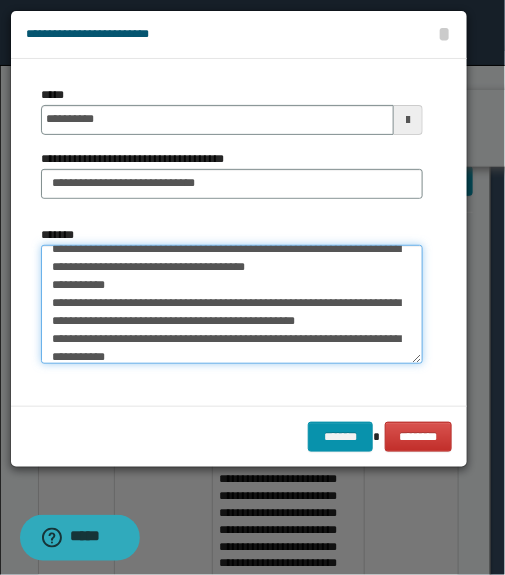 scroll, scrollTop: 569, scrollLeft: 0, axis: vertical 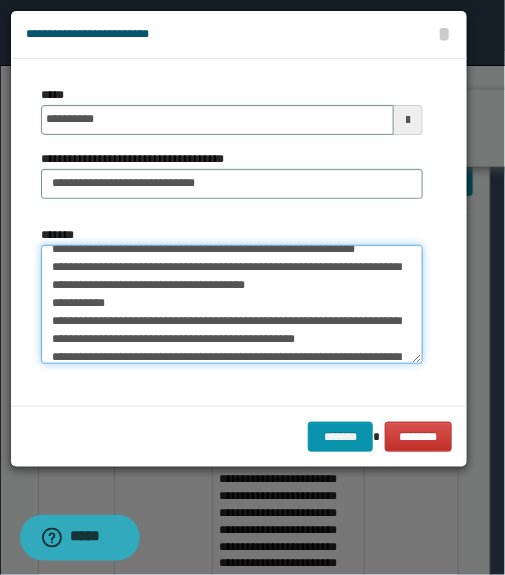 click on "*******" at bounding box center (232, 305) 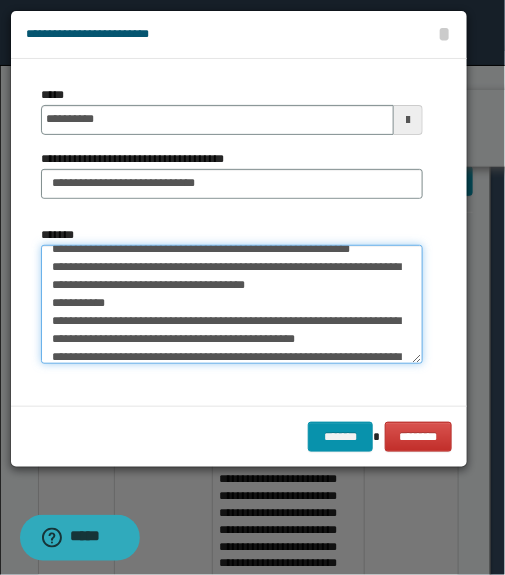 click on "*******" at bounding box center [232, 305] 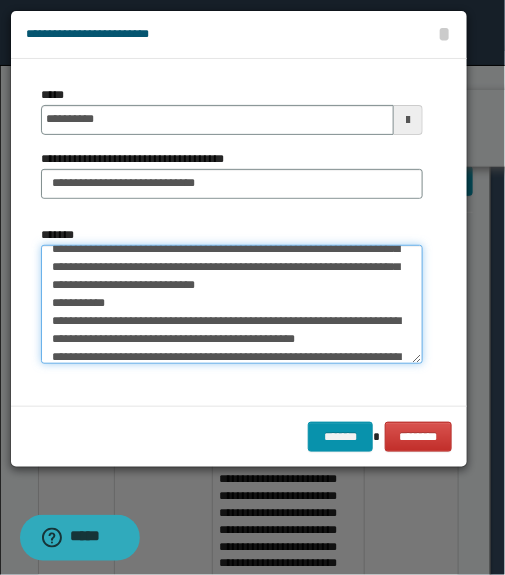 scroll, scrollTop: 550, scrollLeft: 0, axis: vertical 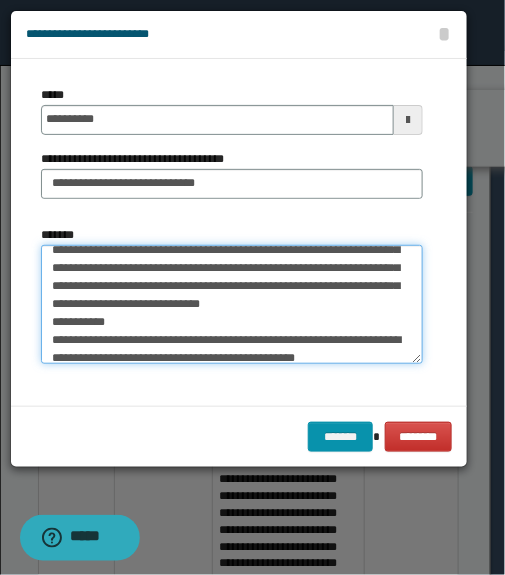 click on "*******" at bounding box center (232, 305) 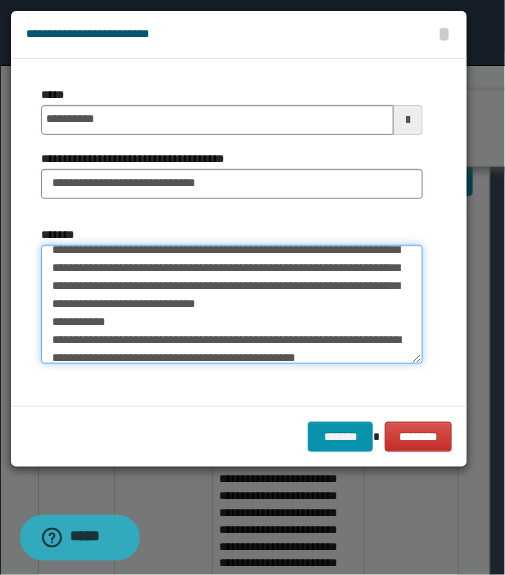 drag, startPoint x: 391, startPoint y: 318, endPoint x: 390, endPoint y: 328, distance: 10.049875 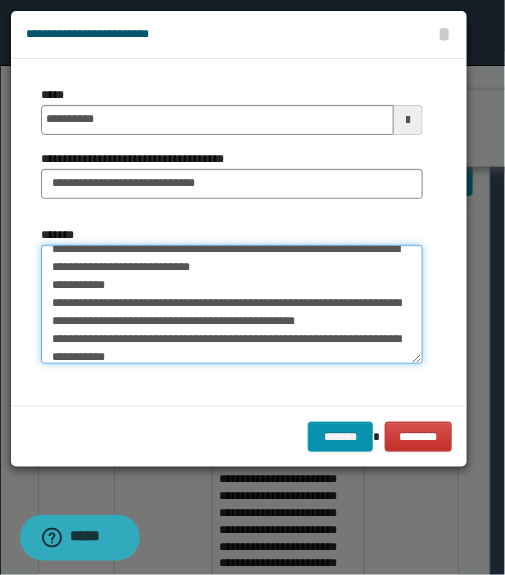 scroll, scrollTop: 623, scrollLeft: 0, axis: vertical 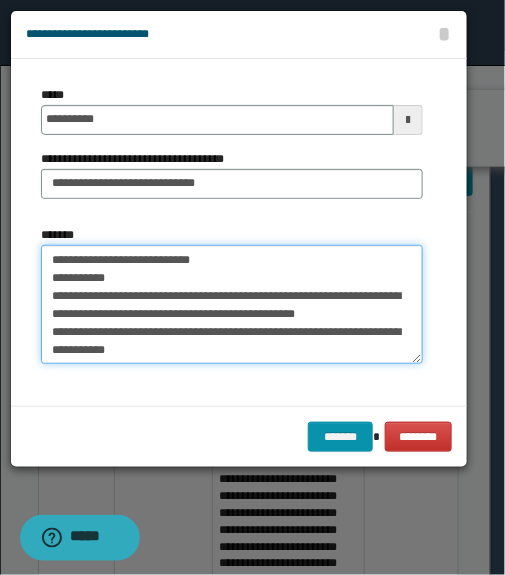 click on "*******" at bounding box center (232, 305) 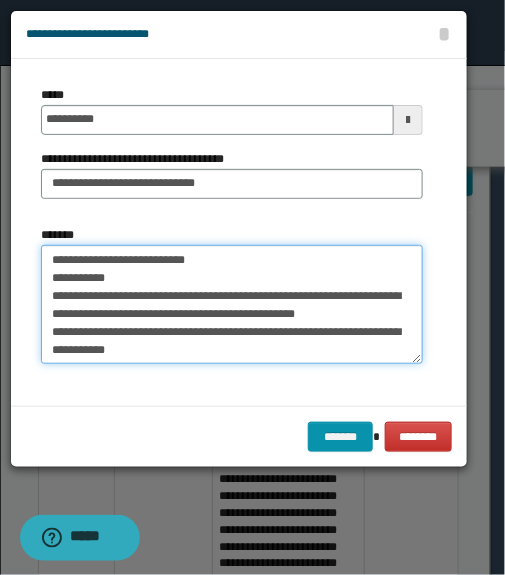 click on "*******" at bounding box center (232, 305) 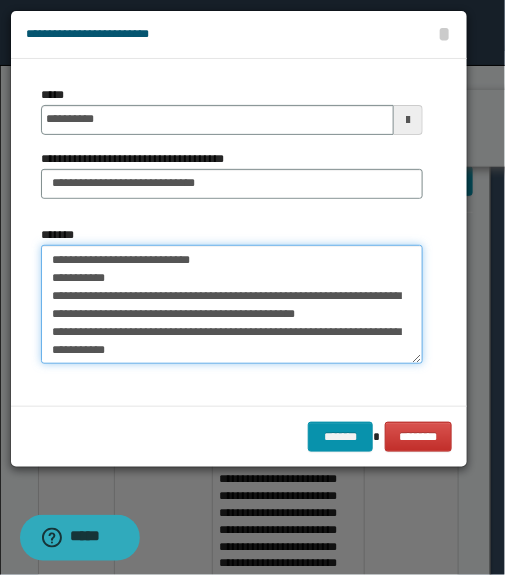 click on "*******" at bounding box center (232, 305) 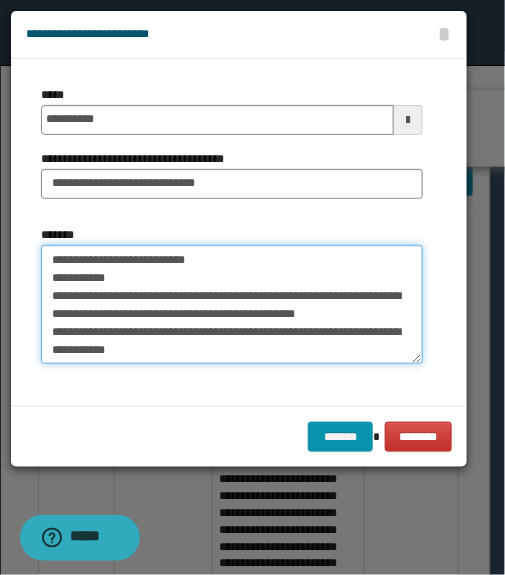 click on "*******" at bounding box center (232, 305) 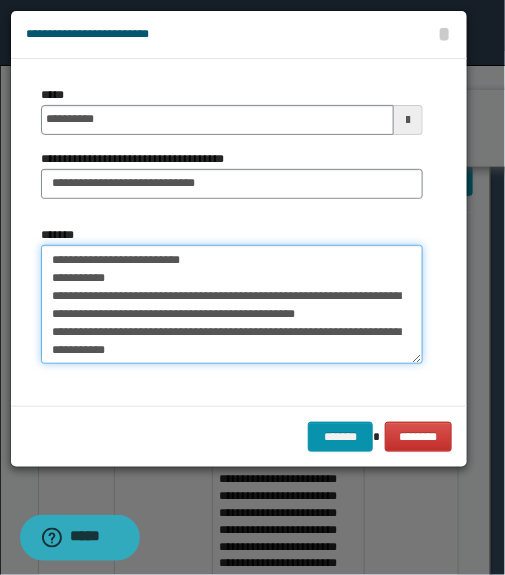 click on "*******" at bounding box center [232, 305] 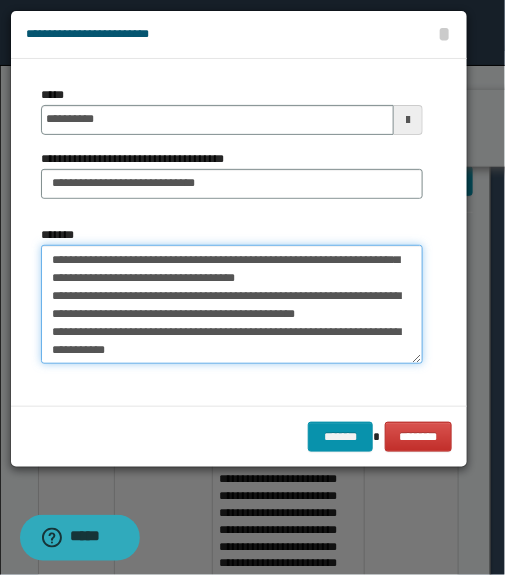 scroll, scrollTop: 605, scrollLeft: 0, axis: vertical 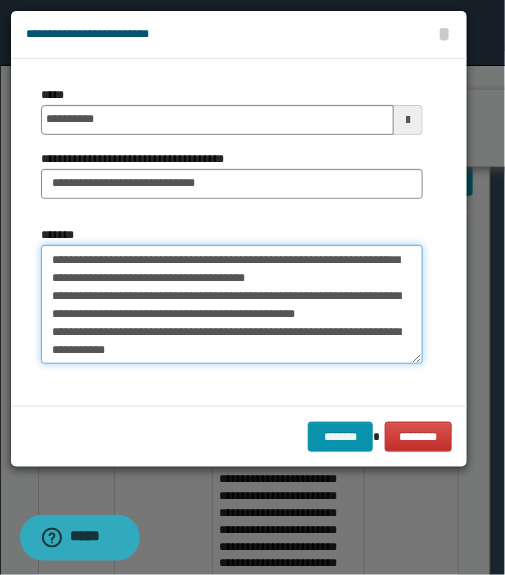 click on "*******" at bounding box center [232, 305] 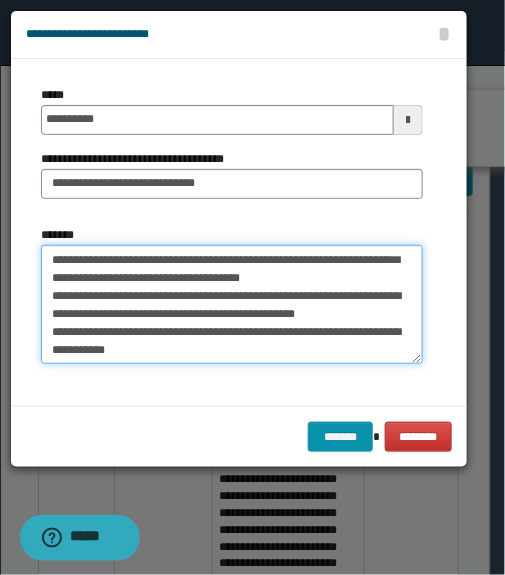 click on "*******" at bounding box center [232, 305] 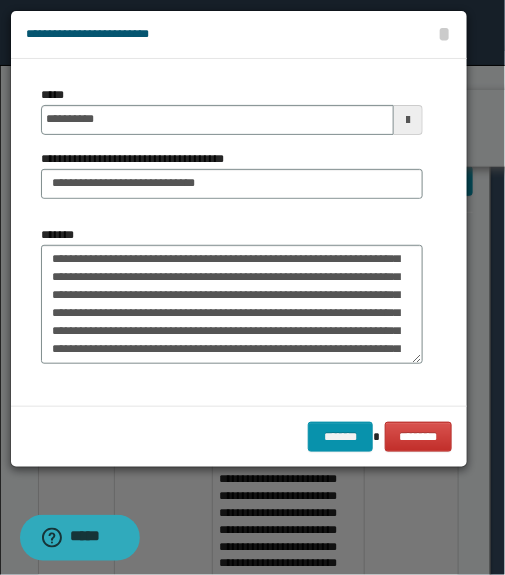 scroll, scrollTop: 266, scrollLeft: 0, axis: vertical 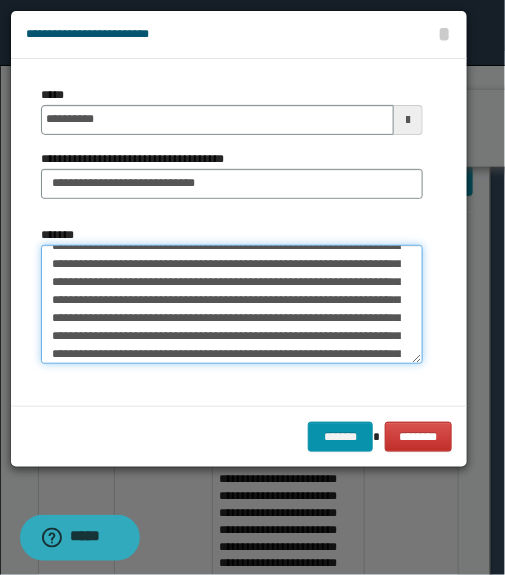 click on "*******" at bounding box center [232, 305] 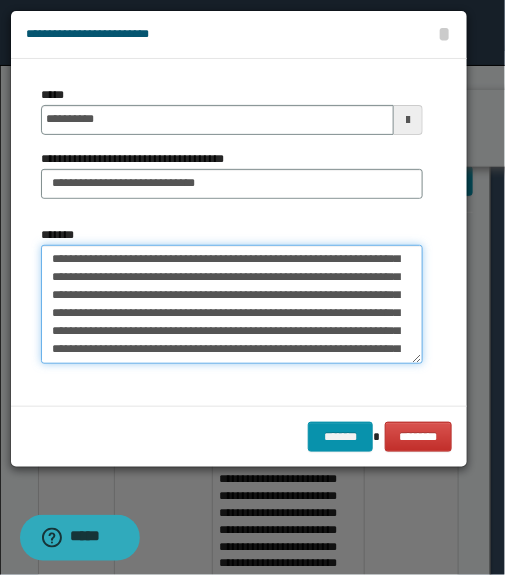 scroll, scrollTop: 357, scrollLeft: 0, axis: vertical 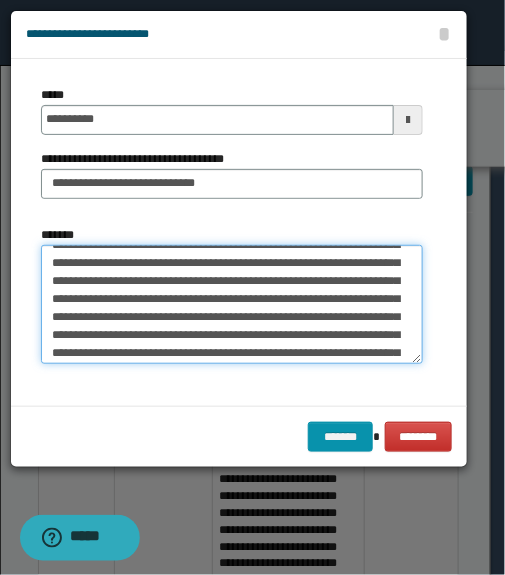 click on "*******" at bounding box center [232, 305] 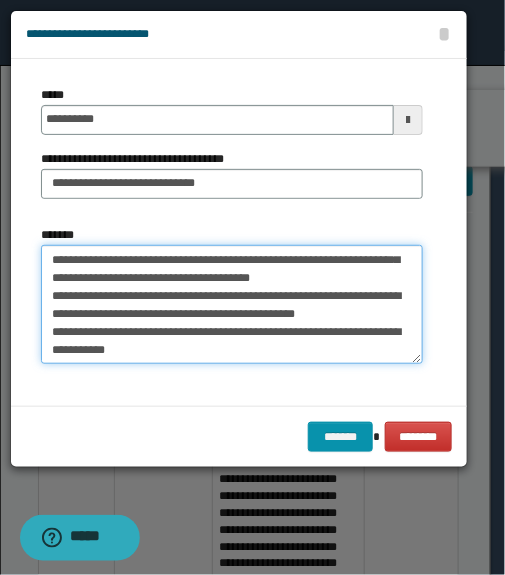 scroll, scrollTop: 630, scrollLeft: 0, axis: vertical 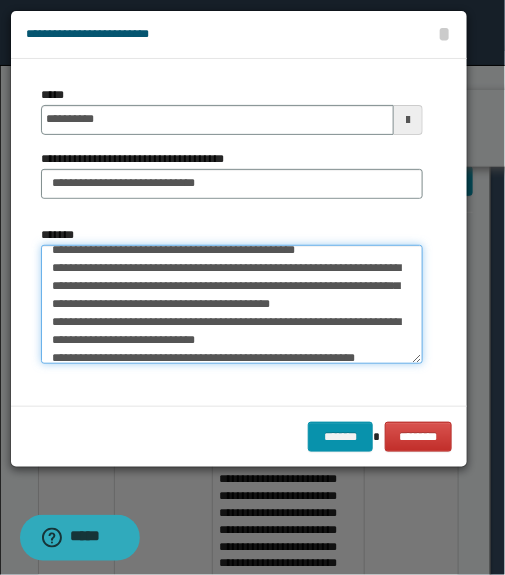 click on "*******" at bounding box center (232, 305) 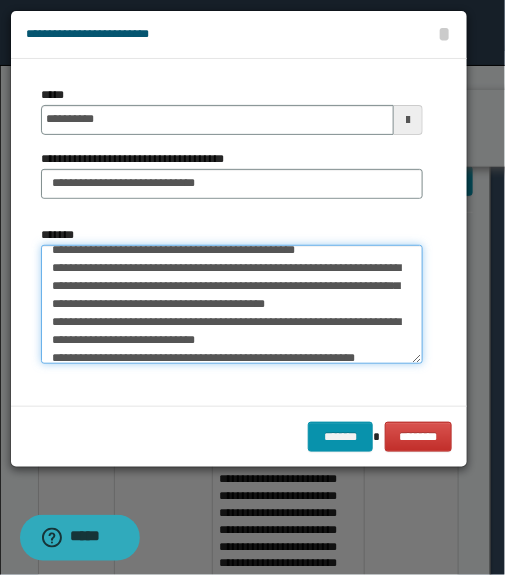 click on "*******" at bounding box center (232, 305) 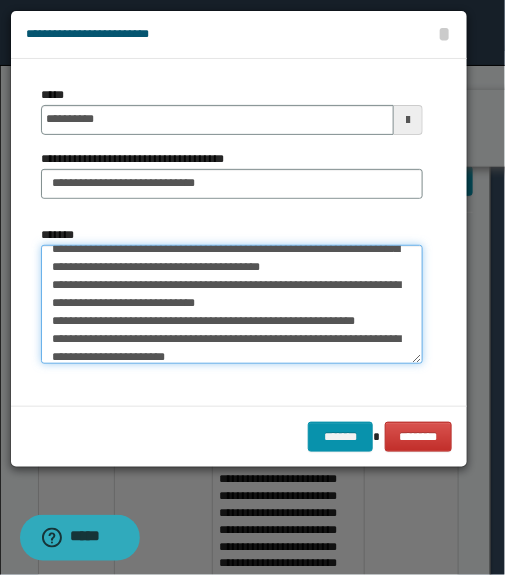 scroll, scrollTop: 713, scrollLeft: 0, axis: vertical 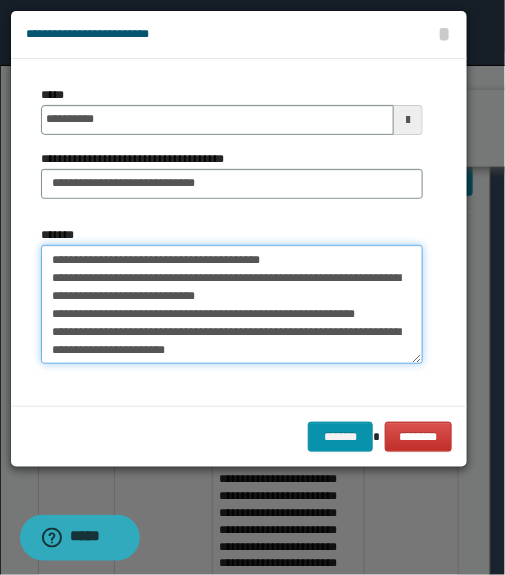 click on "*******" at bounding box center [232, 305] 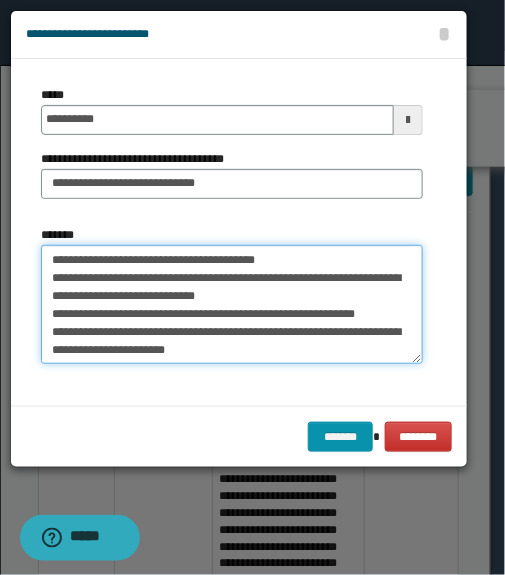 click on "*******" at bounding box center [232, 305] 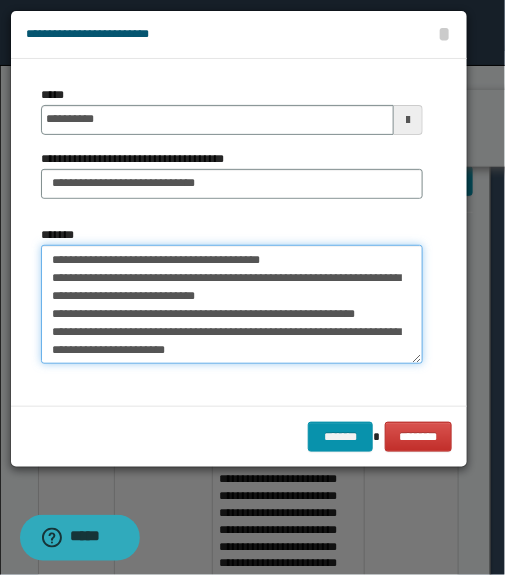 click on "*******" at bounding box center (232, 305) 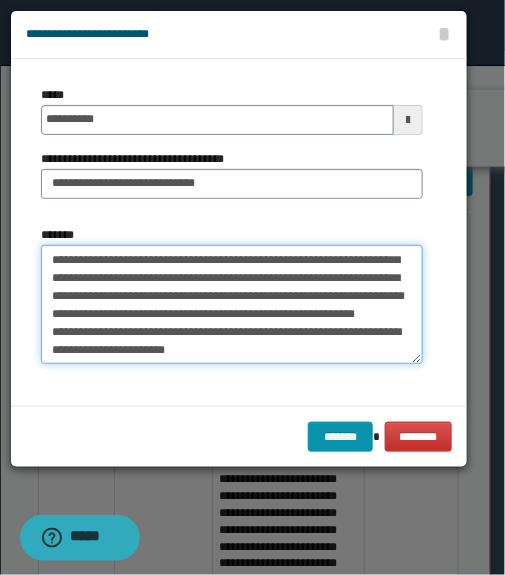 scroll, scrollTop: 695, scrollLeft: 0, axis: vertical 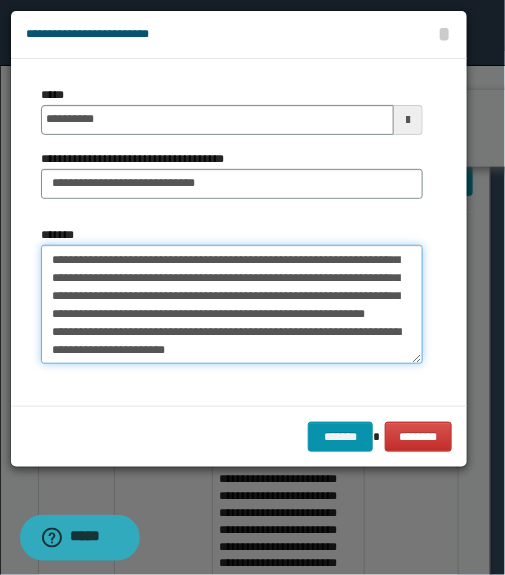 click on "*******" at bounding box center [232, 305] 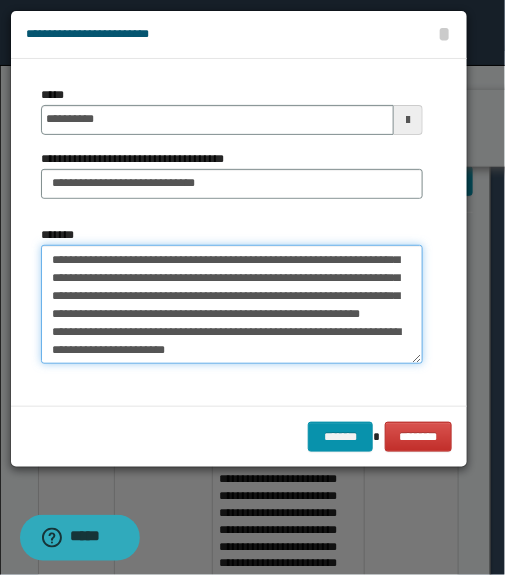 click on "*******" at bounding box center (232, 305) 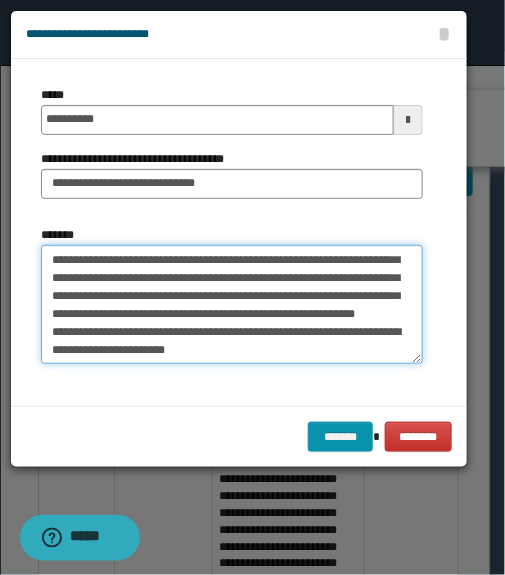 click on "*******" at bounding box center (232, 305) 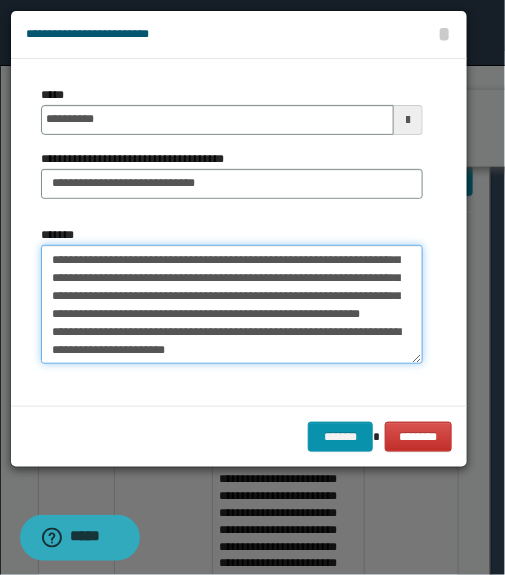 scroll, scrollTop: 737, scrollLeft: 0, axis: vertical 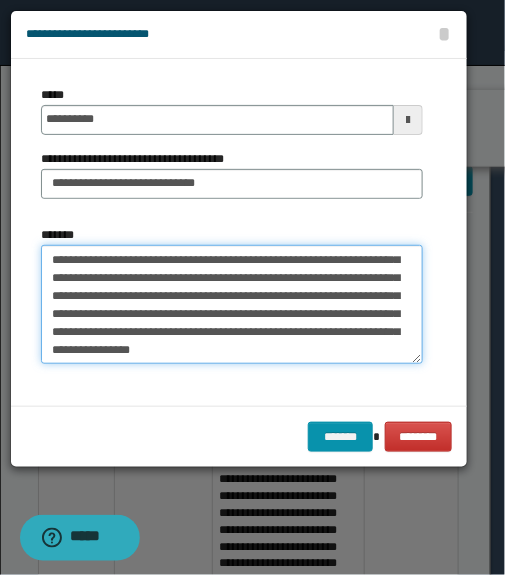 click on "*******" at bounding box center (232, 305) 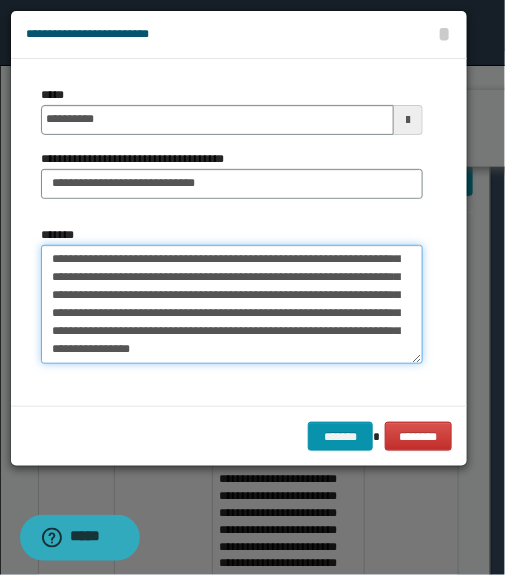 scroll, scrollTop: 720, scrollLeft: 0, axis: vertical 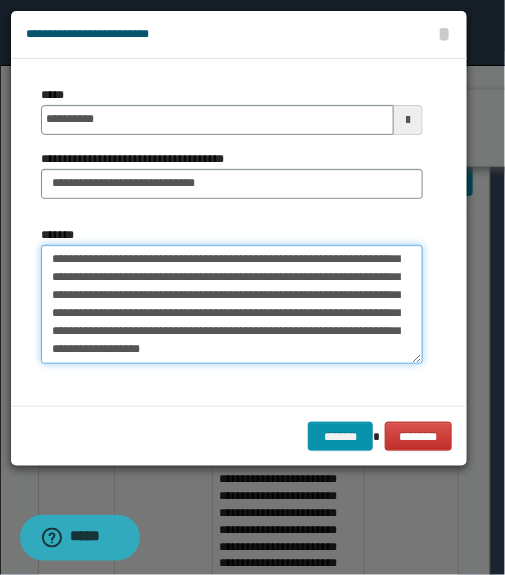 click on "*******" at bounding box center (232, 304) 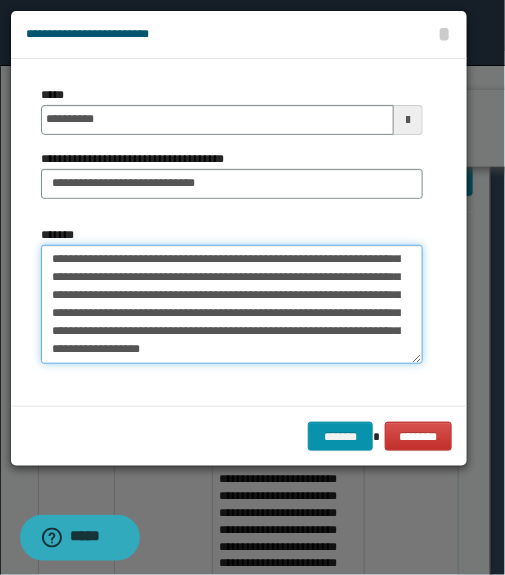 click on "*******" at bounding box center [232, 304] 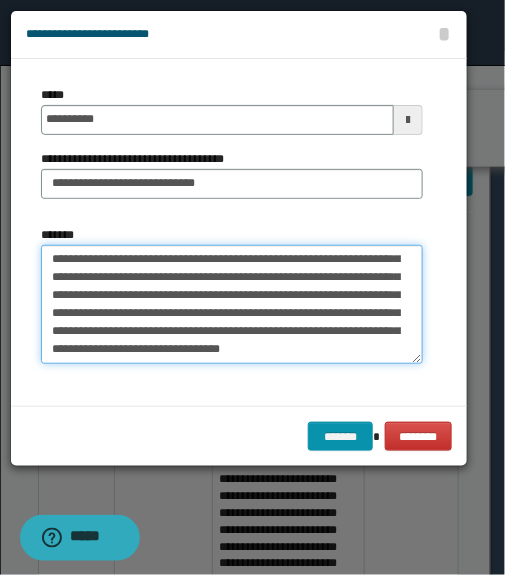 scroll, scrollTop: 732, scrollLeft: 0, axis: vertical 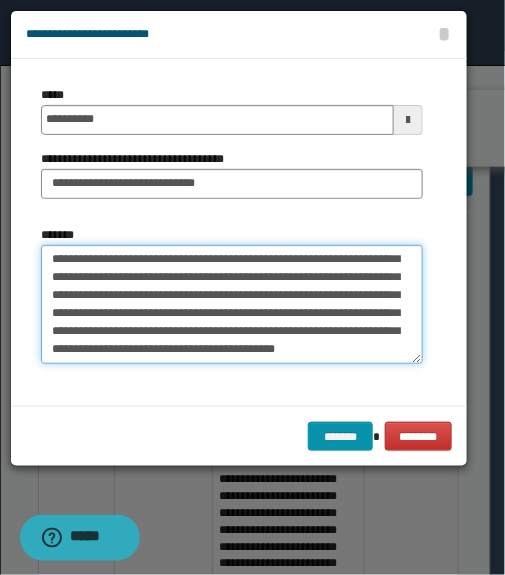 click on "*******" at bounding box center (232, 304) 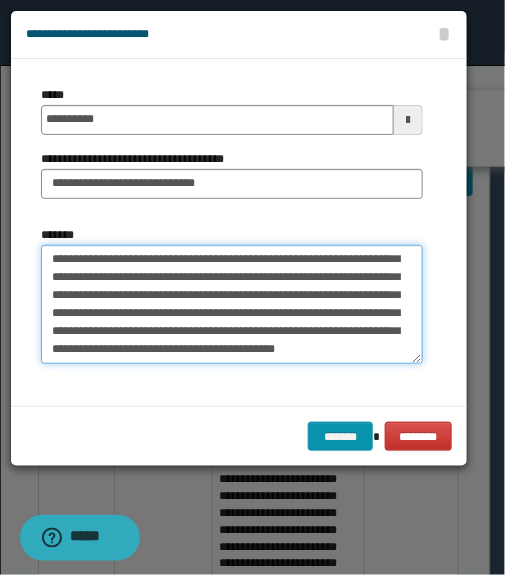paste on "**********" 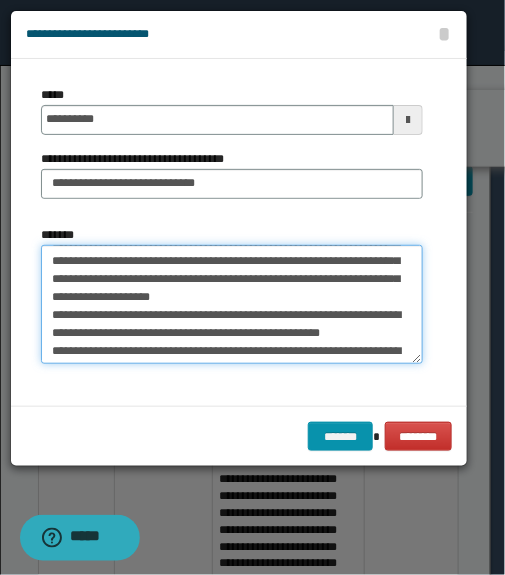 scroll, scrollTop: 745, scrollLeft: 0, axis: vertical 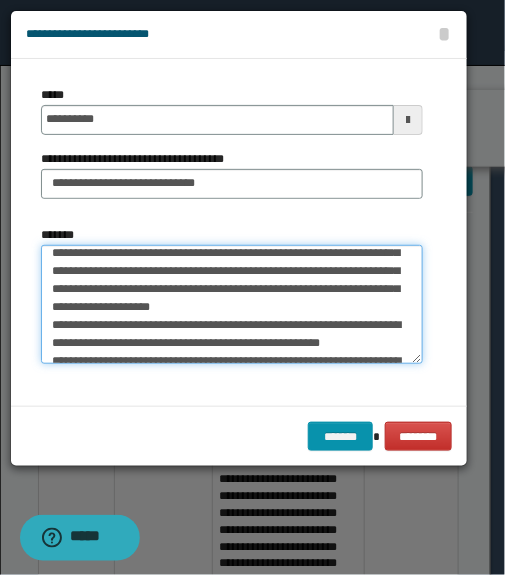click on "*******" at bounding box center (232, 304) 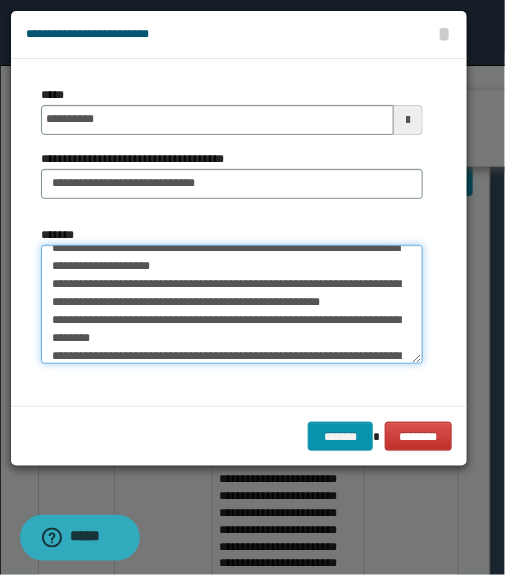 scroll, scrollTop: 822, scrollLeft: 0, axis: vertical 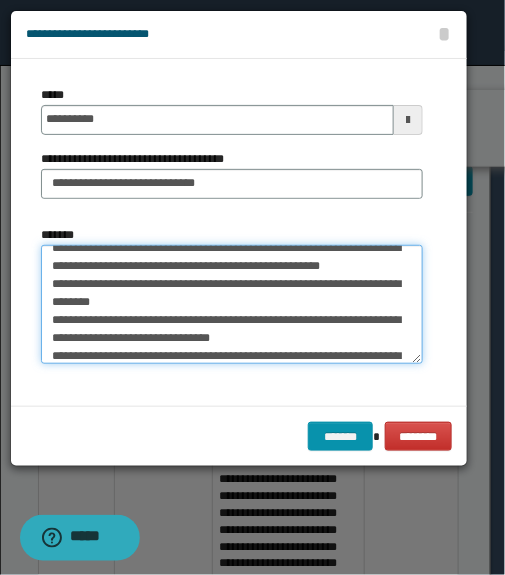 click on "*******" at bounding box center (232, 304) 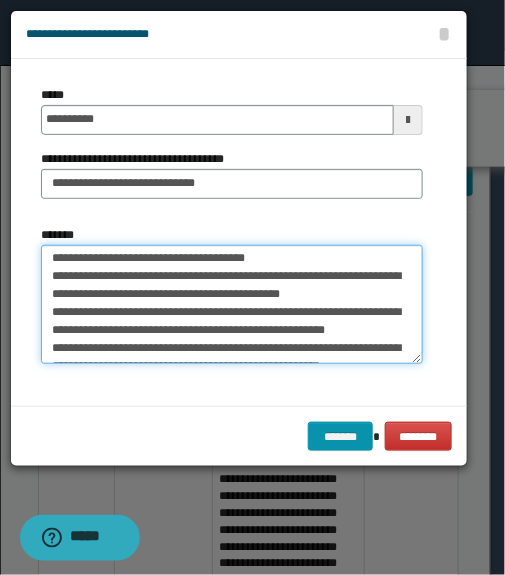 scroll, scrollTop: 895, scrollLeft: 0, axis: vertical 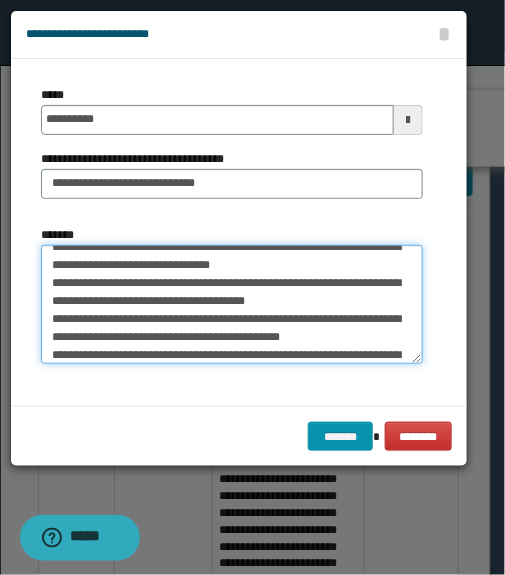 click on "*******" at bounding box center [232, 304] 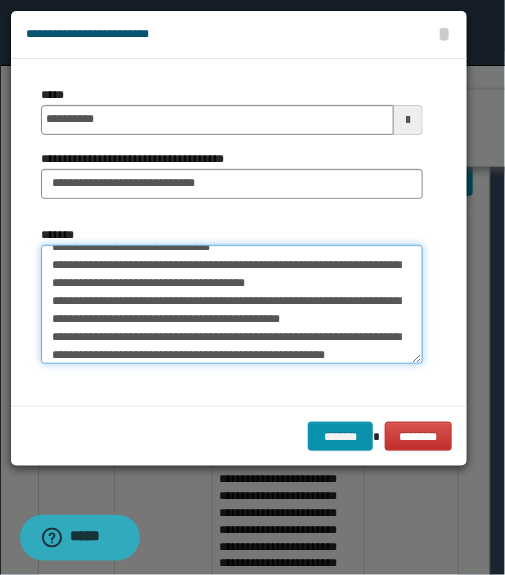 scroll, scrollTop: 877, scrollLeft: 0, axis: vertical 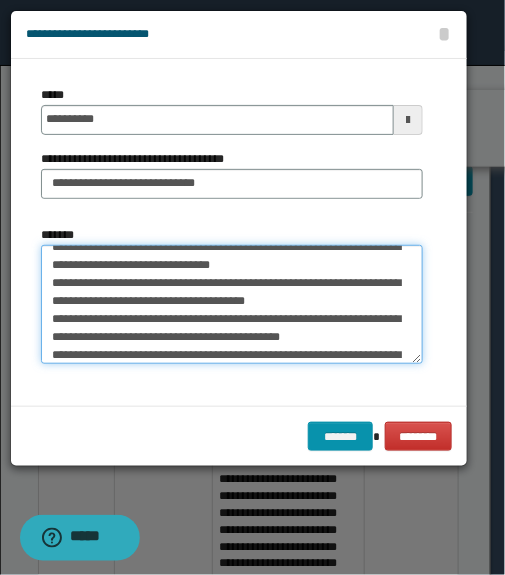 click on "*******" at bounding box center [232, 304] 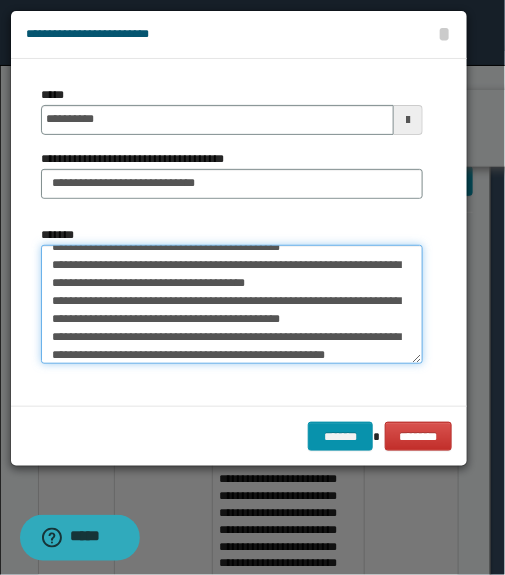 scroll, scrollTop: 859, scrollLeft: 0, axis: vertical 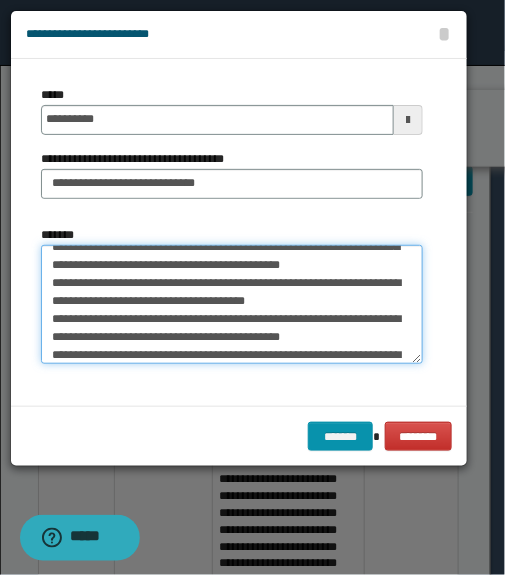 click on "*******" at bounding box center [232, 304] 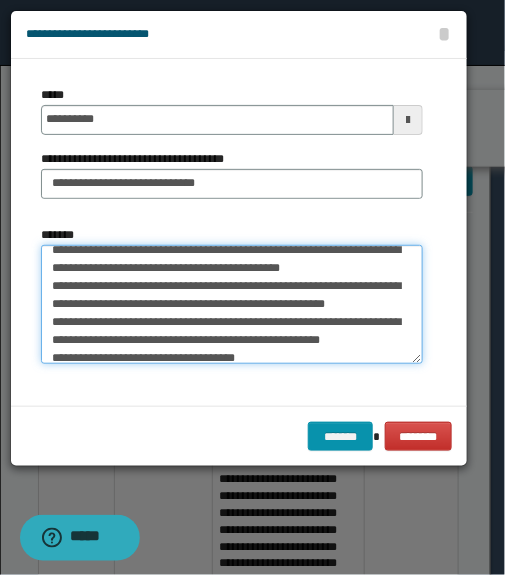 scroll, scrollTop: 931, scrollLeft: 0, axis: vertical 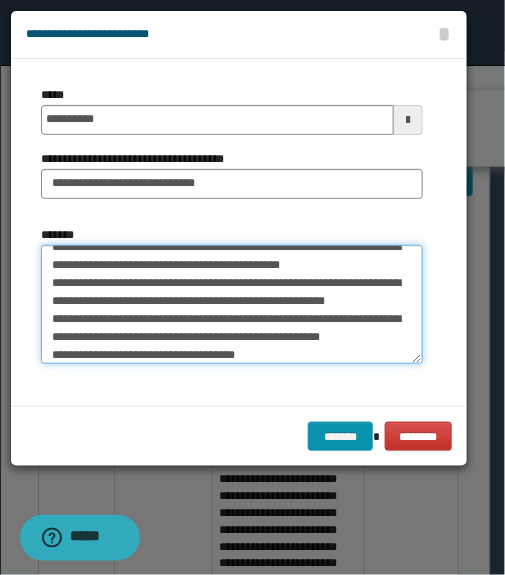 click on "*******" at bounding box center [232, 304] 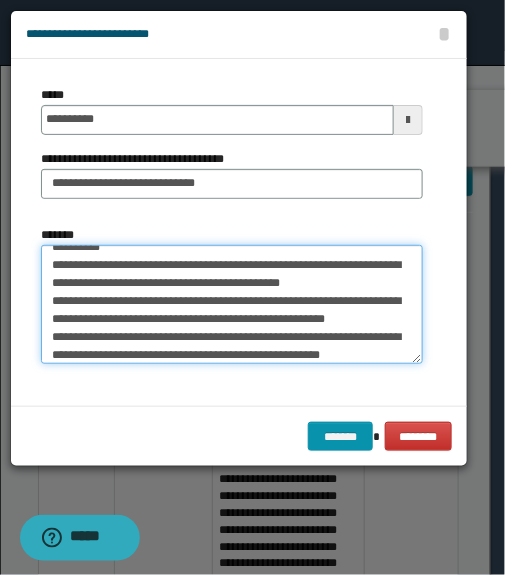 drag, startPoint x: 207, startPoint y: 288, endPoint x: 203, endPoint y: 300, distance: 12.649111 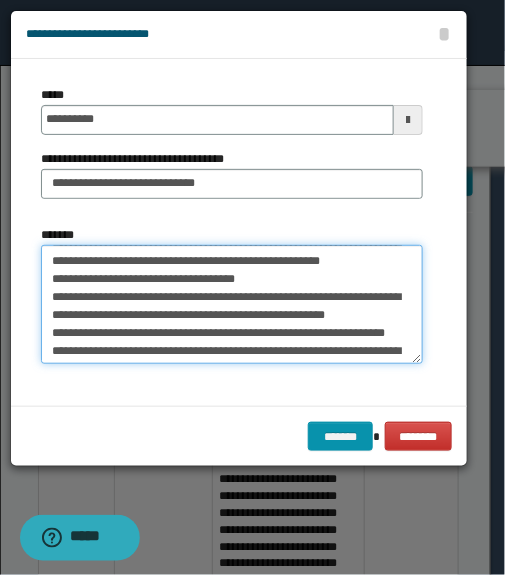 scroll, scrollTop: 1022, scrollLeft: 0, axis: vertical 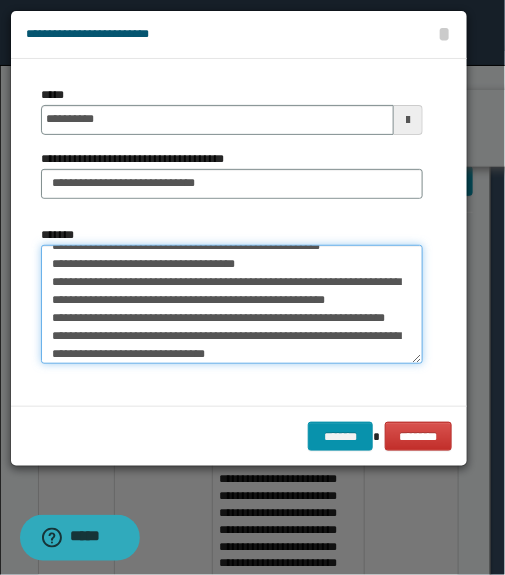 click on "*******" at bounding box center [232, 304] 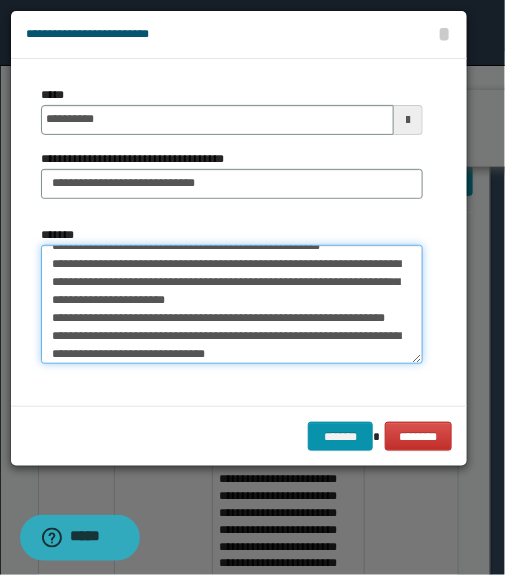 click on "*******" at bounding box center [232, 304] 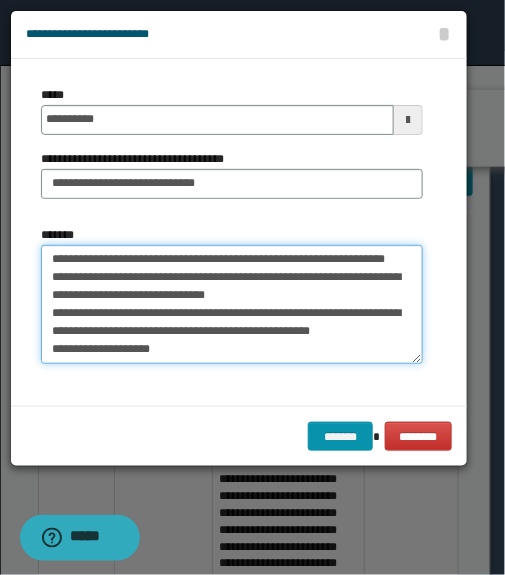 scroll, scrollTop: 1131, scrollLeft: 0, axis: vertical 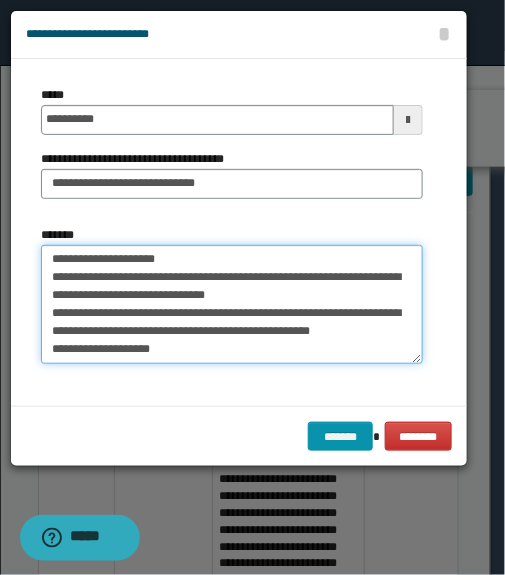 click on "*******" at bounding box center [232, 304] 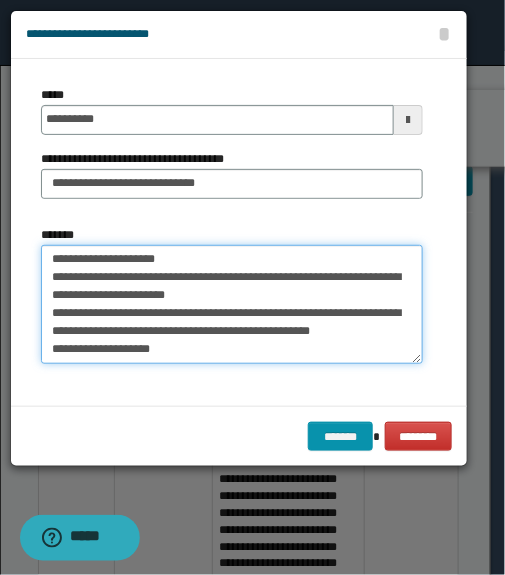 drag, startPoint x: 99, startPoint y: 316, endPoint x: 29, endPoint y: 314, distance: 70.028564 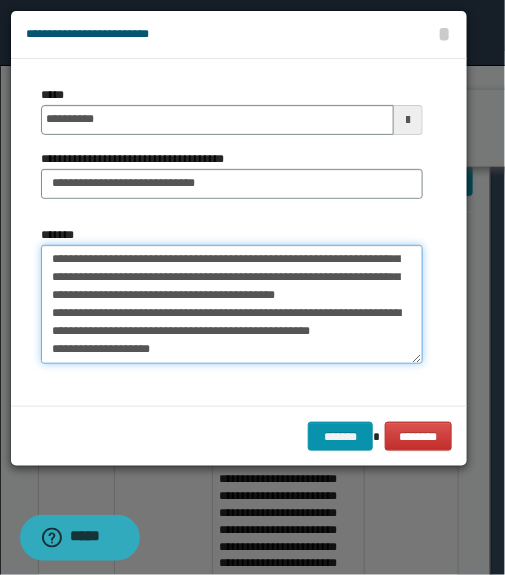 scroll, scrollTop: 1152, scrollLeft: 0, axis: vertical 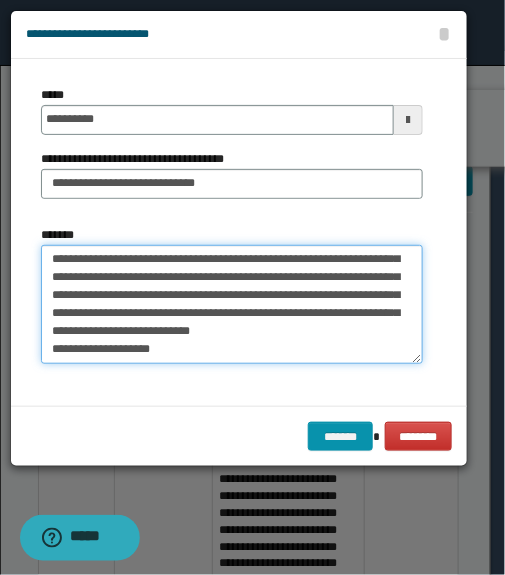 click on "*******" at bounding box center [232, 304] 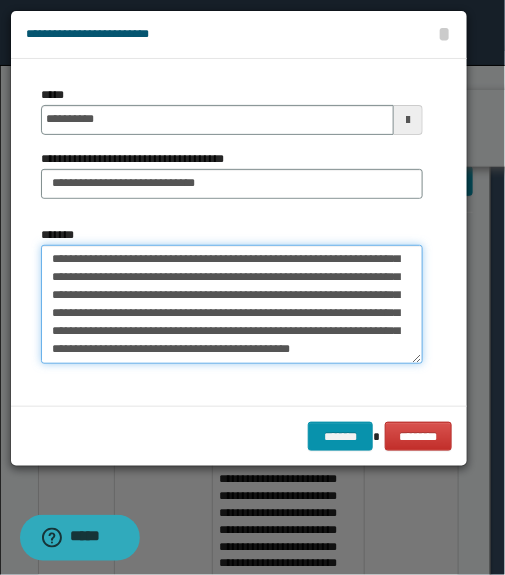 scroll, scrollTop: 1134, scrollLeft: 0, axis: vertical 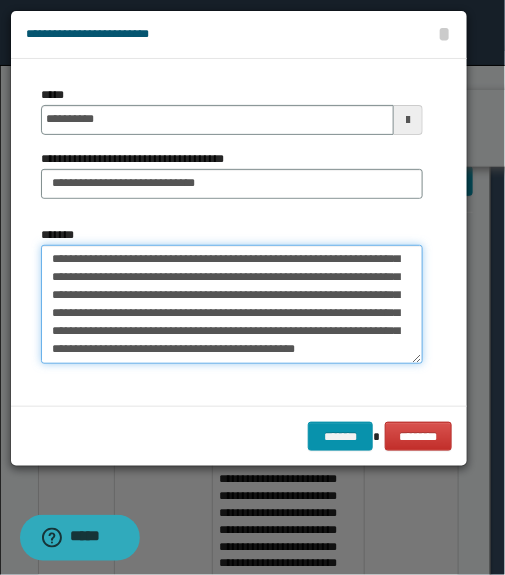click on "*******" at bounding box center (232, 304) 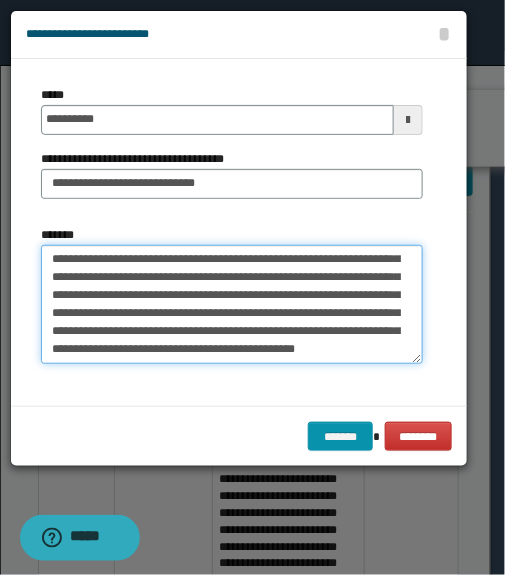click on "*******" at bounding box center (232, 304) 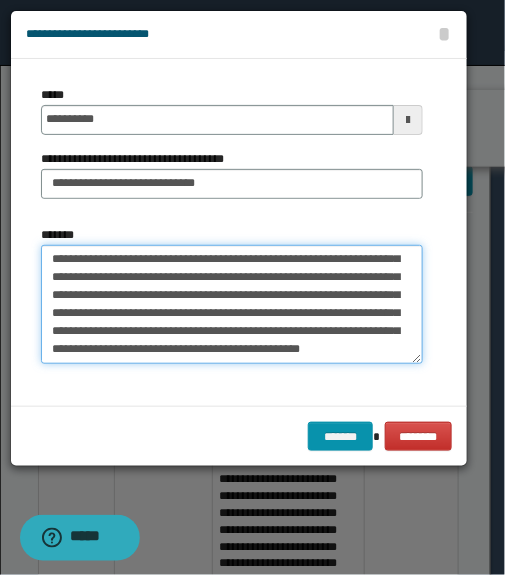 paste on "**********" 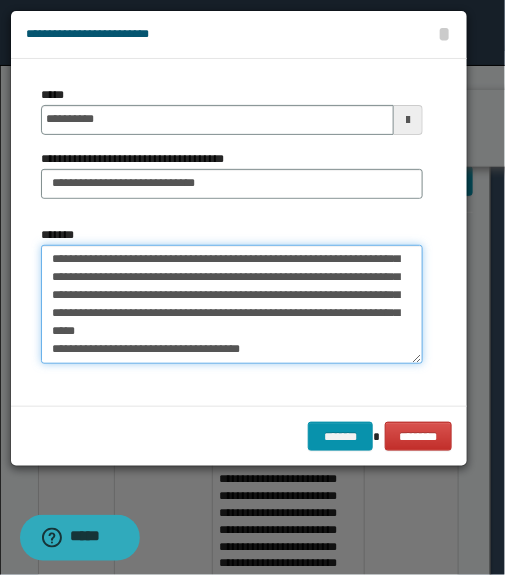 scroll, scrollTop: 1182, scrollLeft: 0, axis: vertical 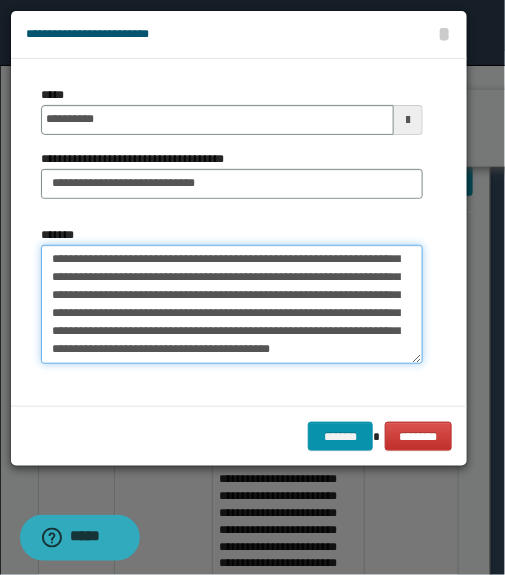 click on "*******" at bounding box center [232, 304] 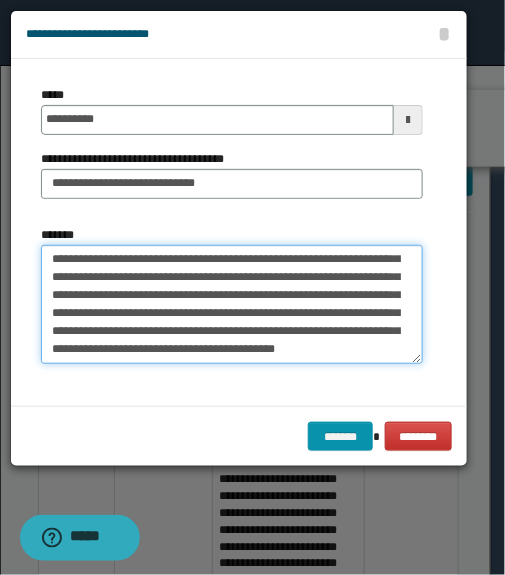paste on "**********" 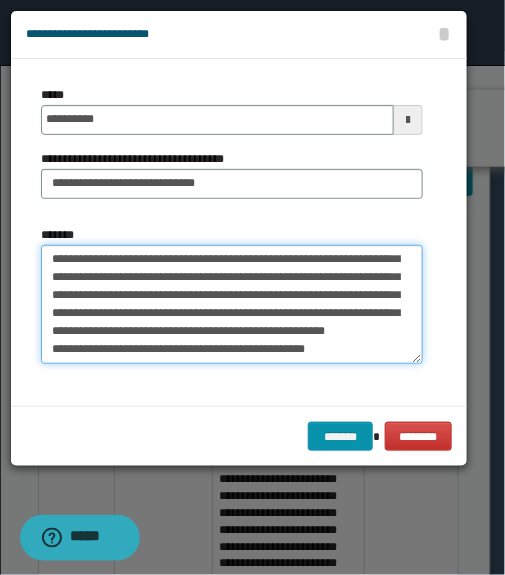 scroll, scrollTop: 1200, scrollLeft: 0, axis: vertical 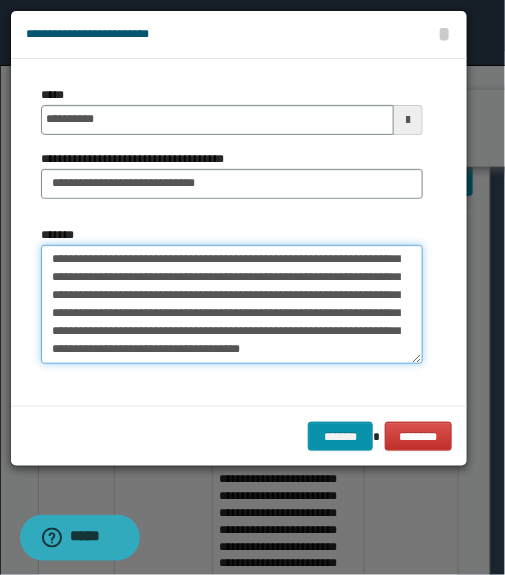 click on "*******" at bounding box center (232, 304) 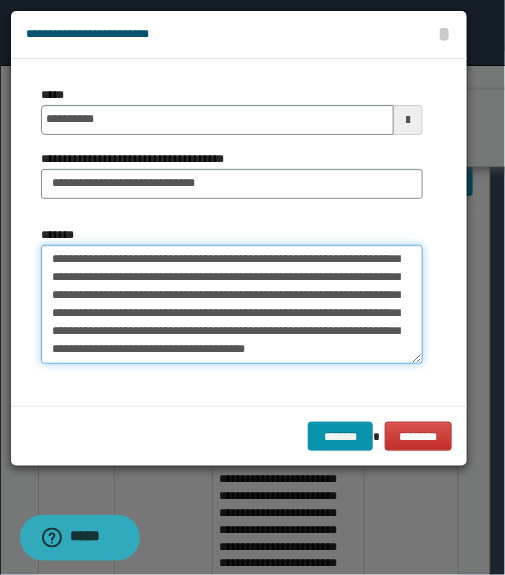 click on "*******" at bounding box center (232, 304) 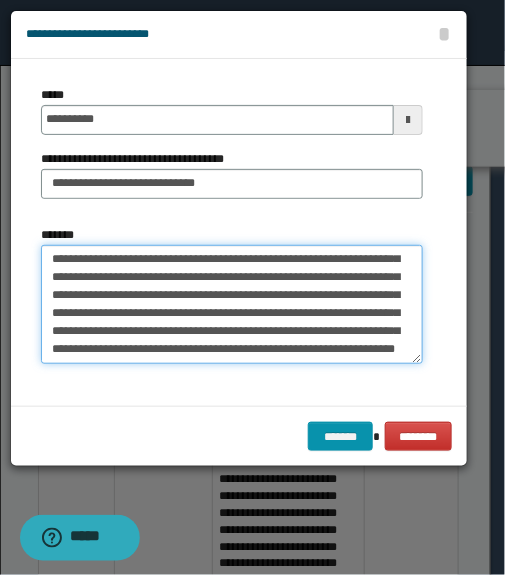 drag, startPoint x: 293, startPoint y: 310, endPoint x: 305, endPoint y: 352, distance: 43.68066 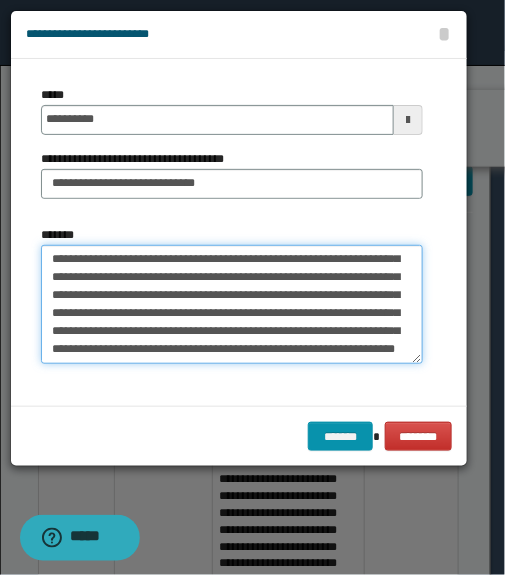 paste on "**********" 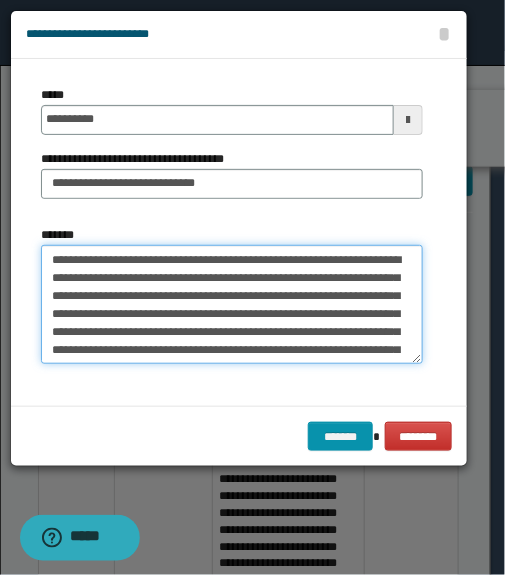 scroll, scrollTop: 1434, scrollLeft: 0, axis: vertical 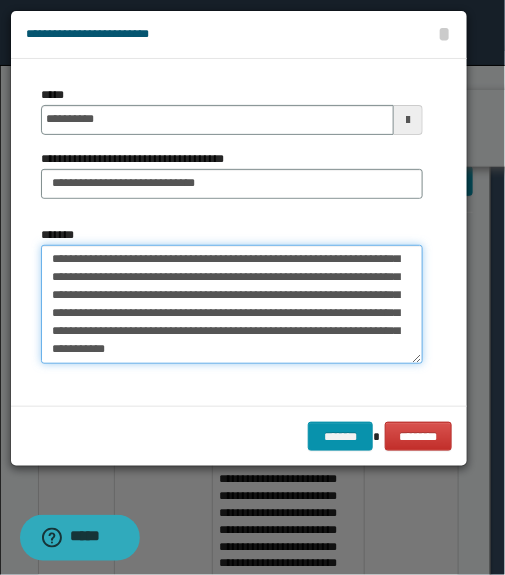 click on "*******" at bounding box center (232, 304) 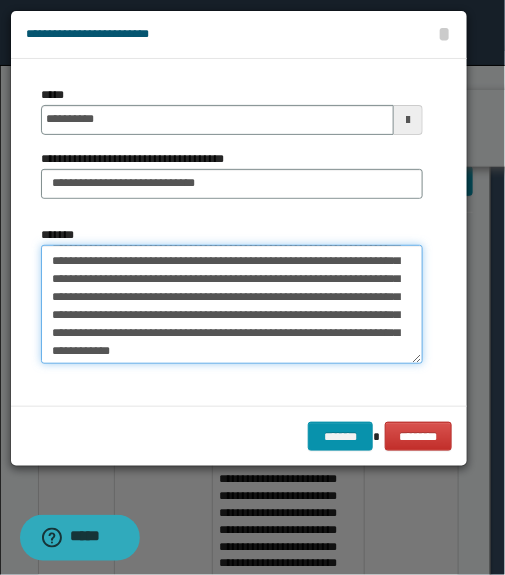 scroll, scrollTop: 1252, scrollLeft: 0, axis: vertical 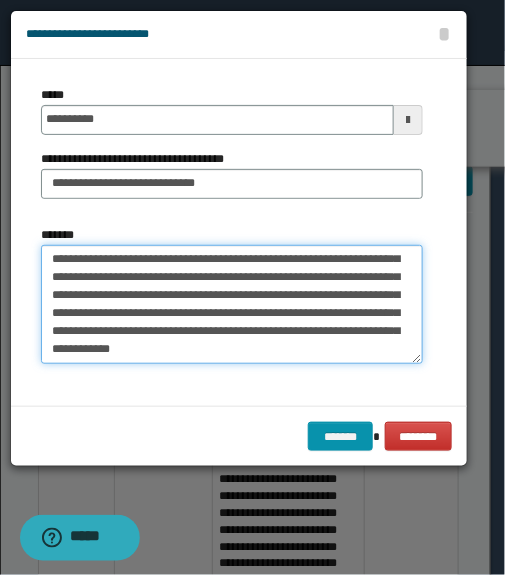 drag, startPoint x: 261, startPoint y: 323, endPoint x: 196, endPoint y: 332, distance: 65.62012 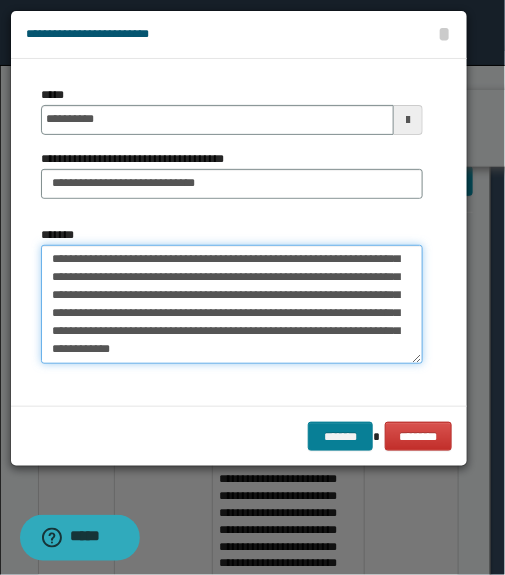 type on "**********" 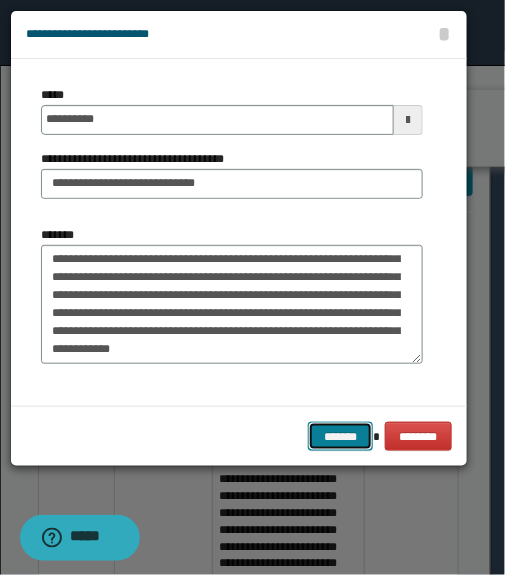 click on "*******" at bounding box center (340, 437) 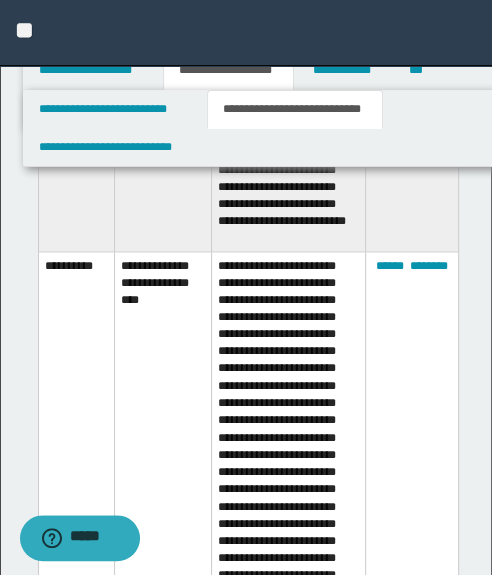scroll, scrollTop: 8904, scrollLeft: 0, axis: vertical 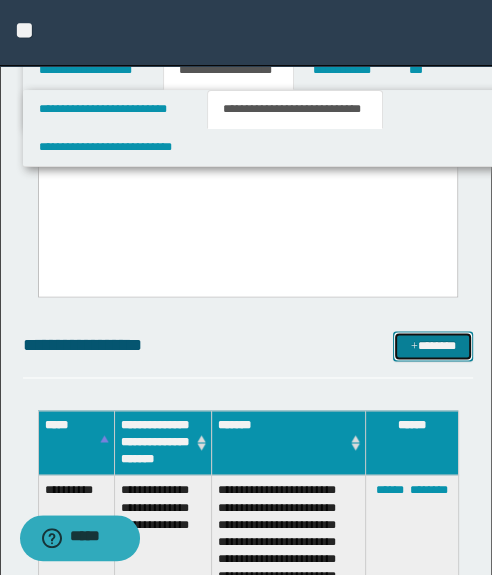 click at bounding box center (414, 347) 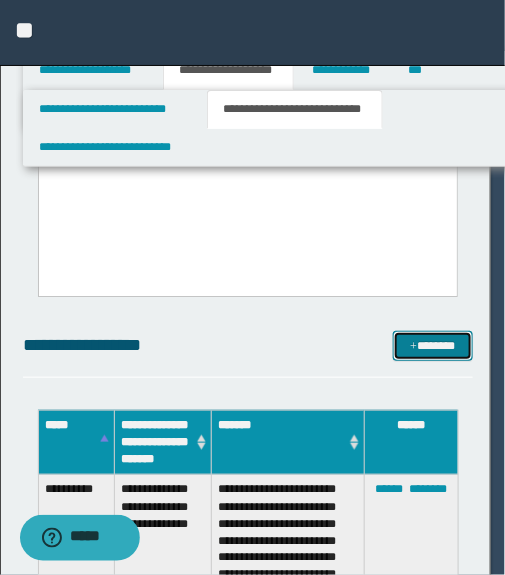 scroll, scrollTop: 0, scrollLeft: 0, axis: both 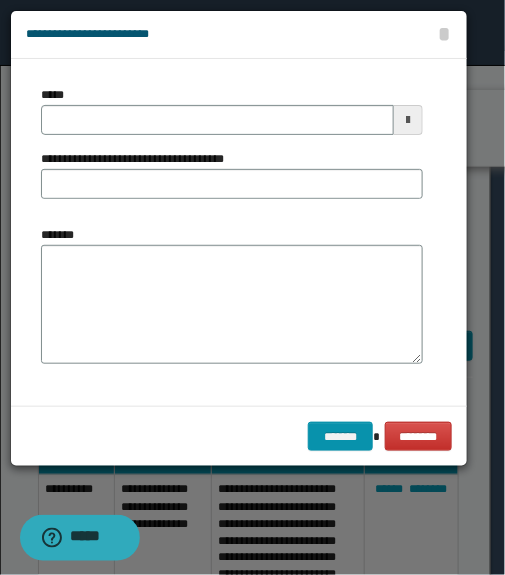 click on "**********" at bounding box center (232, 150) 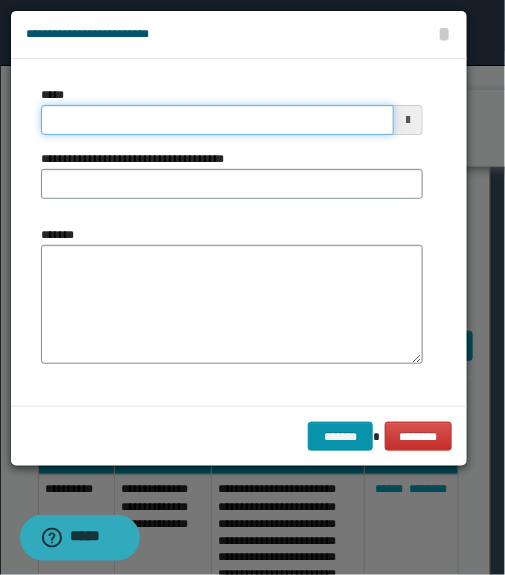 click on "*****" at bounding box center [217, 120] 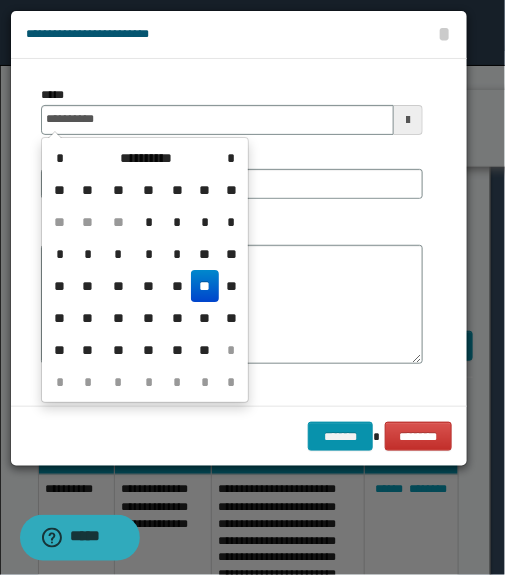 click on "**" at bounding box center (205, 286) 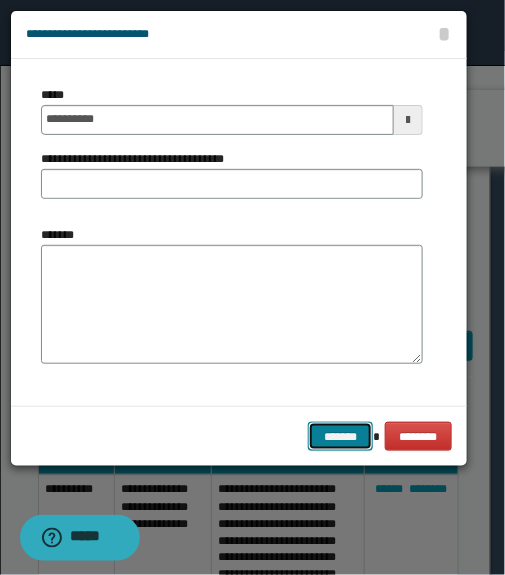 click on "*******" at bounding box center (340, 437) 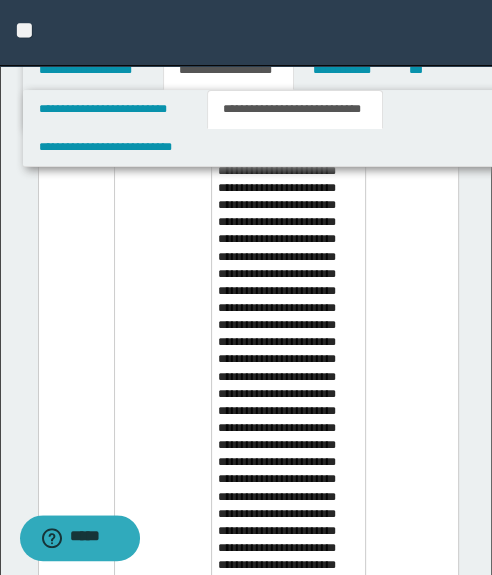 scroll, scrollTop: 5109, scrollLeft: 0, axis: vertical 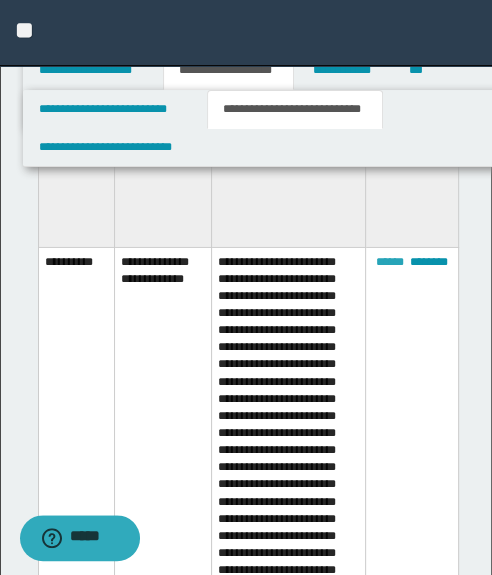 click on "******" at bounding box center [390, 262] 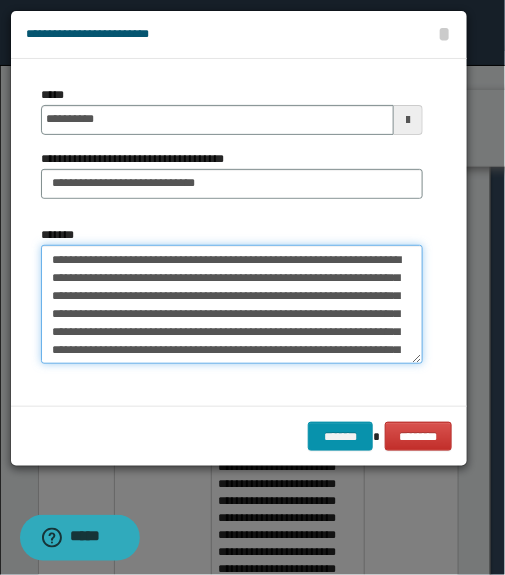 click on "*******" at bounding box center [232, 304] 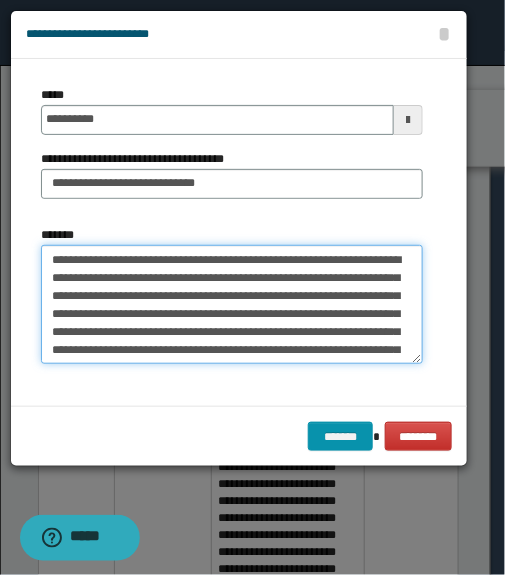 paste on "**********" 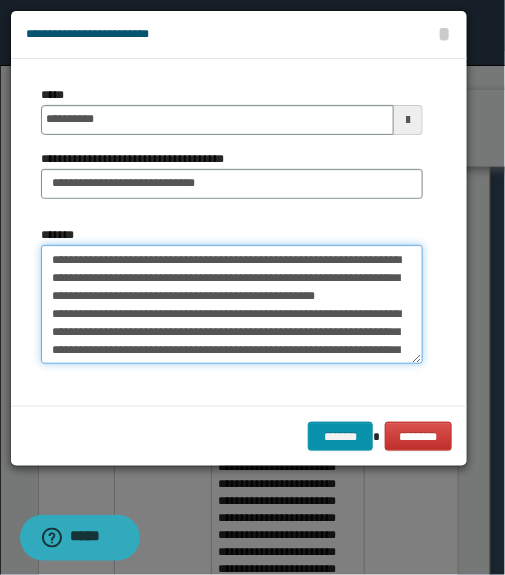 scroll, scrollTop: 390, scrollLeft: 0, axis: vertical 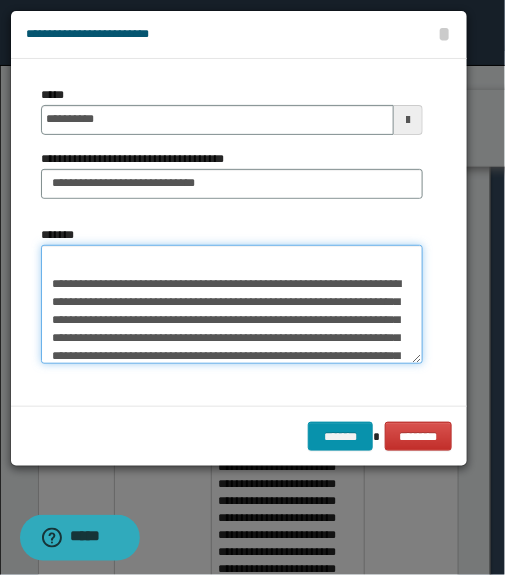 click on "*******" at bounding box center (232, 304) 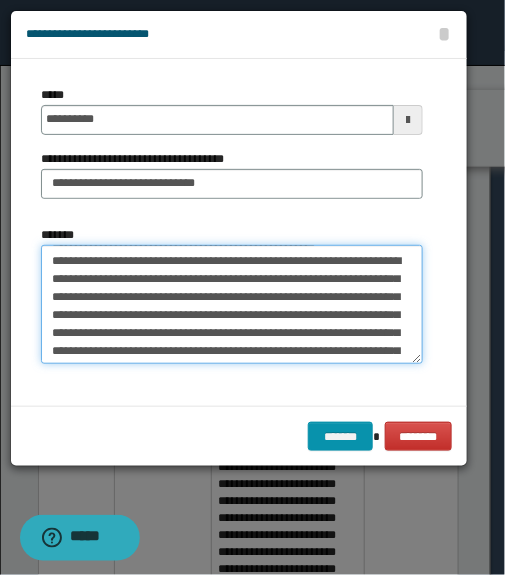 scroll, scrollTop: 0, scrollLeft: 0, axis: both 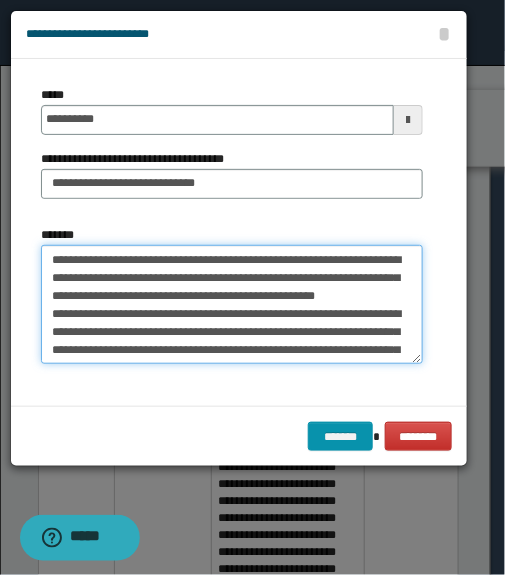 click on "*******" at bounding box center (232, 304) 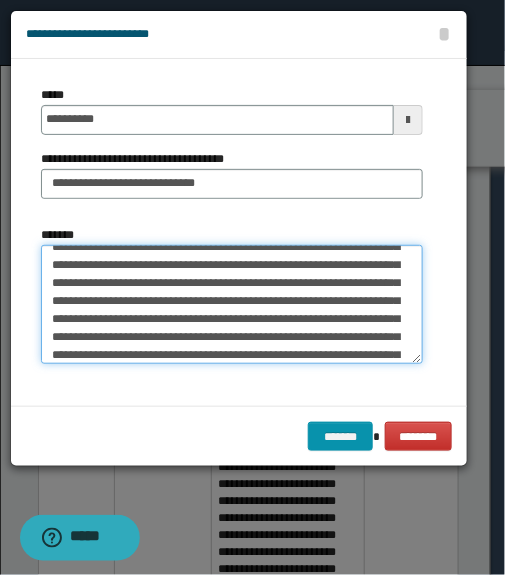scroll, scrollTop: 90, scrollLeft: 0, axis: vertical 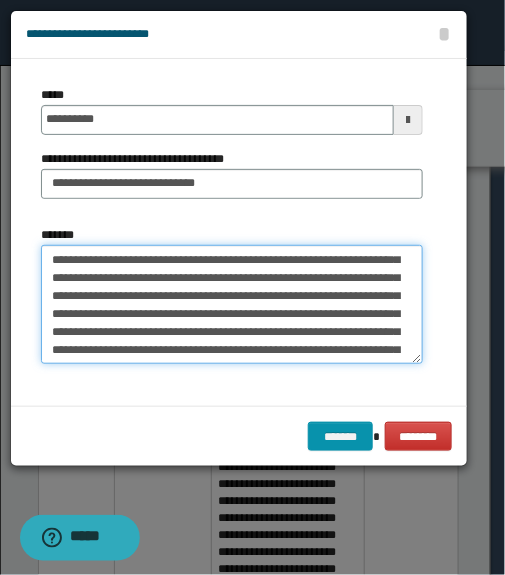 drag, startPoint x: 264, startPoint y: 307, endPoint x: 228, endPoint y: 288, distance: 40.706264 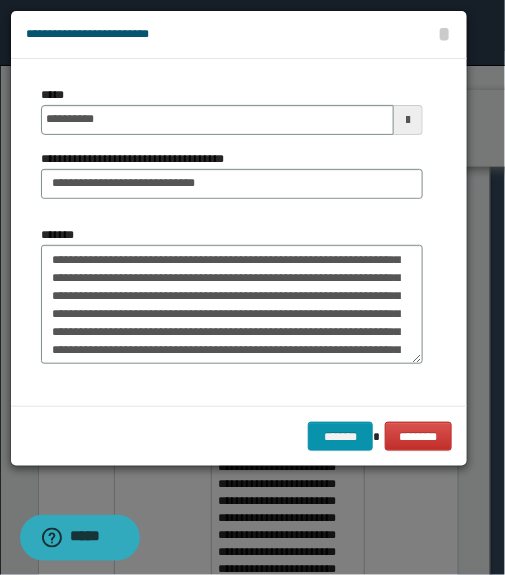 drag, startPoint x: 83, startPoint y: 350, endPoint x: 375, endPoint y: 362, distance: 292.24646 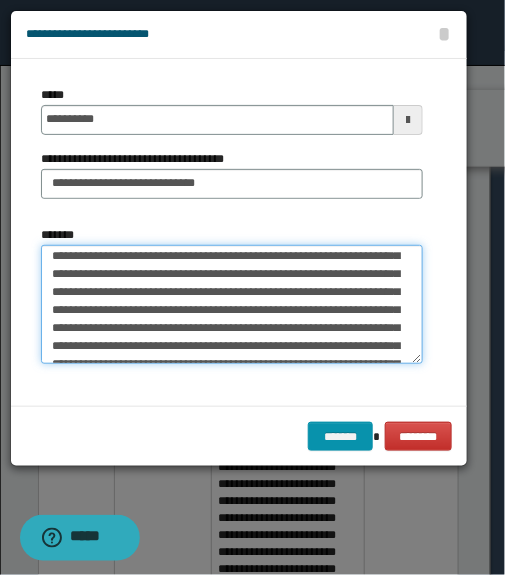 scroll, scrollTop: 200, scrollLeft: 0, axis: vertical 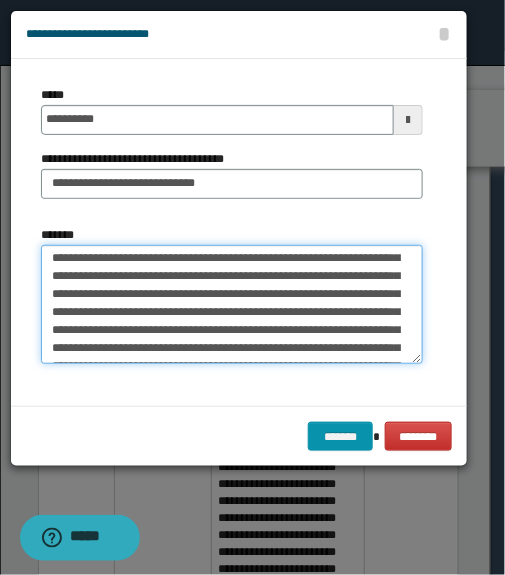 drag, startPoint x: 85, startPoint y: 252, endPoint x: 59, endPoint y: 256, distance: 26.305893 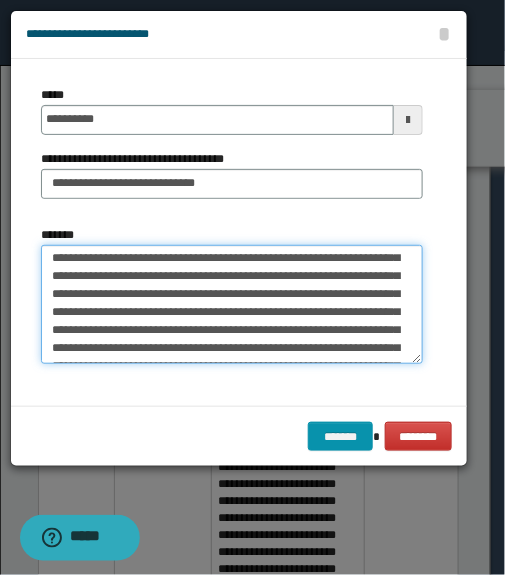 click on "*******" at bounding box center [232, 304] 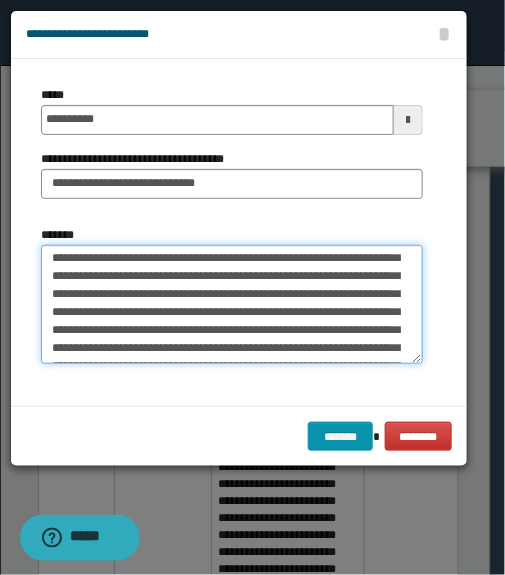 click on "*******" at bounding box center [232, 304] 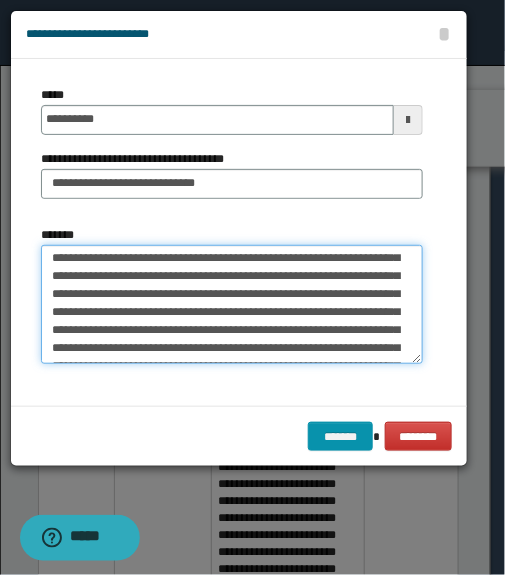 click on "*******" at bounding box center (232, 304) 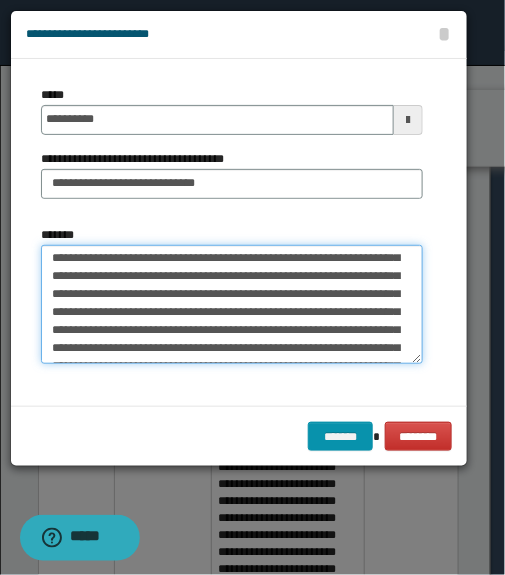 drag, startPoint x: 89, startPoint y: 335, endPoint x: 70, endPoint y: 332, distance: 19.235384 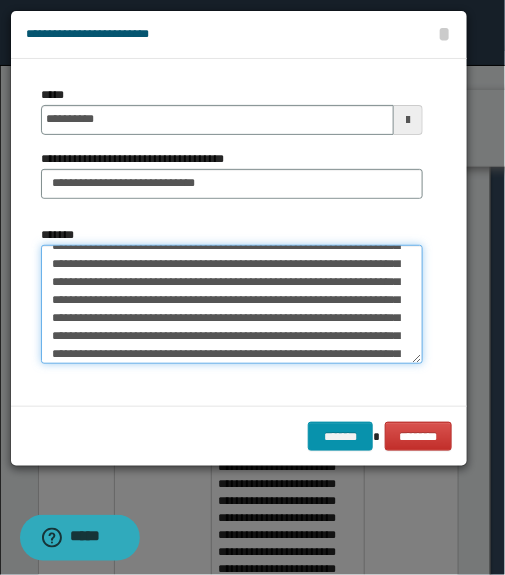 scroll, scrollTop: 363, scrollLeft: 0, axis: vertical 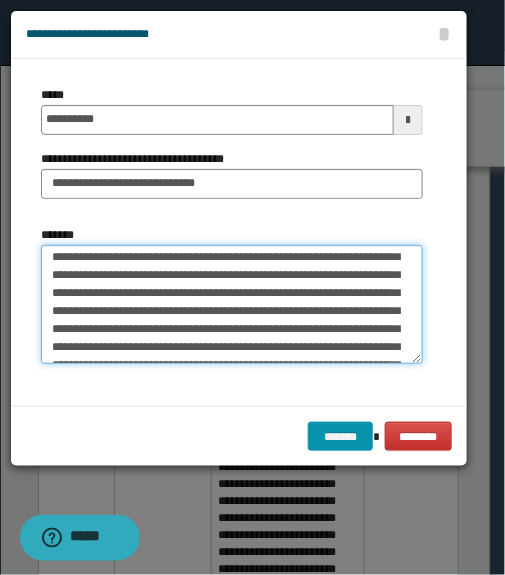 click on "*******" at bounding box center [232, 304] 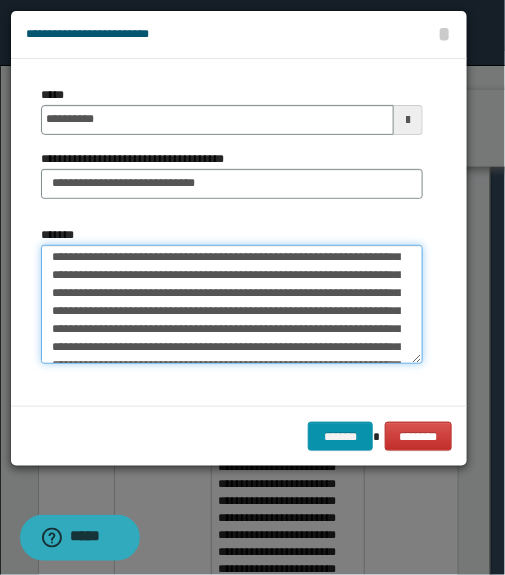 click on "*******" at bounding box center (232, 304) 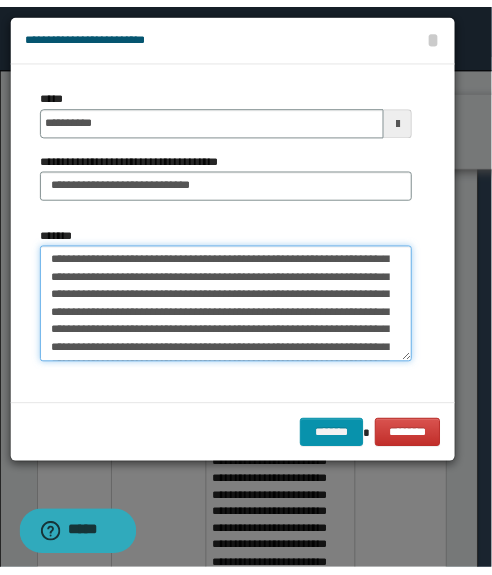 scroll, scrollTop: 1272, scrollLeft: 0, axis: vertical 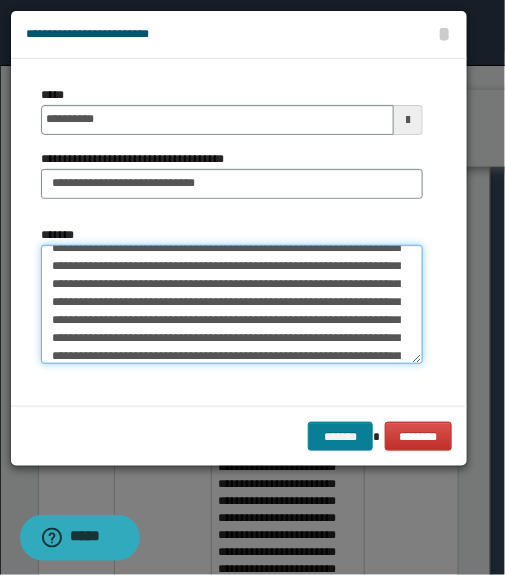 type on "**********" 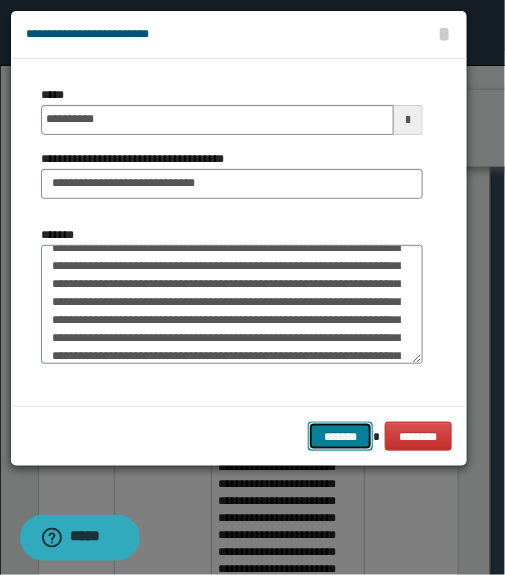 click on "*******" at bounding box center (340, 437) 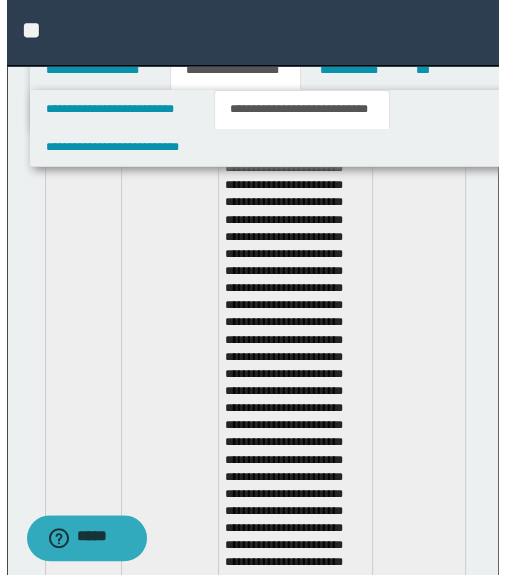 scroll, scrollTop: 9767, scrollLeft: 0, axis: vertical 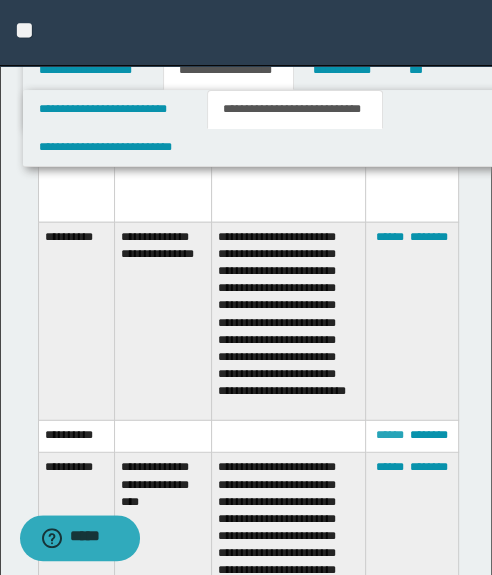 click on "******" at bounding box center (390, 435) 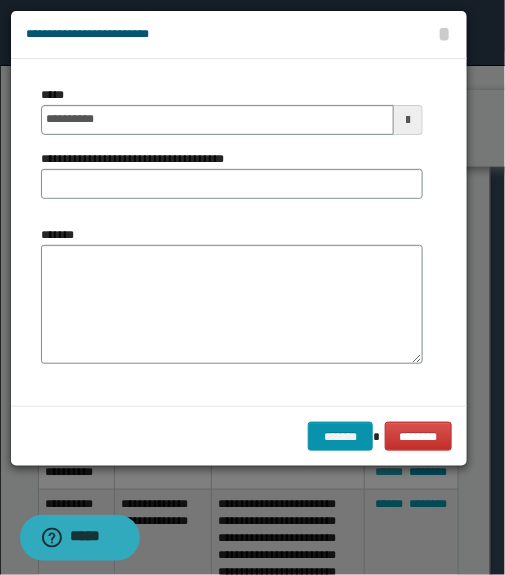 scroll, scrollTop: 0, scrollLeft: 0, axis: both 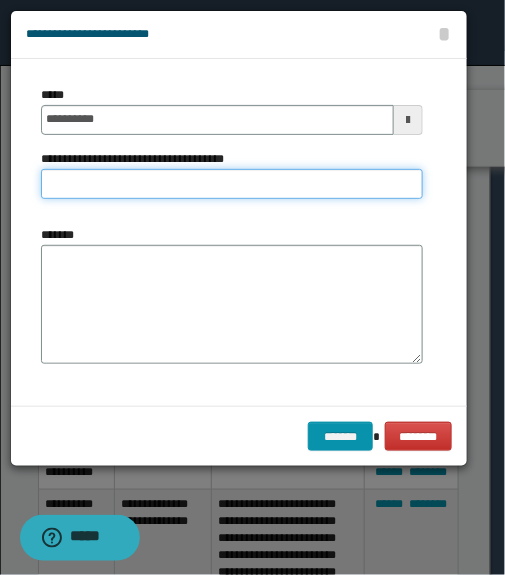 click on "**********" at bounding box center (232, 184) 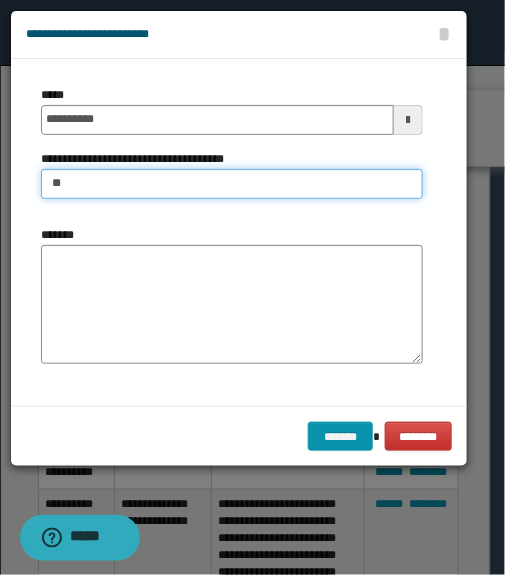 type on "*" 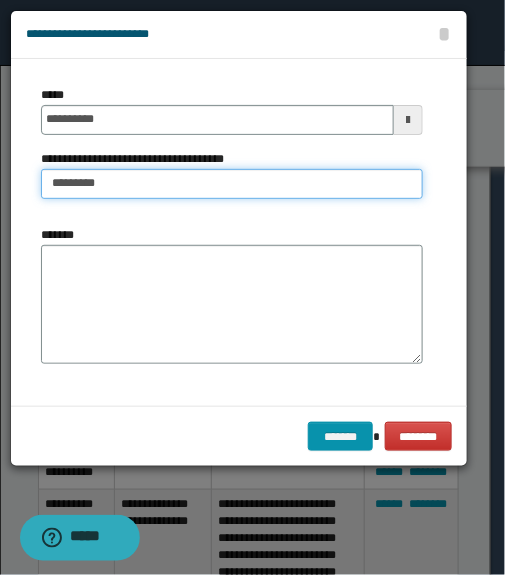type on "********" 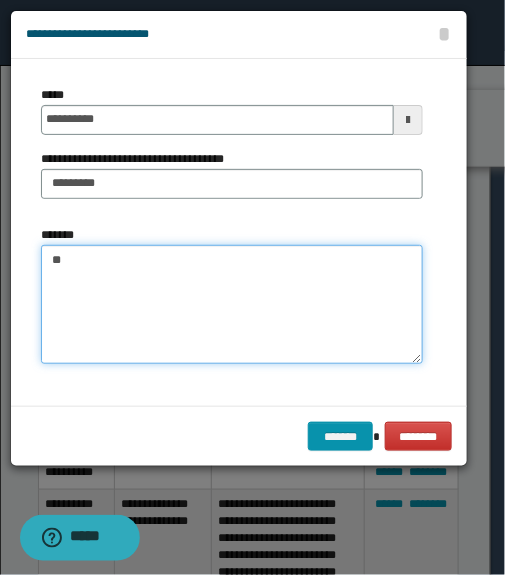 type on "*" 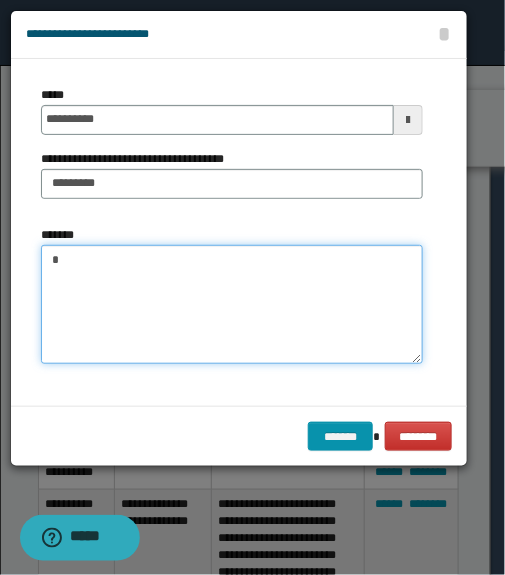 type 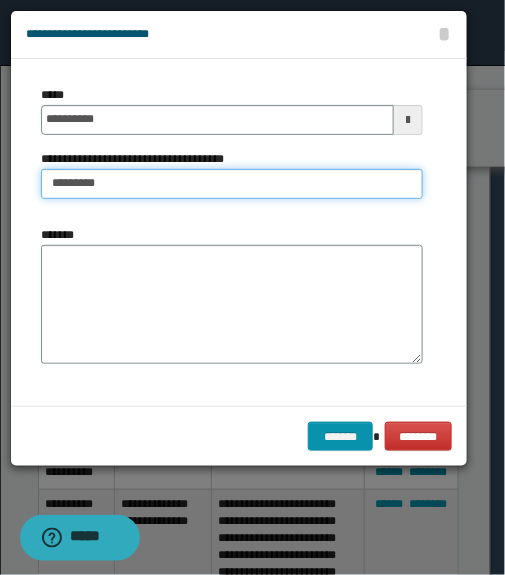 click on "********" at bounding box center (232, 184) 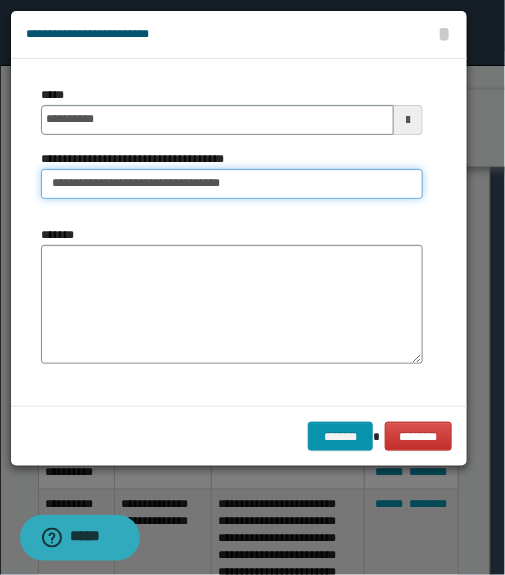 type on "**********" 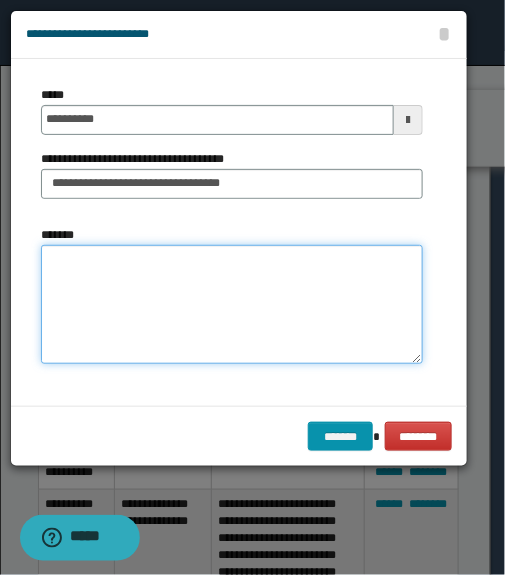 click on "*******" at bounding box center [232, 304] 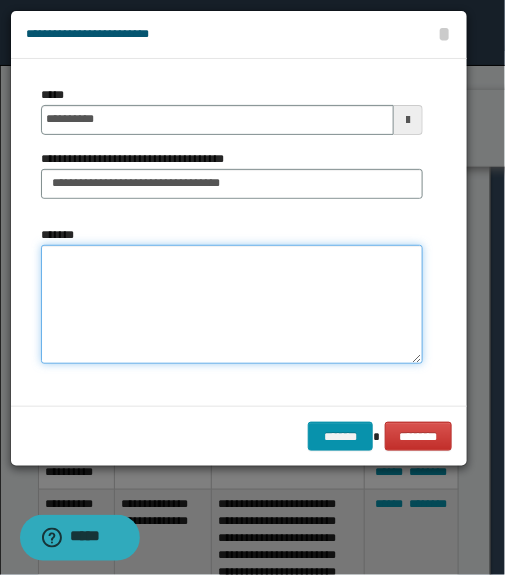 paste on "**********" 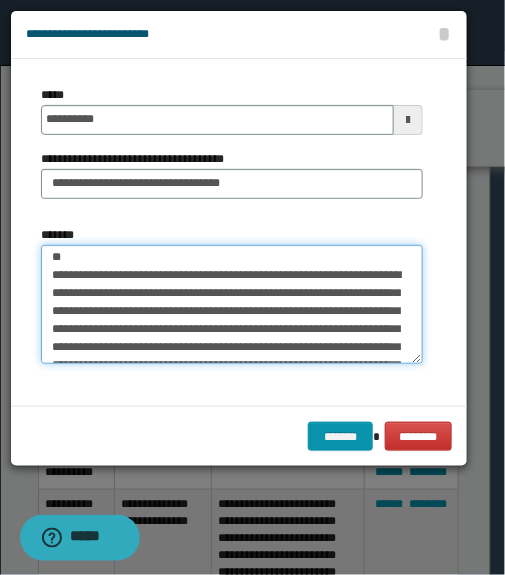 scroll, scrollTop: 0, scrollLeft: 0, axis: both 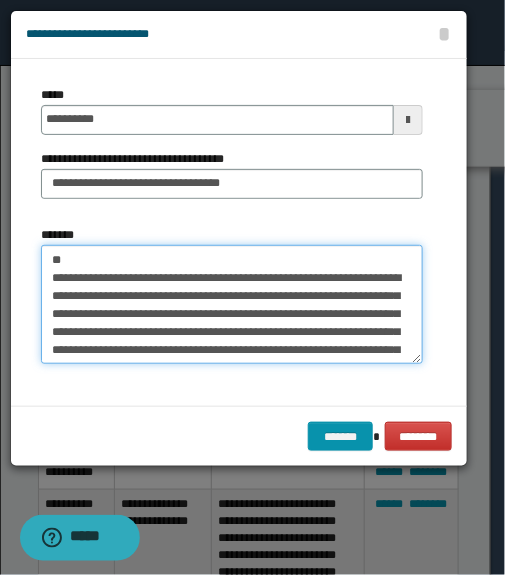 click on "*******" at bounding box center [232, 304] 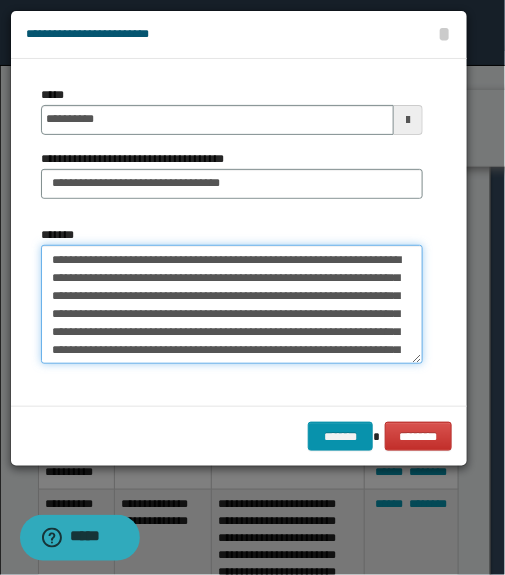 click on "*******" at bounding box center [232, 304] 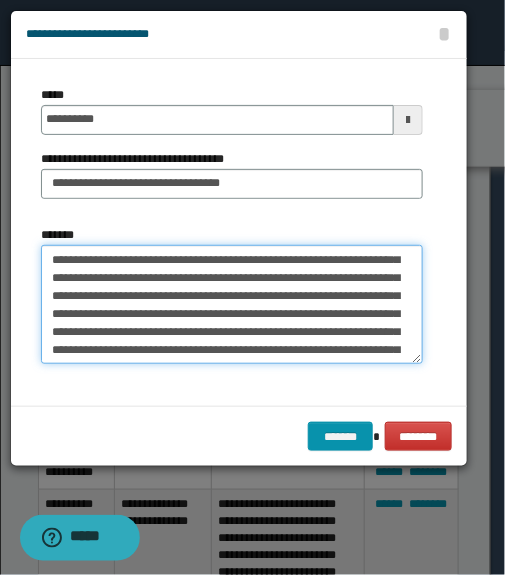 click on "*******" at bounding box center [232, 304] 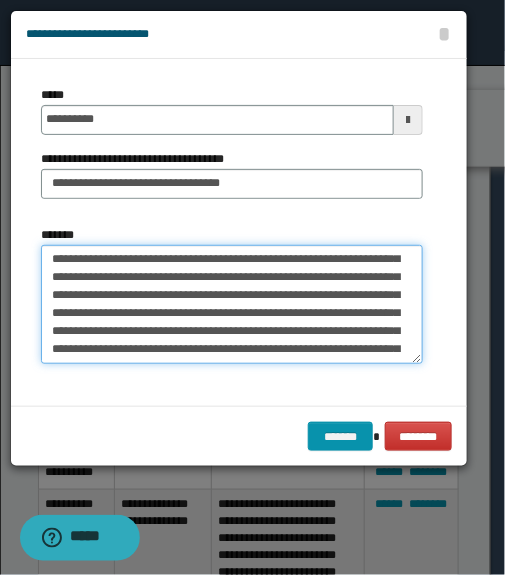 scroll, scrollTop: 163, scrollLeft: 0, axis: vertical 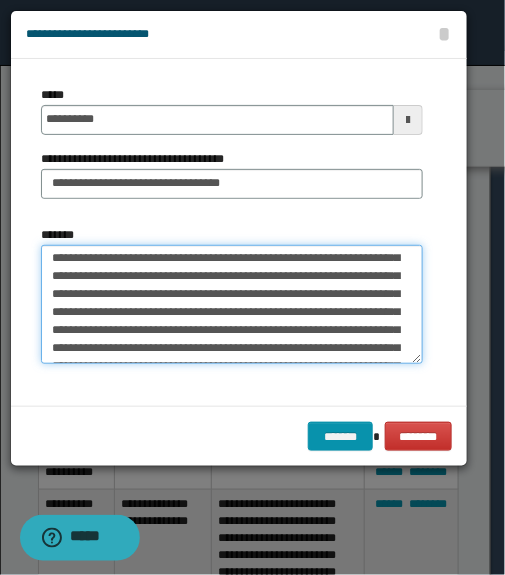 click on "*******" at bounding box center (232, 304) 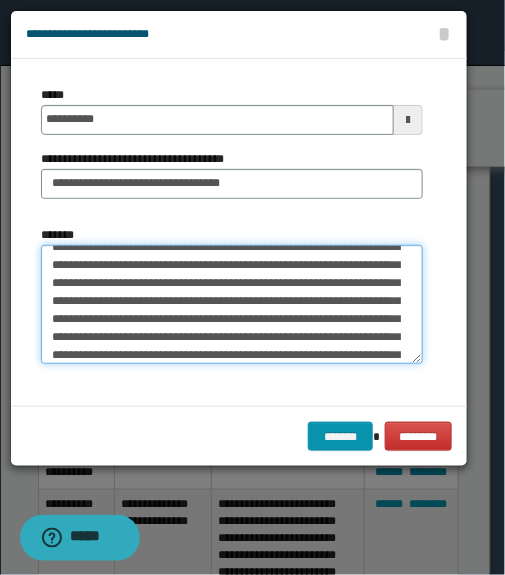 scroll, scrollTop: 363, scrollLeft: 0, axis: vertical 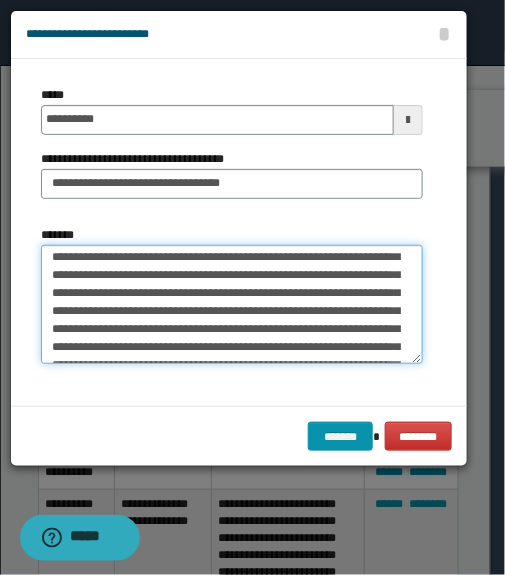 click on "*******" at bounding box center [232, 304] 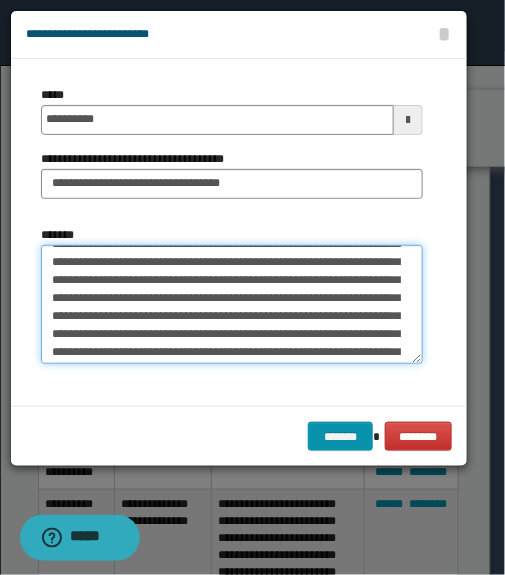 scroll, scrollTop: 448, scrollLeft: 0, axis: vertical 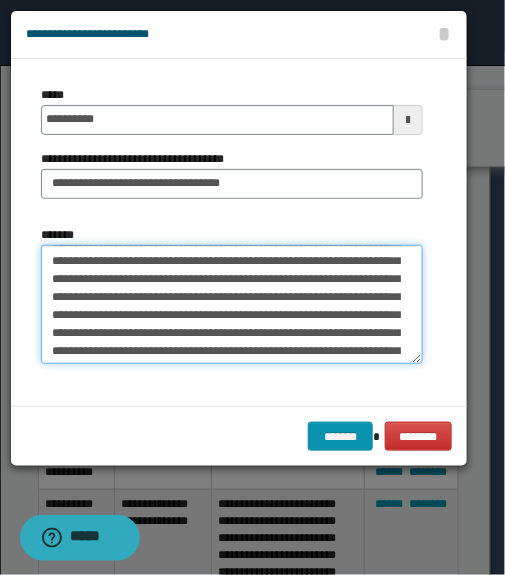 drag, startPoint x: 97, startPoint y: 294, endPoint x: 74, endPoint y: 282, distance: 25.942244 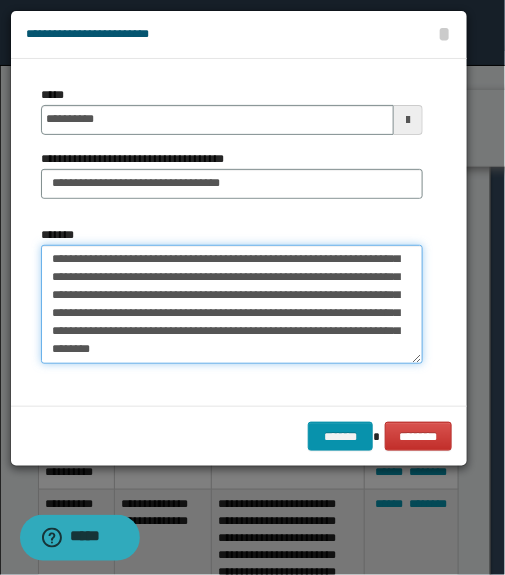 scroll, scrollTop: 648, scrollLeft: 0, axis: vertical 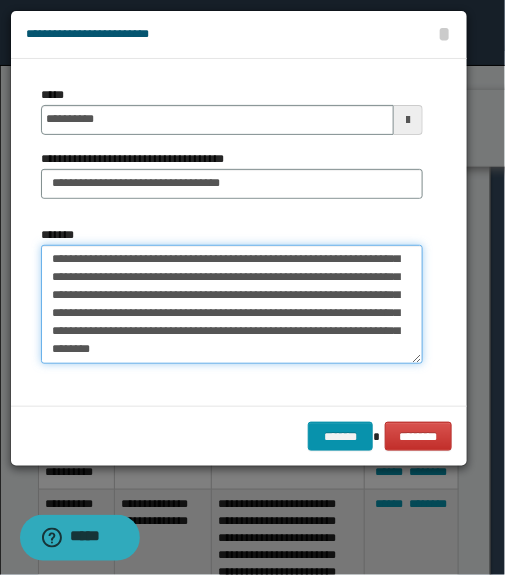 click on "*******" at bounding box center [232, 304] 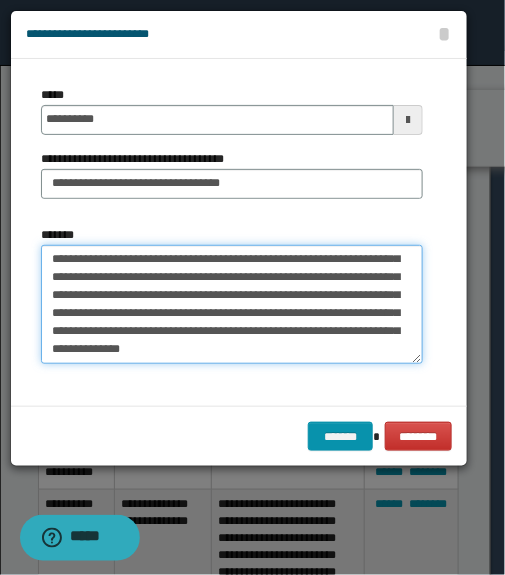 scroll, scrollTop: 0, scrollLeft: 0, axis: both 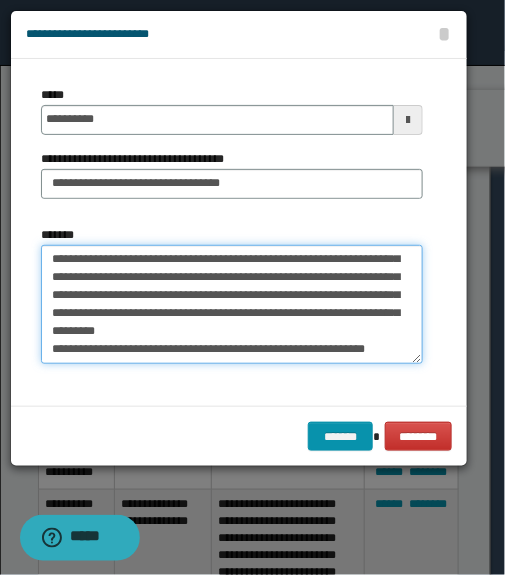 click on "*******" at bounding box center [232, 304] 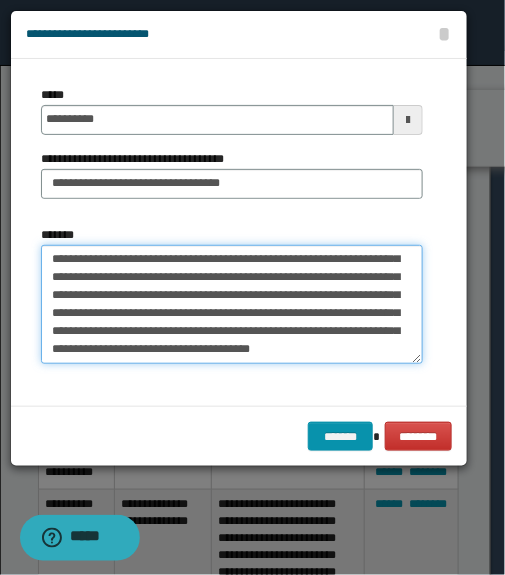 scroll, scrollTop: 684, scrollLeft: 0, axis: vertical 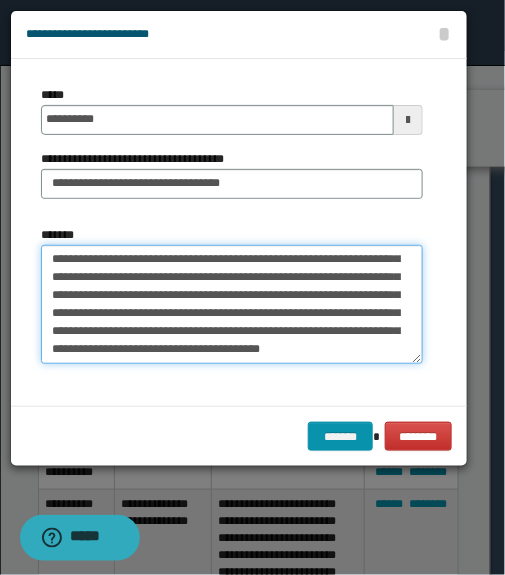 click on "*******" at bounding box center (232, 304) 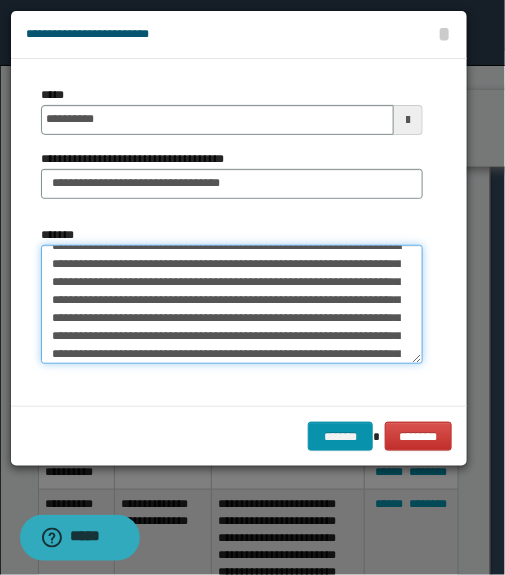 scroll, scrollTop: 0, scrollLeft: 0, axis: both 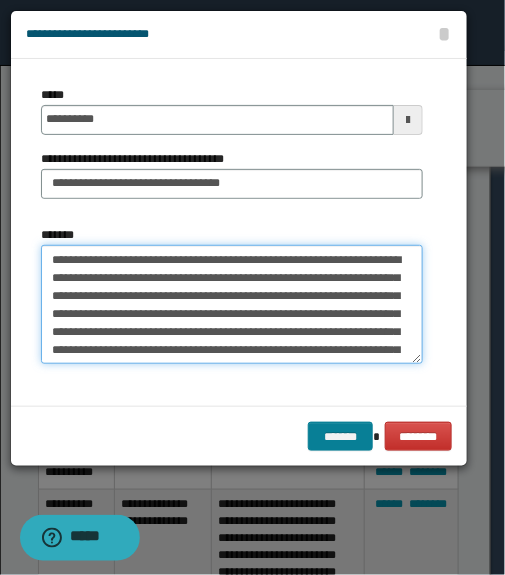 type on "**********" 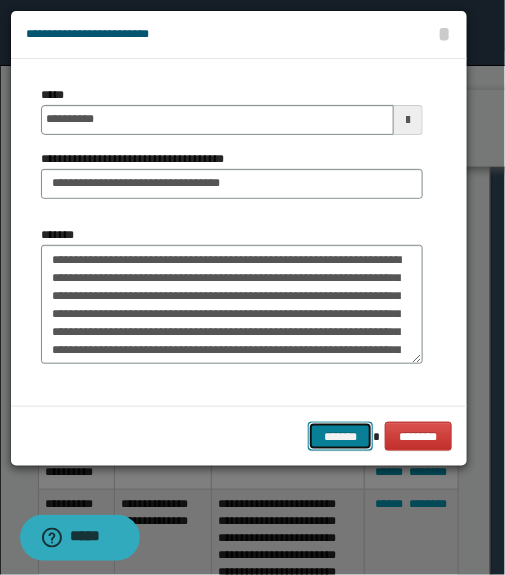 click on "*******" at bounding box center [340, 437] 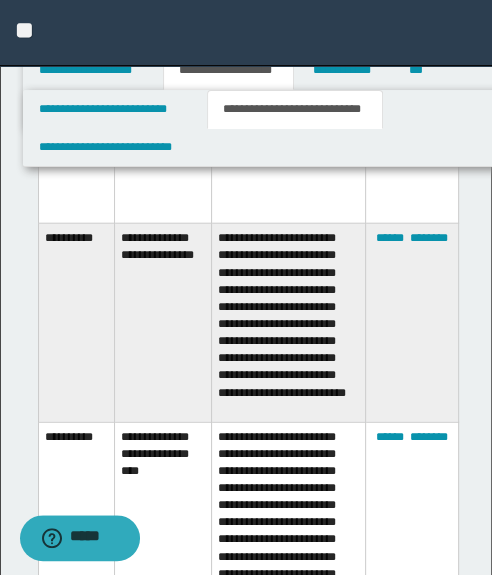 click on "******    ********" at bounding box center [411, 323] 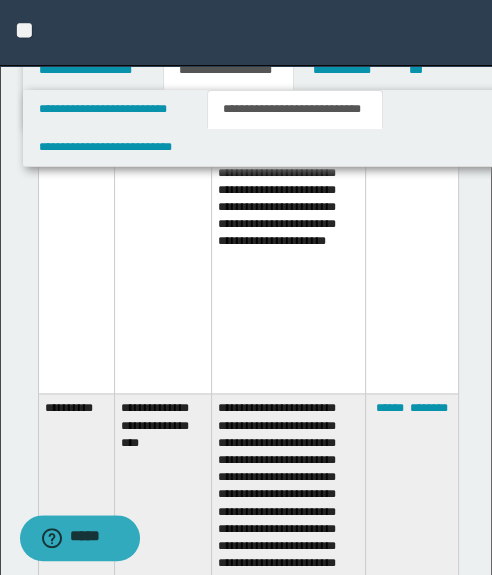 scroll, scrollTop: 11699, scrollLeft: 0, axis: vertical 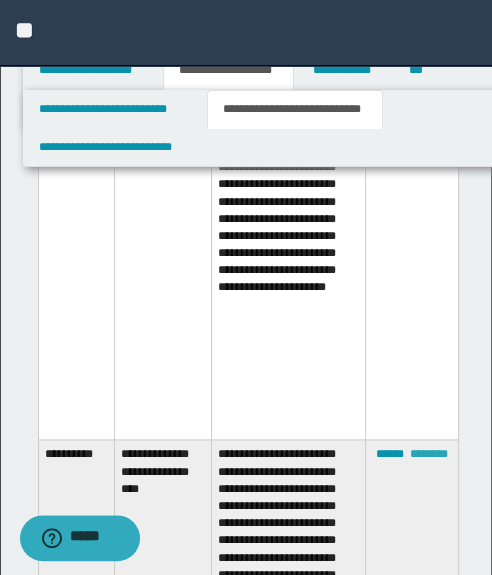 click on "********" at bounding box center (429, 454) 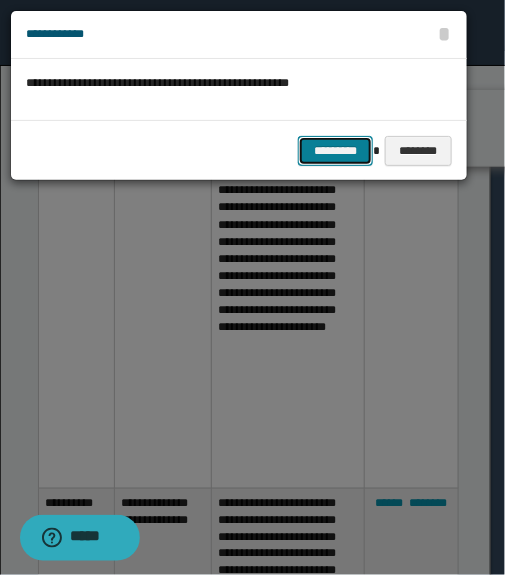 click on "*********" at bounding box center (335, 151) 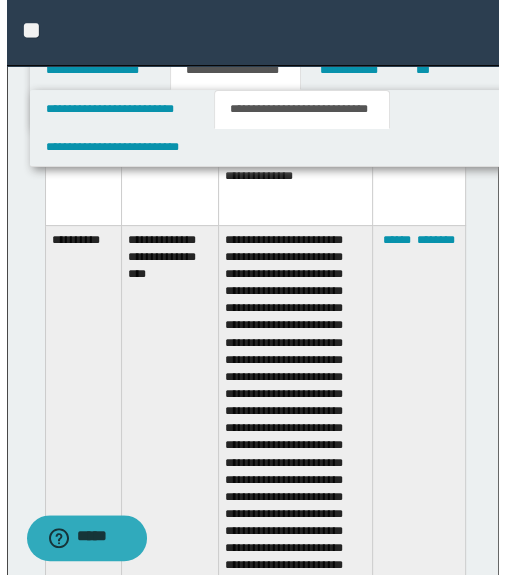 scroll, scrollTop: 13608, scrollLeft: 0, axis: vertical 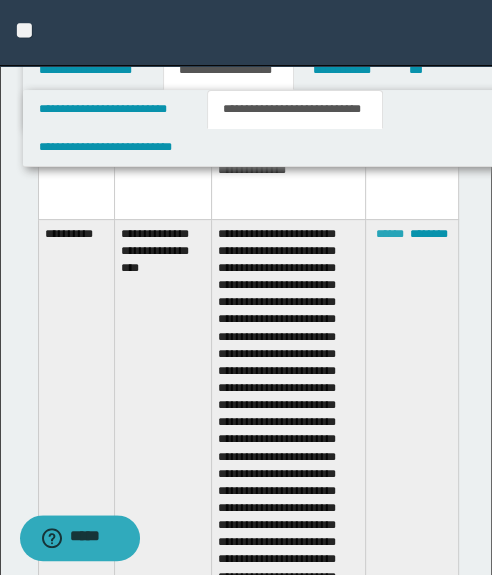 click on "******" at bounding box center [390, 234] 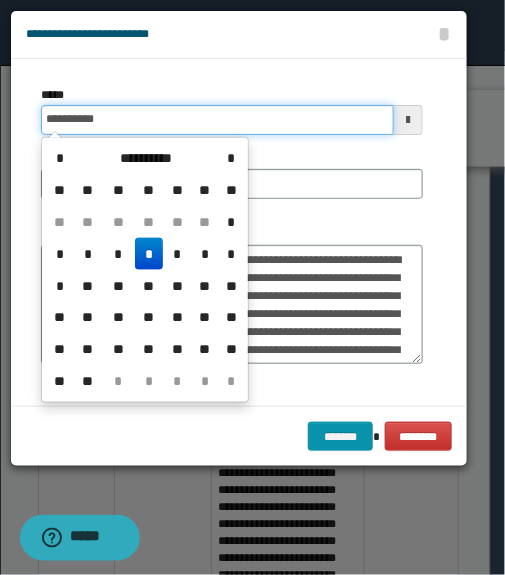drag, startPoint x: 111, startPoint y: 117, endPoint x: -10, endPoint y: 118, distance: 121.004135 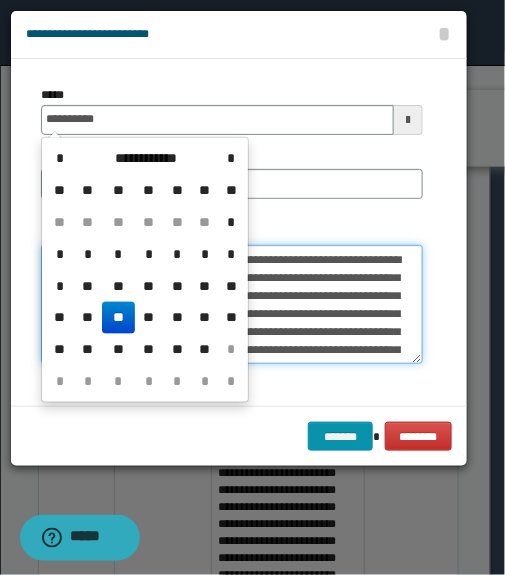 type on "**********" 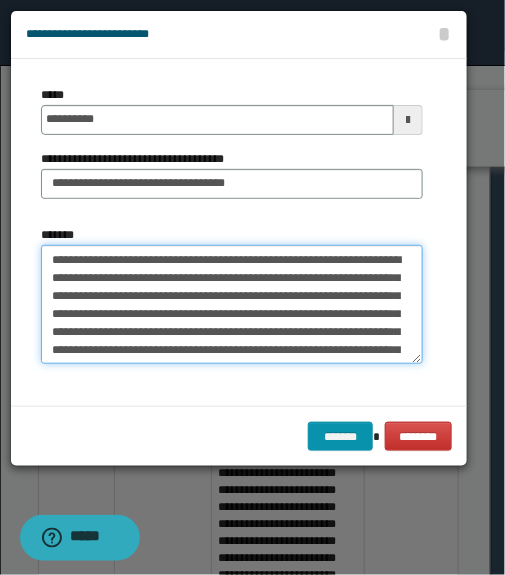 drag, startPoint x: 353, startPoint y: 290, endPoint x: 365, endPoint y: 284, distance: 13.416408 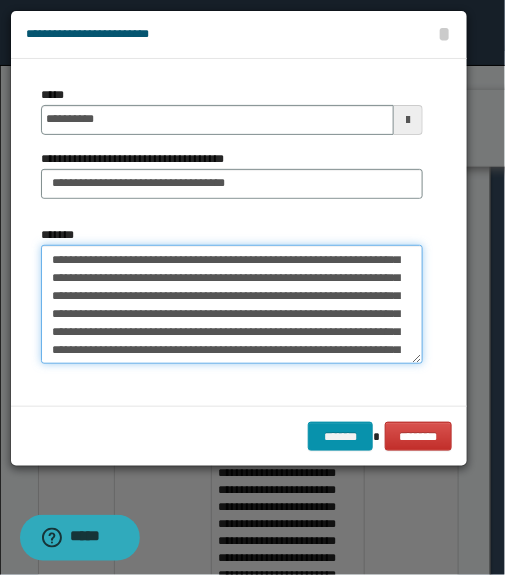 scroll, scrollTop: 1307, scrollLeft: 0, axis: vertical 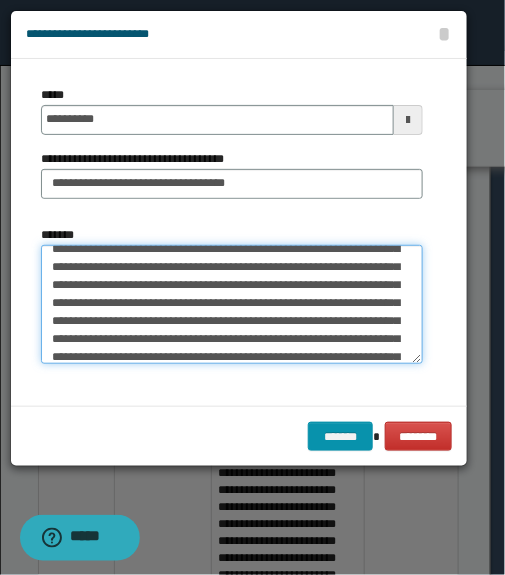 drag, startPoint x: 59, startPoint y: 260, endPoint x: 143, endPoint y: 280, distance: 86.34813 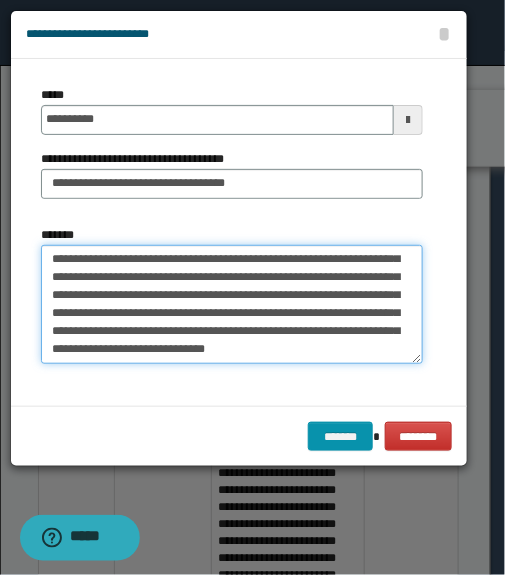 scroll, scrollTop: 5, scrollLeft: 0, axis: vertical 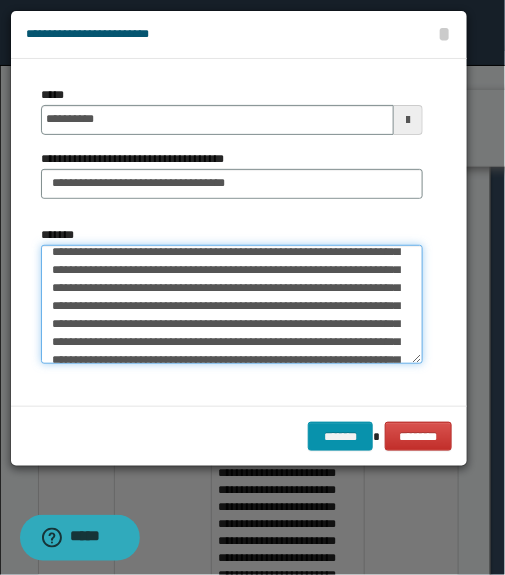 click on "*******" at bounding box center [232, 304] 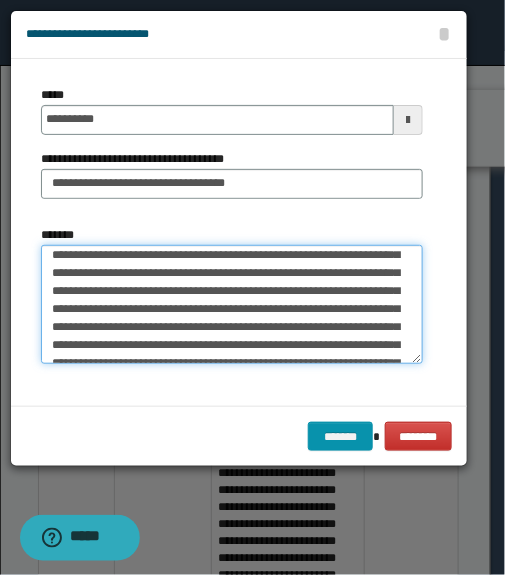 scroll, scrollTop: 187, scrollLeft: 0, axis: vertical 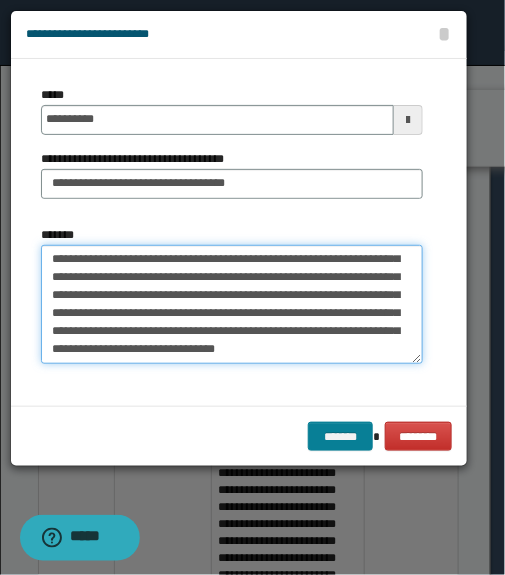 type on "**********" 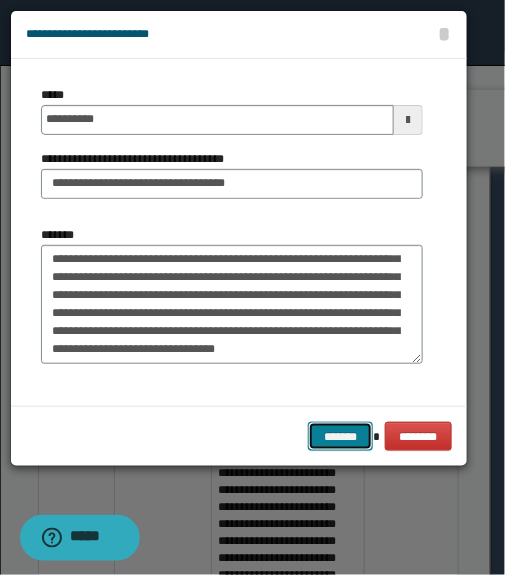 click on "*******" at bounding box center [340, 437] 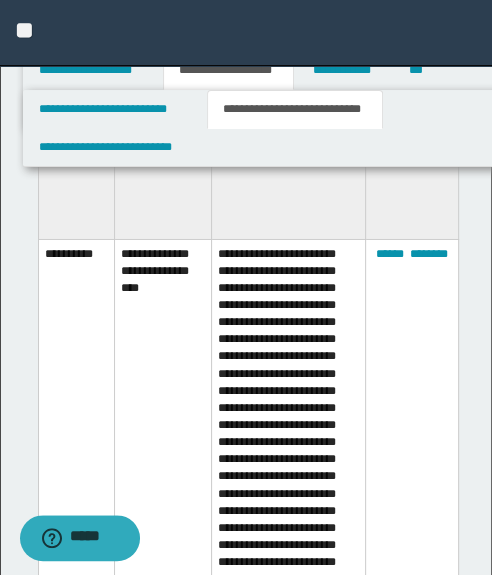 scroll, scrollTop: 13153, scrollLeft: 0, axis: vertical 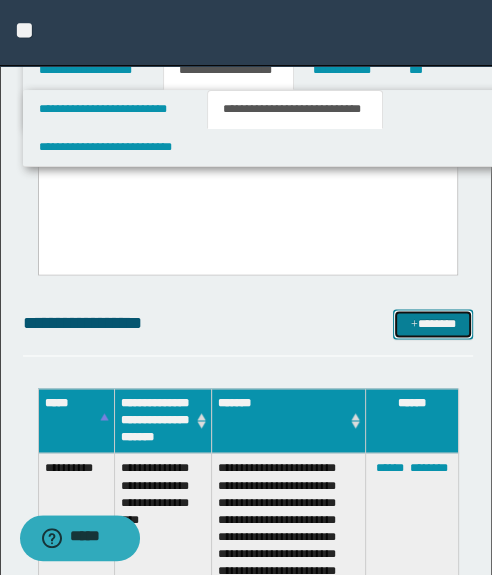 click on "*******" at bounding box center (433, 324) 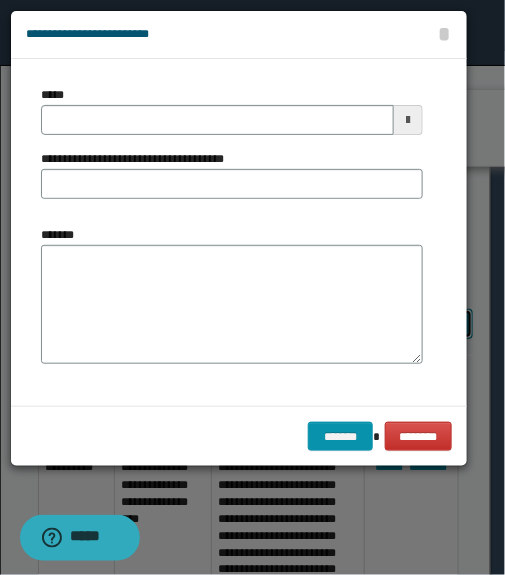scroll, scrollTop: 0, scrollLeft: 0, axis: both 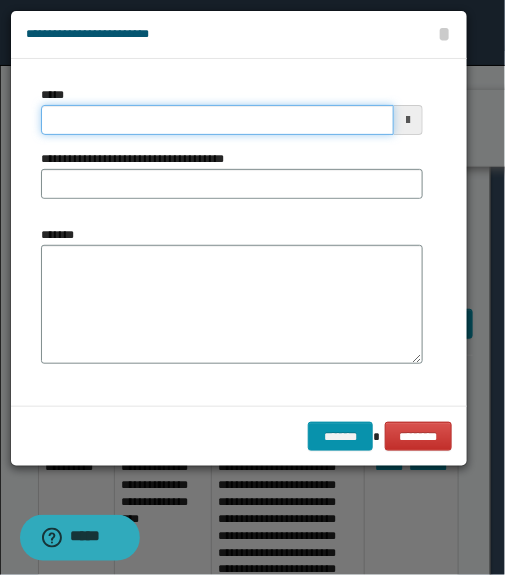 click on "*****" at bounding box center [217, 120] 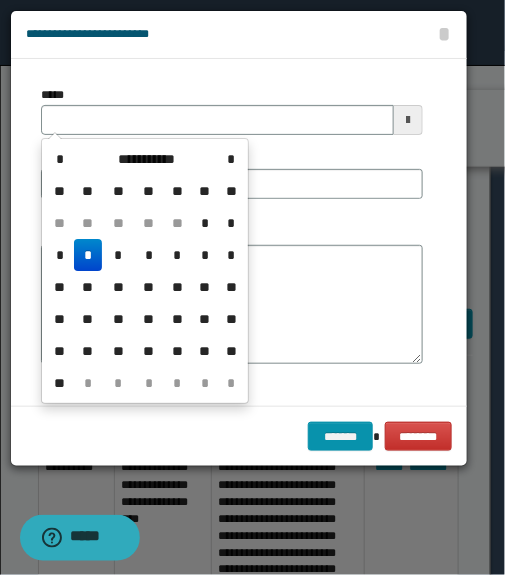 click on "*****" at bounding box center (232, 110) 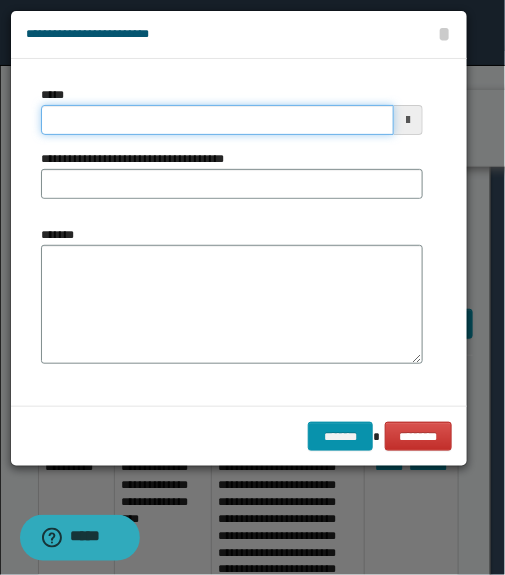 click on "*****" at bounding box center (217, 120) 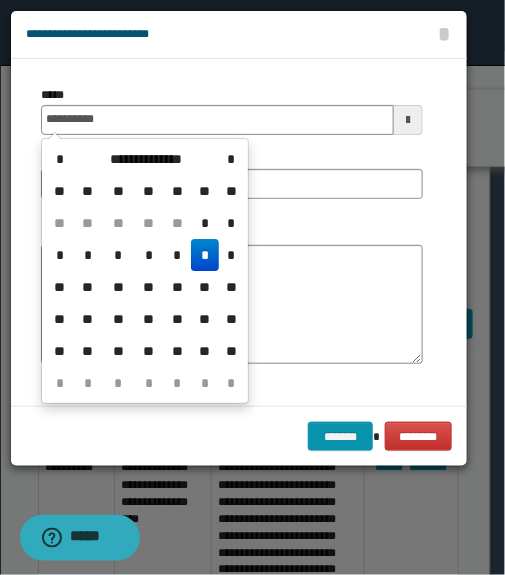drag, startPoint x: 200, startPoint y: 247, endPoint x: 191, endPoint y: 214, distance: 34.20526 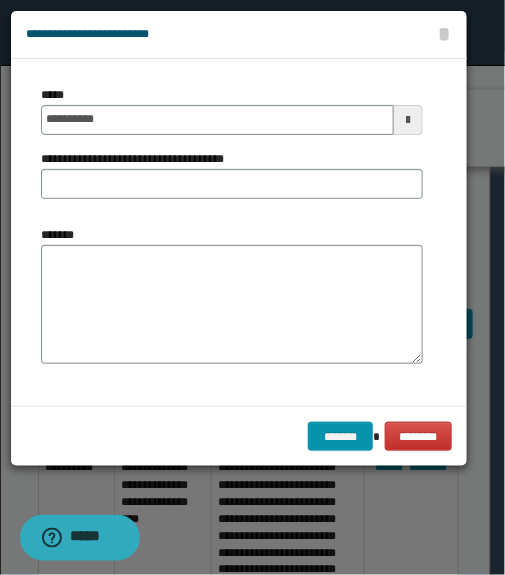 click on "**********" at bounding box center [232, 150] 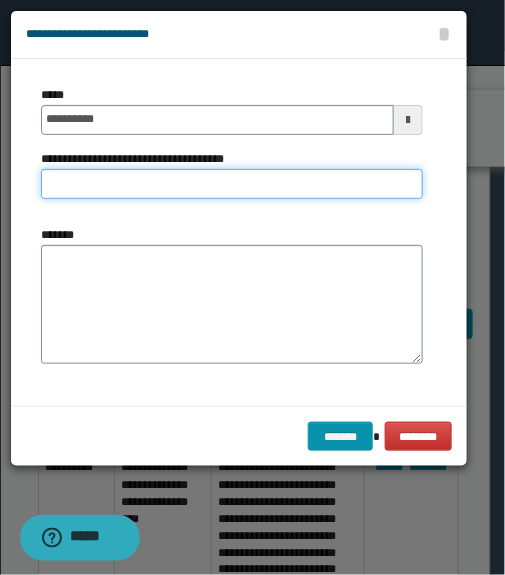 click on "**********" at bounding box center [232, 184] 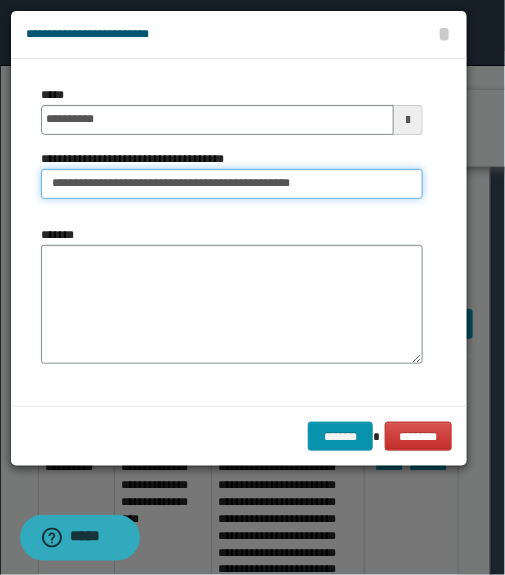 type on "**********" 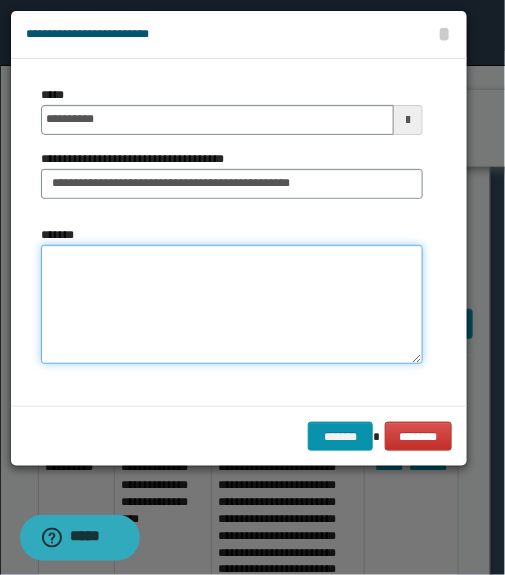 click on "*******" at bounding box center (232, 304) 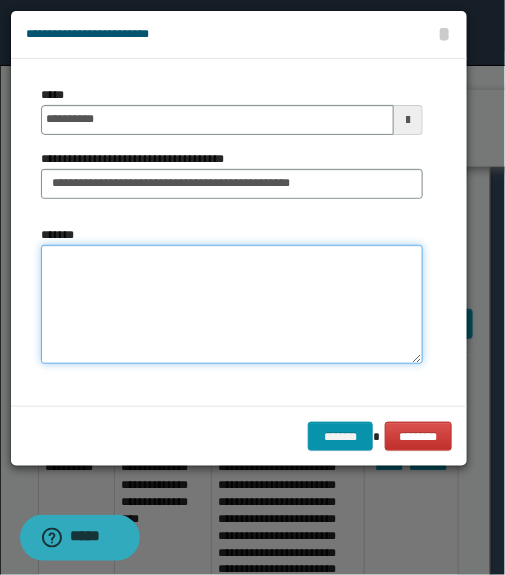 paste on "**********" 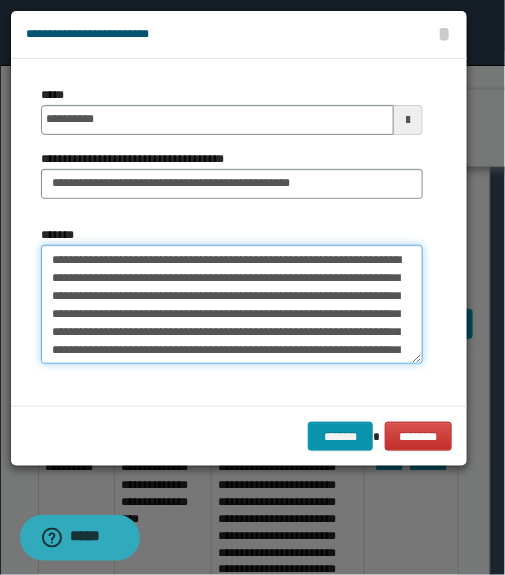 scroll, scrollTop: 0, scrollLeft: 0, axis: both 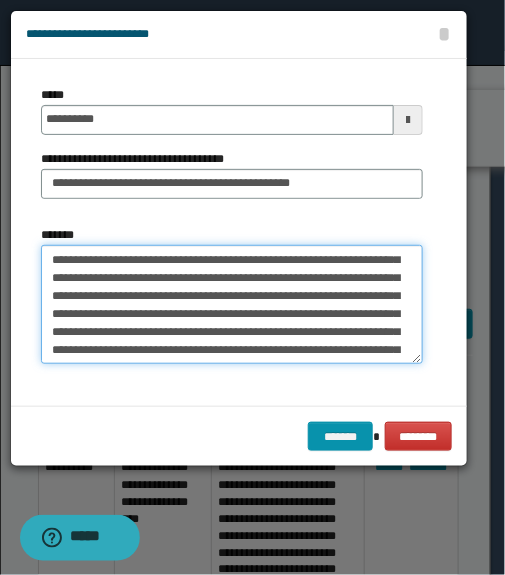 drag, startPoint x: 257, startPoint y: 318, endPoint x: 321, endPoint y: 310, distance: 64.49806 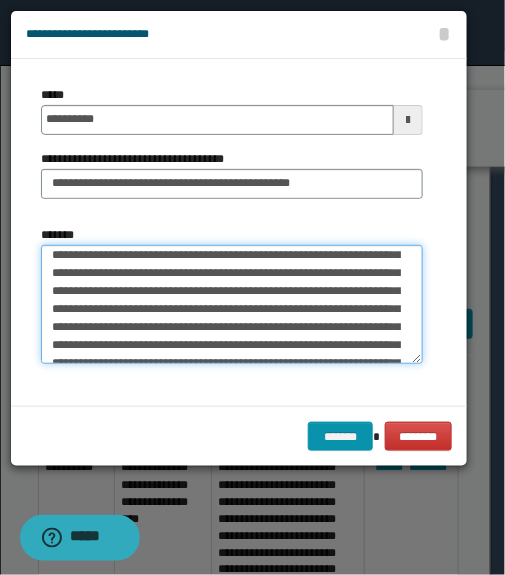 scroll, scrollTop: 181, scrollLeft: 0, axis: vertical 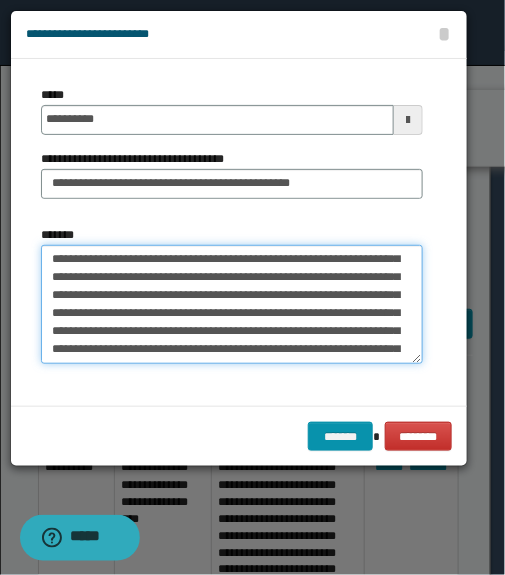 drag, startPoint x: 292, startPoint y: 296, endPoint x: 312, endPoint y: 279, distance: 26.24881 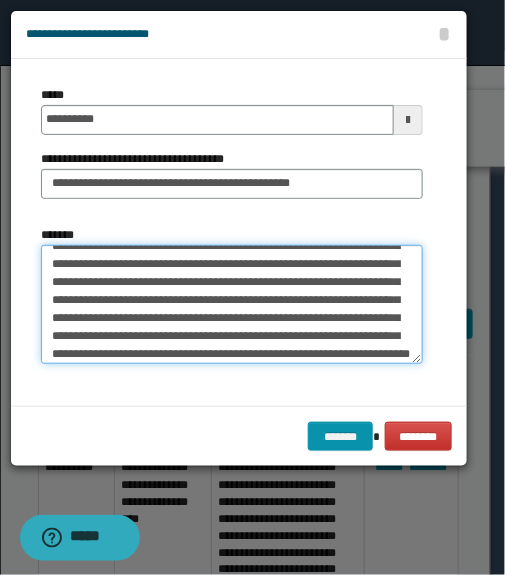 scroll, scrollTop: 272, scrollLeft: 0, axis: vertical 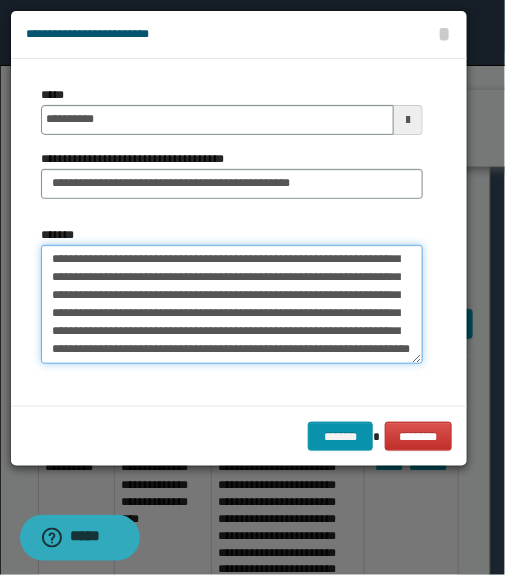 drag, startPoint x: 312, startPoint y: 286, endPoint x: 324, endPoint y: 277, distance: 15 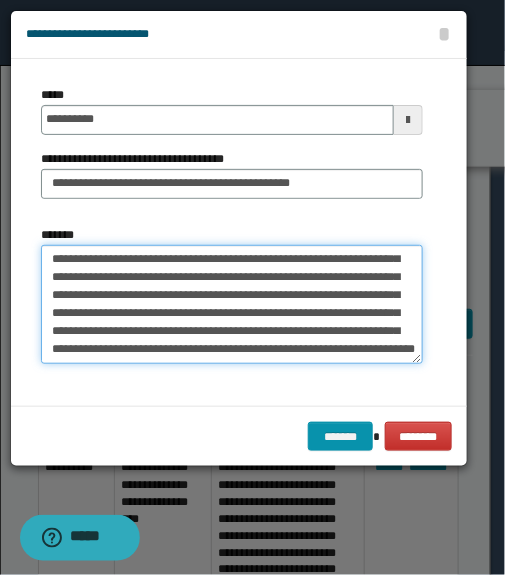 drag, startPoint x: 198, startPoint y: 278, endPoint x: 257, endPoint y: 309, distance: 66.64833 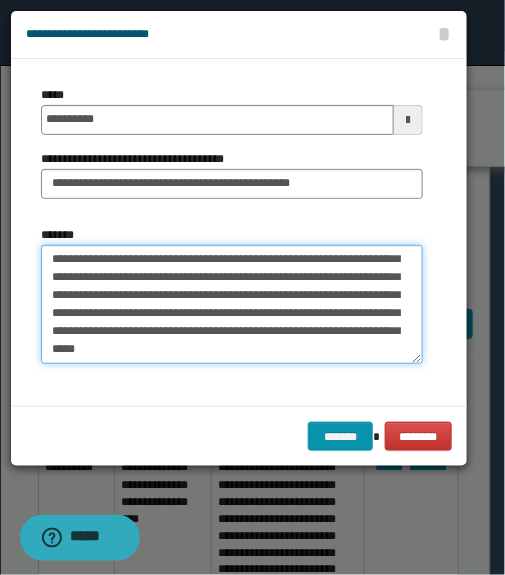 scroll, scrollTop: 216, scrollLeft: 0, axis: vertical 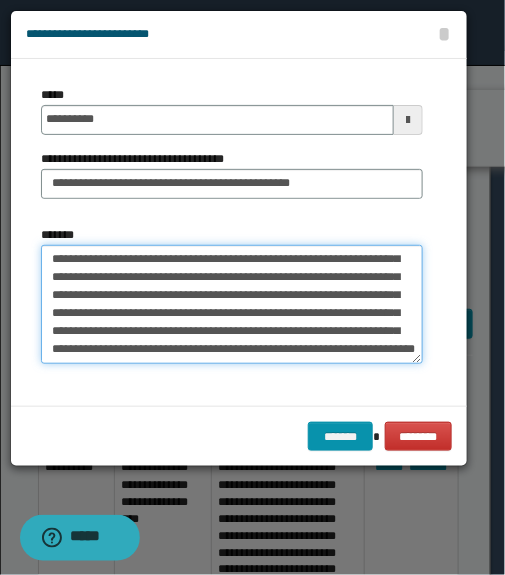 click on "*******" at bounding box center (232, 304) 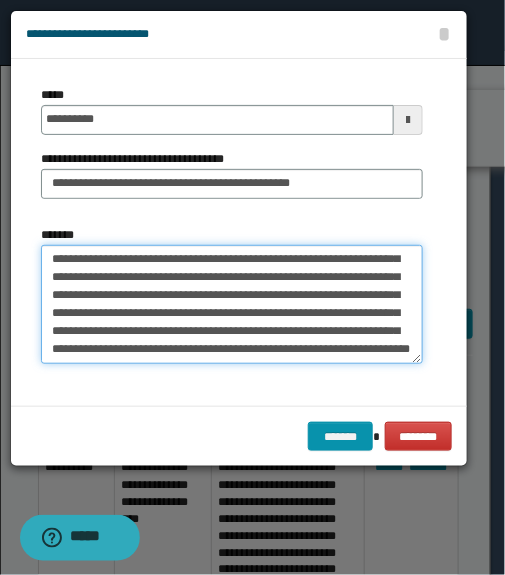click on "*******" at bounding box center [232, 304] 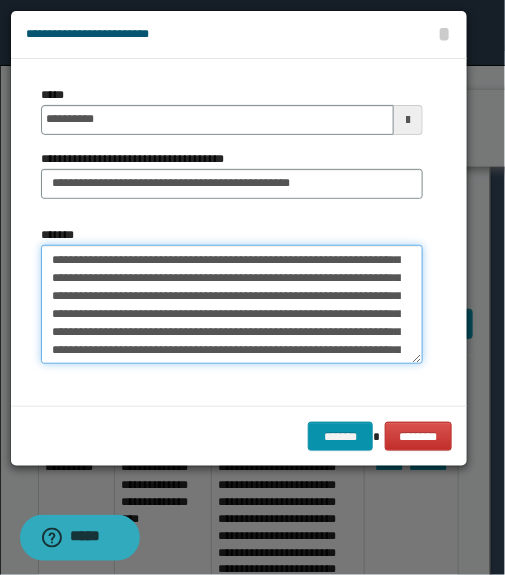 scroll, scrollTop: 282, scrollLeft: 0, axis: vertical 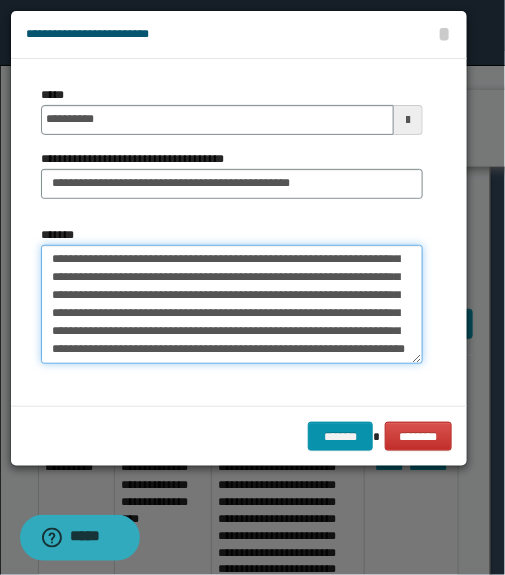 click on "*******" at bounding box center (232, 304) 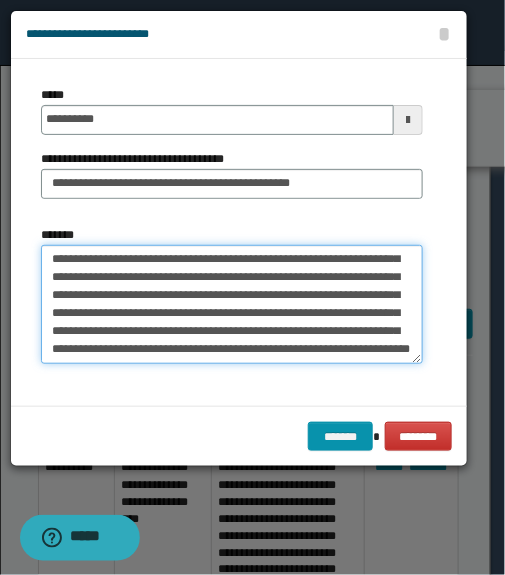 scroll, scrollTop: 288, scrollLeft: 0, axis: vertical 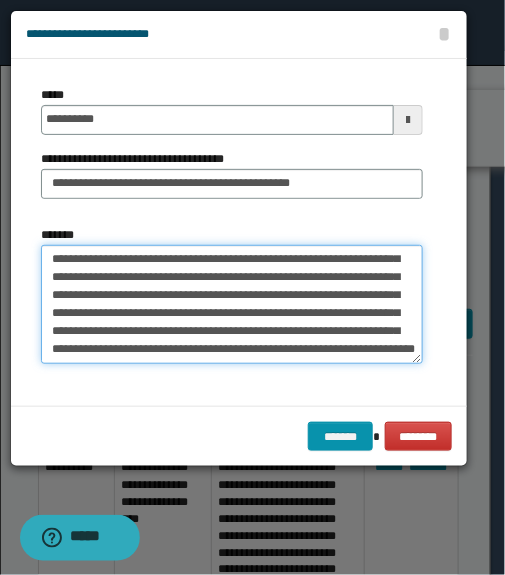 click on "*******" at bounding box center (232, 304) 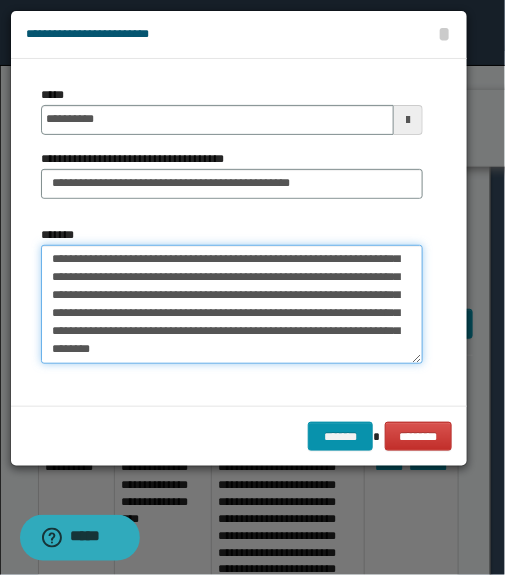 paste on "**********" 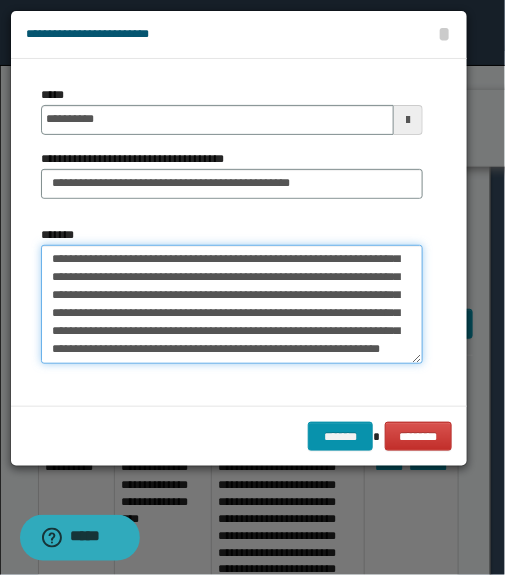 scroll, scrollTop: 300, scrollLeft: 0, axis: vertical 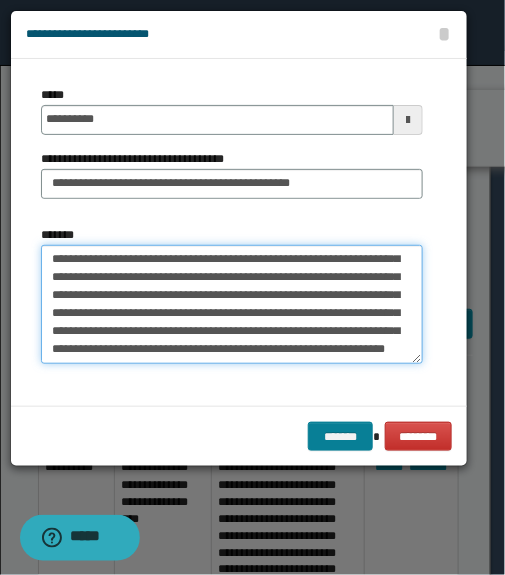 type on "**********" 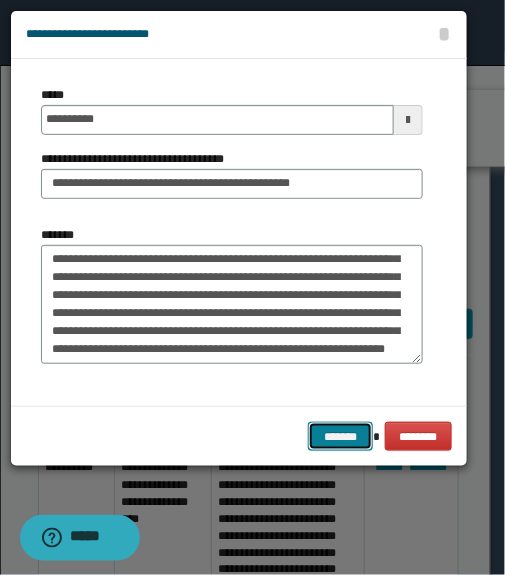 click on "*******" at bounding box center (340, 437) 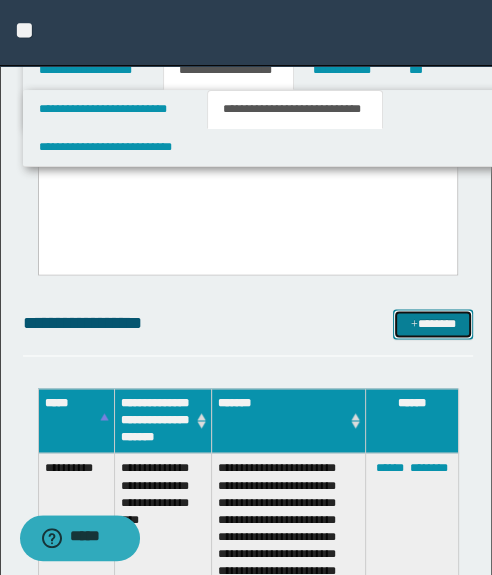 click at bounding box center [414, 325] 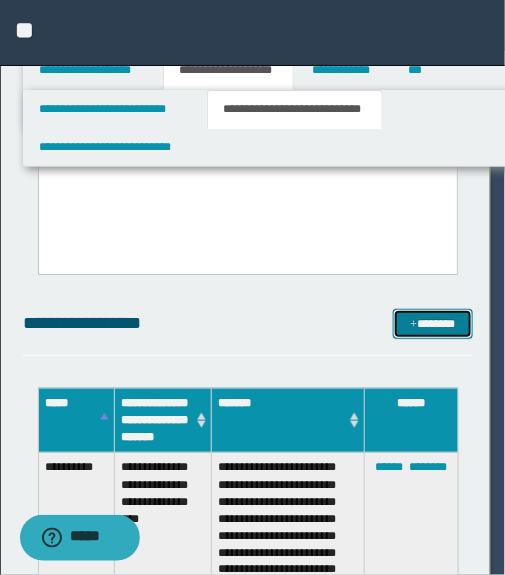 scroll, scrollTop: 0, scrollLeft: 0, axis: both 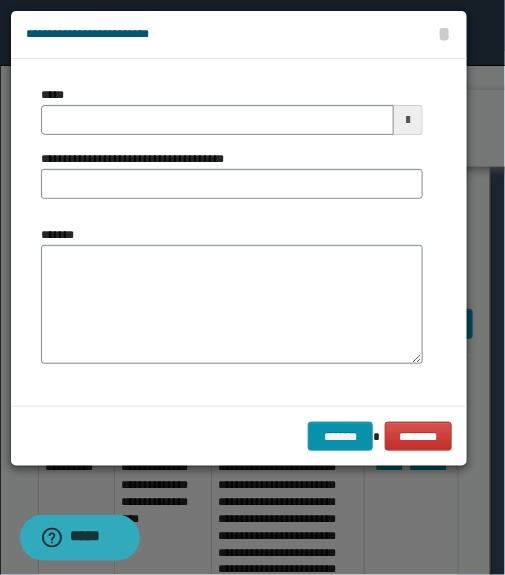 click on "*****" at bounding box center [232, 110] 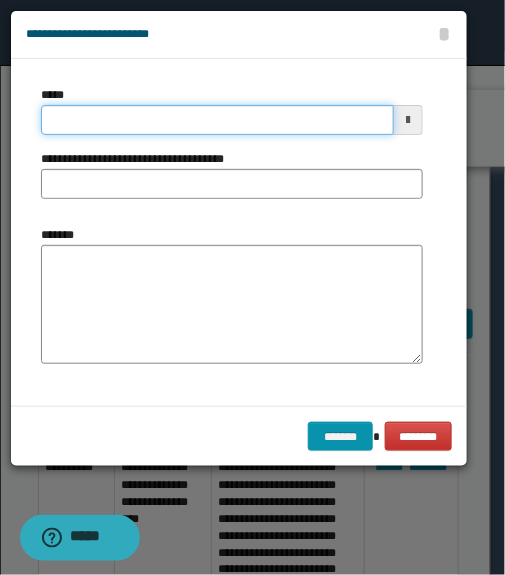 click on "*****" at bounding box center (217, 120) 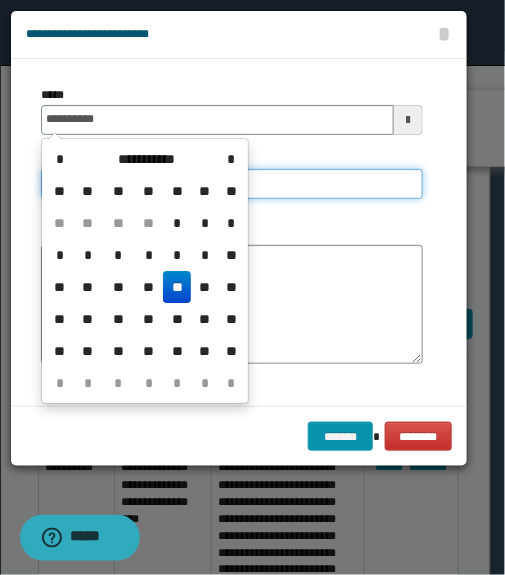 type on "**********" 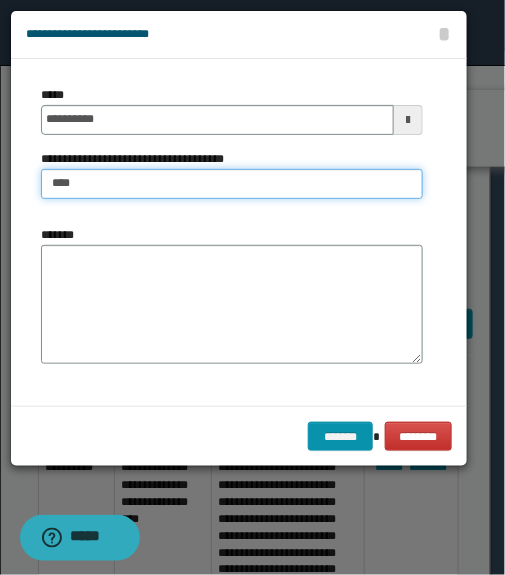 type on "**********" 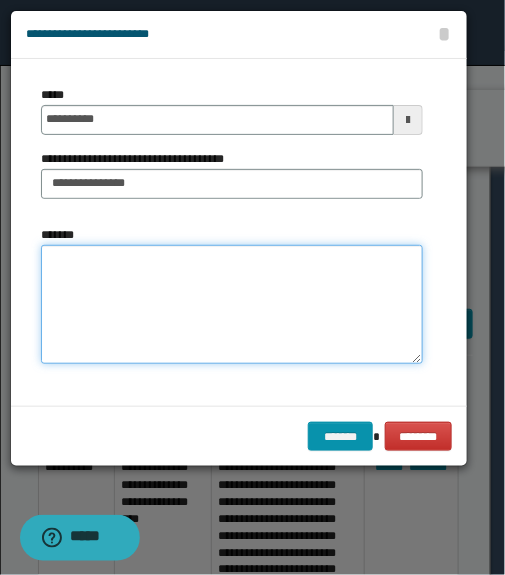 paste on "**********" 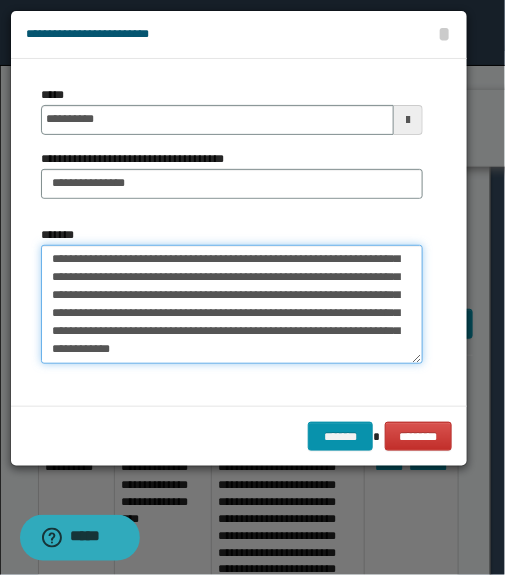 scroll, scrollTop: 0, scrollLeft: 0, axis: both 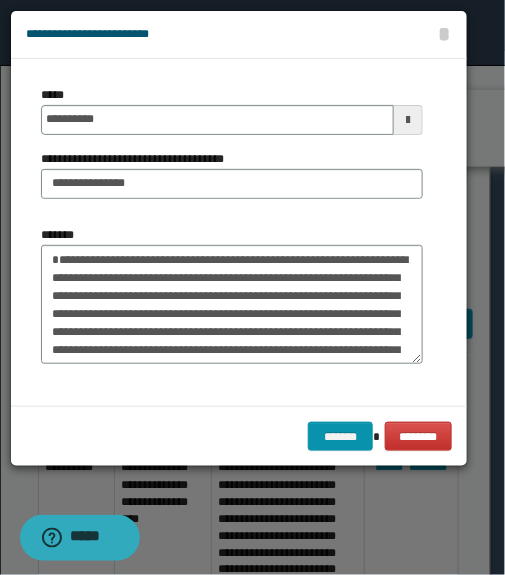 click on "**********" at bounding box center (232, 295) 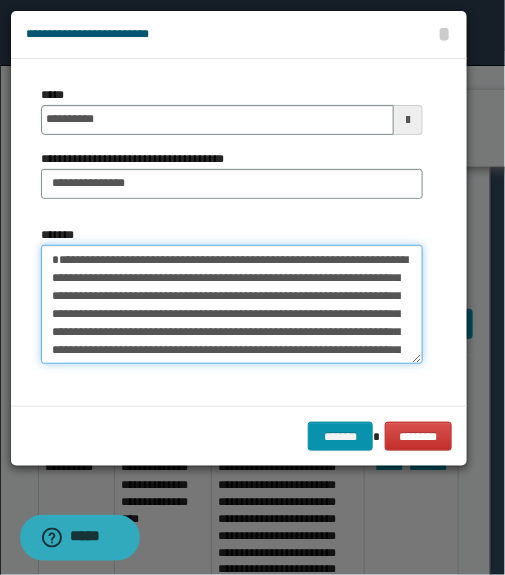 click on "**********" at bounding box center (232, 304) 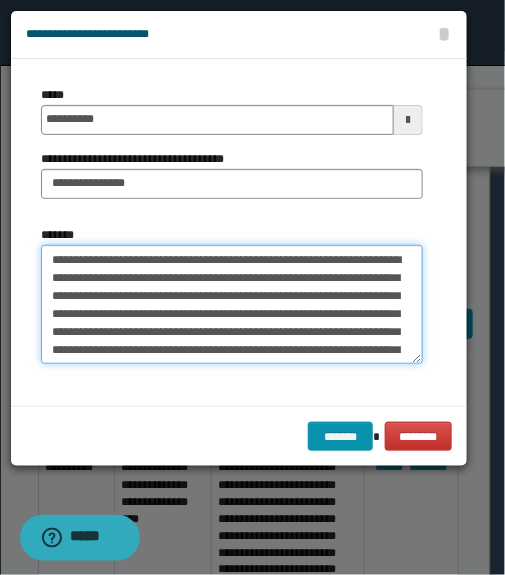 click on "**********" at bounding box center (232, 304) 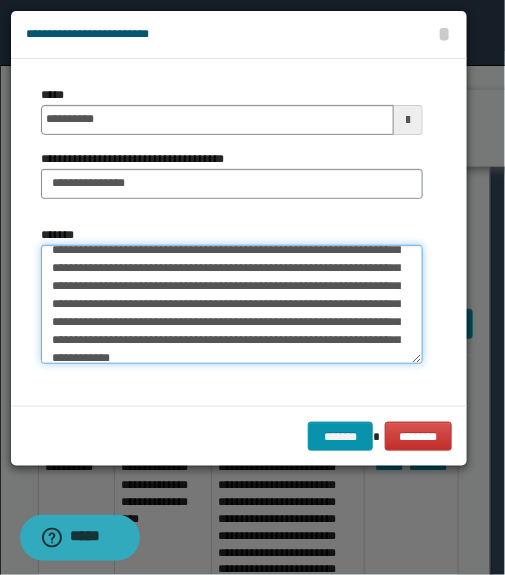 scroll, scrollTop: 54, scrollLeft: 0, axis: vertical 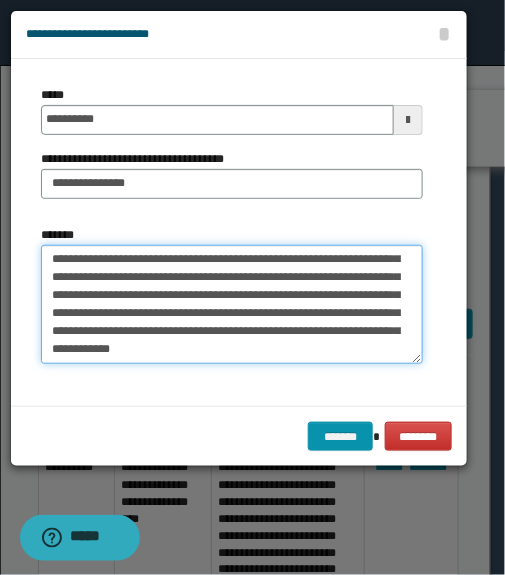 drag, startPoint x: 200, startPoint y: 260, endPoint x: 180, endPoint y: 272, distance: 23.323807 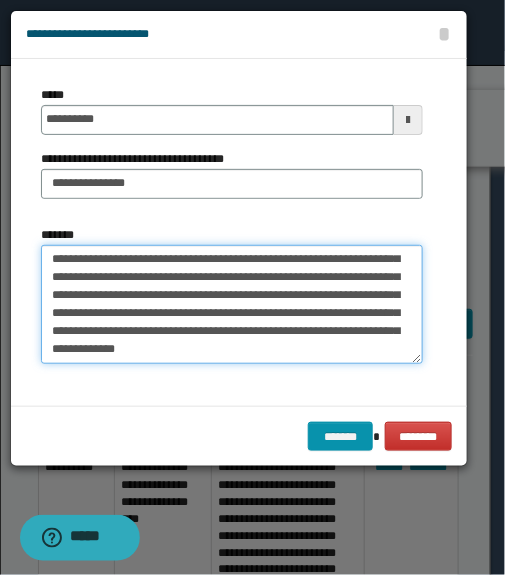 click on "**********" at bounding box center [232, 304] 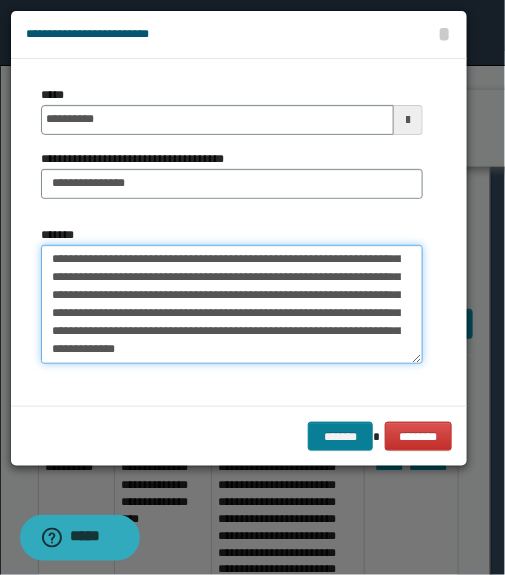 type on "**********" 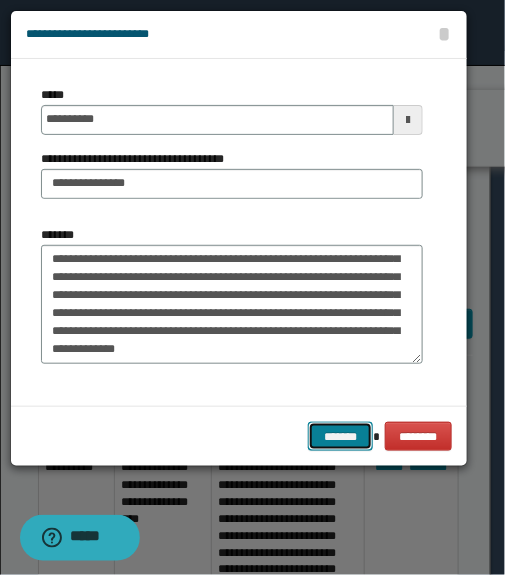 click on "*******" at bounding box center (340, 437) 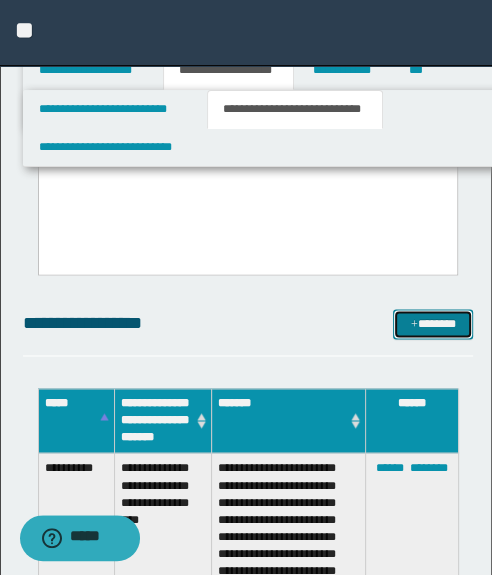 click at bounding box center [414, 325] 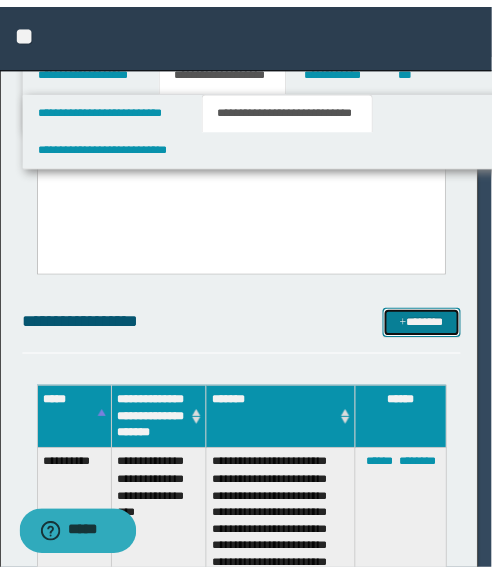 scroll, scrollTop: 0, scrollLeft: 0, axis: both 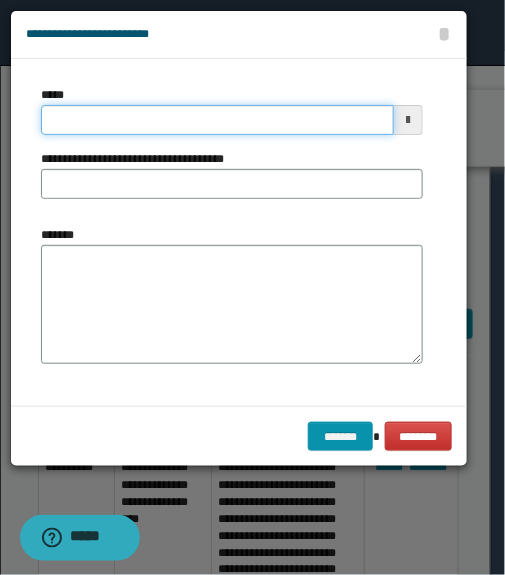 click on "*****" at bounding box center (217, 120) 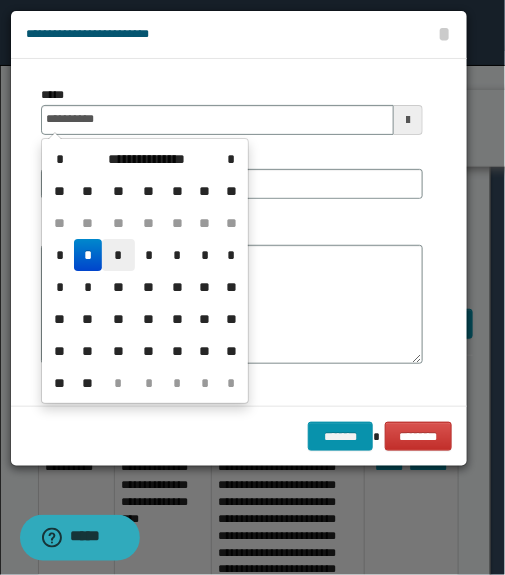 click on "*" at bounding box center [118, 255] 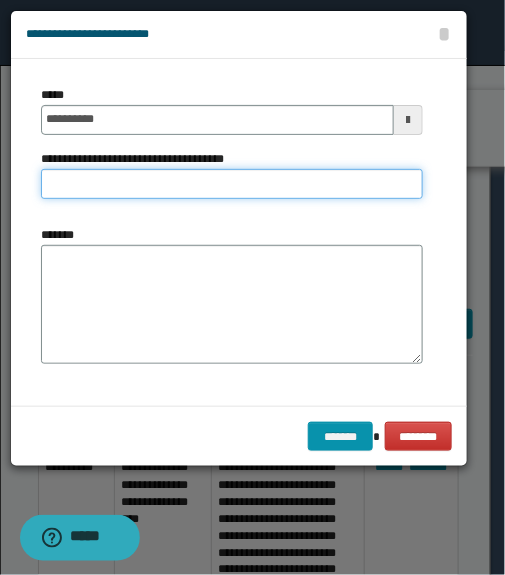 click on "**********" at bounding box center (232, 184) 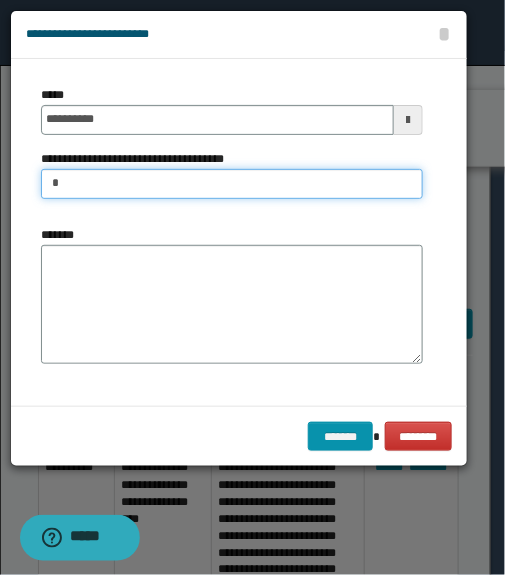 type on "*" 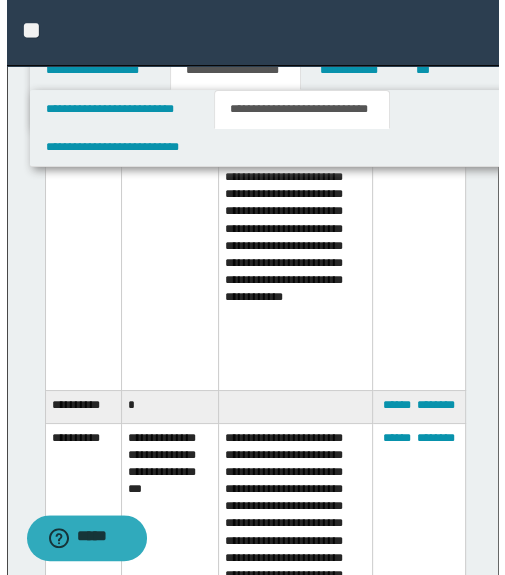 scroll, scrollTop: 5289, scrollLeft: 0, axis: vertical 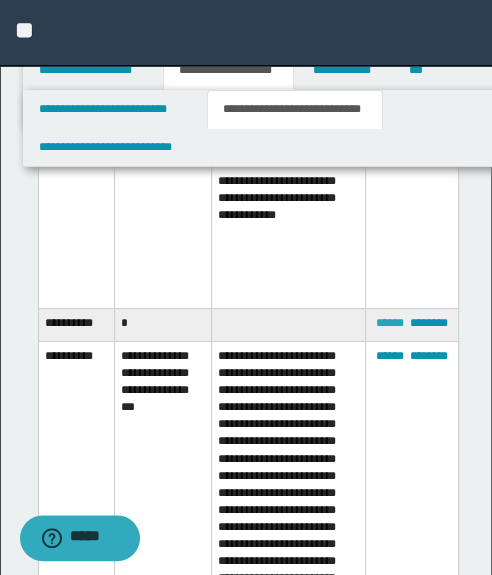 click on "******" at bounding box center [390, 323] 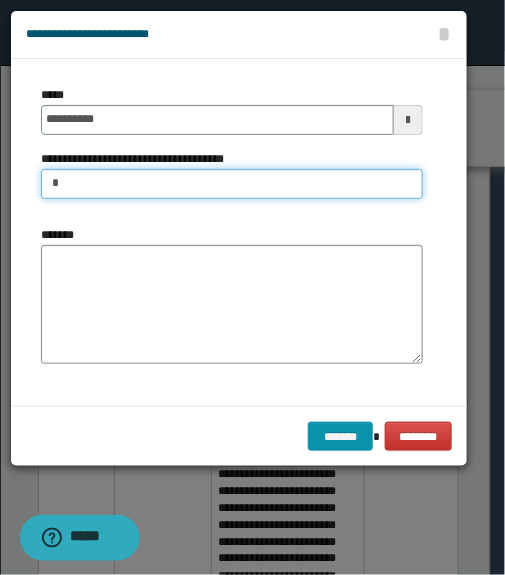 click on "*" at bounding box center [232, 184] 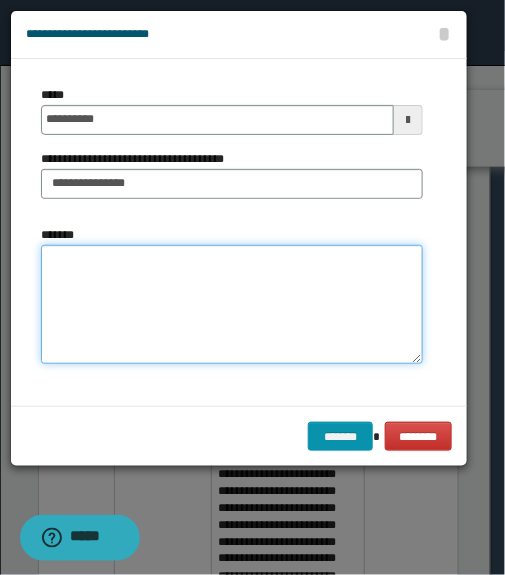 click on "*******" at bounding box center [232, 304] 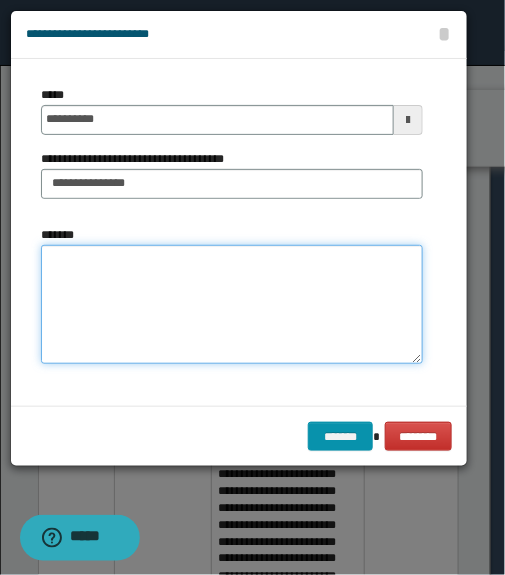paste on "**********" 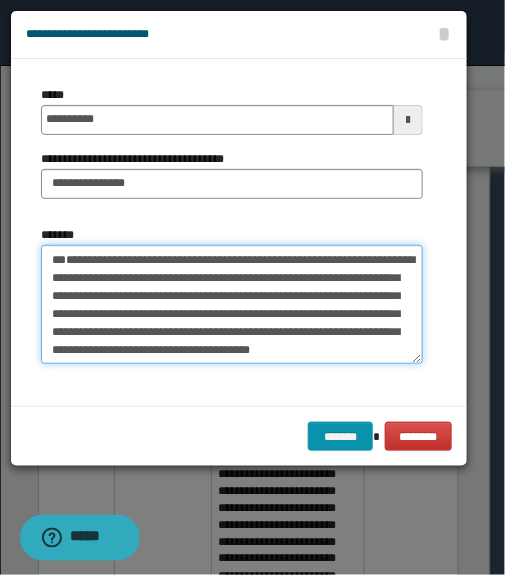 scroll, scrollTop: 0, scrollLeft: 0, axis: both 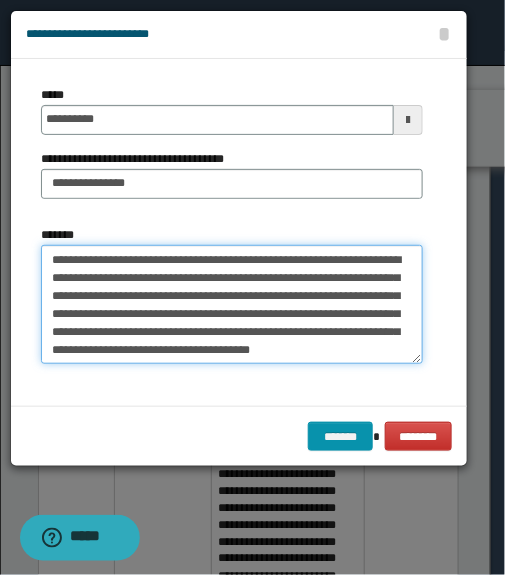 drag, startPoint x: 370, startPoint y: 270, endPoint x: 371, endPoint y: 328, distance: 58.00862 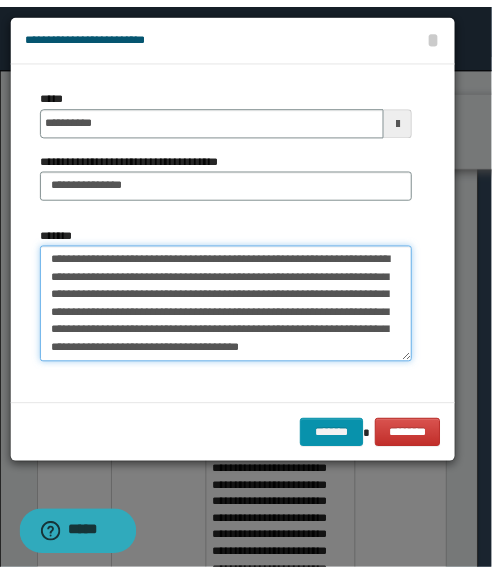 scroll, scrollTop: 36, scrollLeft: 0, axis: vertical 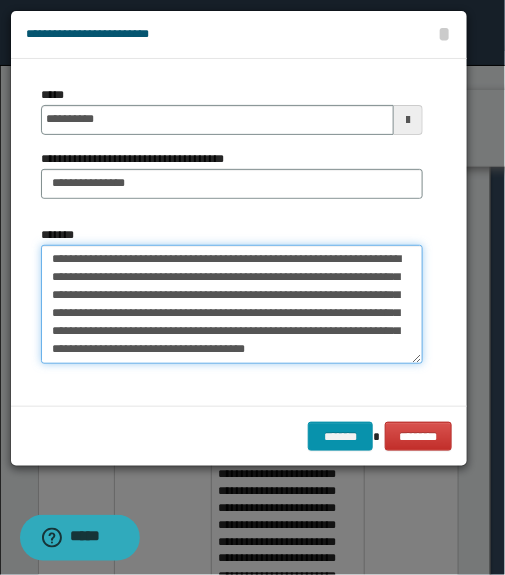 click on "**********" at bounding box center (232, 304) 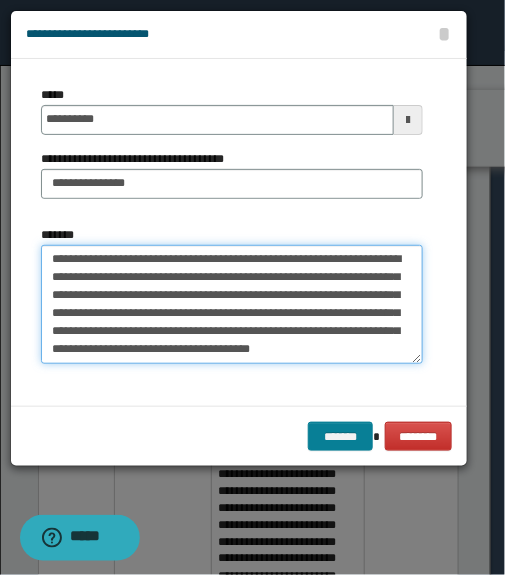 type on "**********" 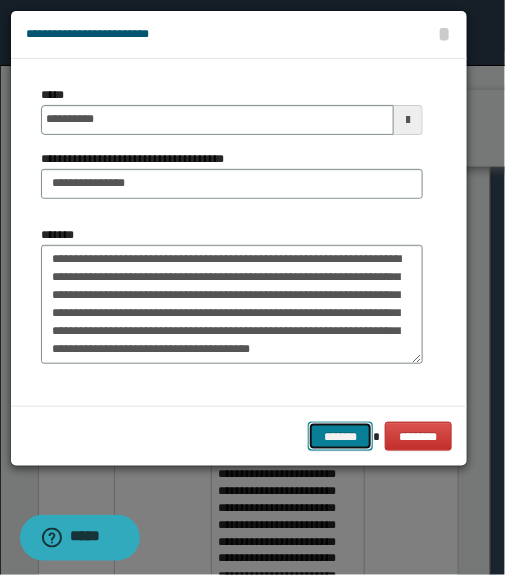 click on "*******" at bounding box center [340, 437] 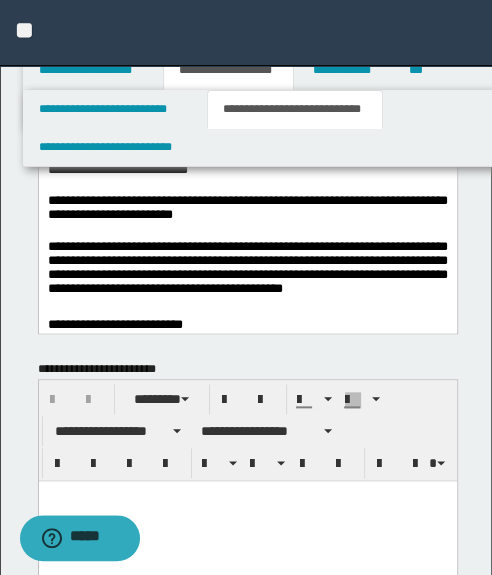scroll, scrollTop: 0, scrollLeft: 0, axis: both 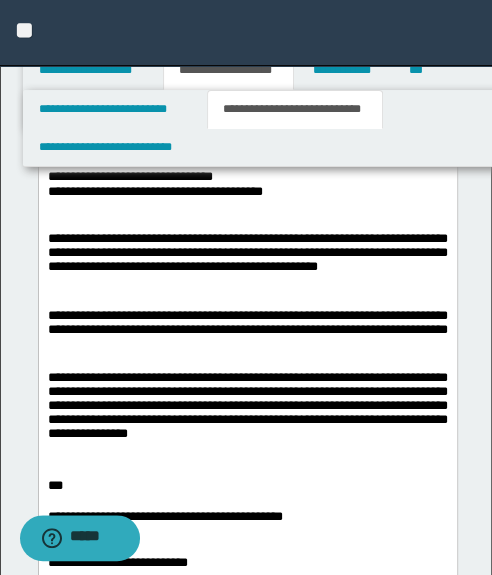 click at bounding box center [247, 361] 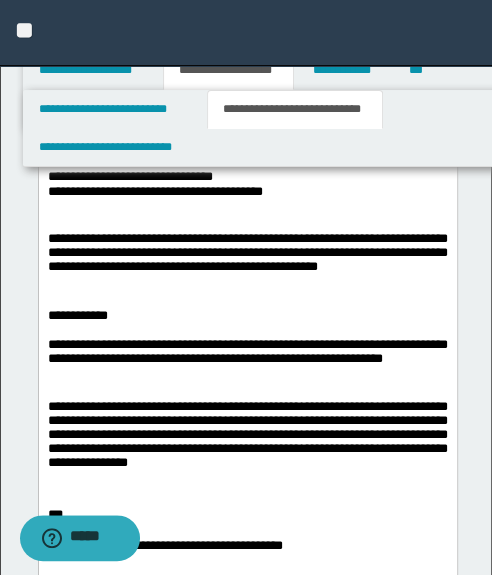 click on "**********" at bounding box center [247, 315] 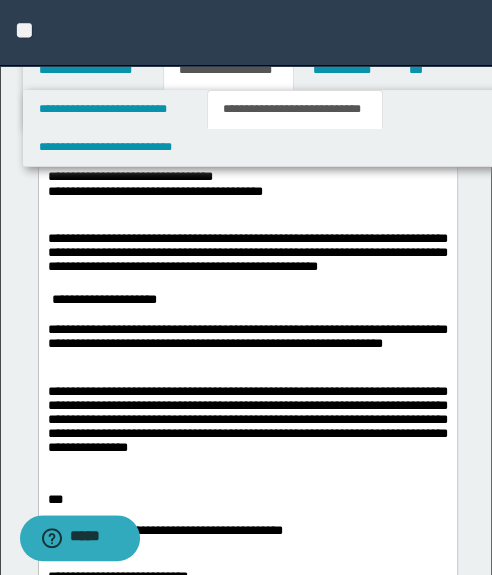 scroll, scrollTop: 287, scrollLeft: 0, axis: vertical 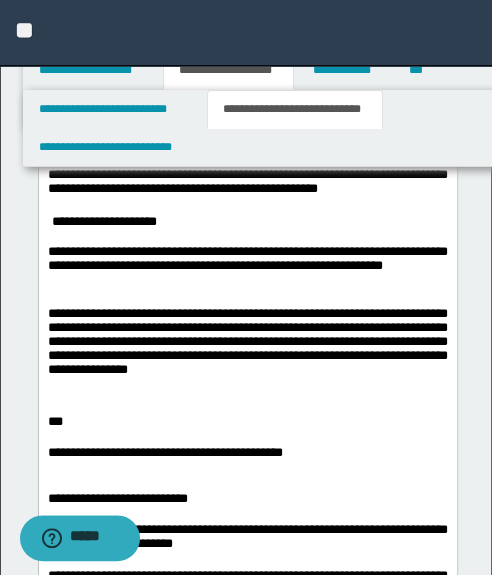 click on "**********" at bounding box center (247, 185) 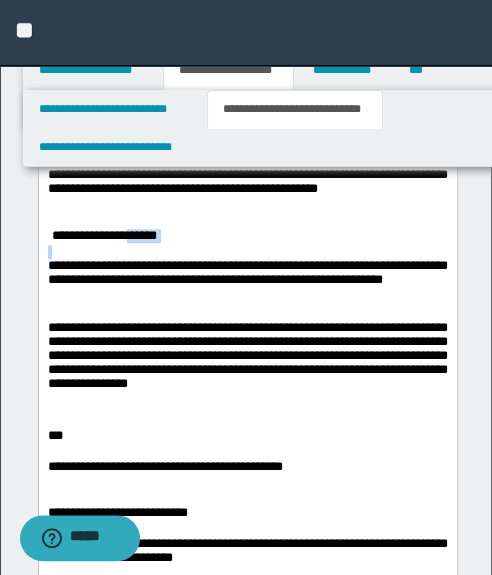 drag, startPoint x: 136, startPoint y: 241, endPoint x: 215, endPoint y: 250, distance: 79.51101 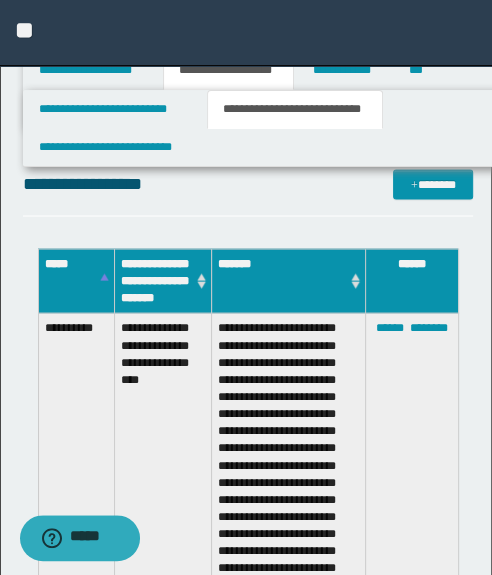 scroll, scrollTop: 1212, scrollLeft: 0, axis: vertical 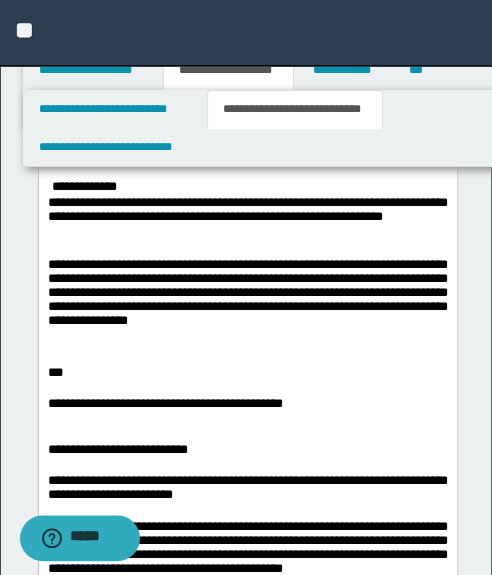 click on "**********" at bounding box center [247, 187] 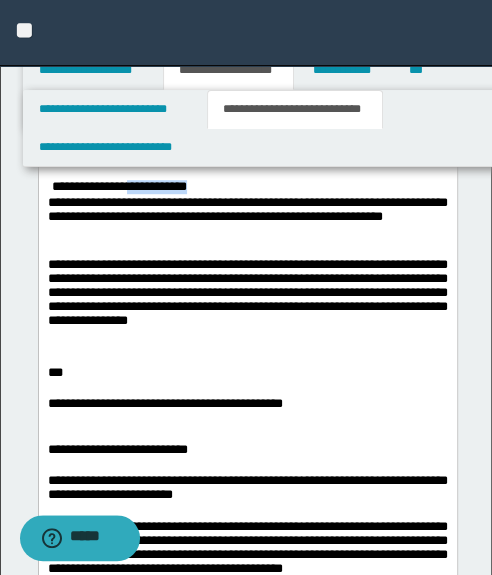 drag, startPoint x: 135, startPoint y: 193, endPoint x: 235, endPoint y: 196, distance: 100.04499 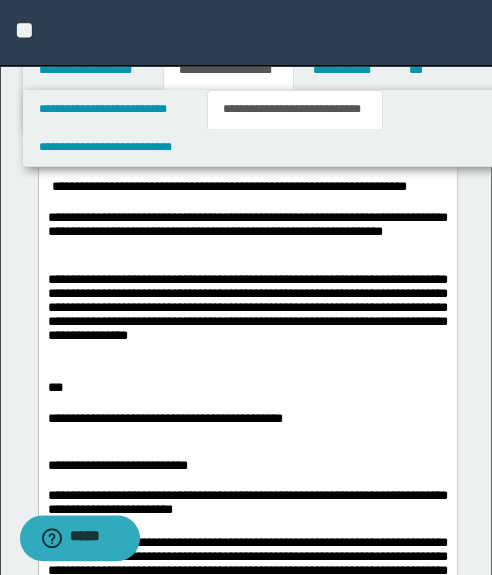 click on "**********" at bounding box center (247, 338) 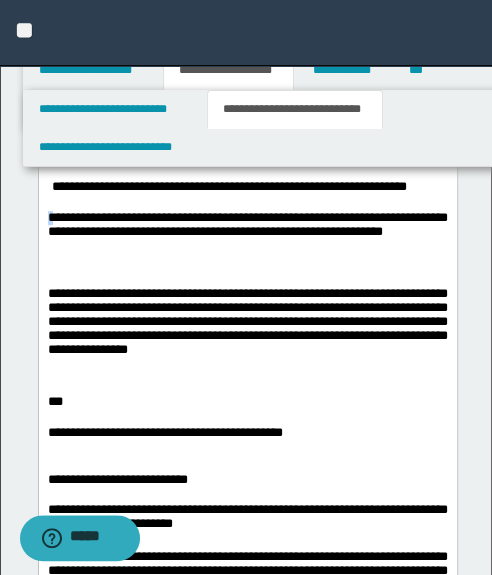 click on "**********" at bounding box center [247, 234] 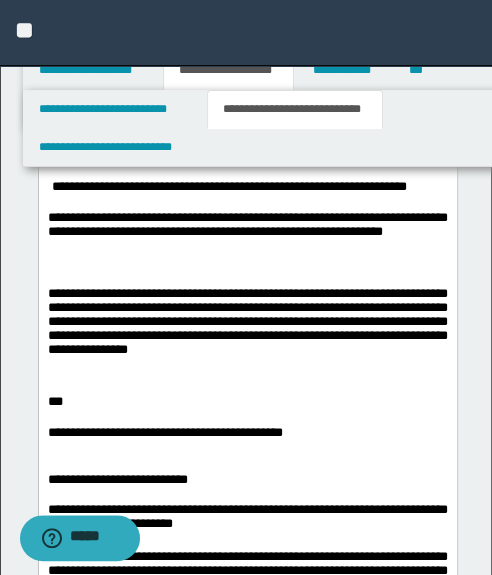 click on "**********" at bounding box center [247, 195] 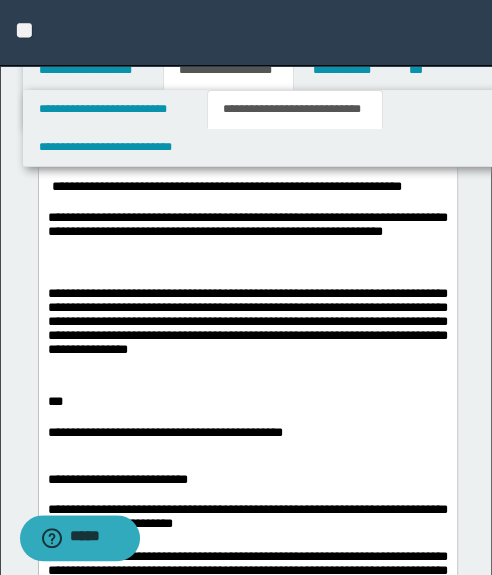 click on "**********" at bounding box center [247, 195] 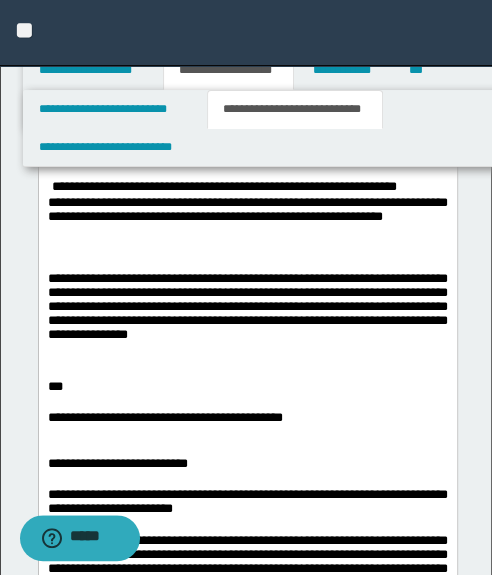 click on "**********" at bounding box center [247, 187] 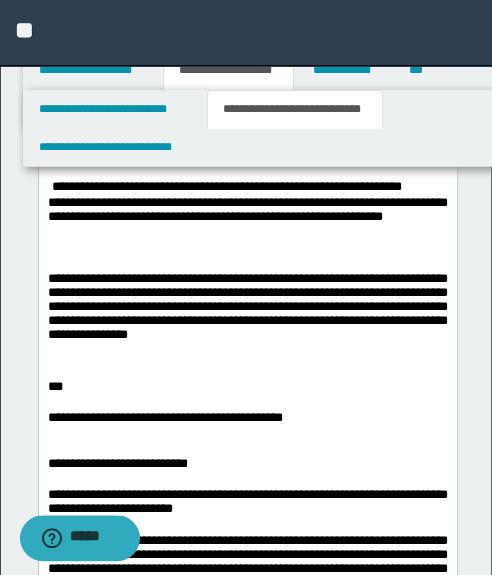 click on "**********" at bounding box center [247, 337] 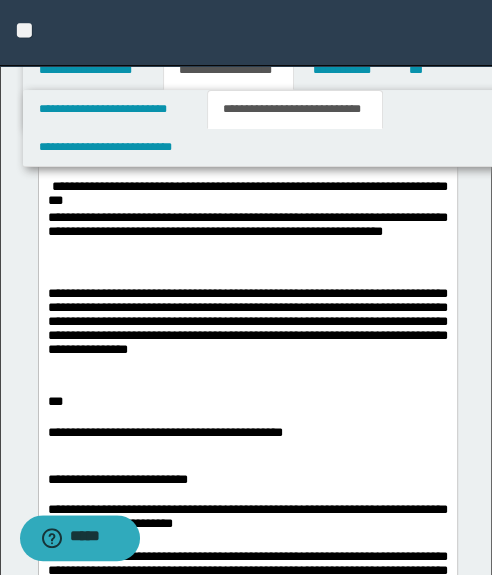 click on "**********" at bounding box center (247, 234) 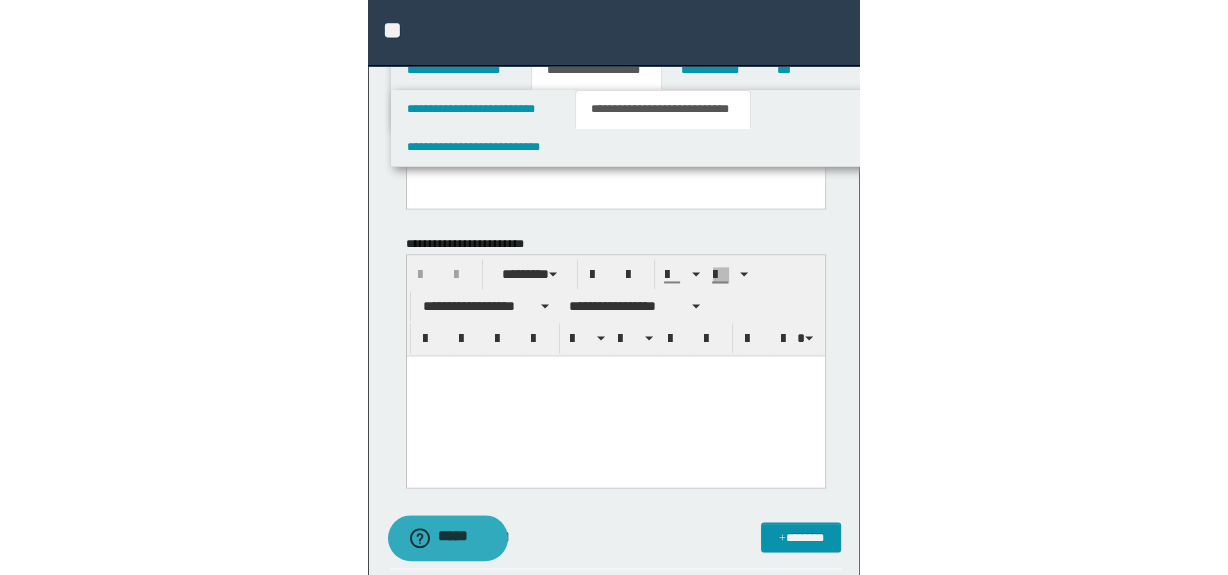scroll, scrollTop: 1246, scrollLeft: 0, axis: vertical 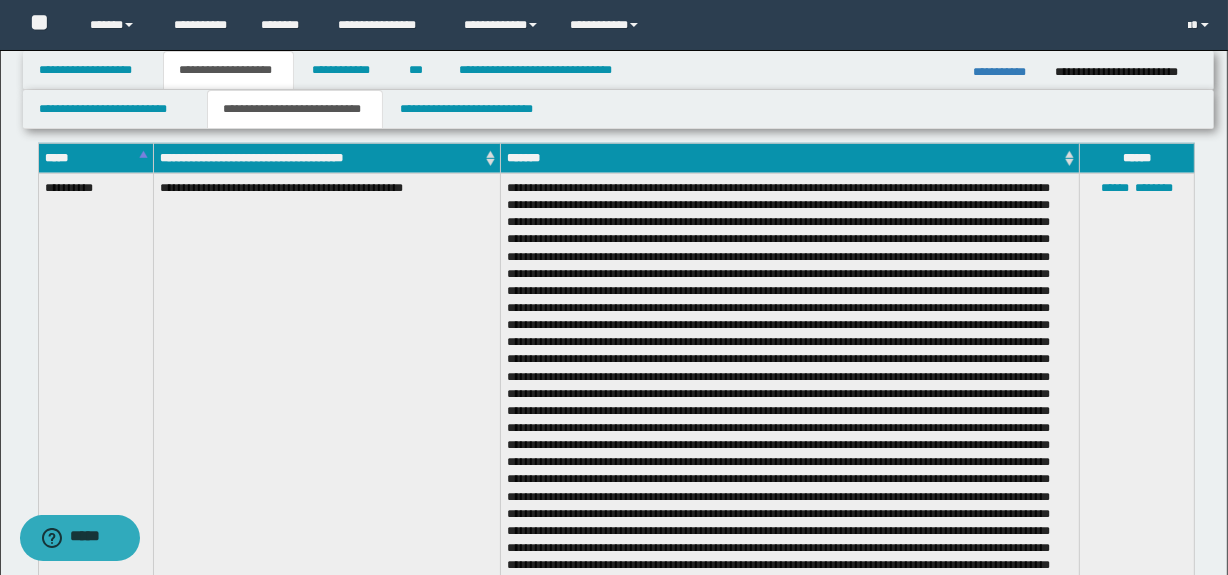 click on "**********" at bounding box center [327, 416] 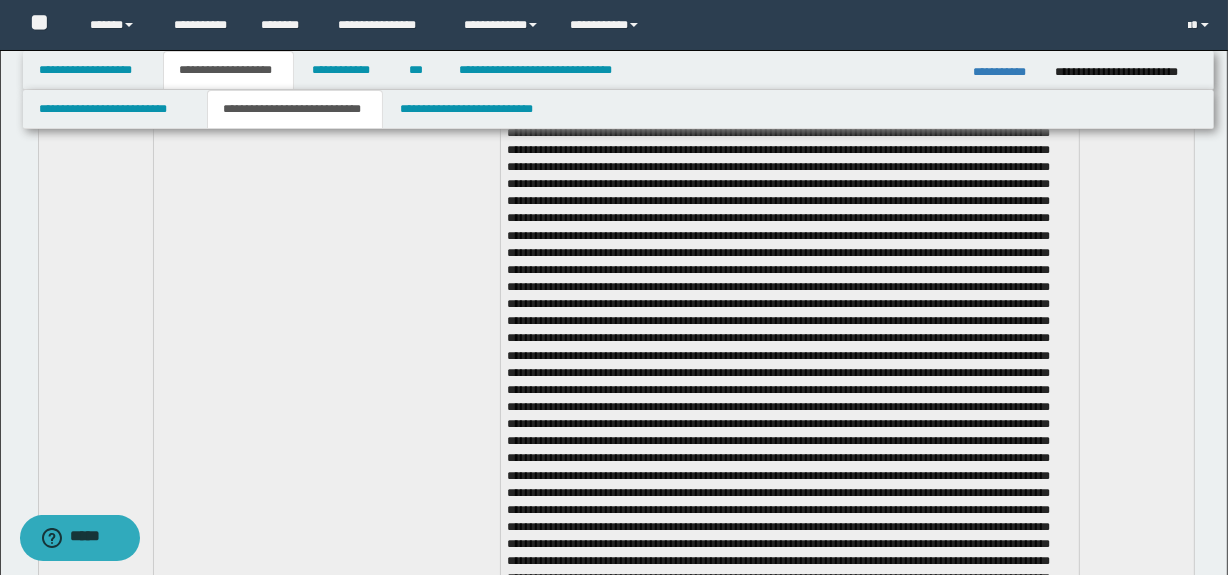 scroll, scrollTop: 2729, scrollLeft: 0, axis: vertical 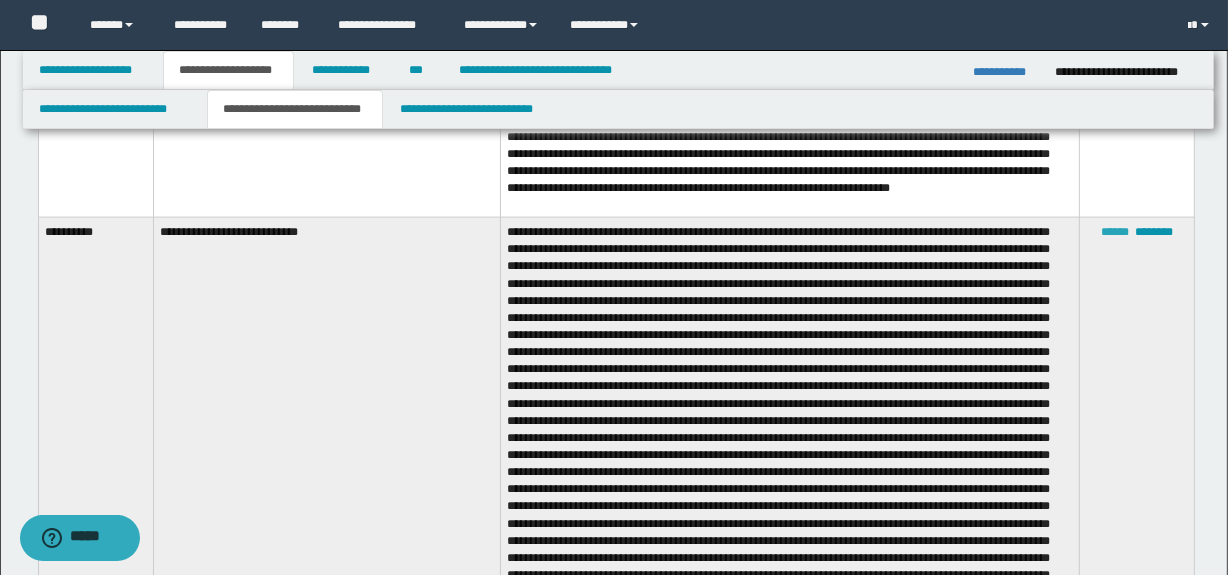 click on "******" at bounding box center (1115, 232) 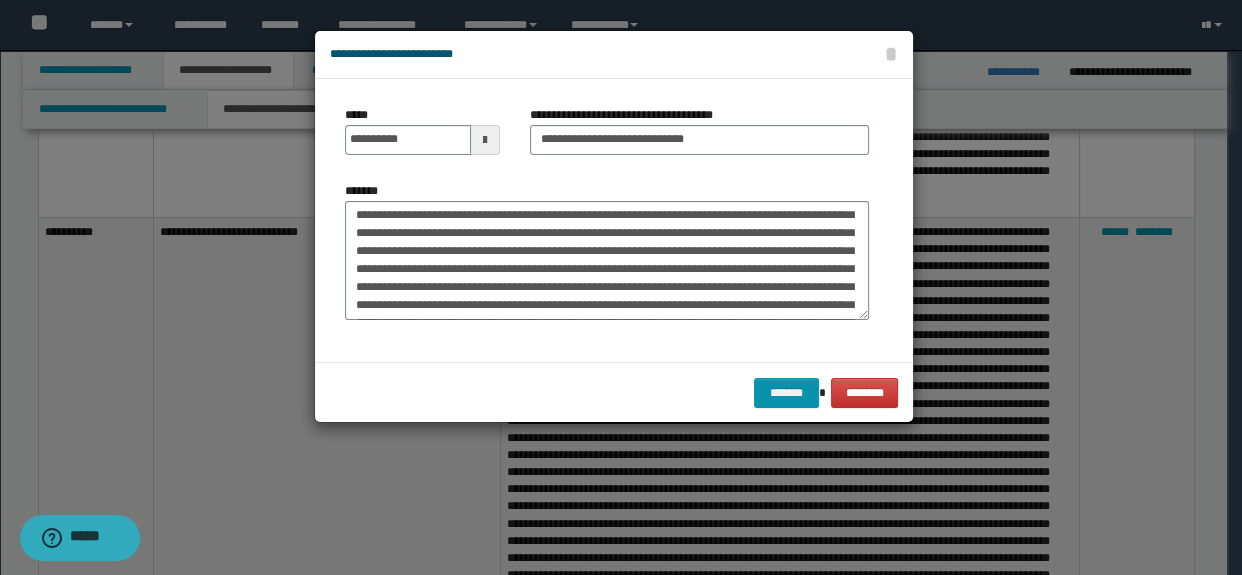 scroll, scrollTop: 272, scrollLeft: 0, axis: vertical 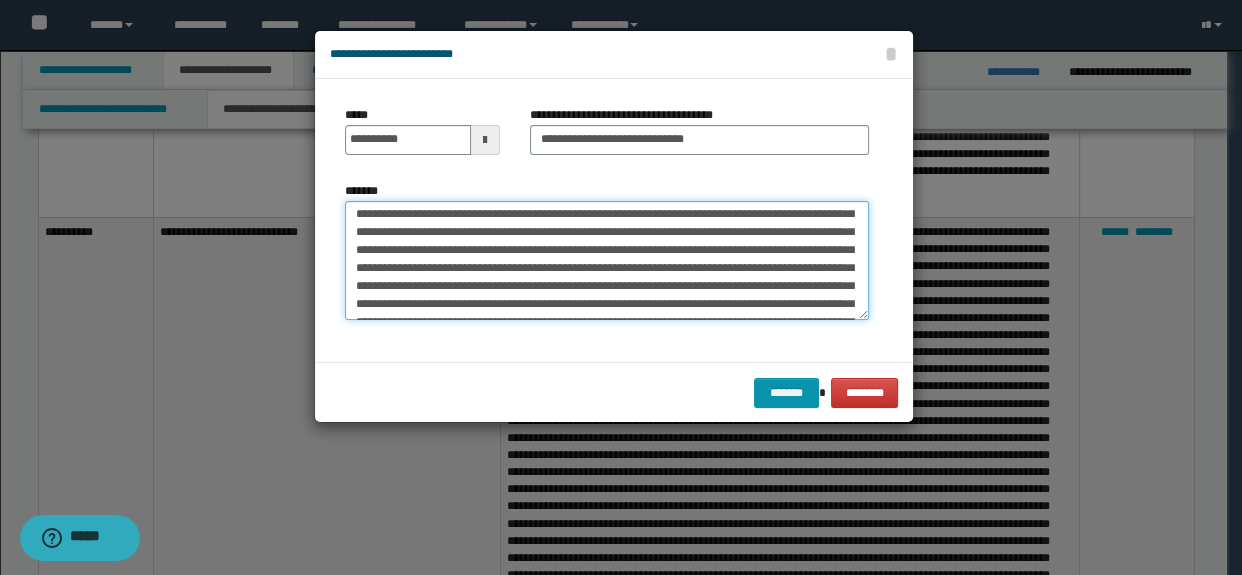 click on "*******" at bounding box center [607, 260] 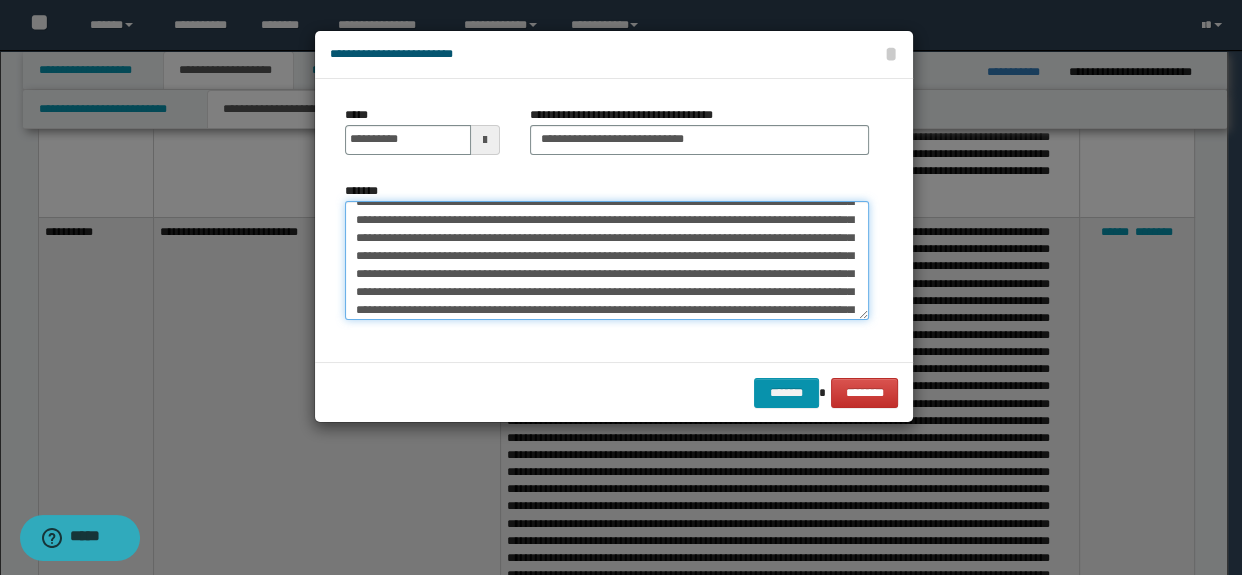 scroll, scrollTop: 334, scrollLeft: 0, axis: vertical 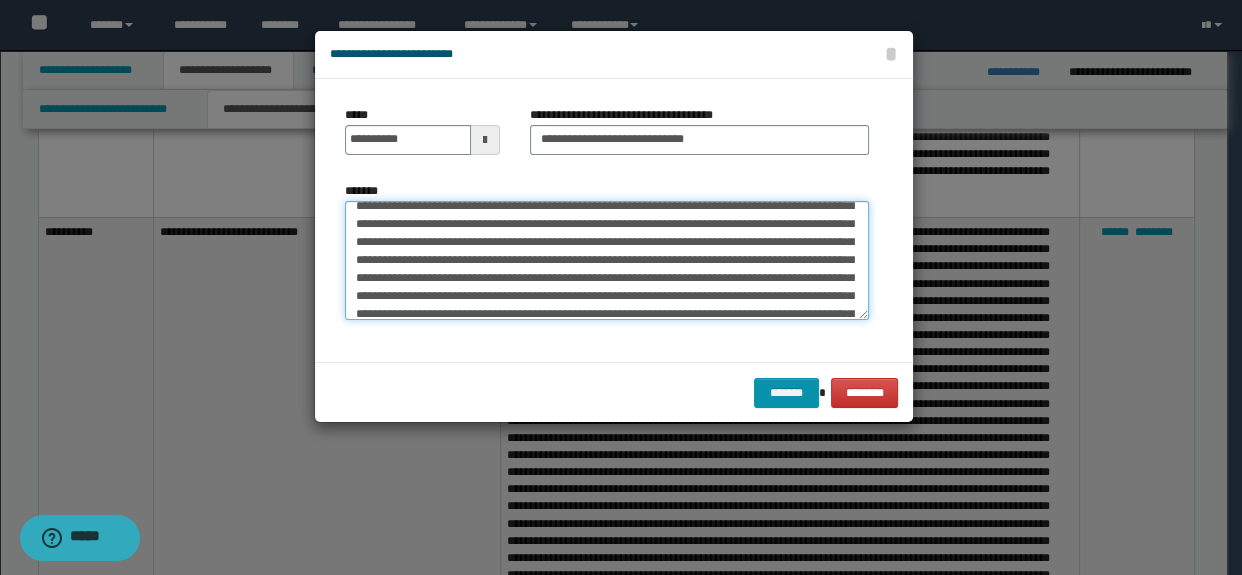 drag, startPoint x: 697, startPoint y: 304, endPoint x: 613, endPoint y: 241, distance: 105 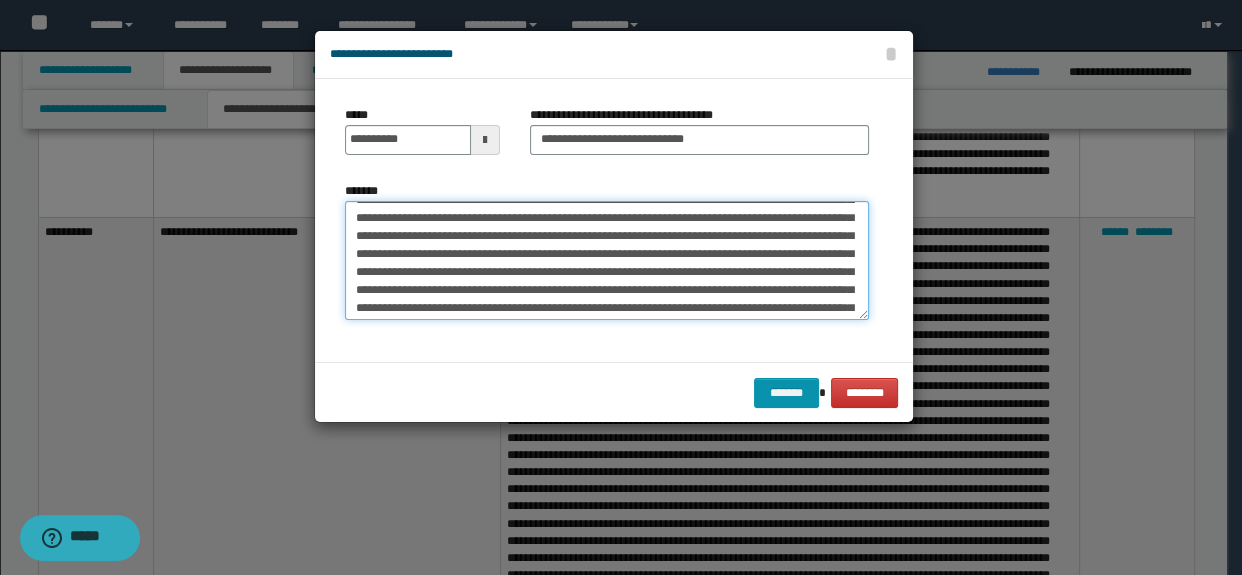 scroll, scrollTop: 425, scrollLeft: 0, axis: vertical 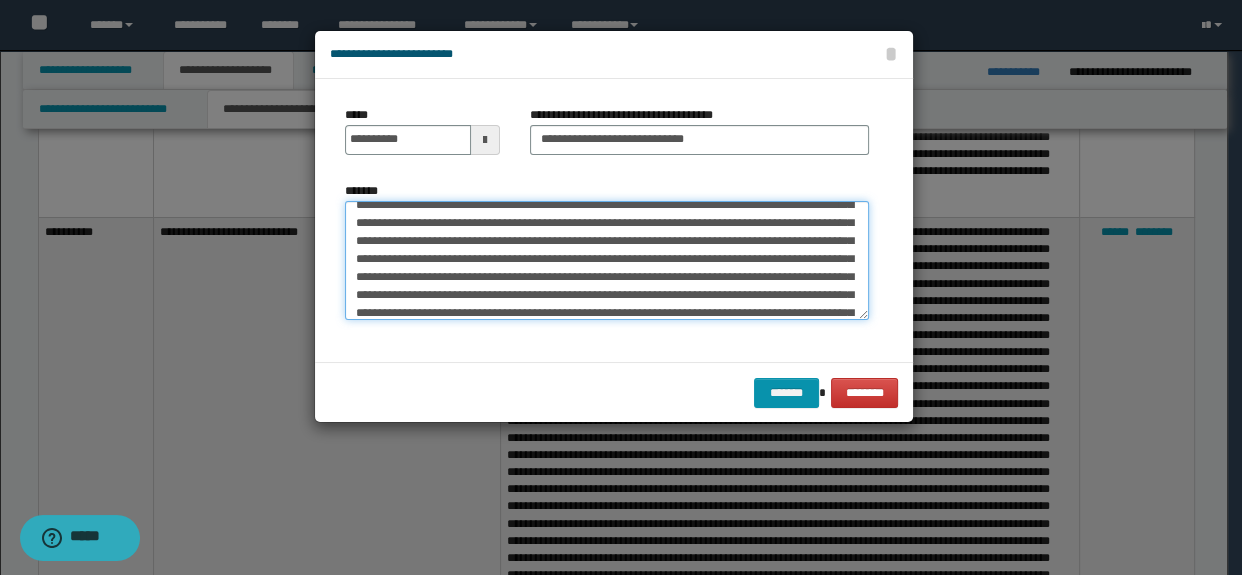 click on "*******" at bounding box center (607, 260) 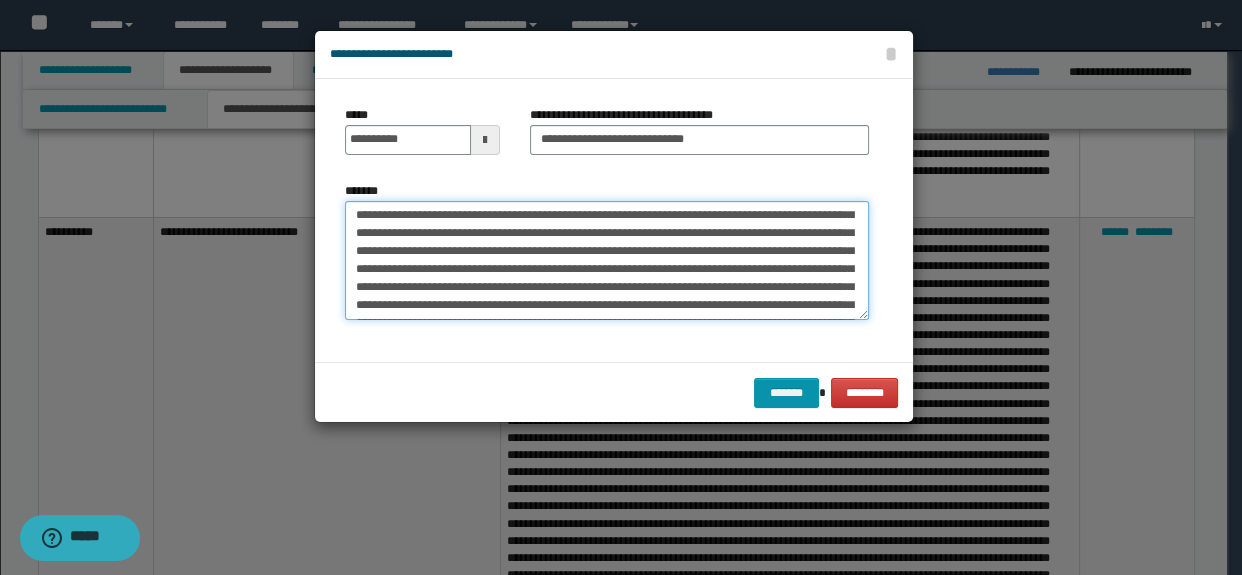 scroll, scrollTop: 607, scrollLeft: 0, axis: vertical 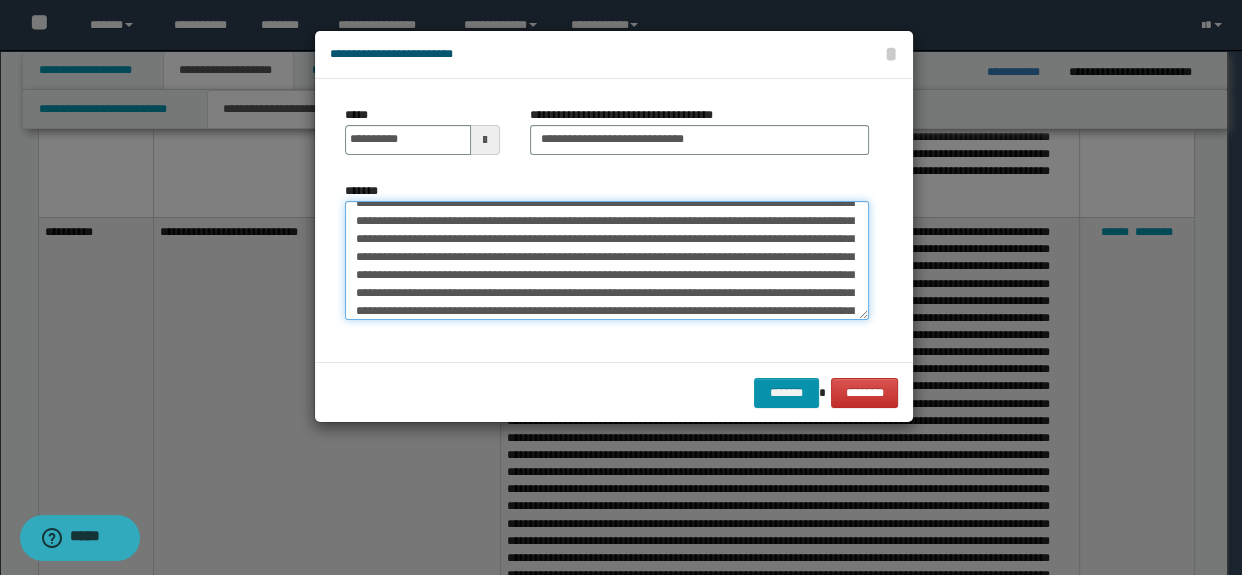click on "*******" at bounding box center [607, 260] 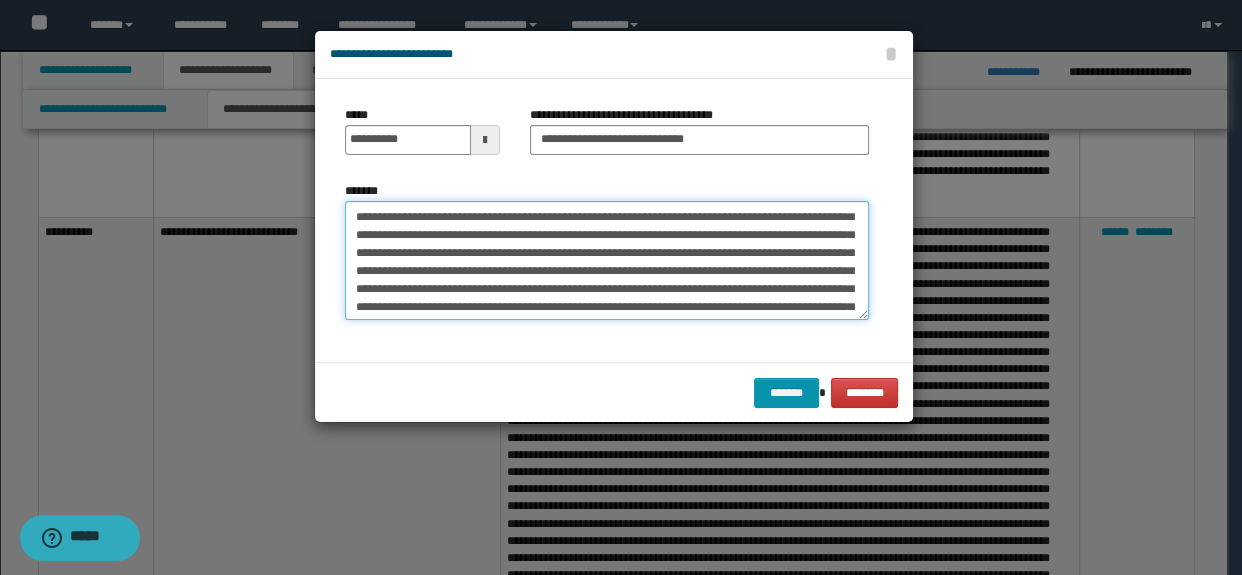 scroll, scrollTop: 698, scrollLeft: 0, axis: vertical 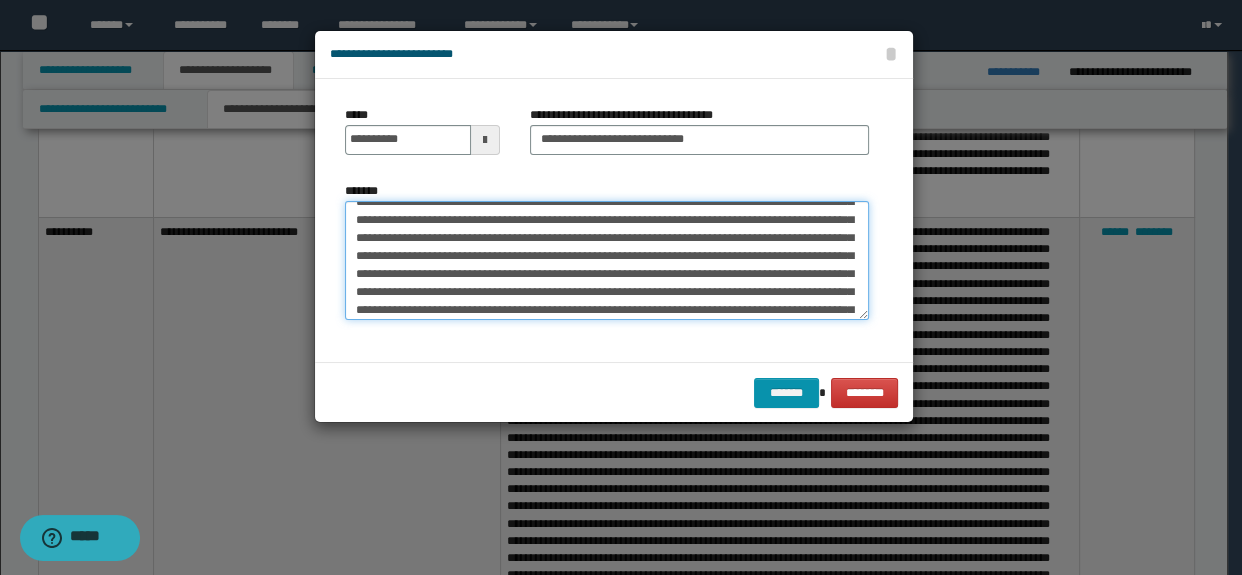 click on "*******" at bounding box center (607, 260) 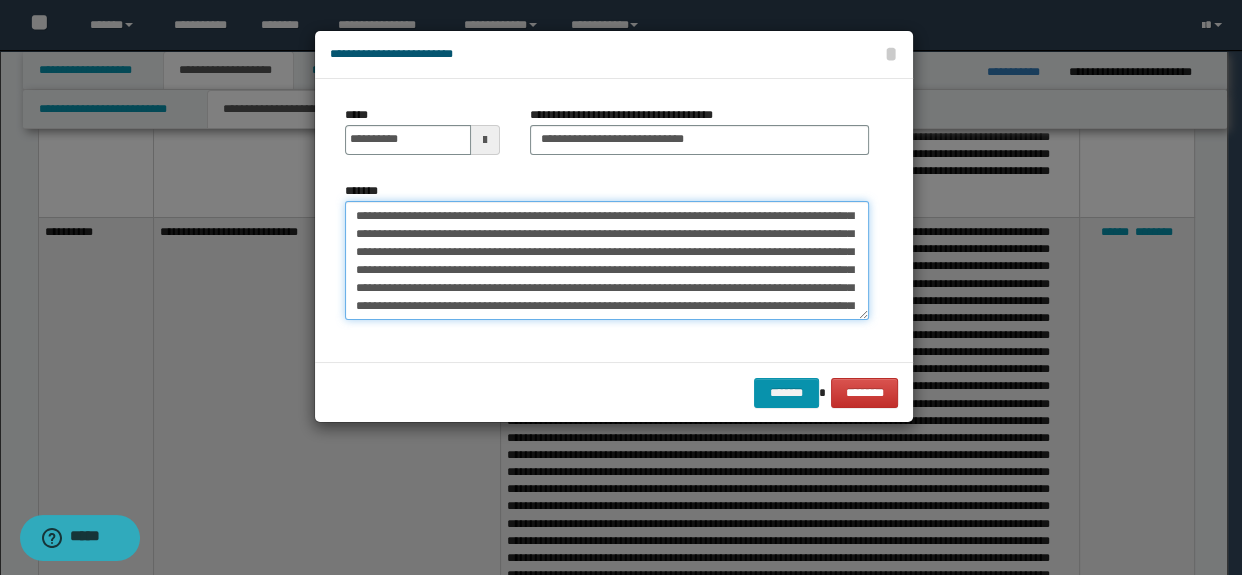 scroll, scrollTop: 880, scrollLeft: 0, axis: vertical 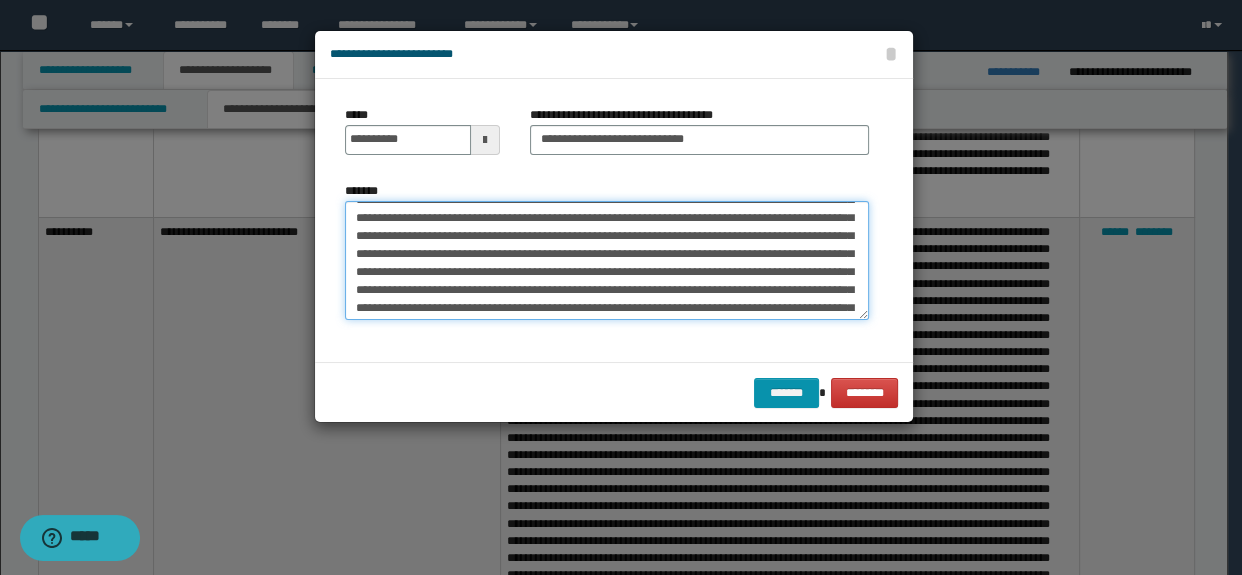click on "*******" at bounding box center (607, 260) 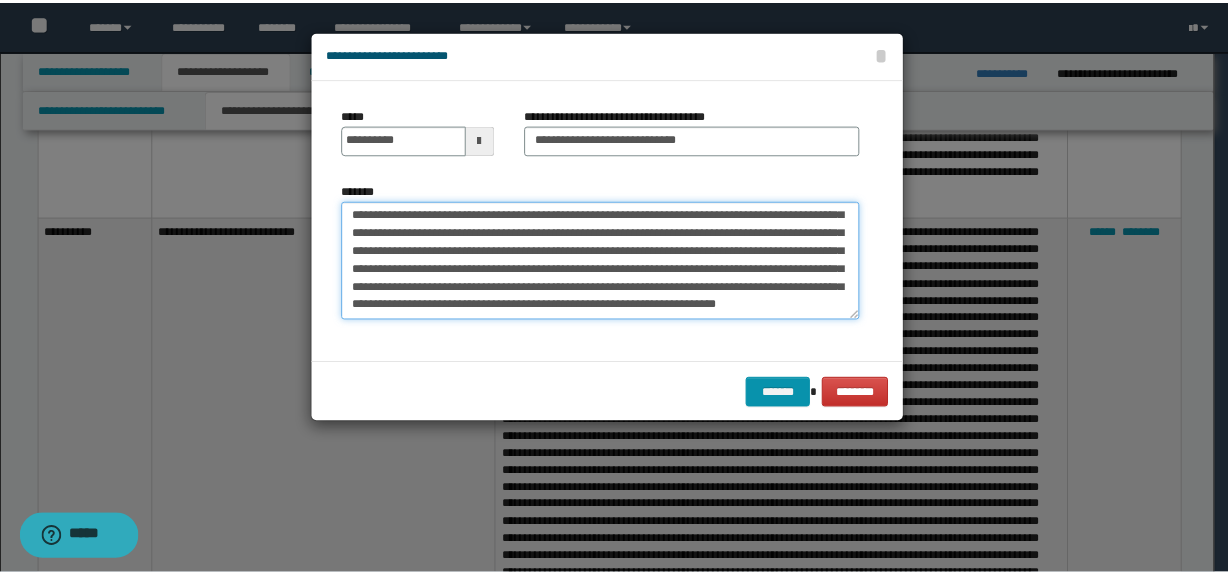 scroll, scrollTop: 1188, scrollLeft: 0, axis: vertical 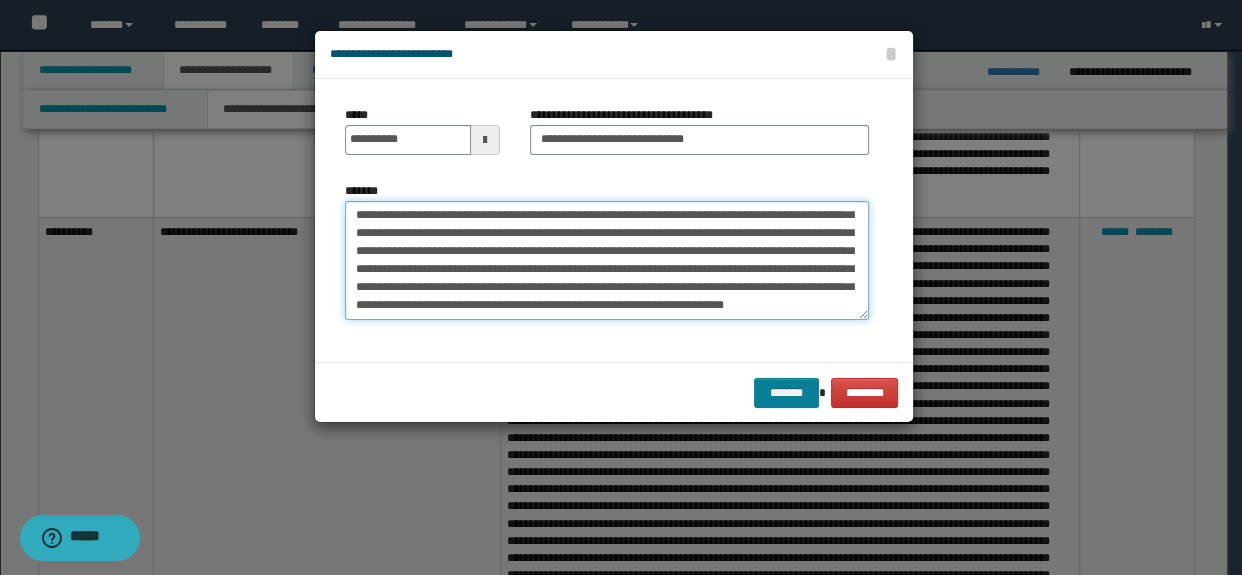 type on "**********" 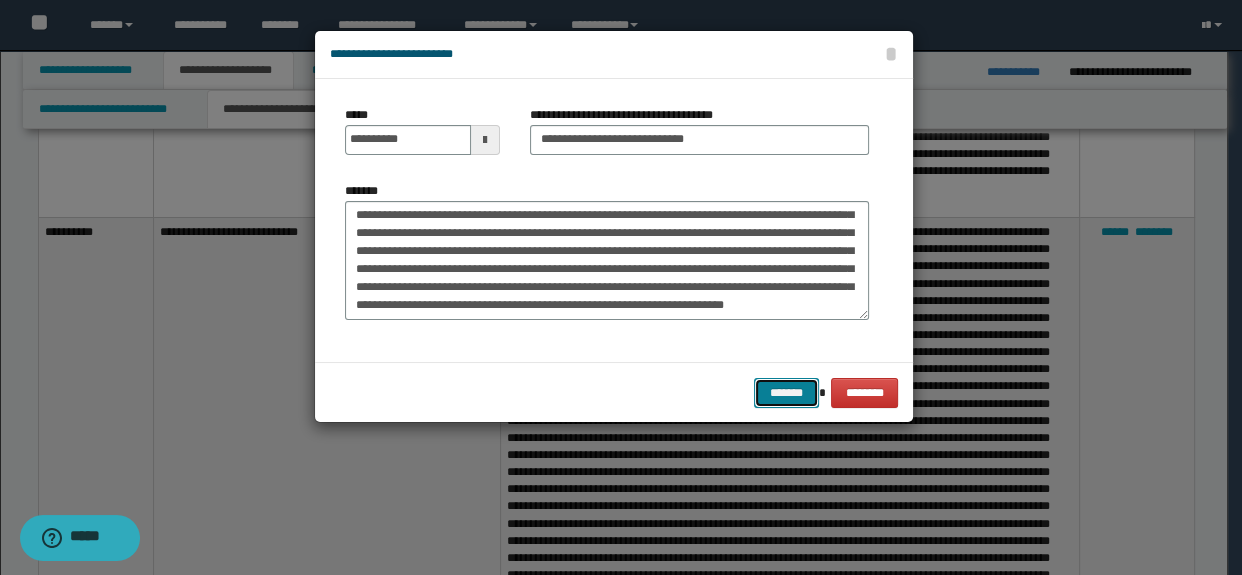 click on "*******" at bounding box center (786, 393) 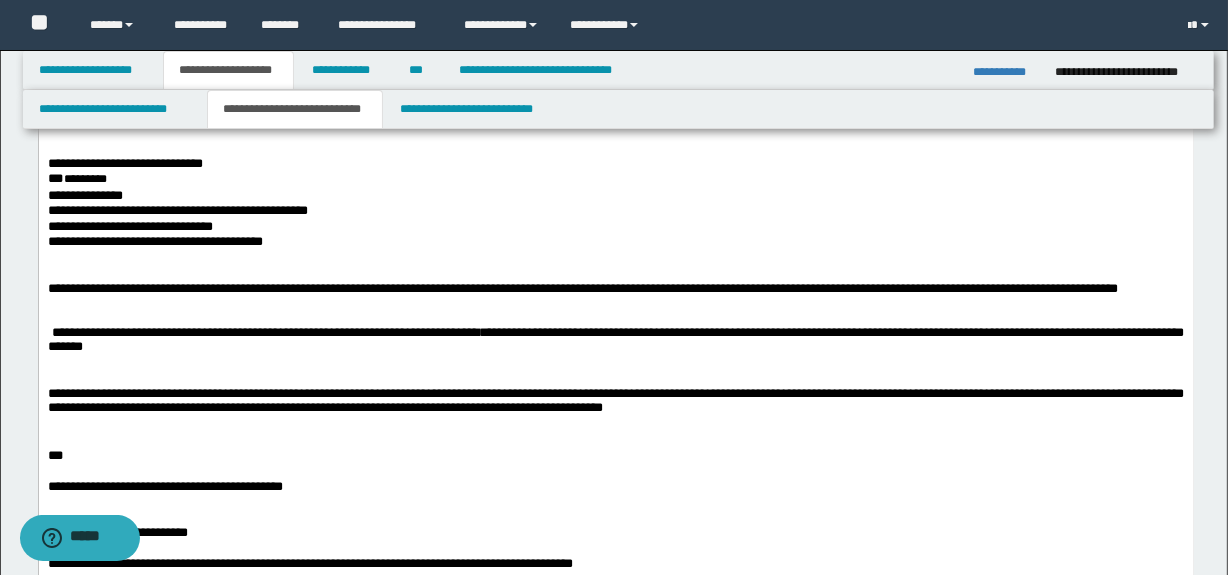 scroll, scrollTop: 0, scrollLeft: 0, axis: both 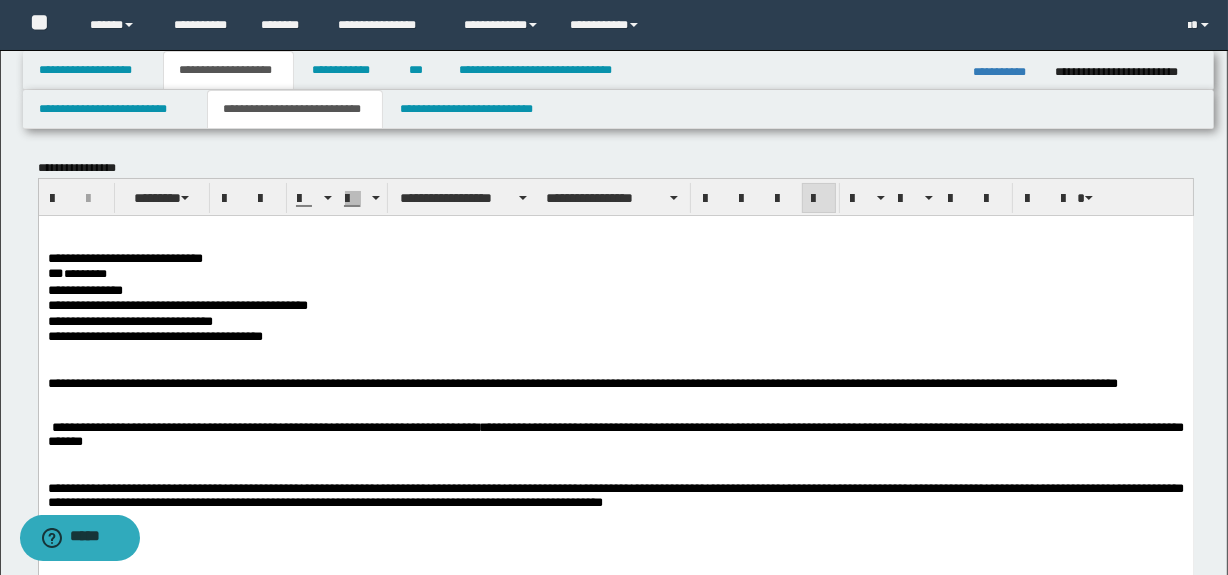 click on "********" at bounding box center [84, 273] 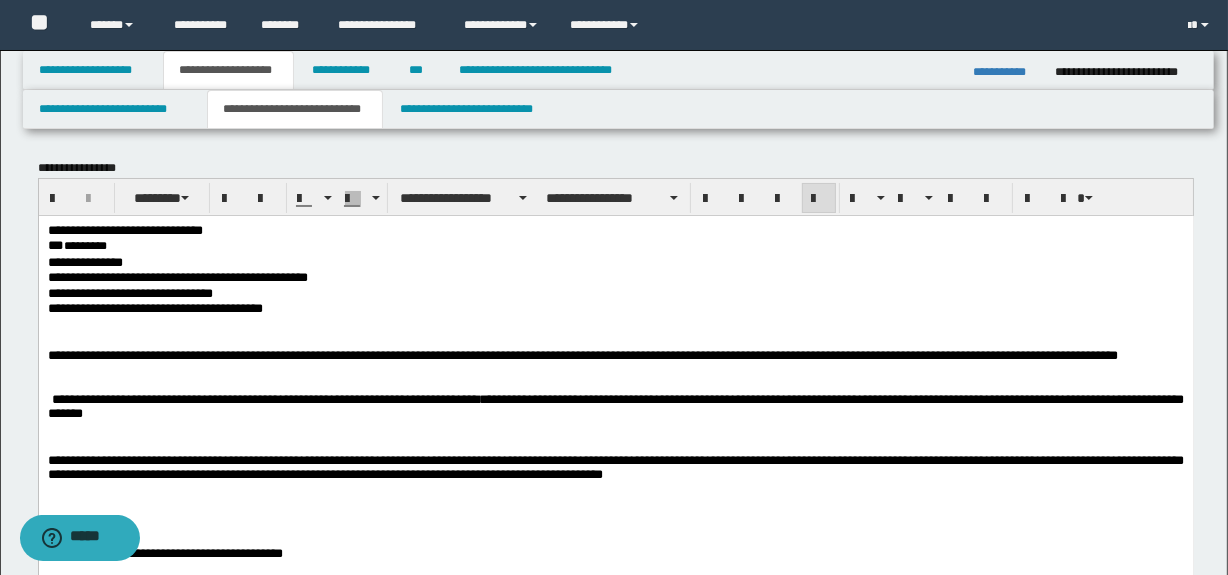 click on "**********" at bounding box center [615, 363] 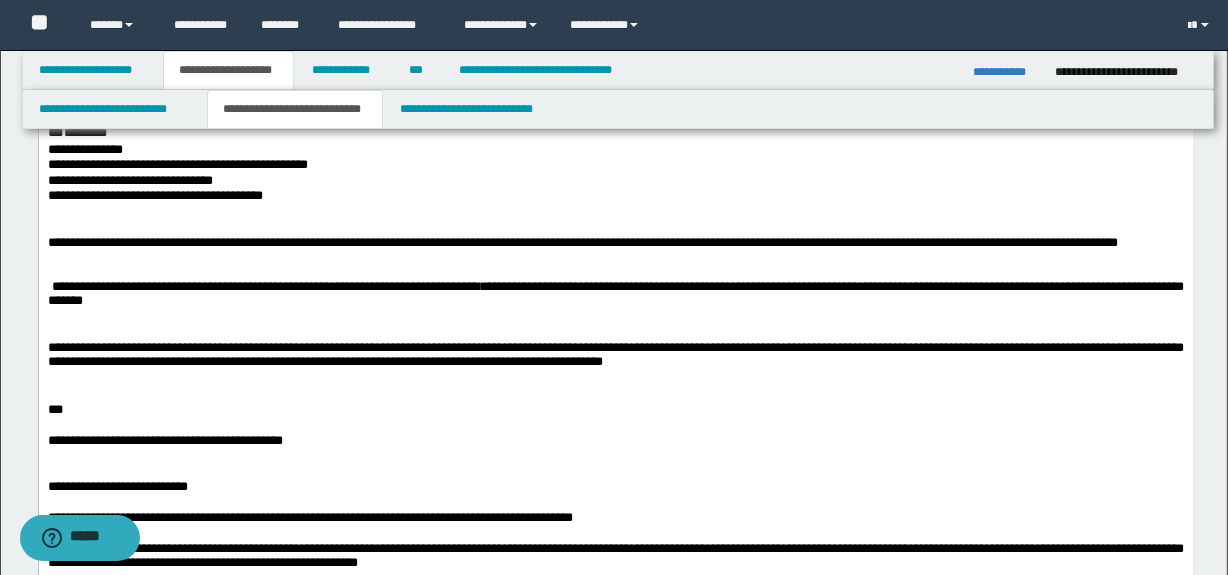 scroll, scrollTop: 272, scrollLeft: 0, axis: vertical 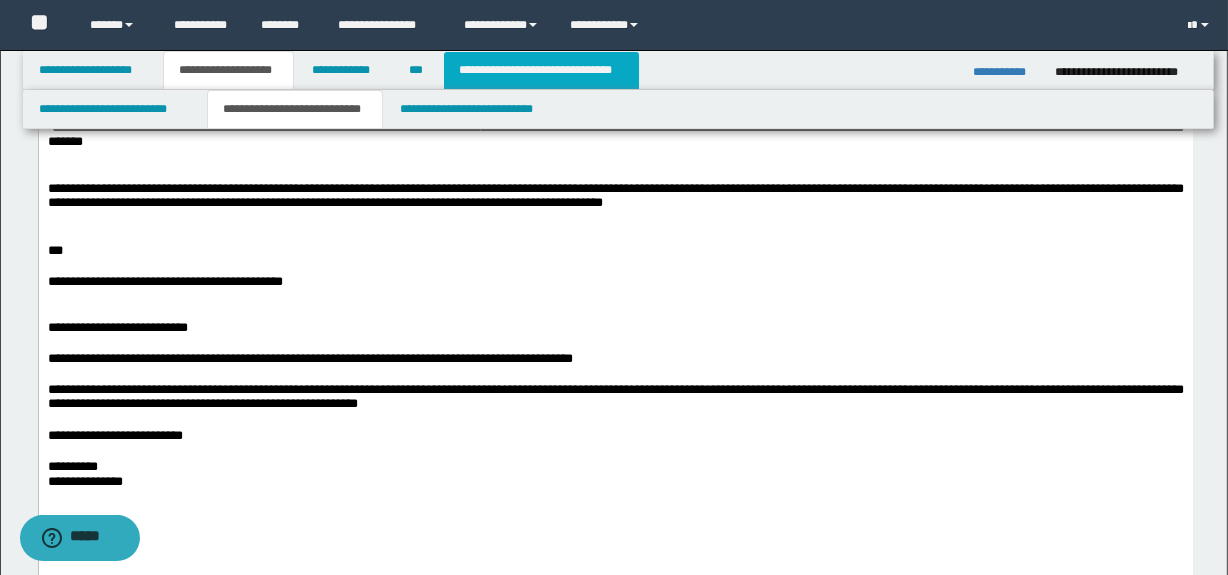 click on "**********" at bounding box center (541, 70) 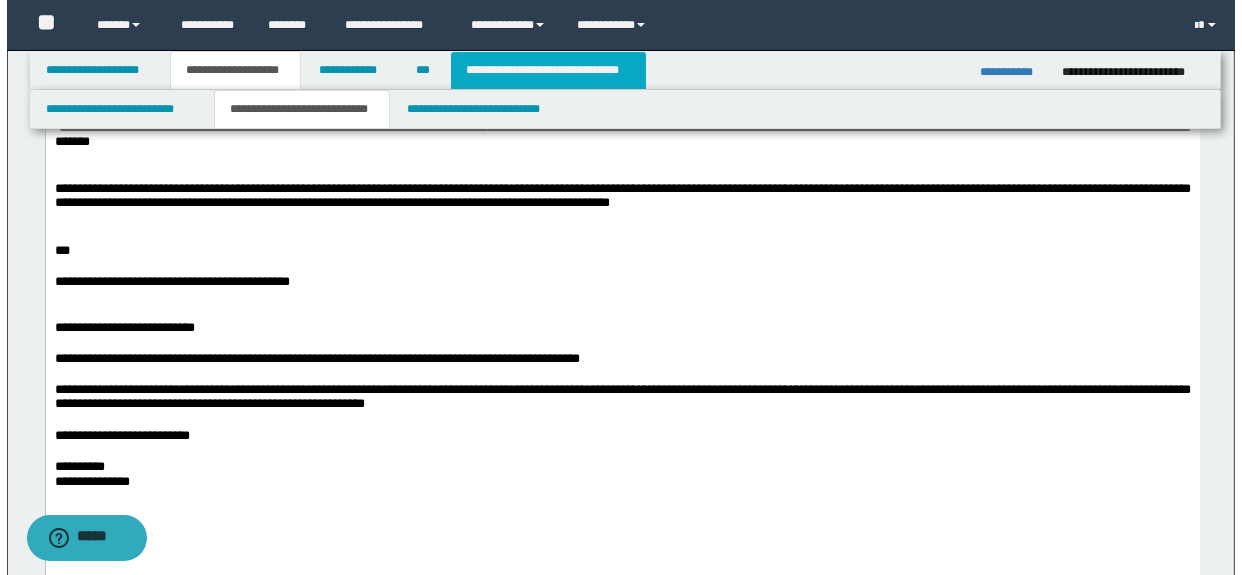 scroll, scrollTop: 0, scrollLeft: 0, axis: both 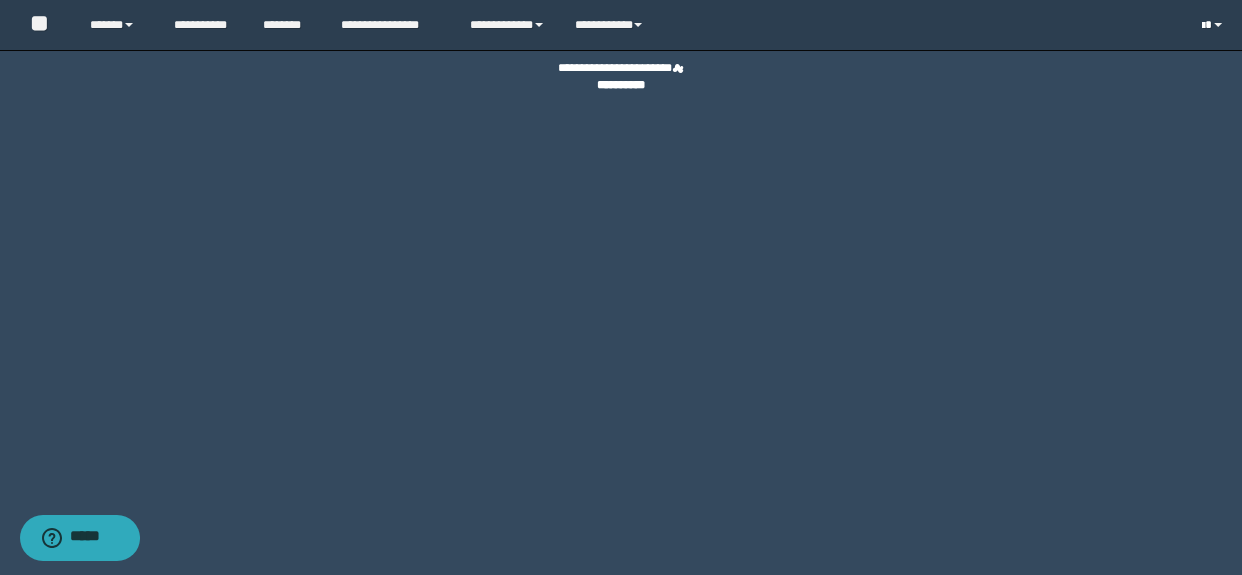 click at bounding box center (1214, 25) 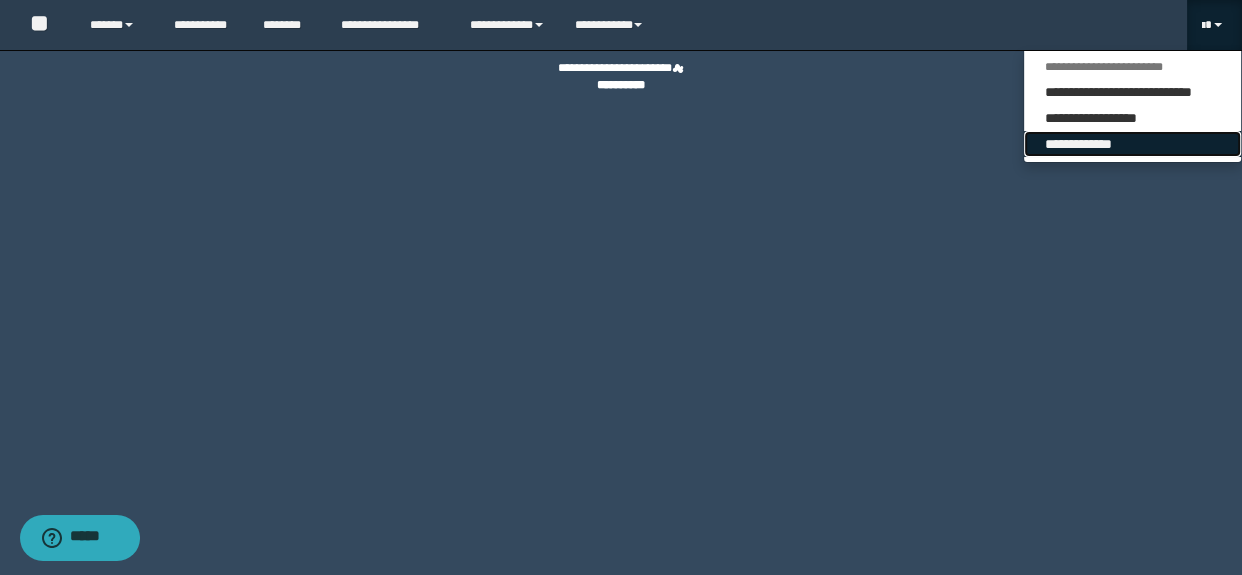 click on "**********" at bounding box center [1132, 144] 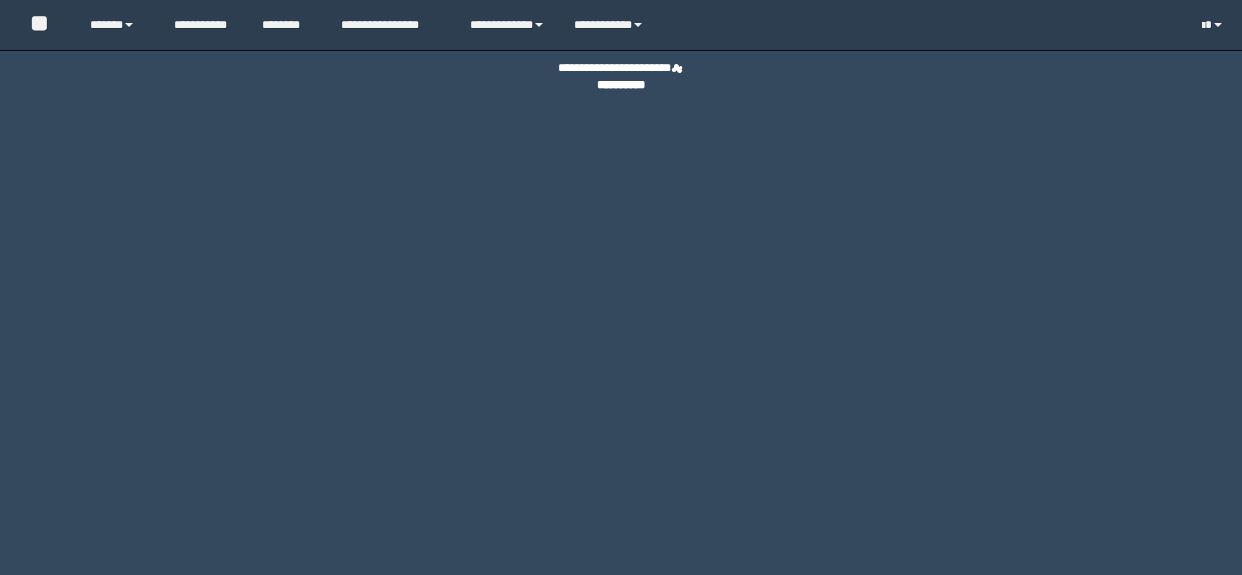 scroll, scrollTop: 0, scrollLeft: 0, axis: both 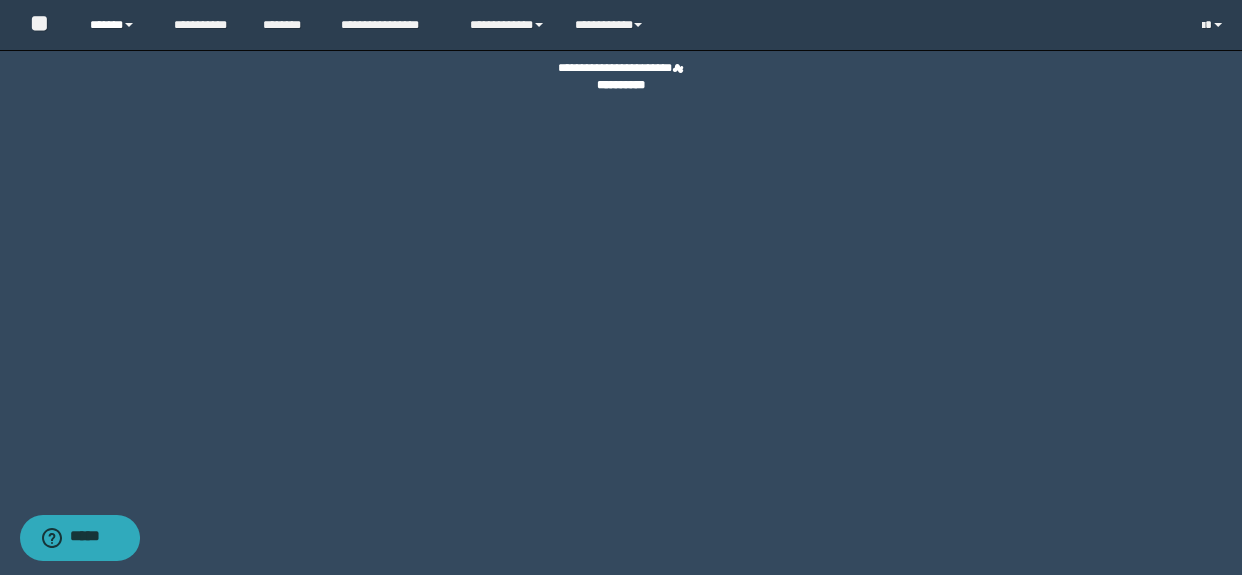 click on "******" at bounding box center [117, 25] 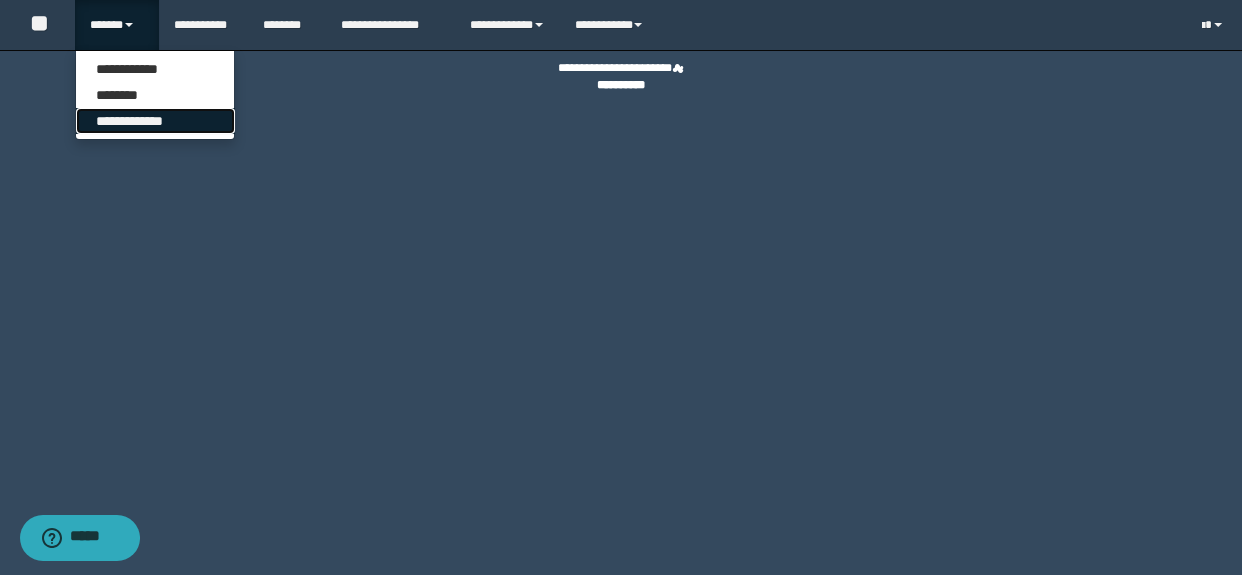 click on "**********" at bounding box center (155, 121) 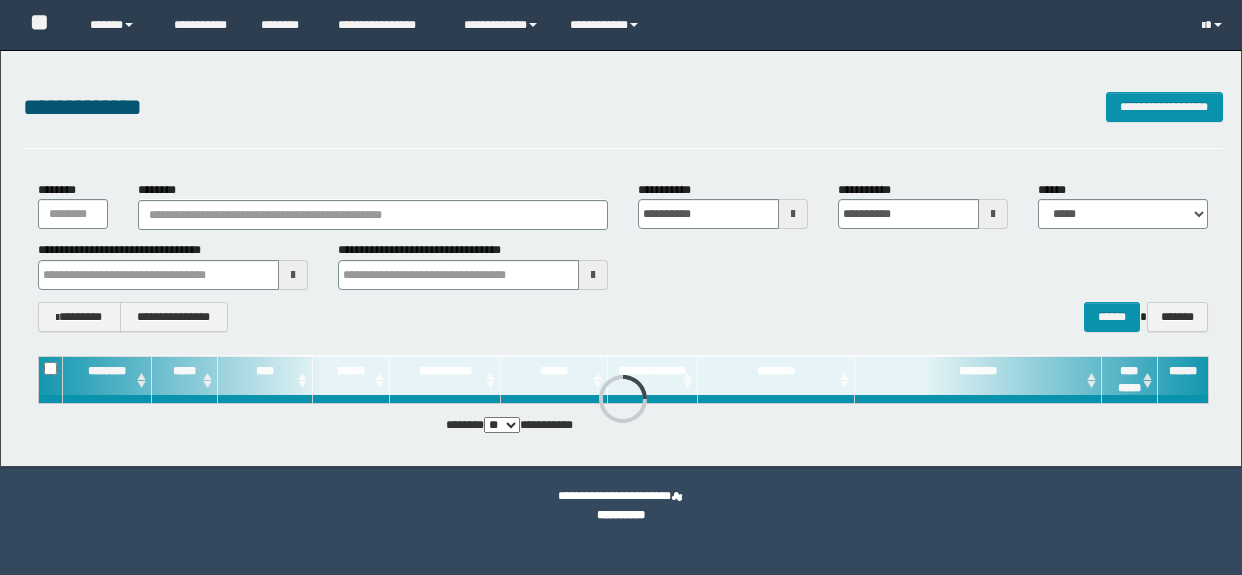 scroll, scrollTop: 0, scrollLeft: 0, axis: both 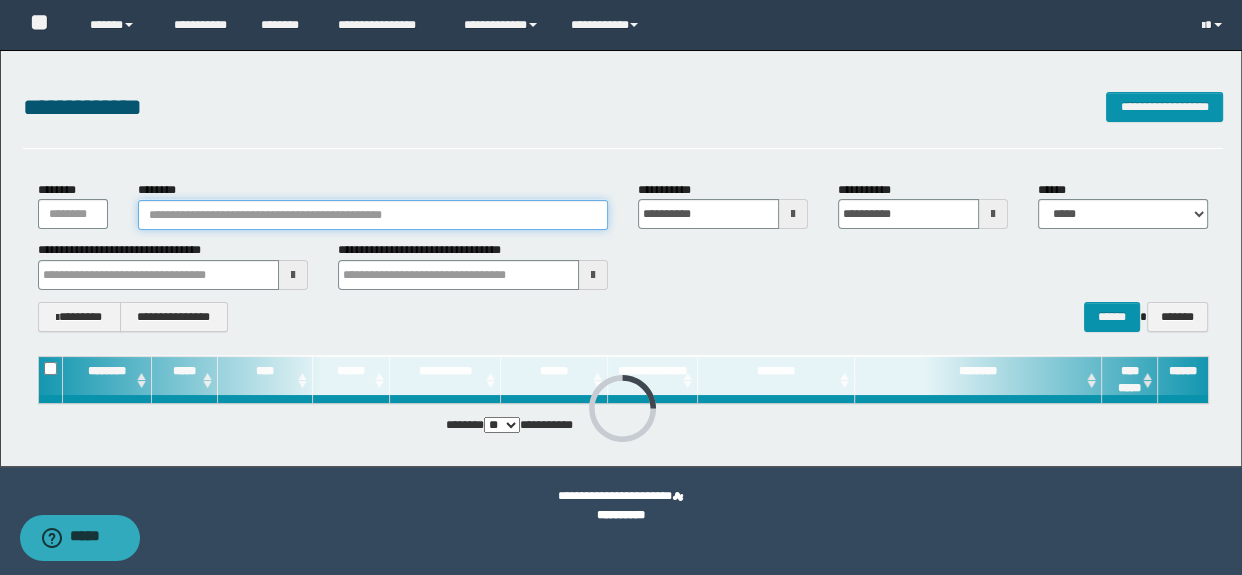 click on "********" at bounding box center [373, 215] 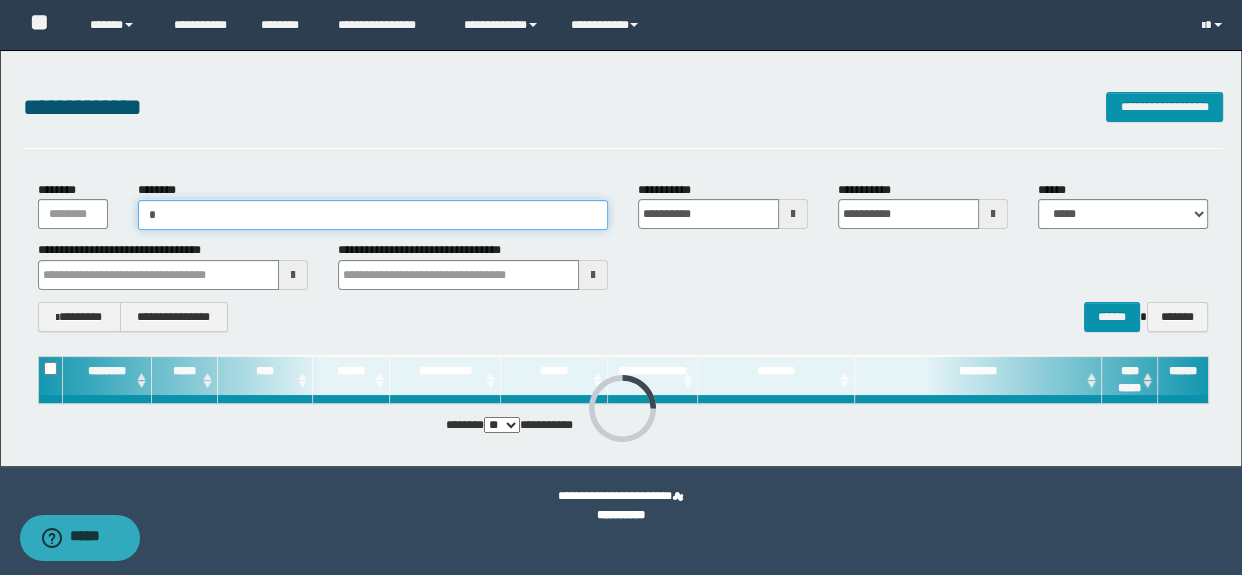 paste on "********" 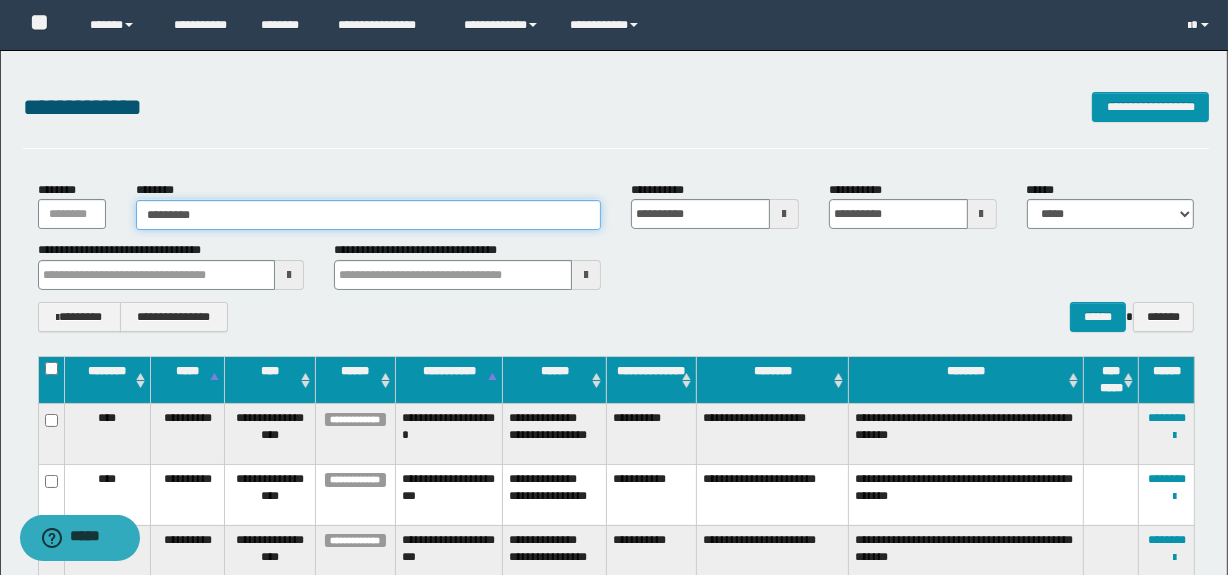 drag, startPoint x: 219, startPoint y: 219, endPoint x: 127, endPoint y: 207, distance: 92.779305 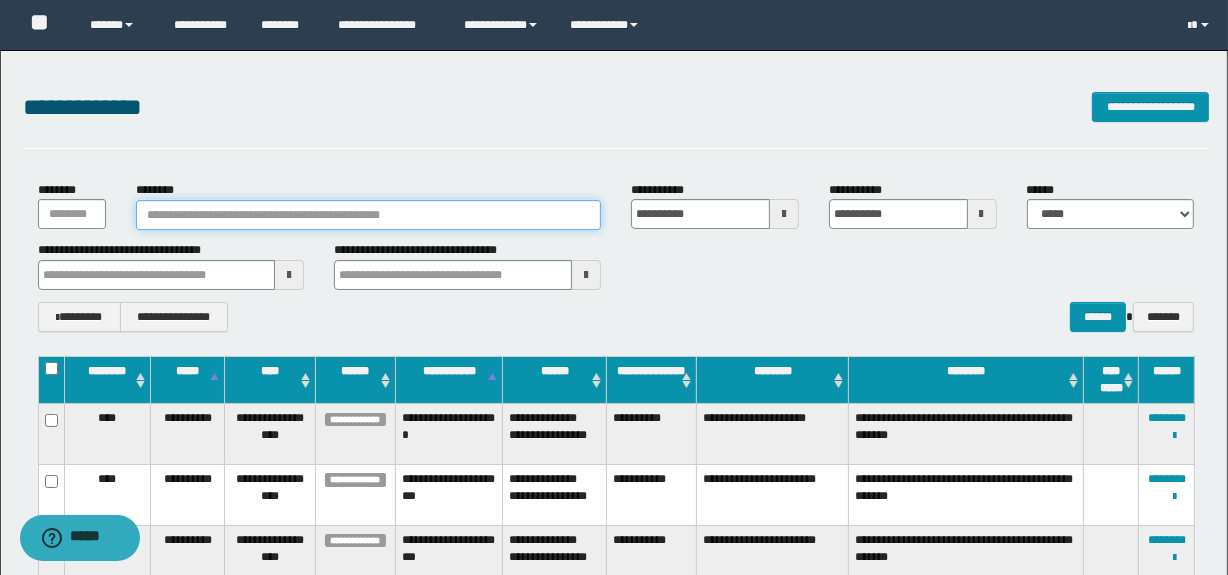 click on "********" at bounding box center [368, 215] 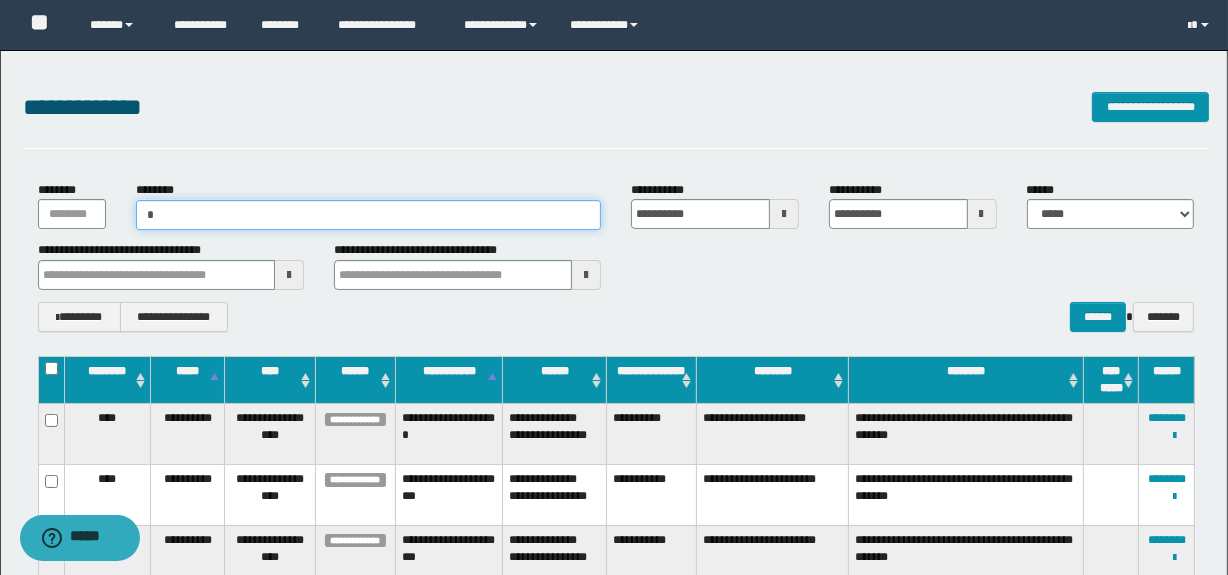 paste on "*********" 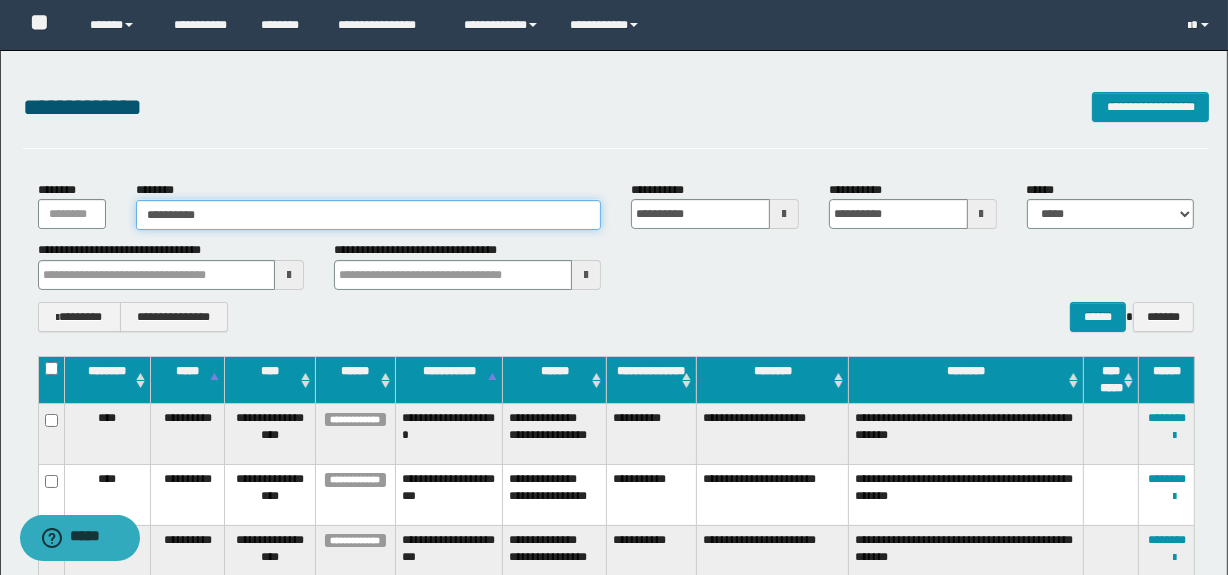 type on "**********" 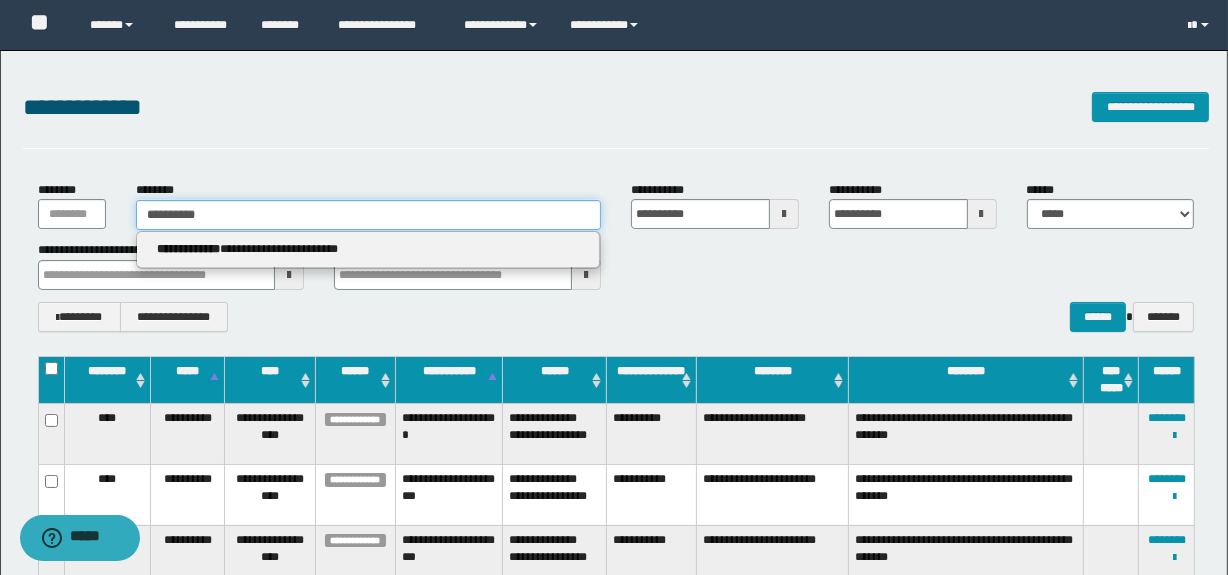 type on "**********" 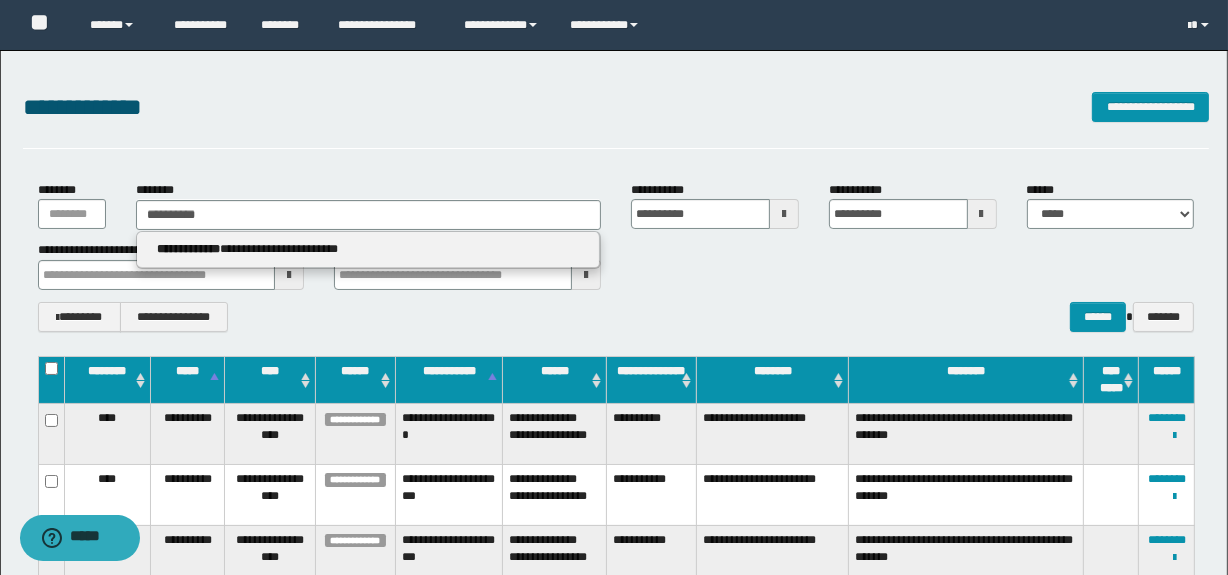 click on "**********" at bounding box center (368, 249) 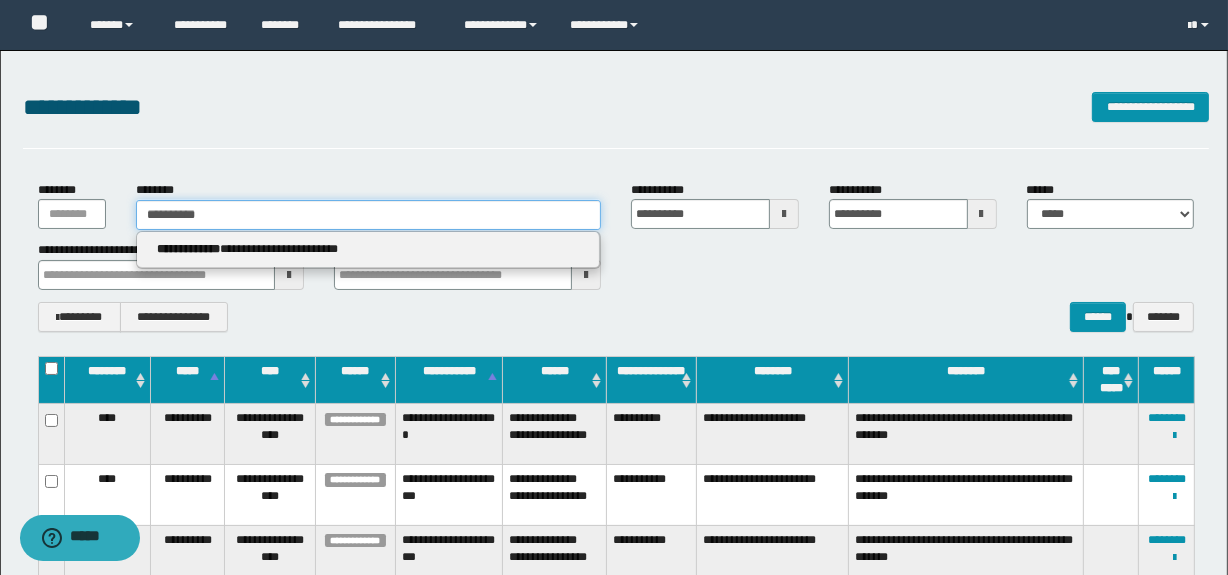 type 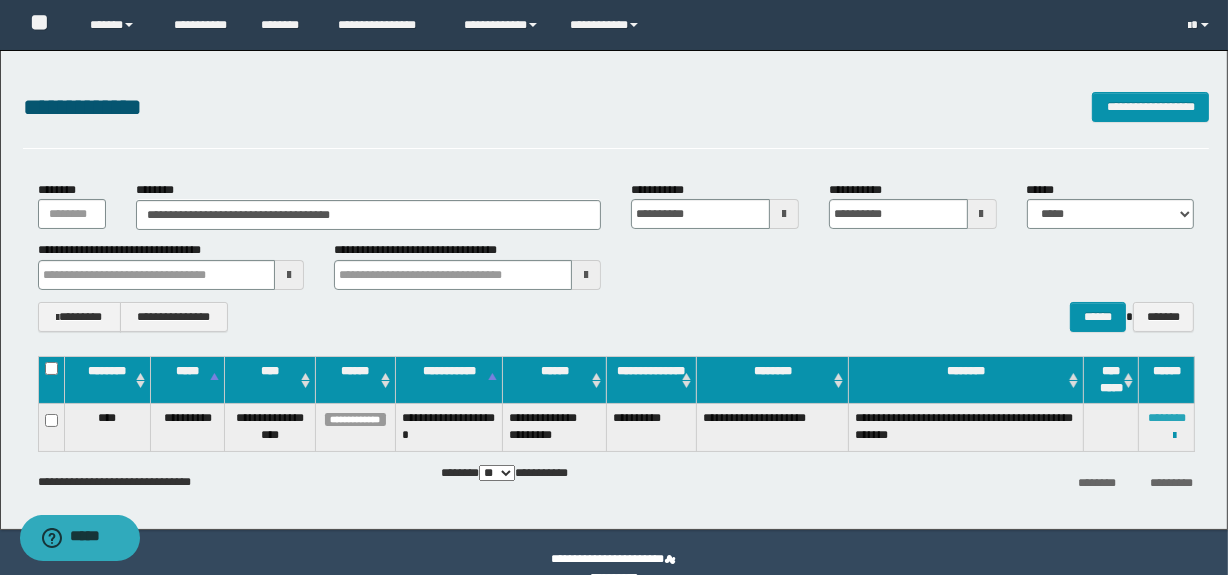 click on "********" at bounding box center (1167, 418) 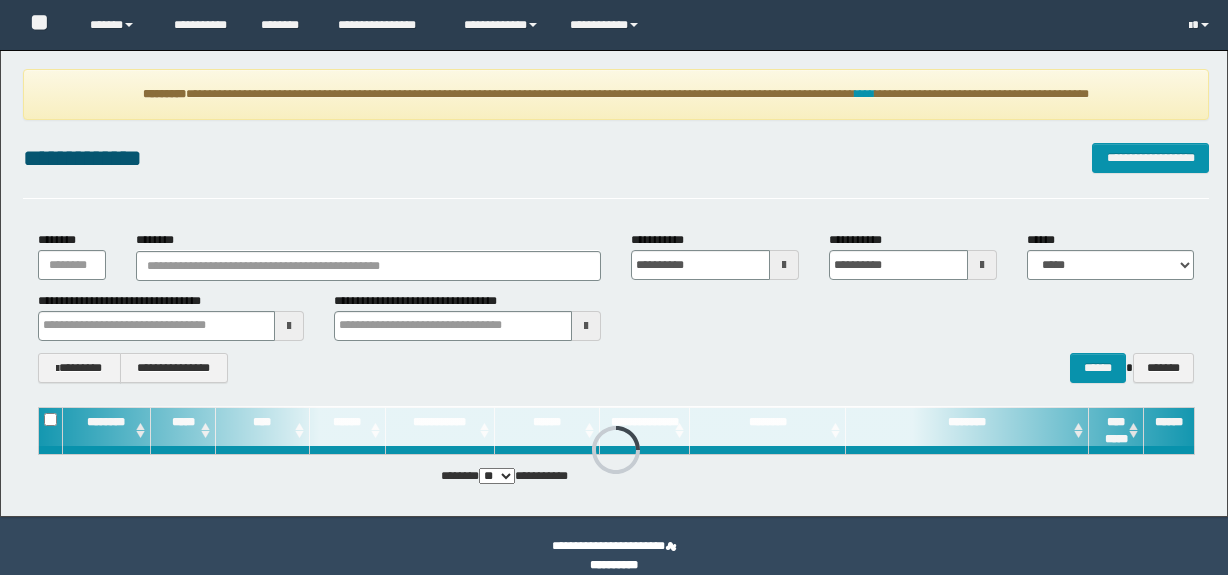 scroll, scrollTop: 0, scrollLeft: 0, axis: both 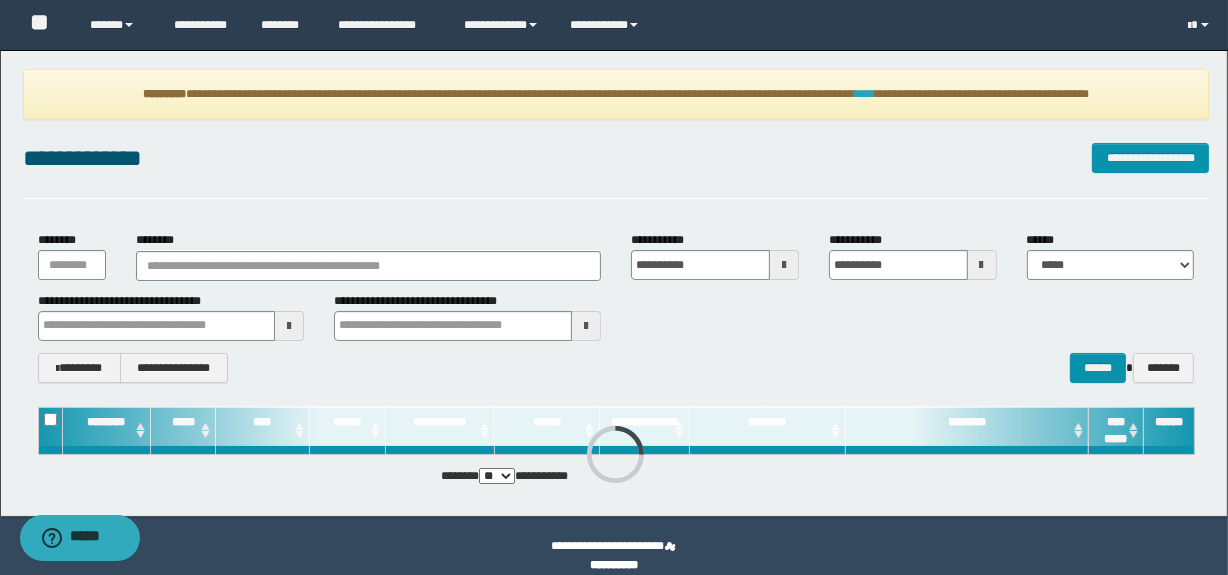 click on "****" at bounding box center [865, 94] 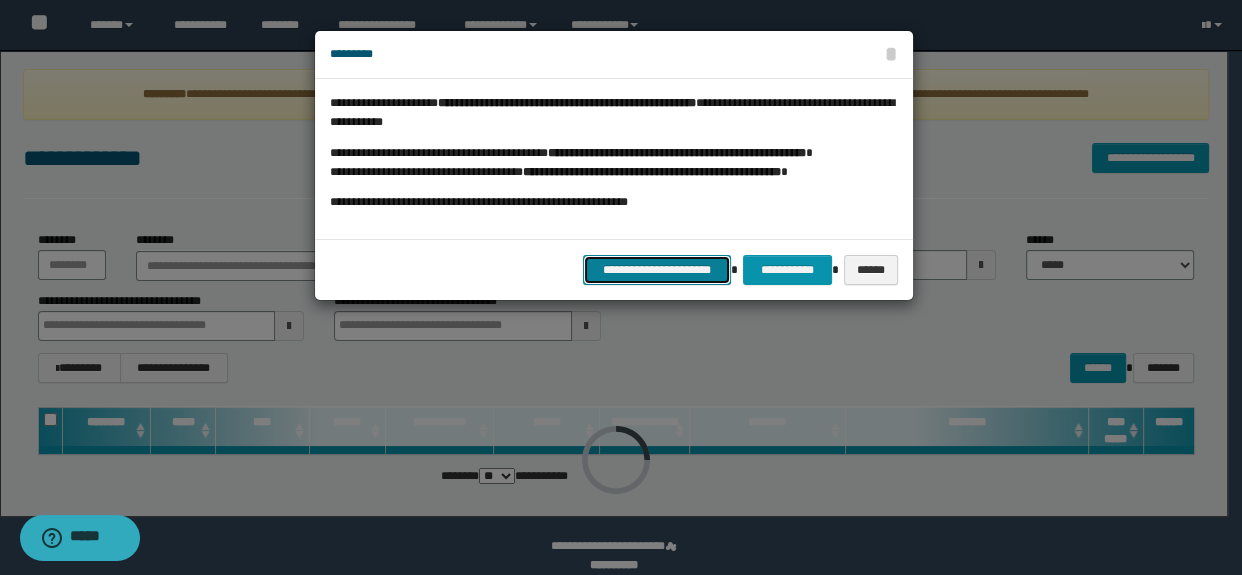 click on "**********" at bounding box center (657, 270) 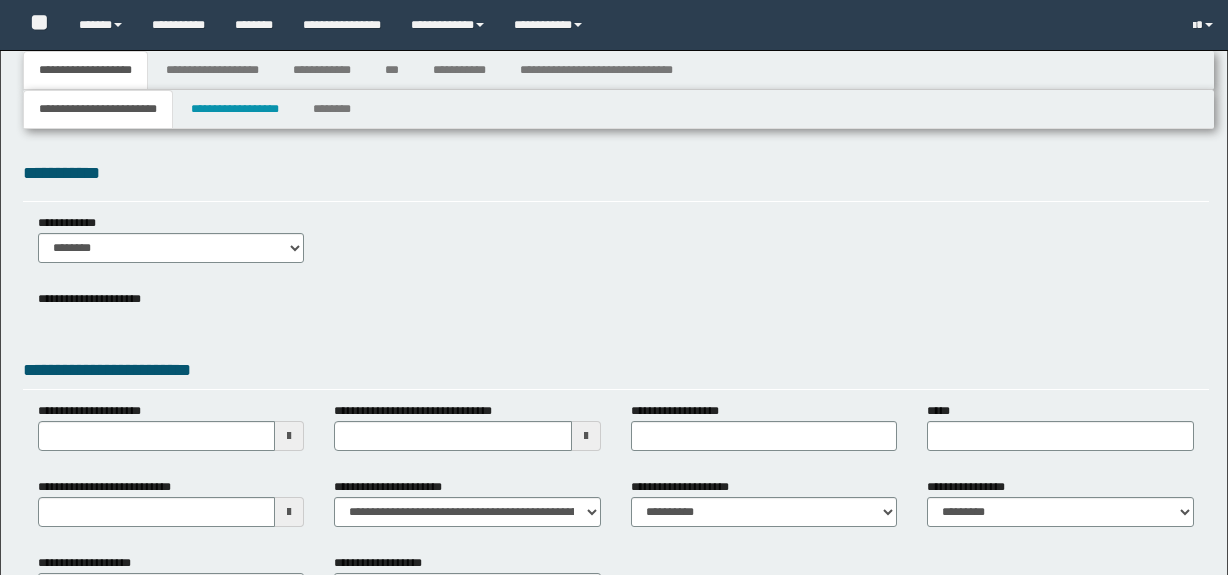 type 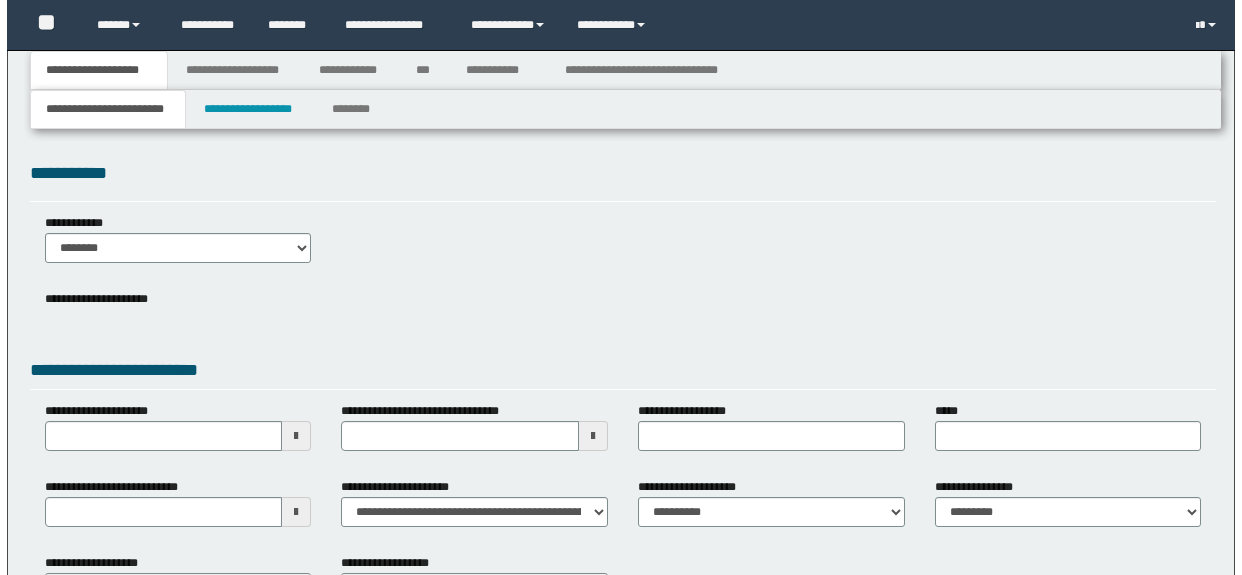 scroll, scrollTop: 0, scrollLeft: 0, axis: both 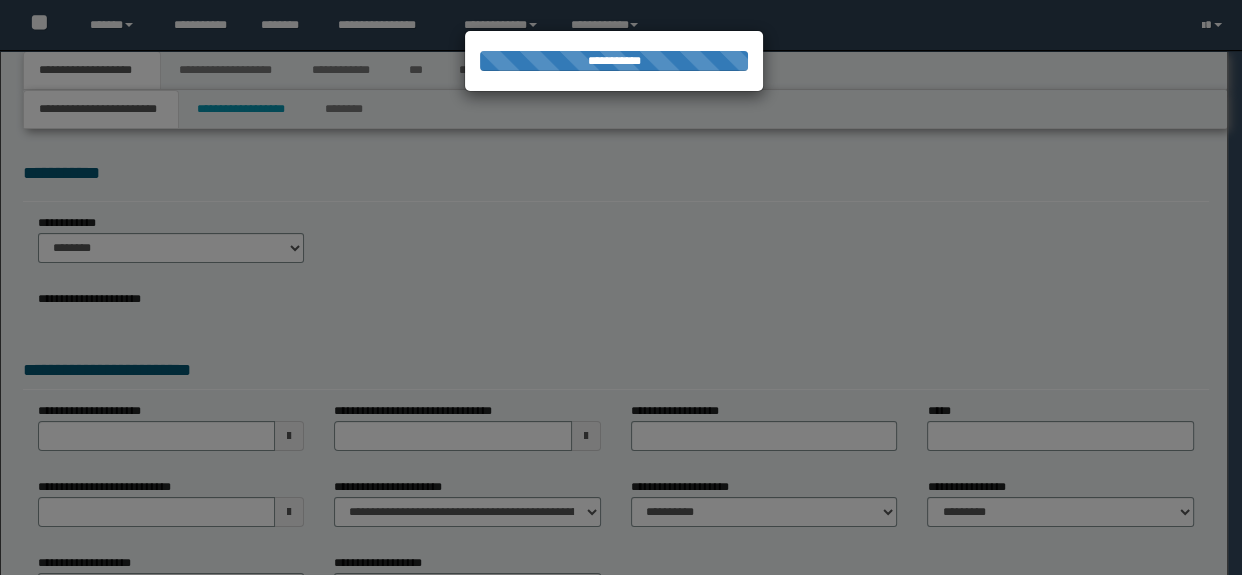 type on "**********" 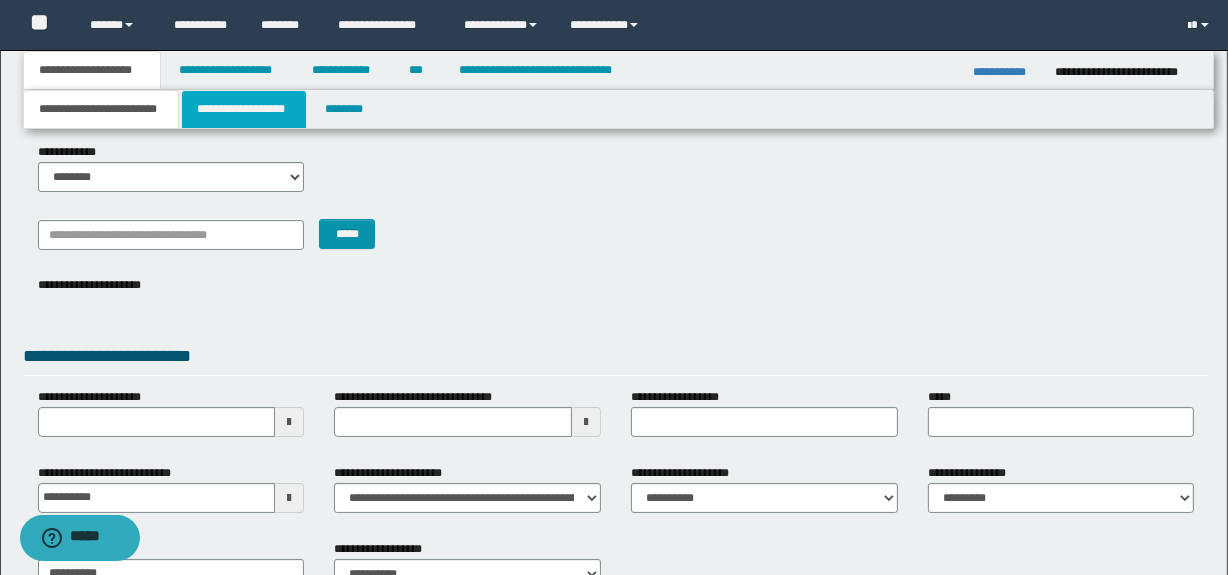 scroll, scrollTop: 181, scrollLeft: 0, axis: vertical 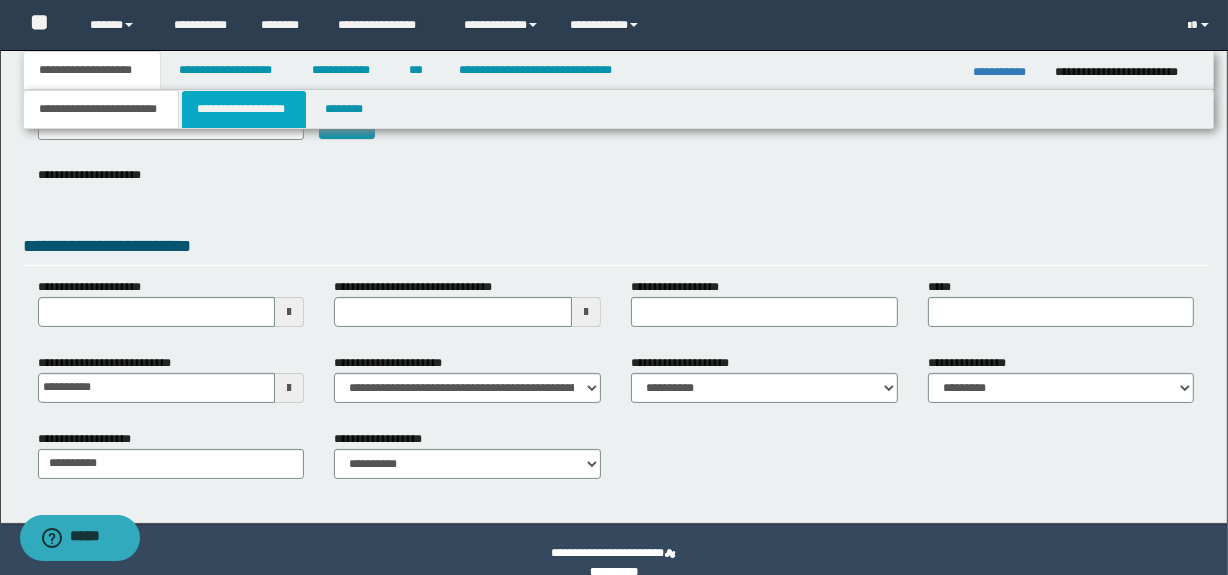 click on "**********" at bounding box center (244, 109) 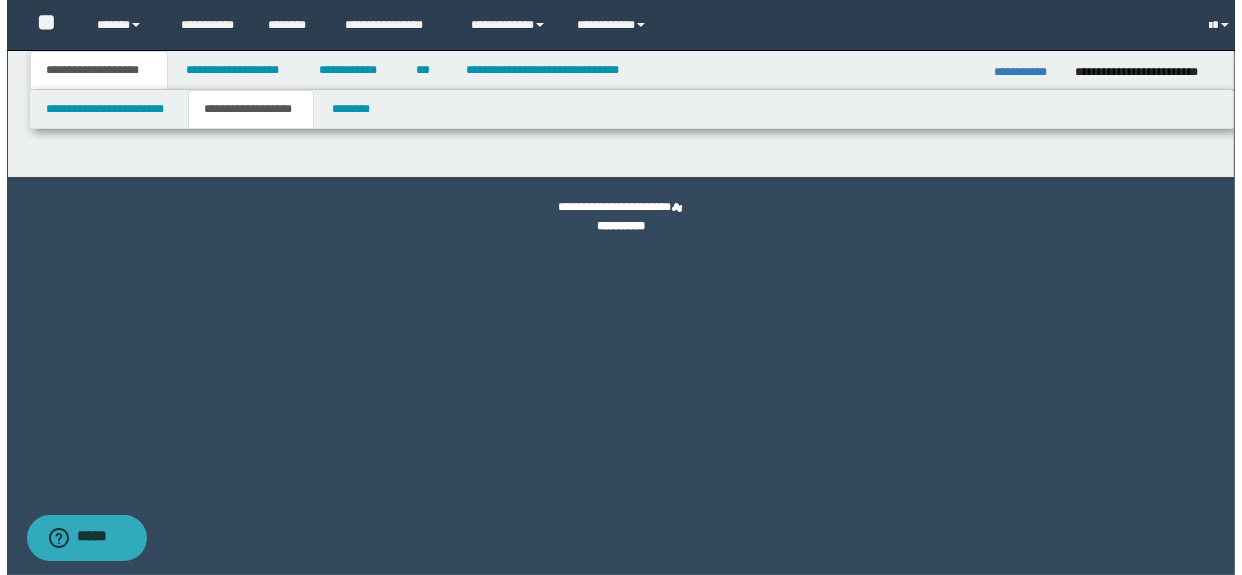 scroll, scrollTop: 0, scrollLeft: 0, axis: both 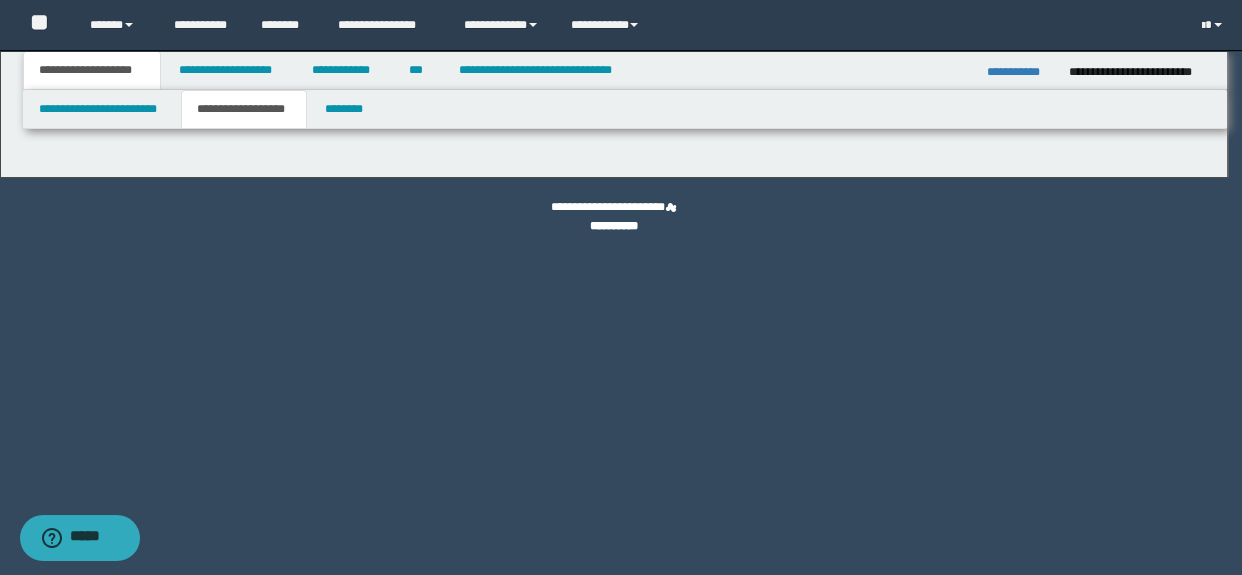 type on "**********" 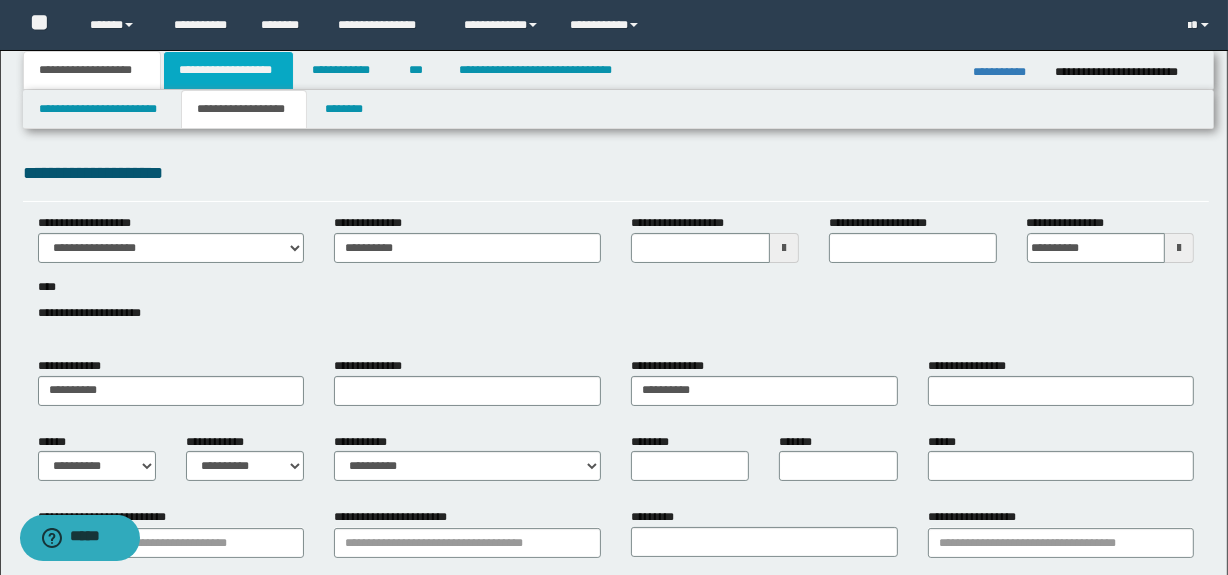 click on "**********" at bounding box center [228, 70] 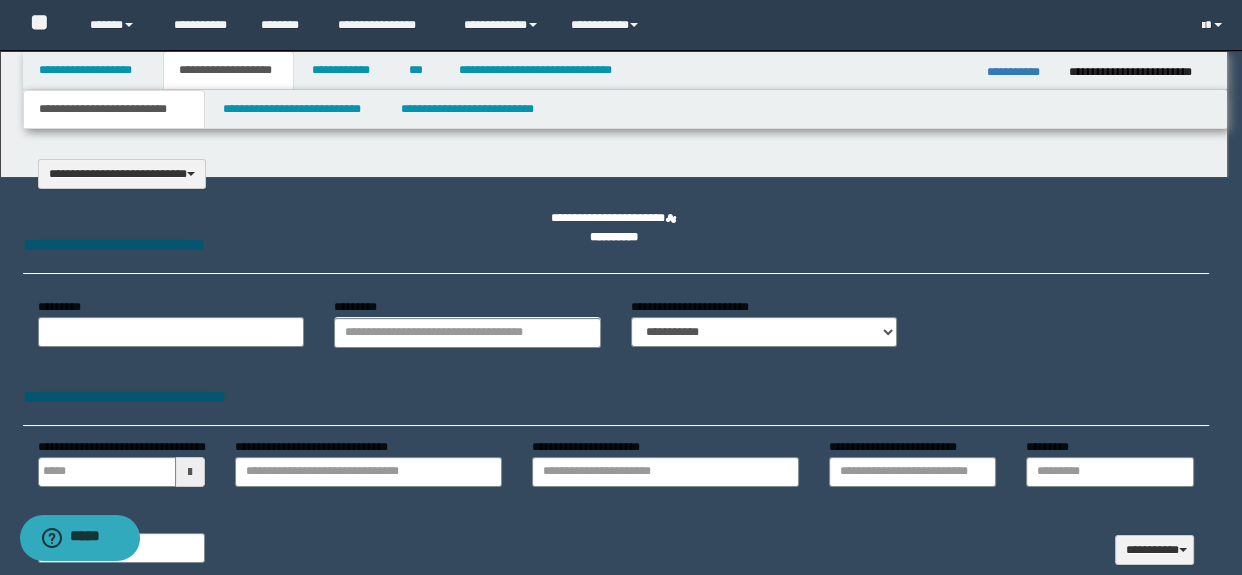 select on "*" 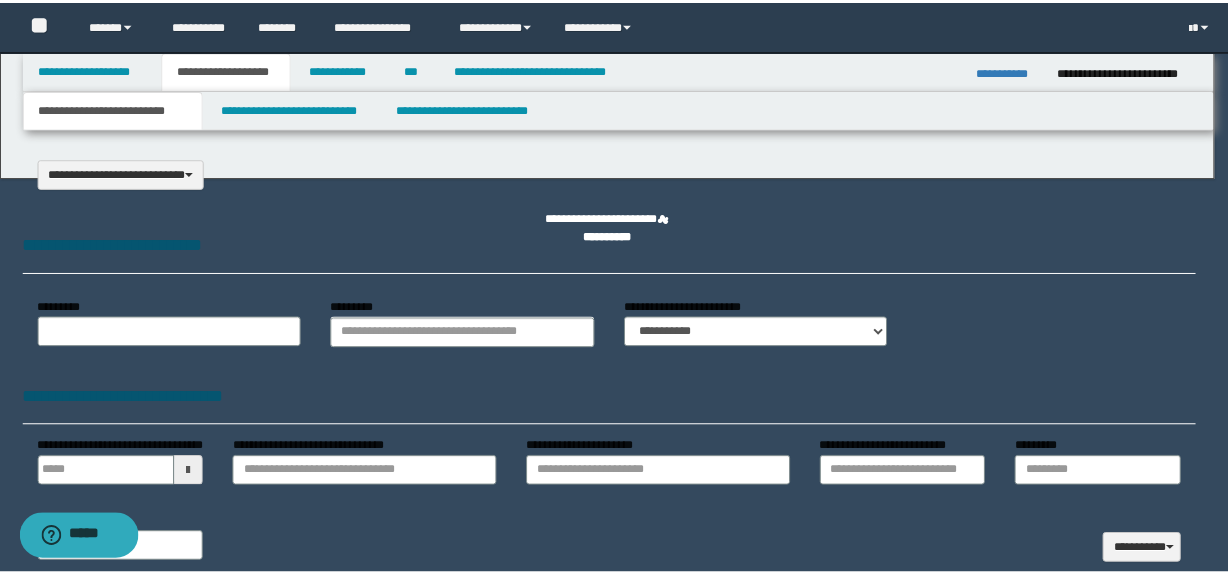scroll, scrollTop: 0, scrollLeft: 0, axis: both 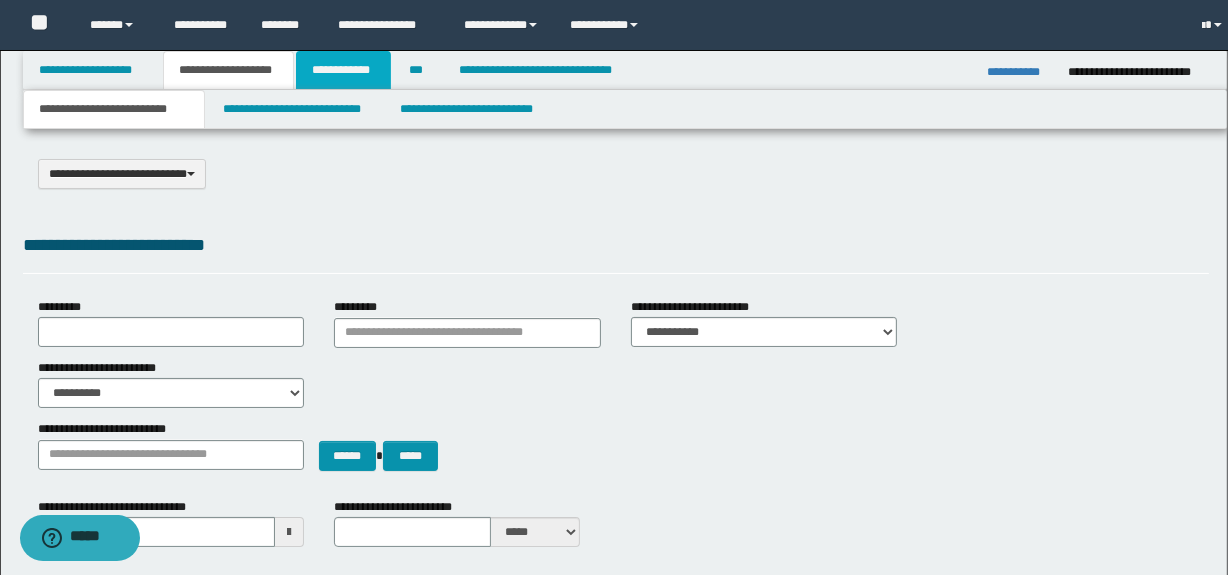 click on "**********" at bounding box center (343, 70) 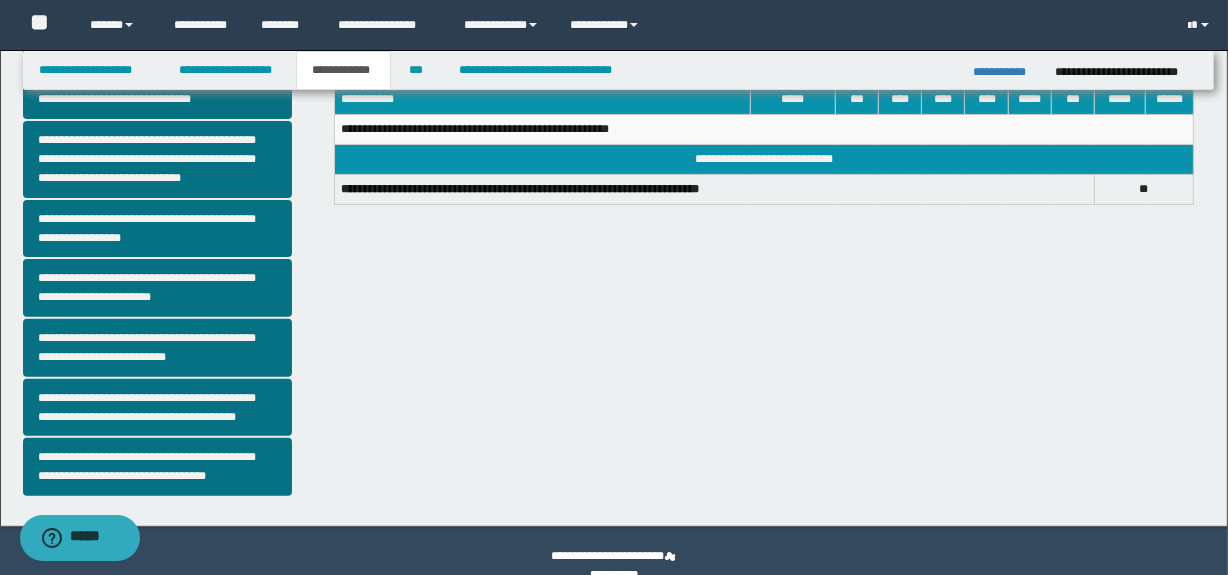 scroll, scrollTop: 545, scrollLeft: 0, axis: vertical 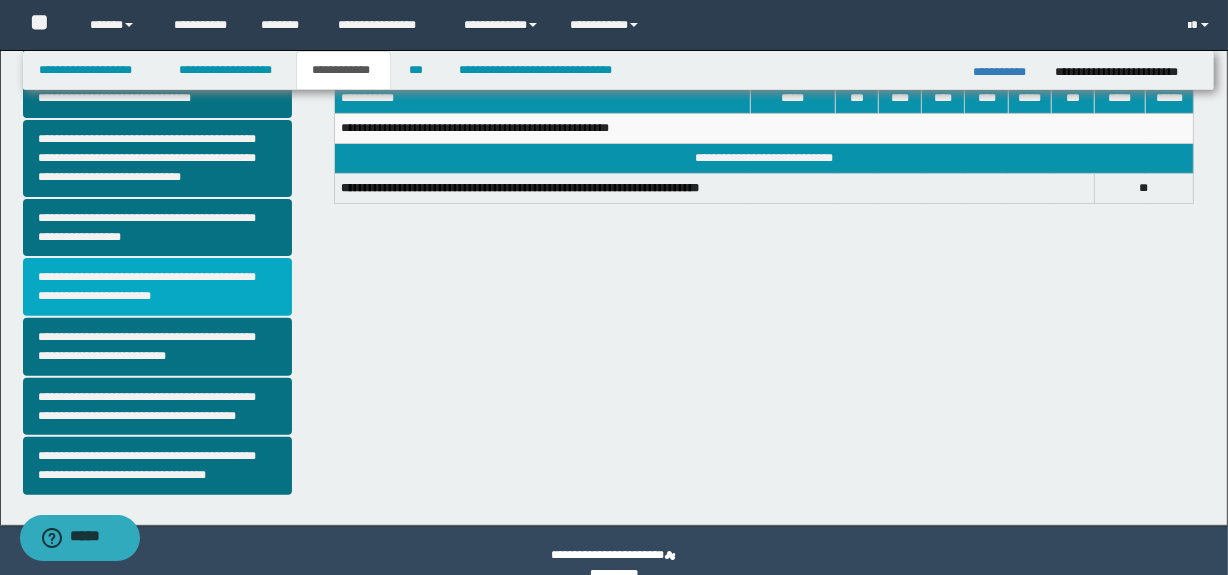 click on "**********" at bounding box center (158, 287) 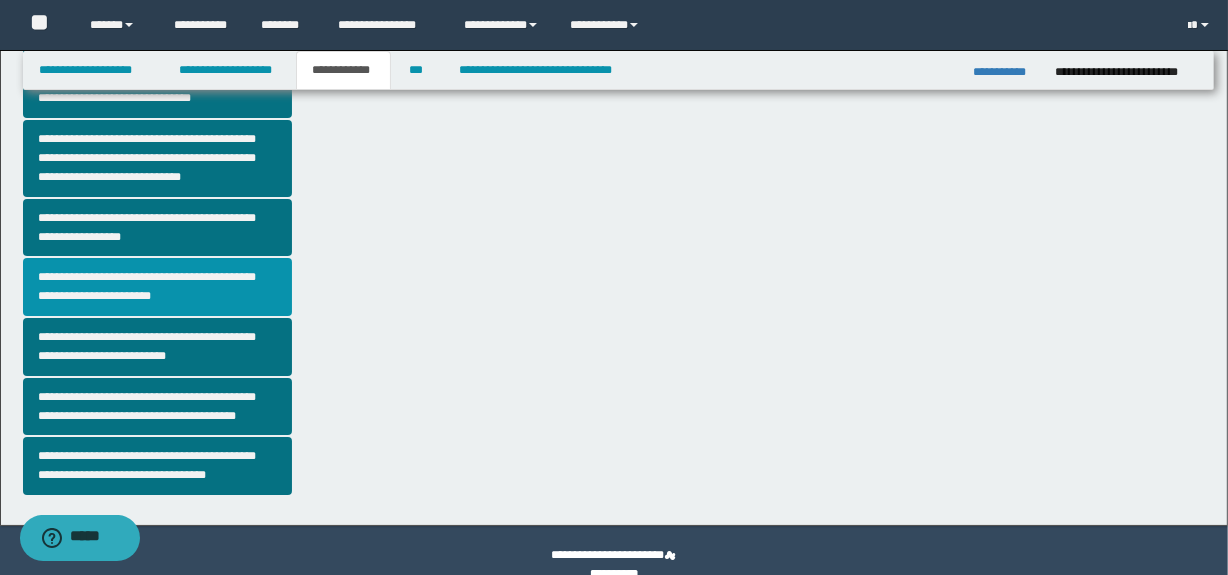 scroll, scrollTop: 0, scrollLeft: 0, axis: both 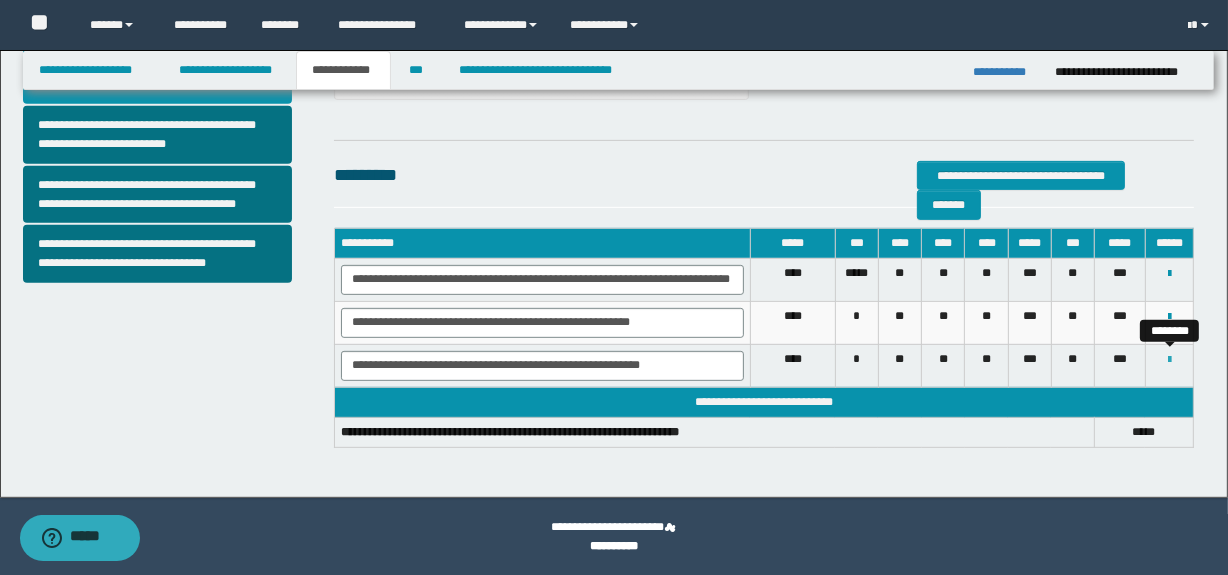 click at bounding box center (1169, 360) 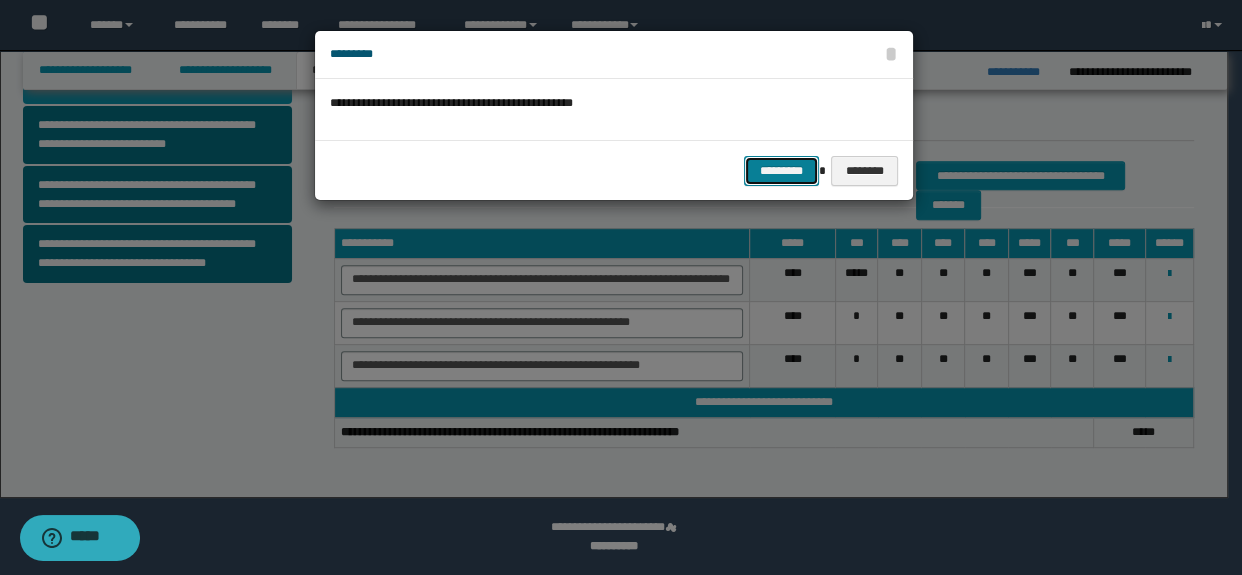 click on "*********" at bounding box center [781, 171] 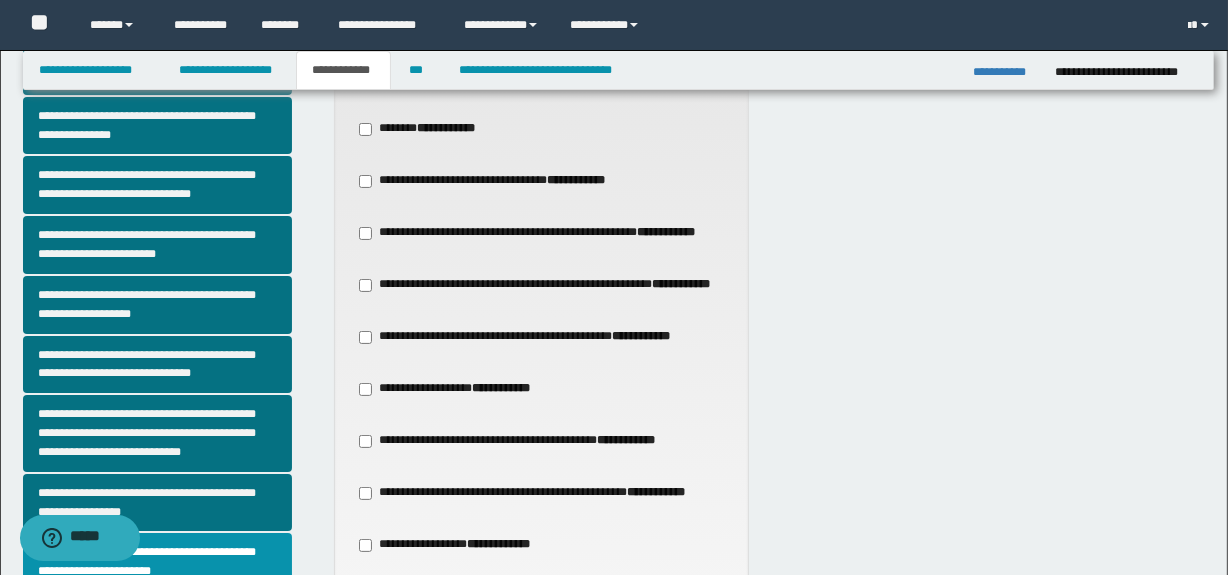 scroll, scrollTop: 260, scrollLeft: 0, axis: vertical 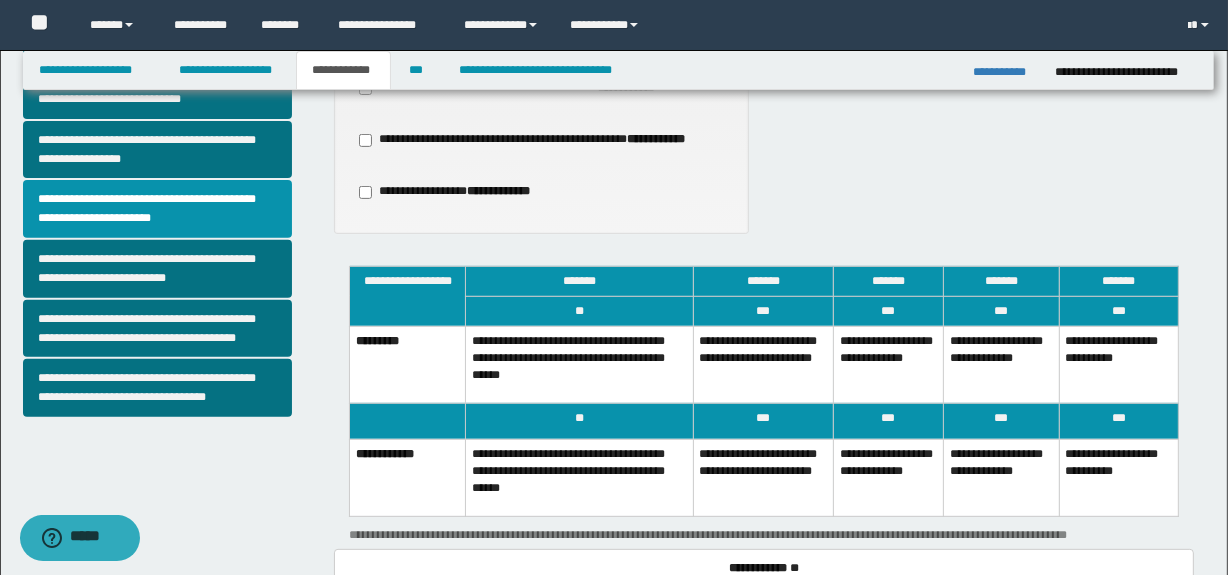 click on "**********" at bounding box center [888, 364] 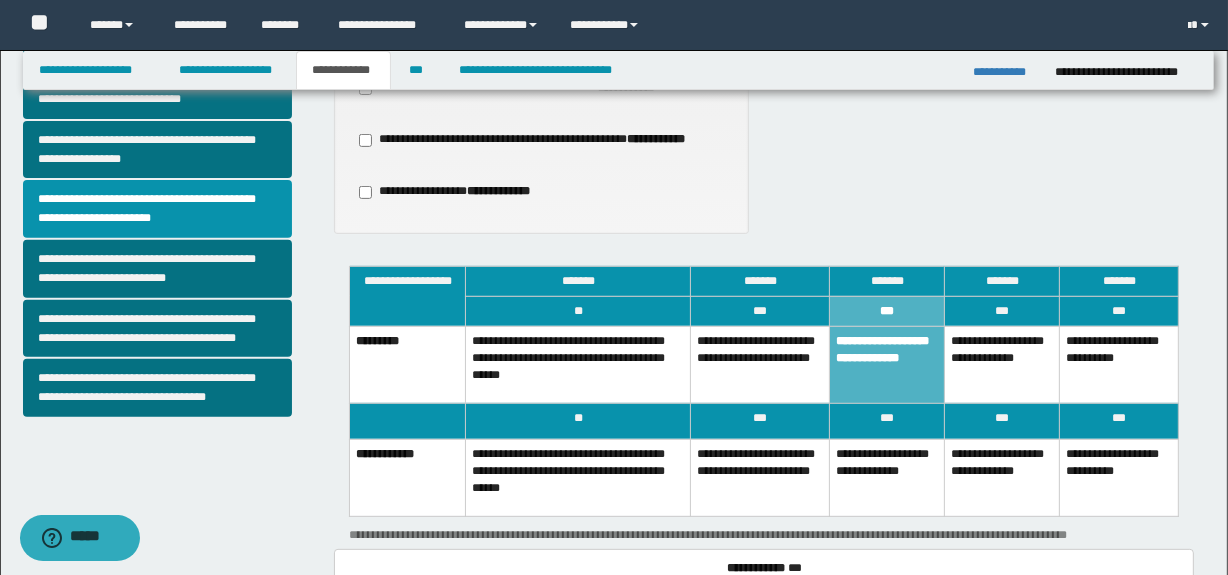 click on "**********" at bounding box center [887, 477] 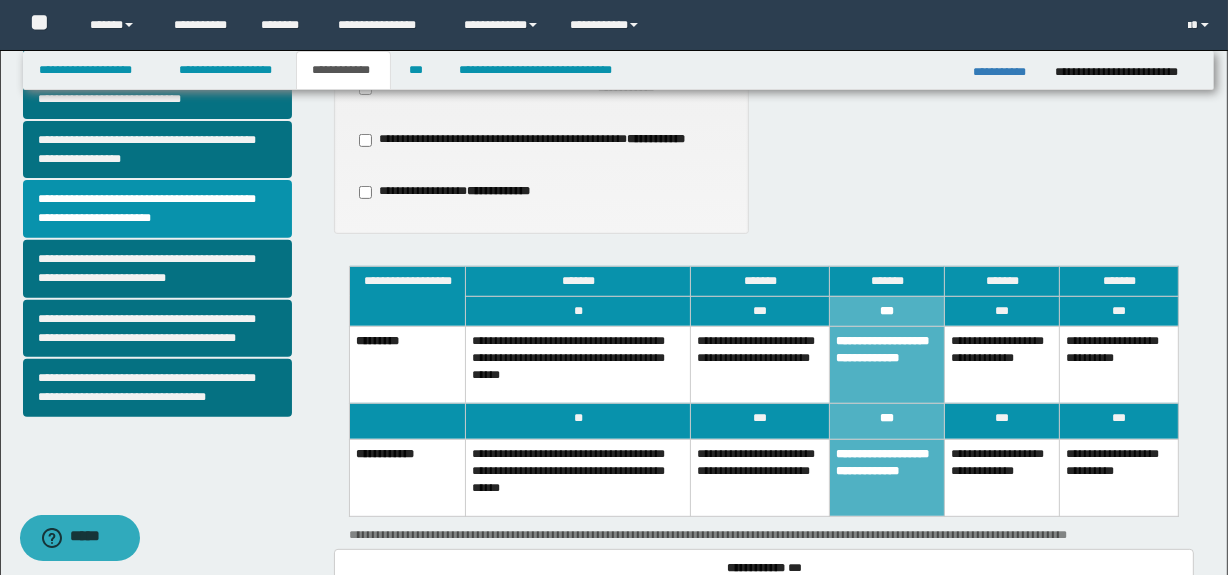 click on "**********" at bounding box center [887, 364] 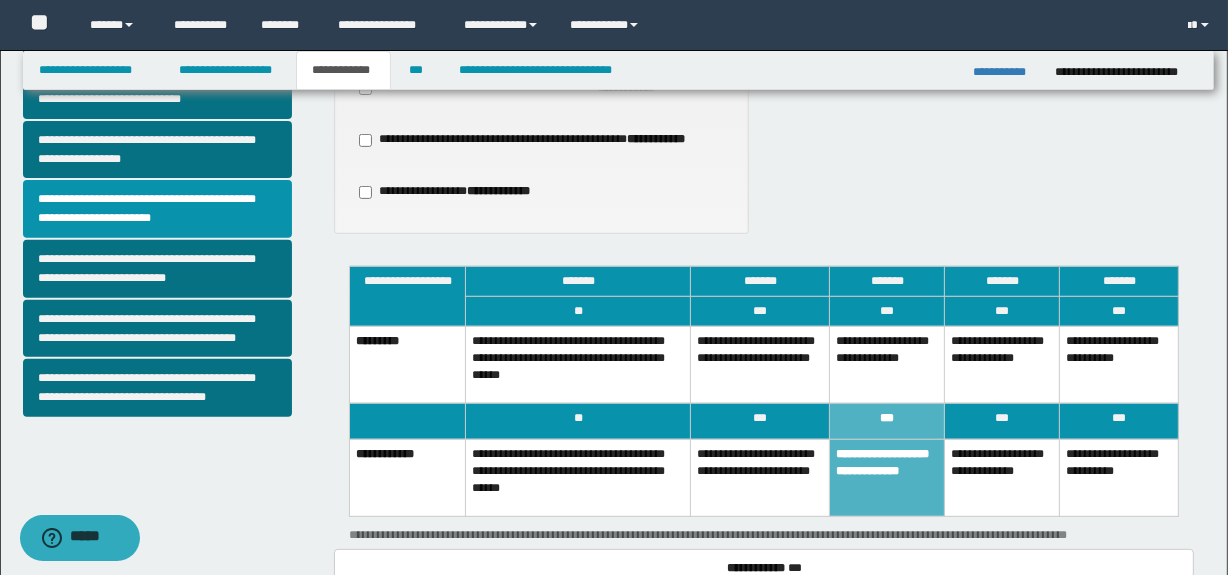 click on "**********" at bounding box center [887, 364] 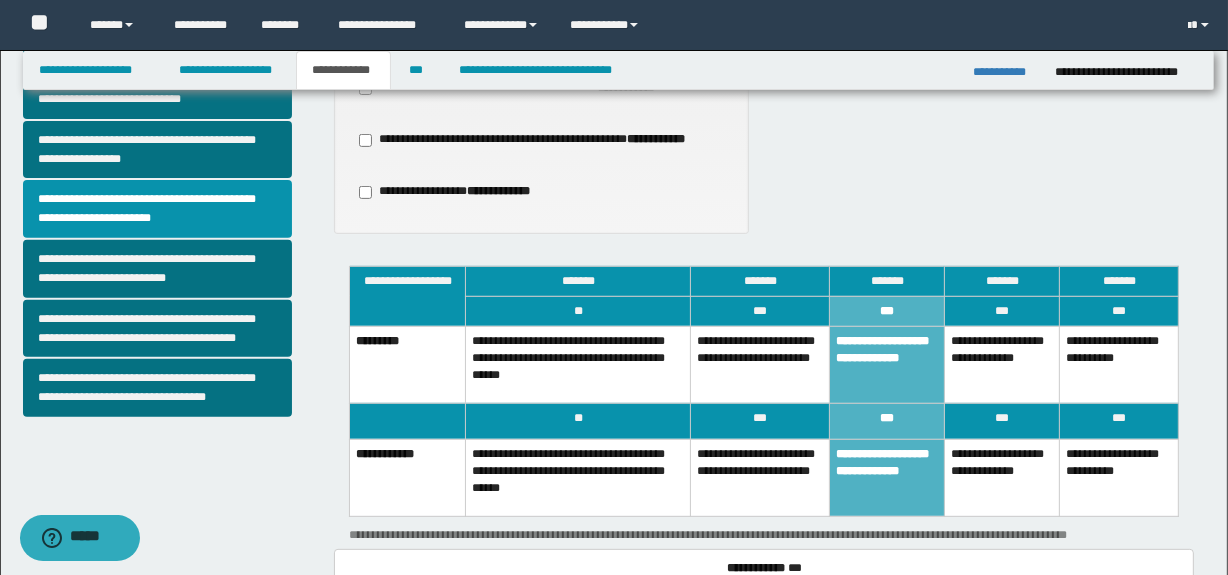 click on "**********" at bounding box center [887, 477] 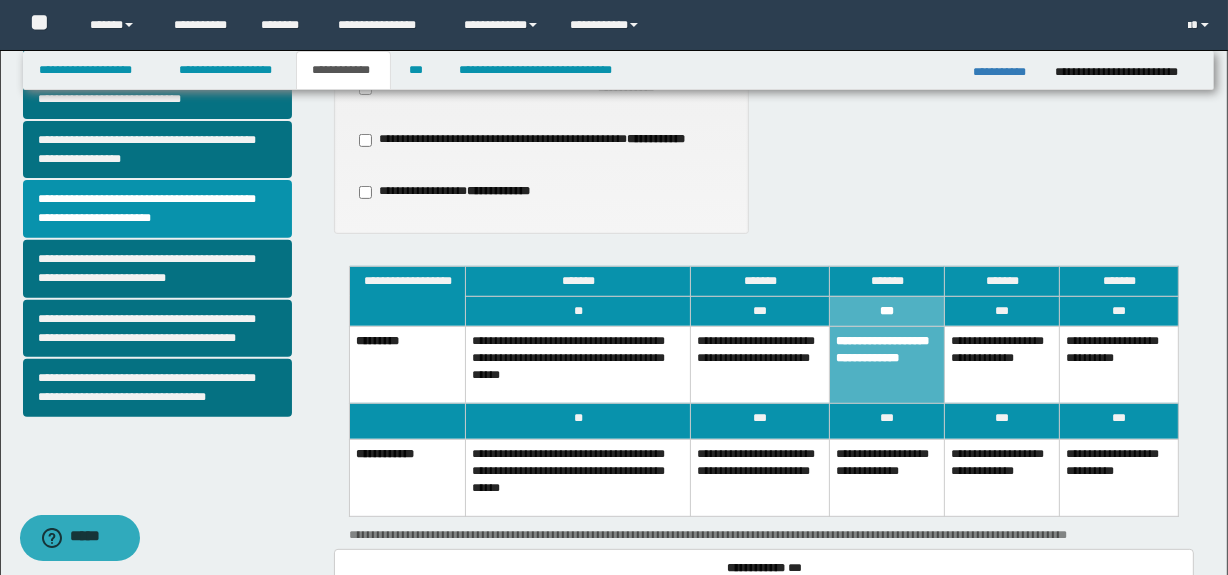 click on "**********" at bounding box center (887, 477) 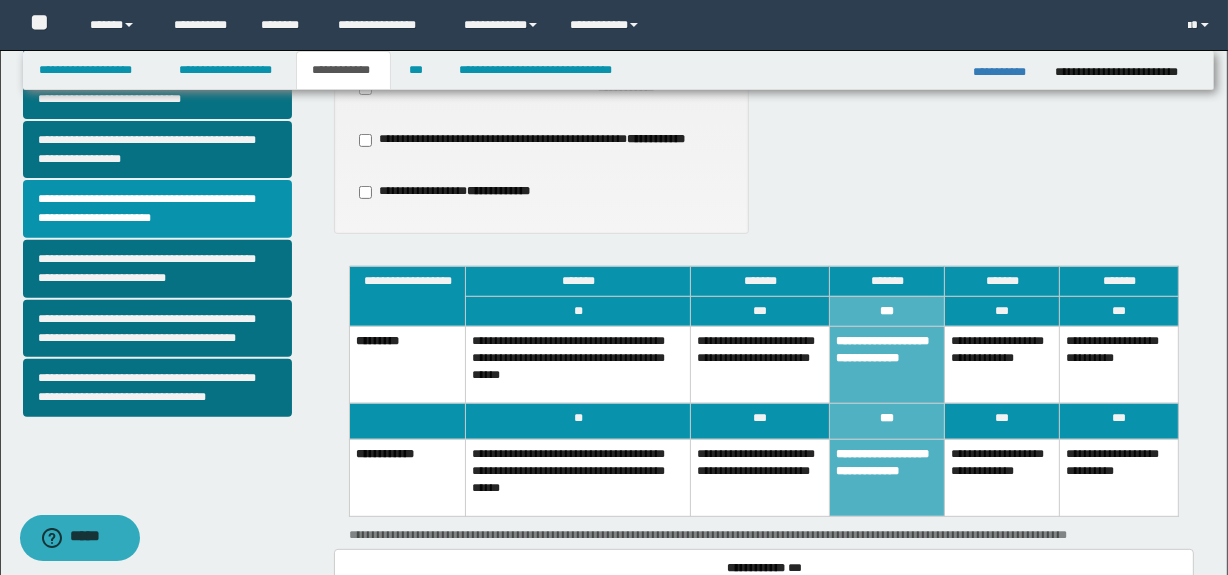 click on "**********" at bounding box center [887, 364] 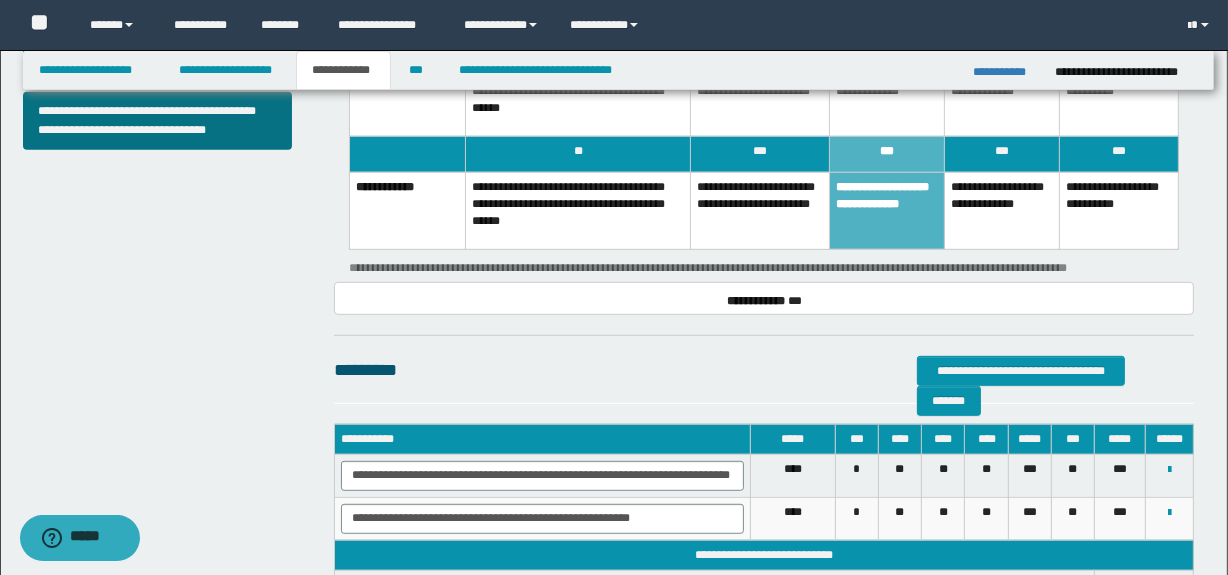 scroll, scrollTop: 896, scrollLeft: 0, axis: vertical 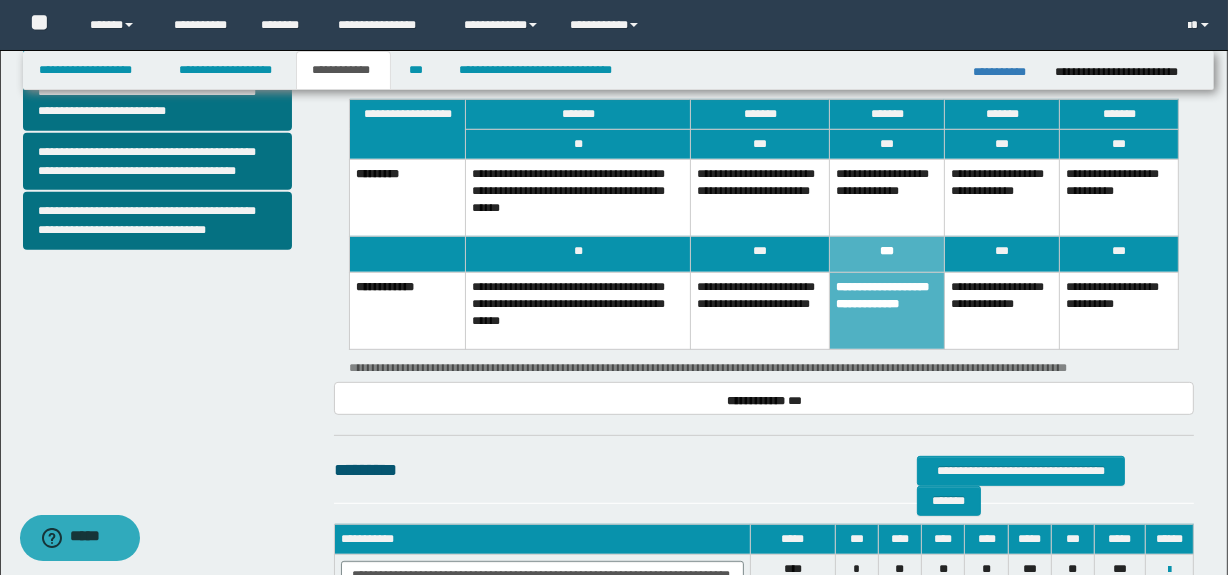 click on "**********" at bounding box center (760, 197) 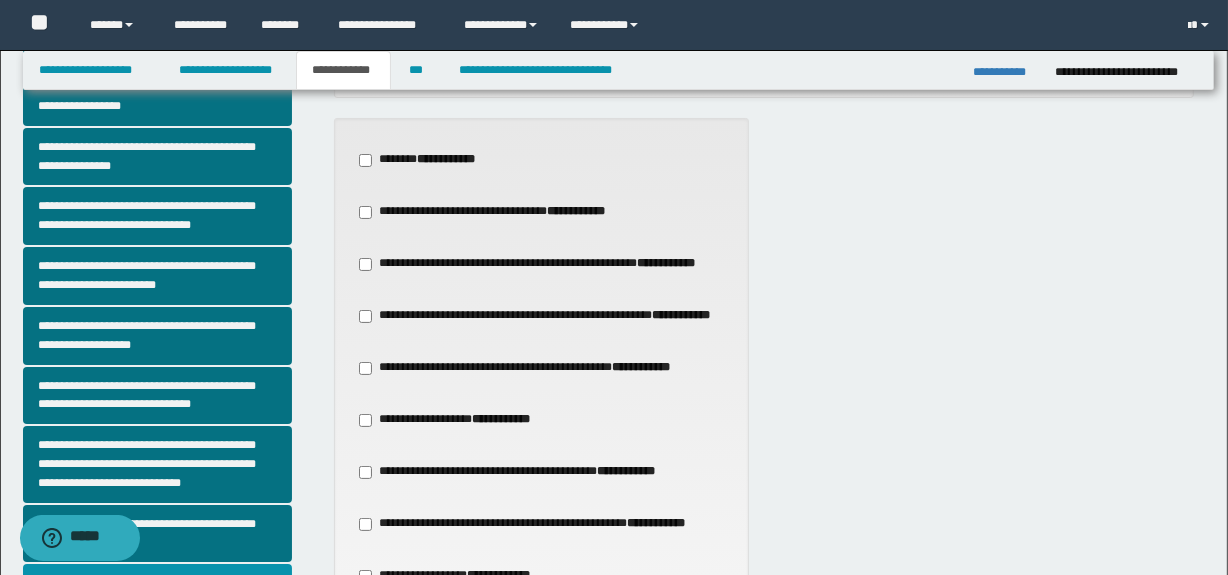 scroll, scrollTop: 225, scrollLeft: 0, axis: vertical 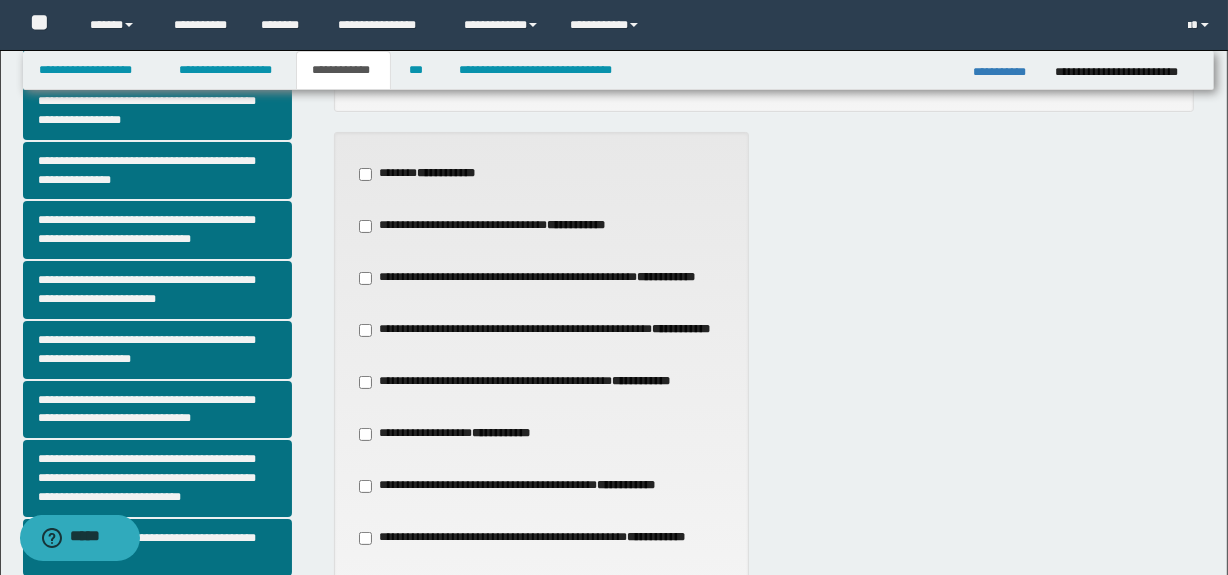 click on "**********" at bounding box center [541, 278] 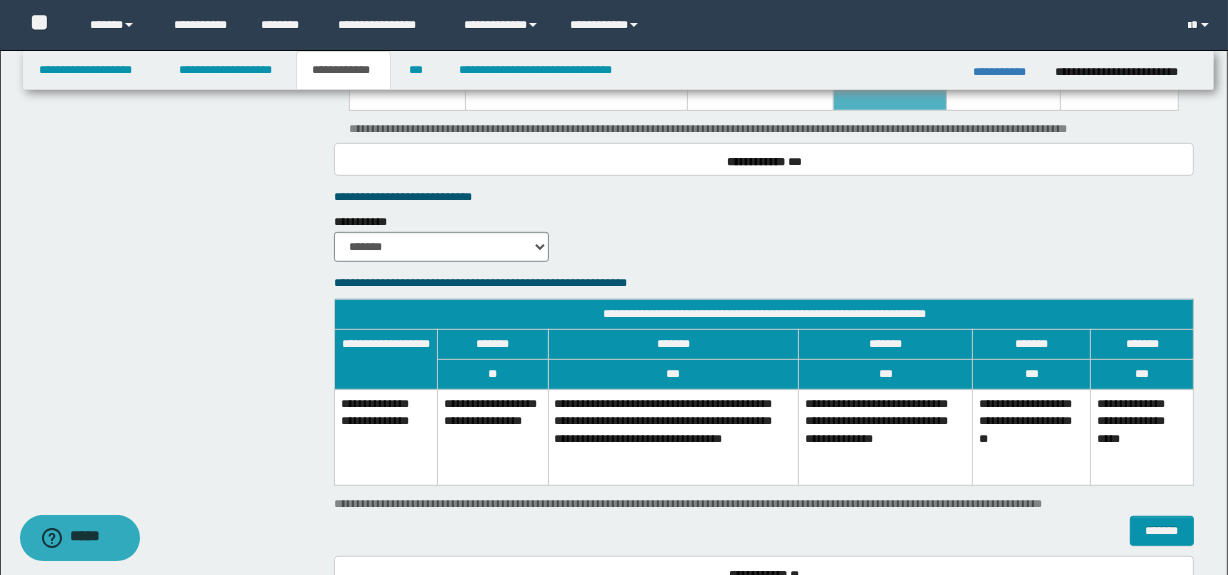 scroll, scrollTop: 1134, scrollLeft: 0, axis: vertical 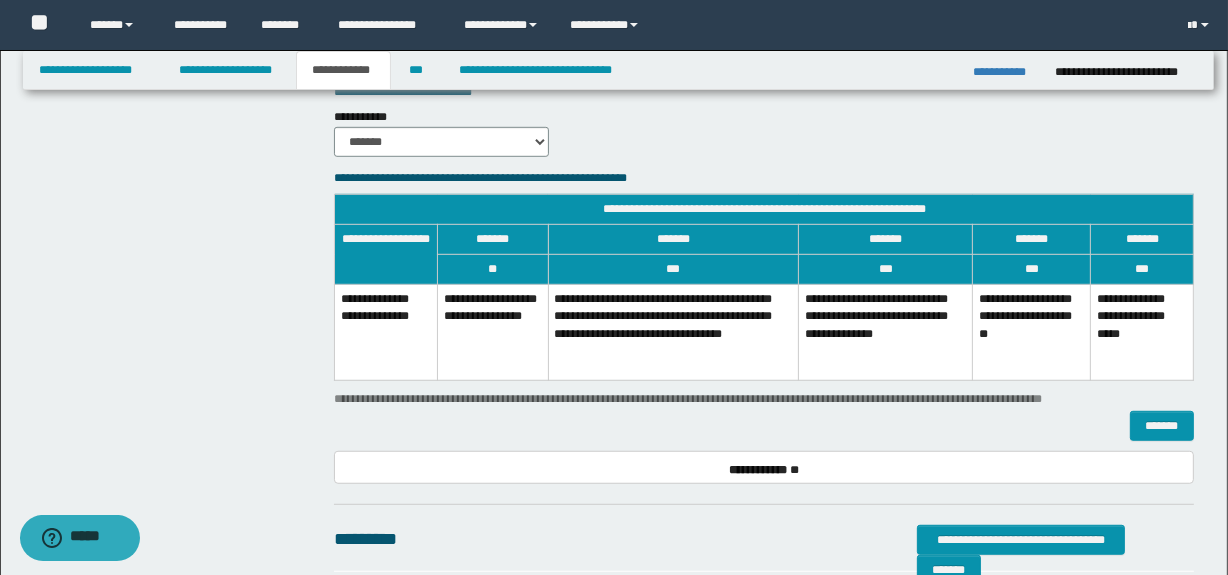 click on "**********" at bounding box center (673, 332) 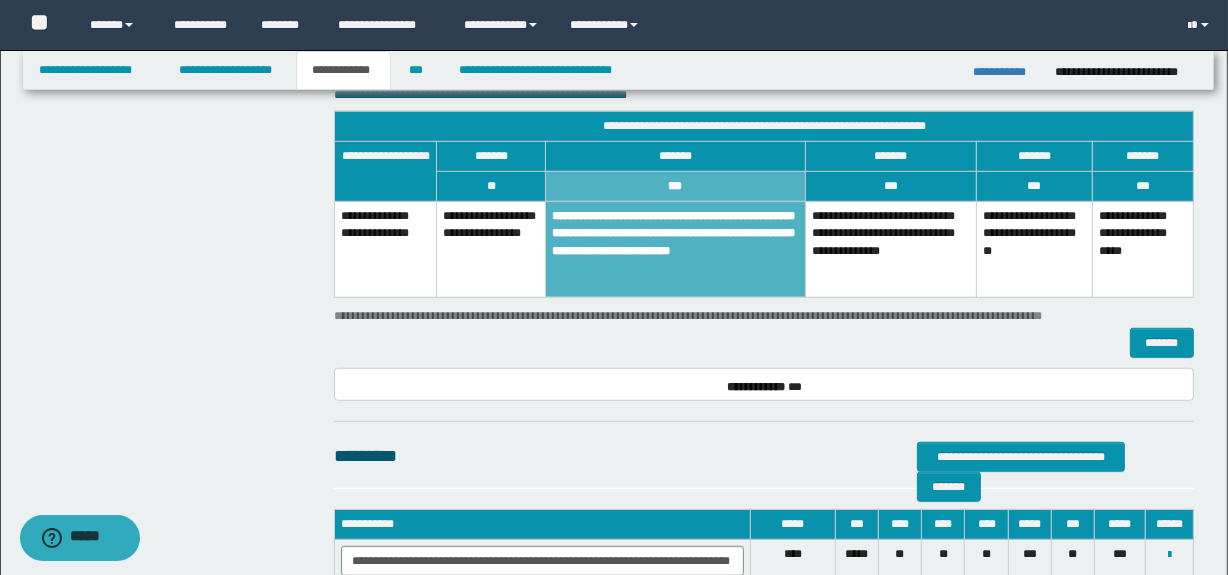 scroll, scrollTop: 1407, scrollLeft: 0, axis: vertical 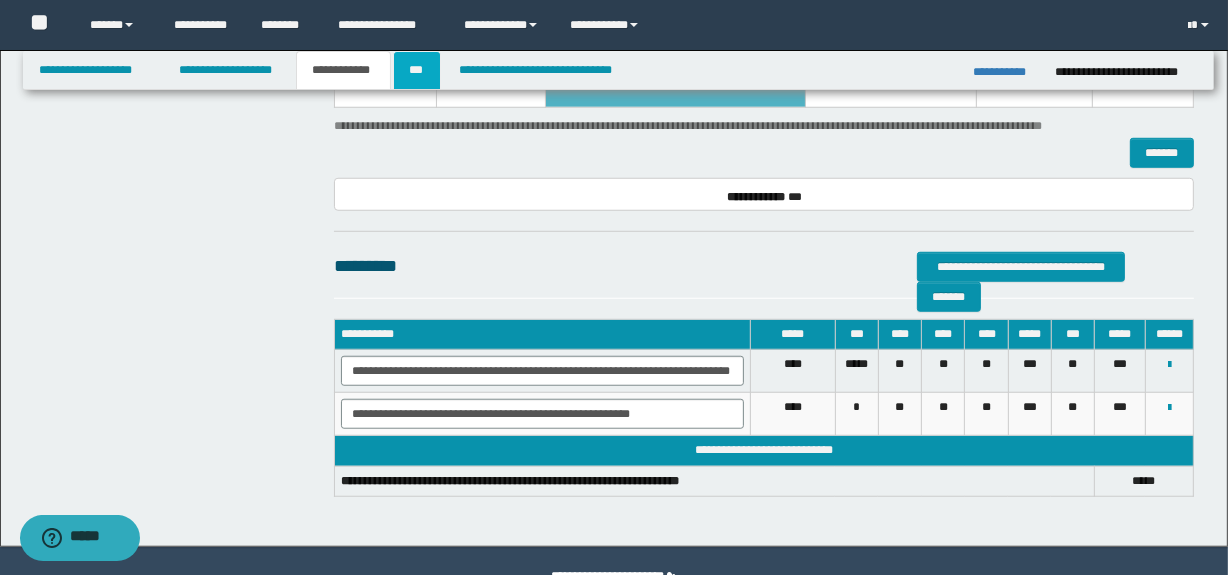 click on "***" at bounding box center [417, 70] 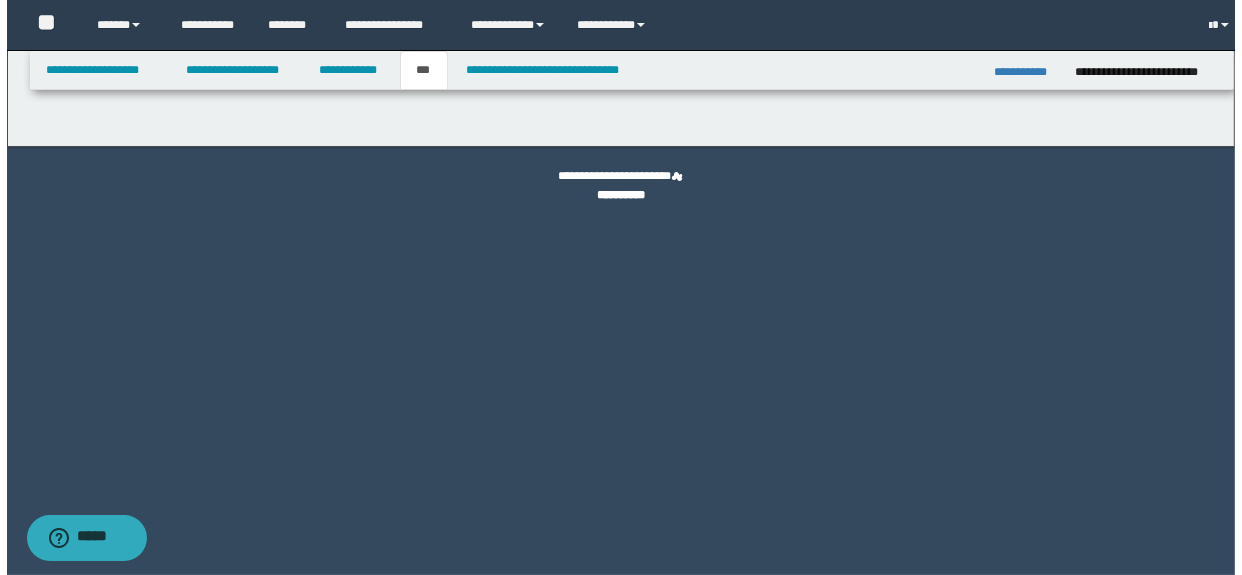 scroll, scrollTop: 0, scrollLeft: 0, axis: both 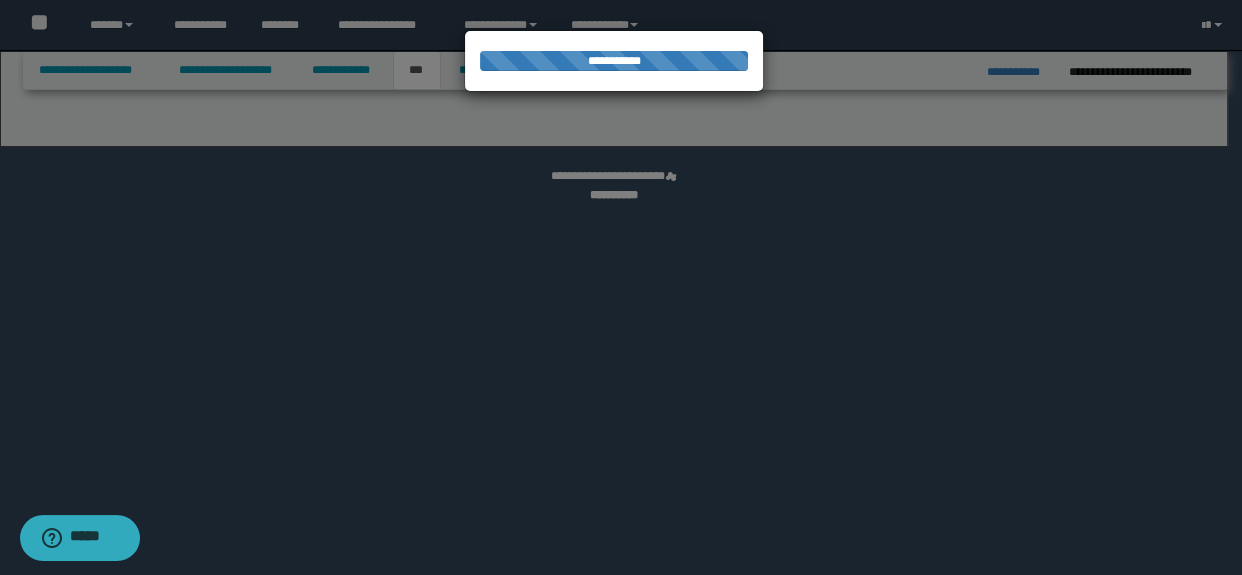 select on "**" 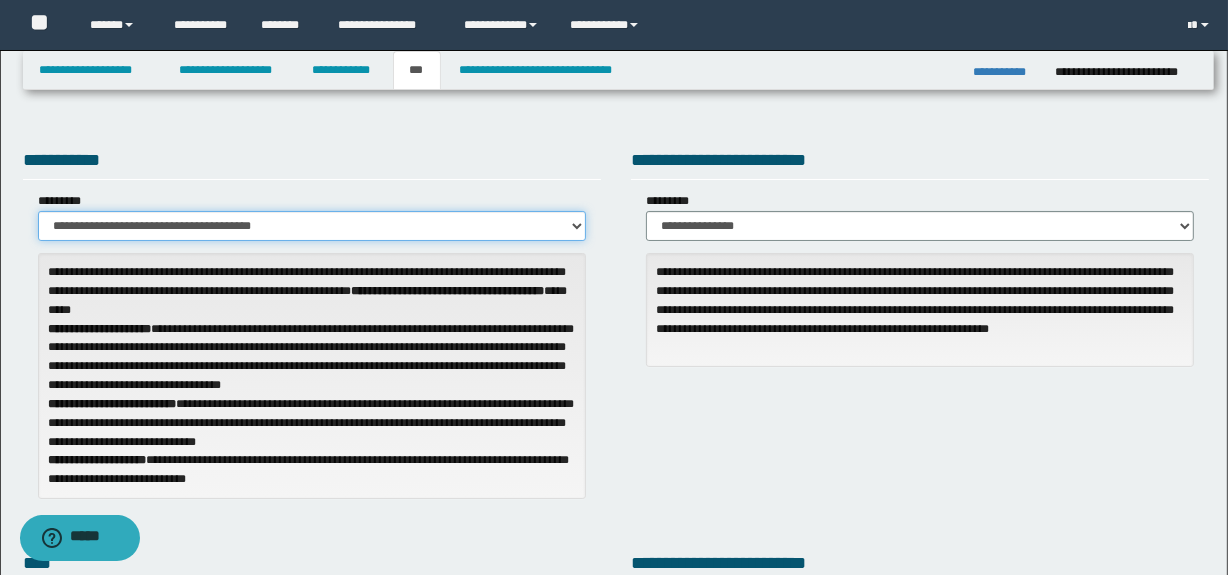 click on "**********" at bounding box center (312, 226) 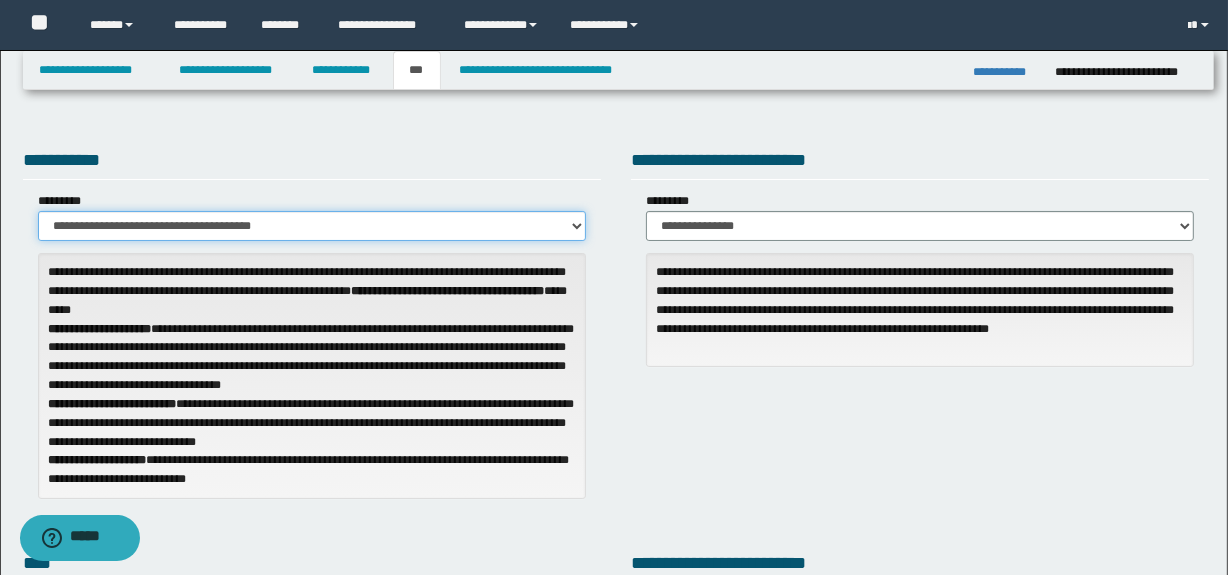 click on "**********" at bounding box center (312, 226) 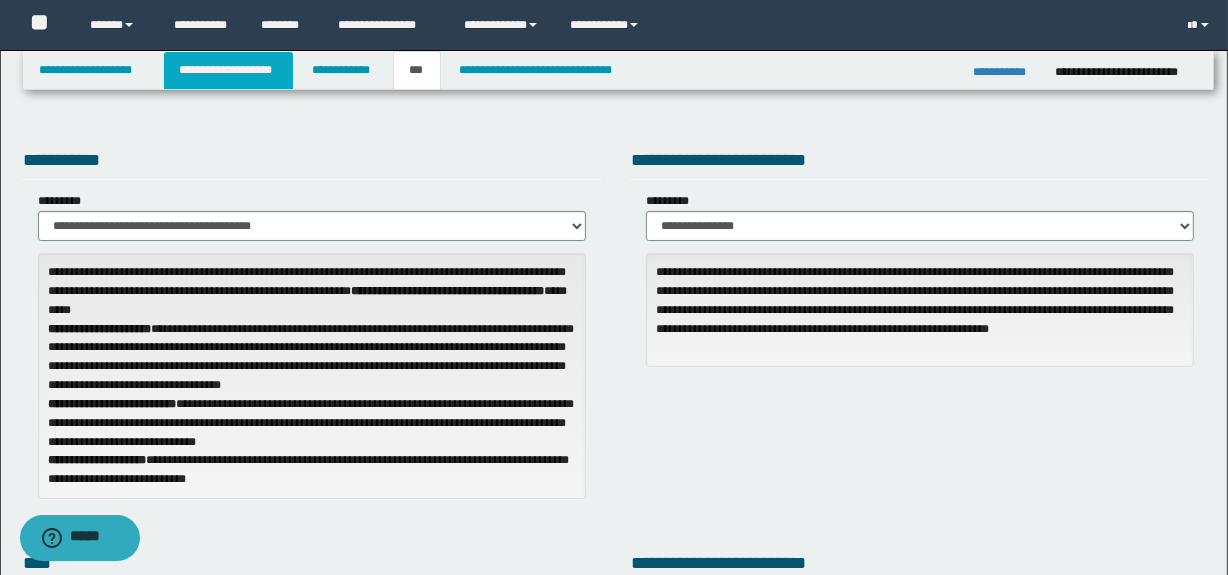 click on "**********" at bounding box center [228, 70] 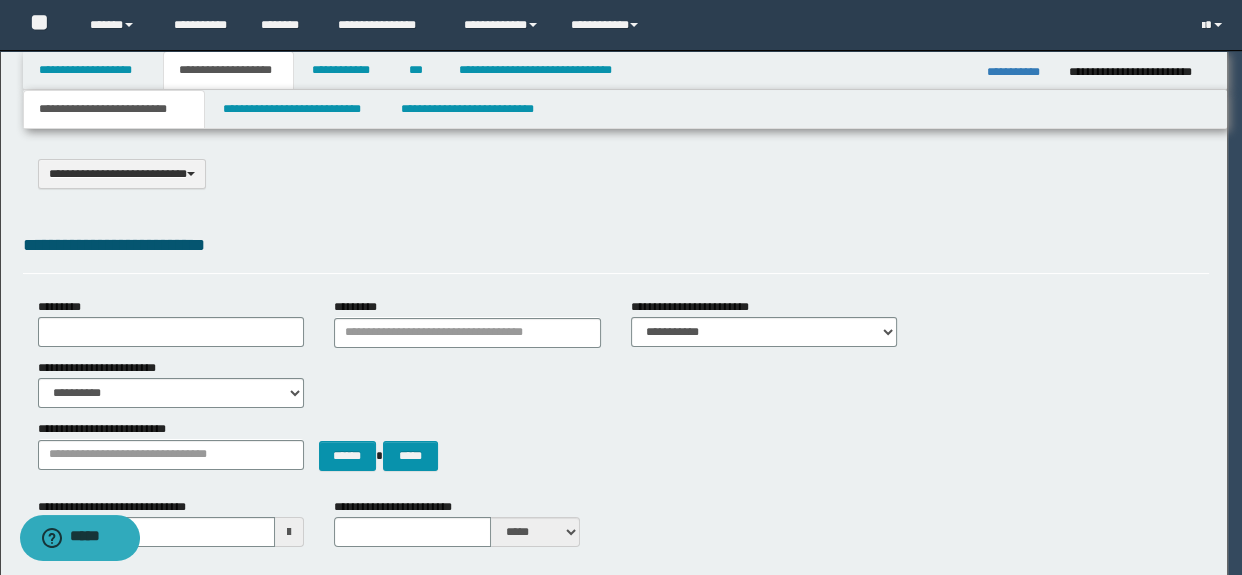 type 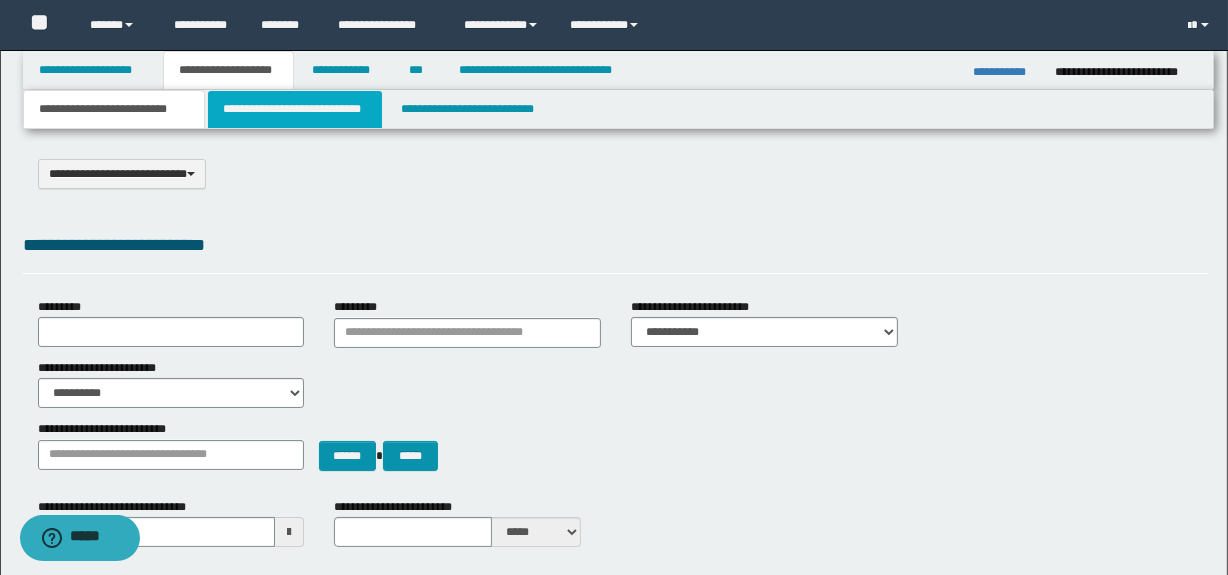 click on "**********" at bounding box center (294, 109) 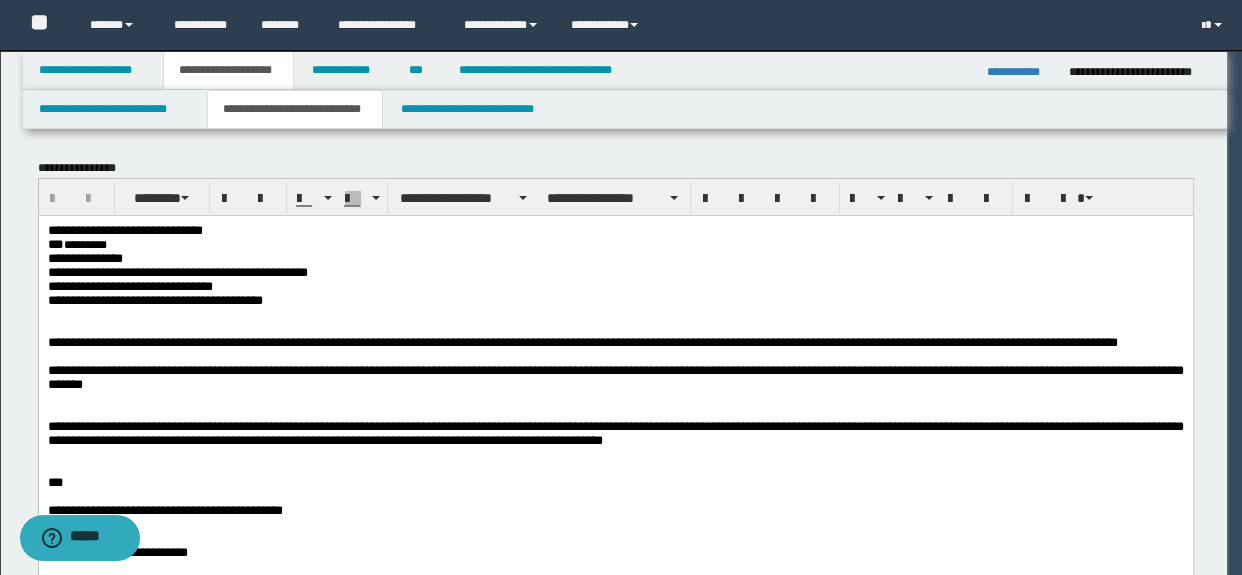 scroll, scrollTop: 0, scrollLeft: 0, axis: both 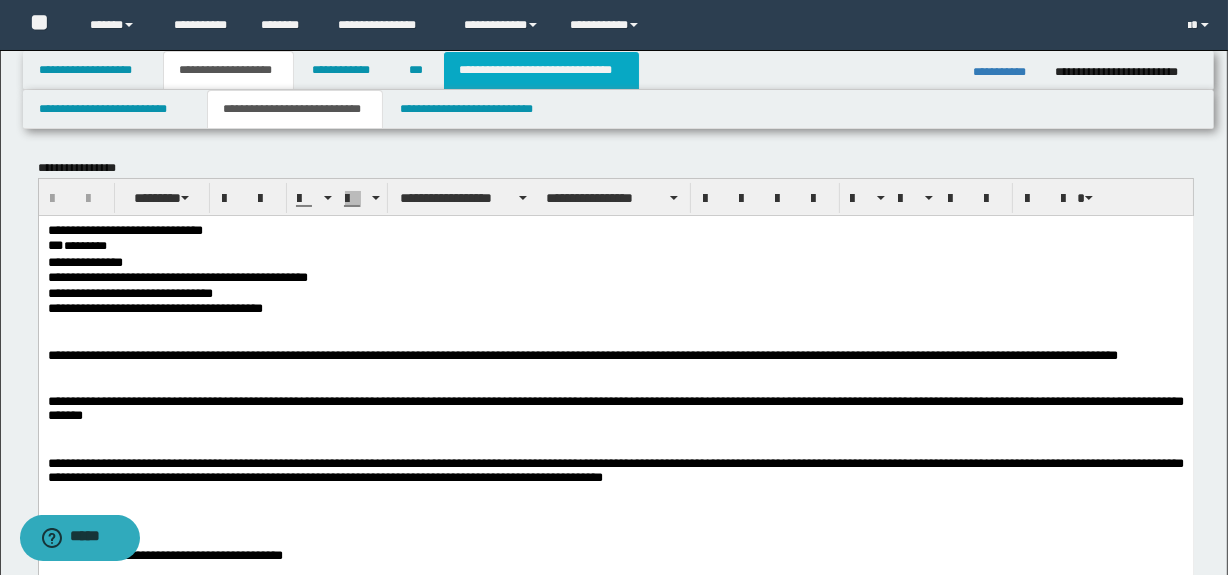 click on "**********" at bounding box center (541, 70) 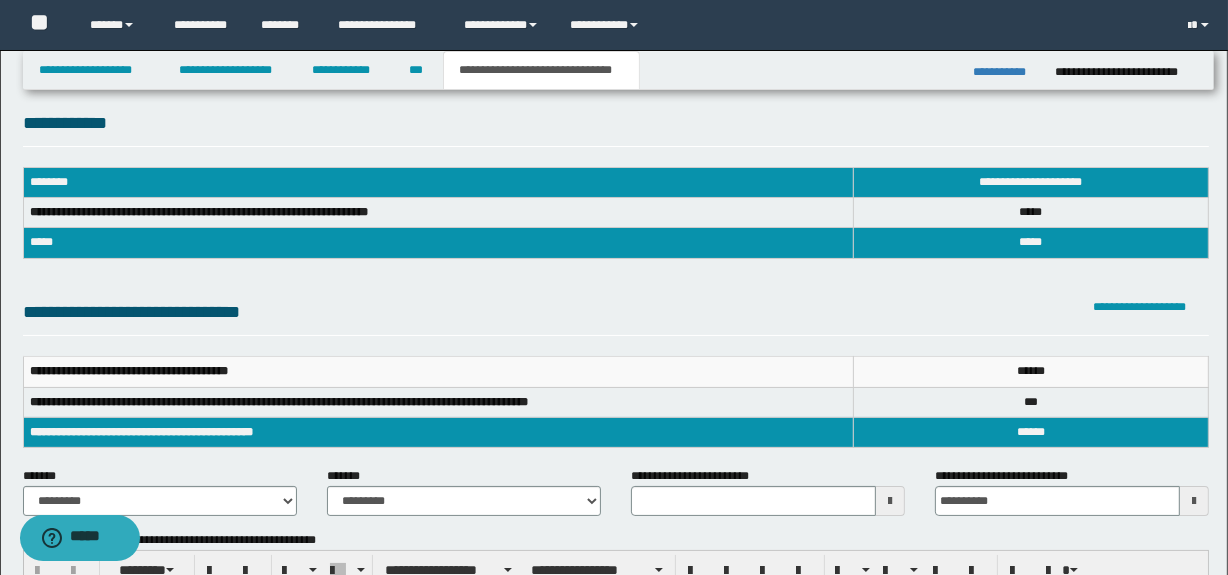 scroll, scrollTop: 0, scrollLeft: 0, axis: both 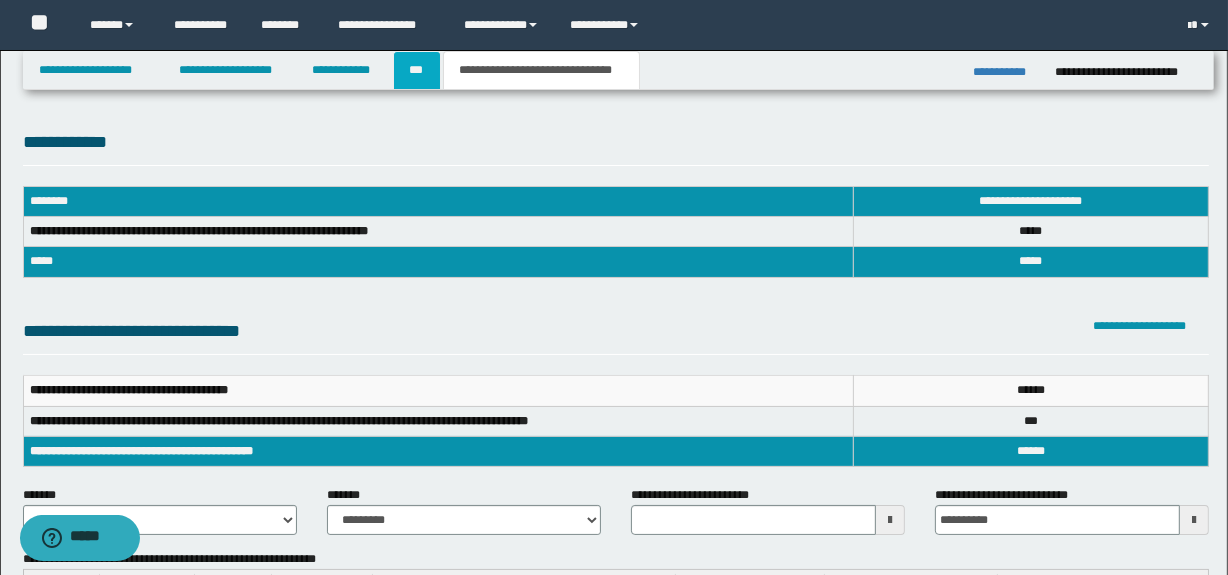 click on "***" at bounding box center [417, 70] 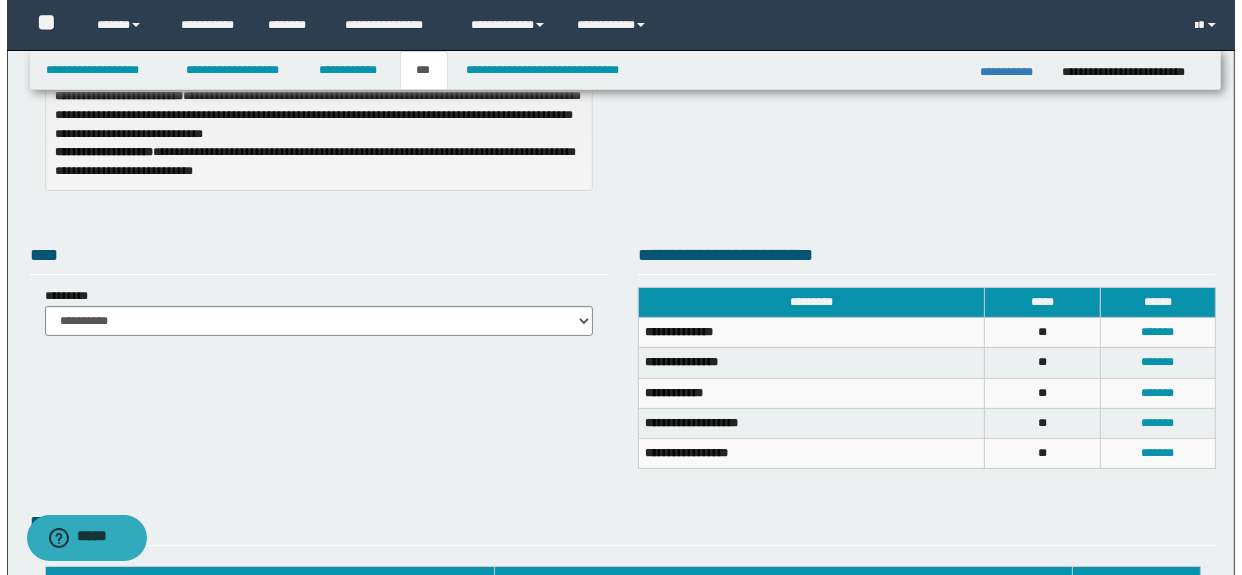 scroll, scrollTop: 363, scrollLeft: 0, axis: vertical 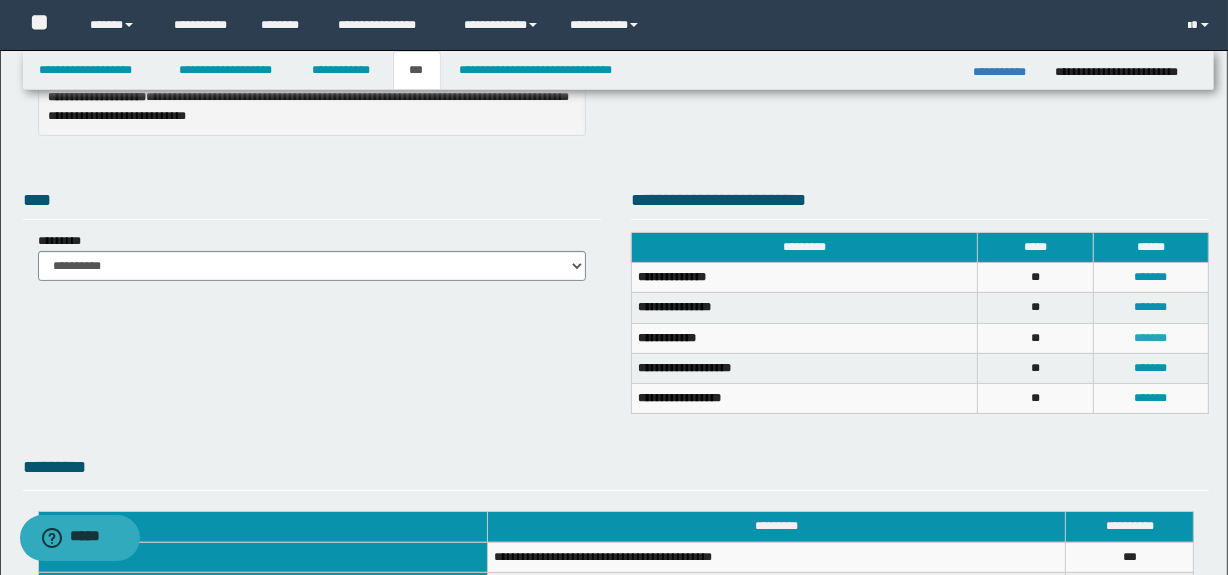 click on "*******" at bounding box center [1151, 338] 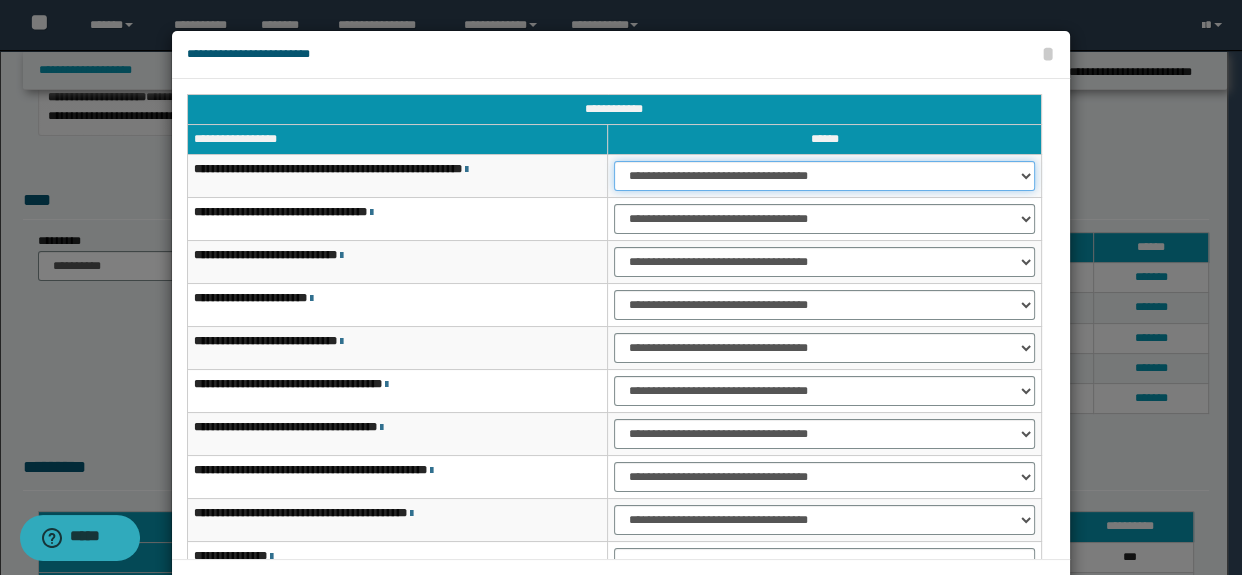 click on "**********" at bounding box center (824, 176) 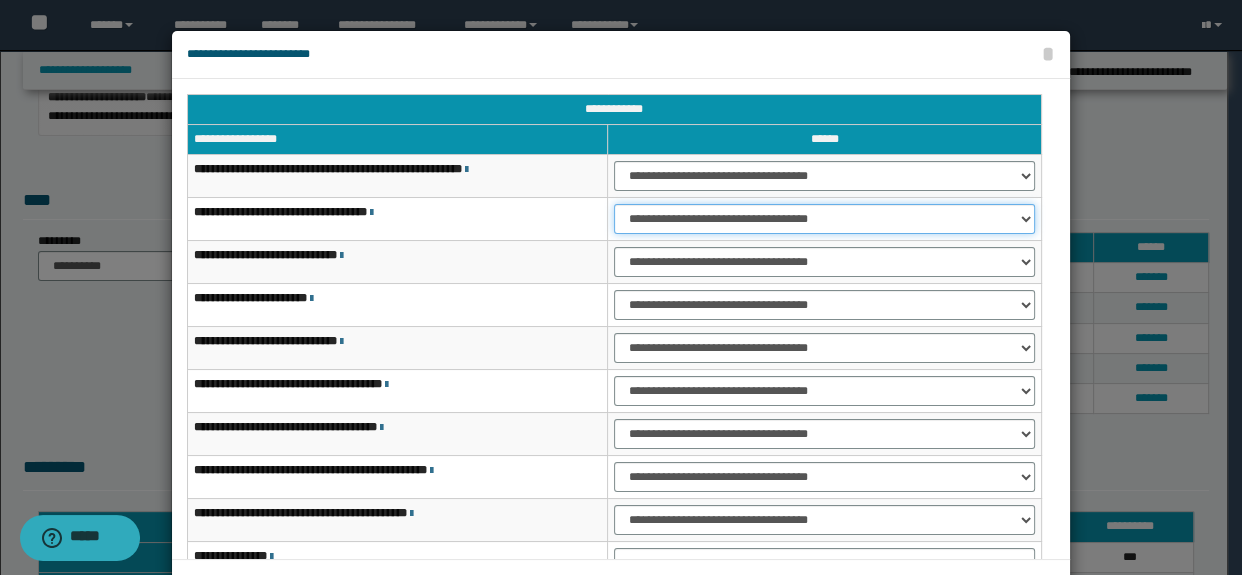 click on "**********" at bounding box center [824, 219] 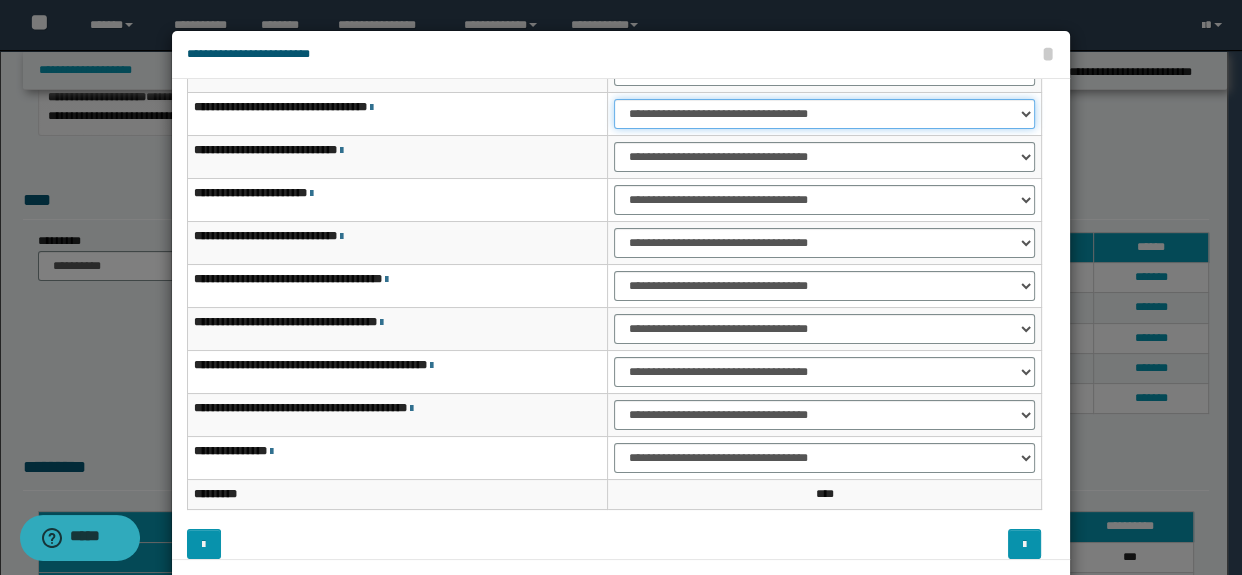 scroll, scrollTop: 120, scrollLeft: 0, axis: vertical 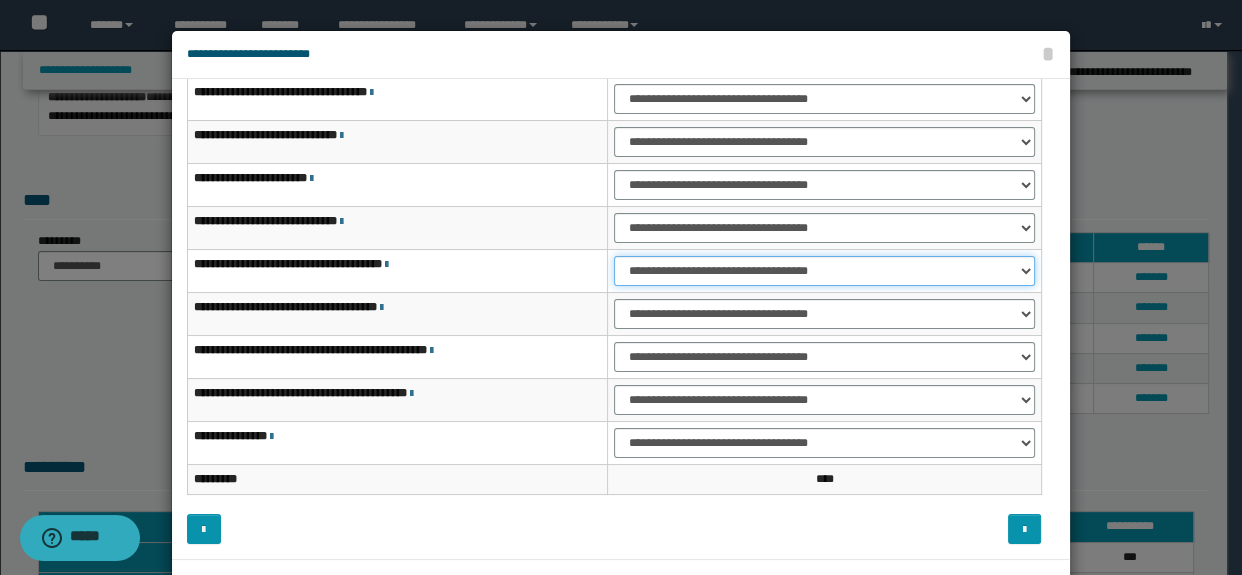 click on "**********" at bounding box center [824, 271] 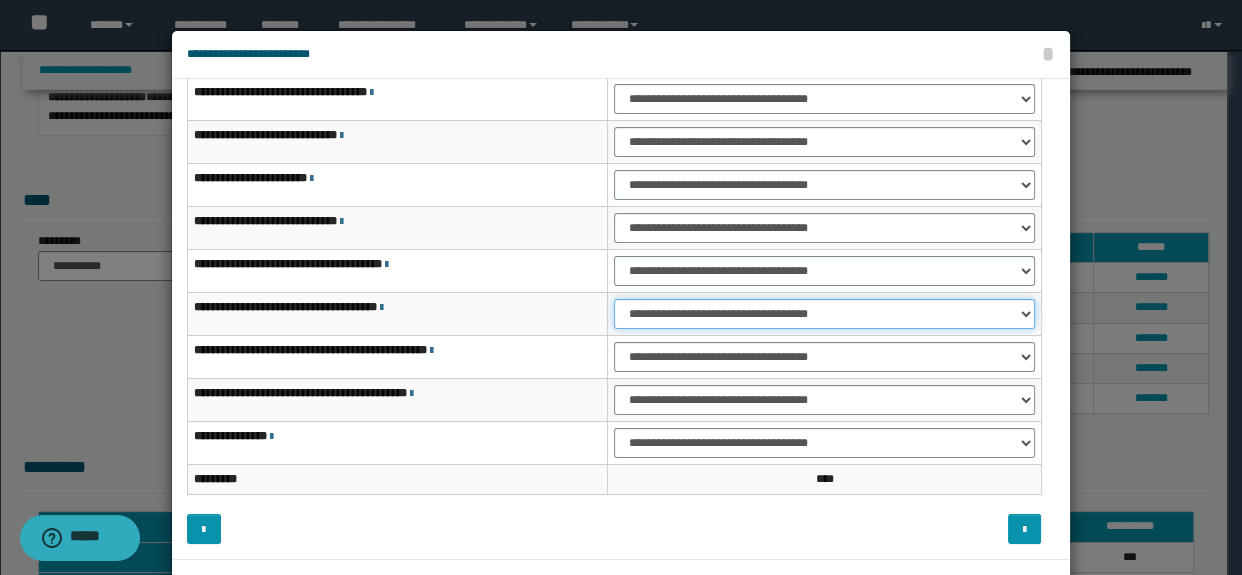 click on "**********" at bounding box center [824, 314] 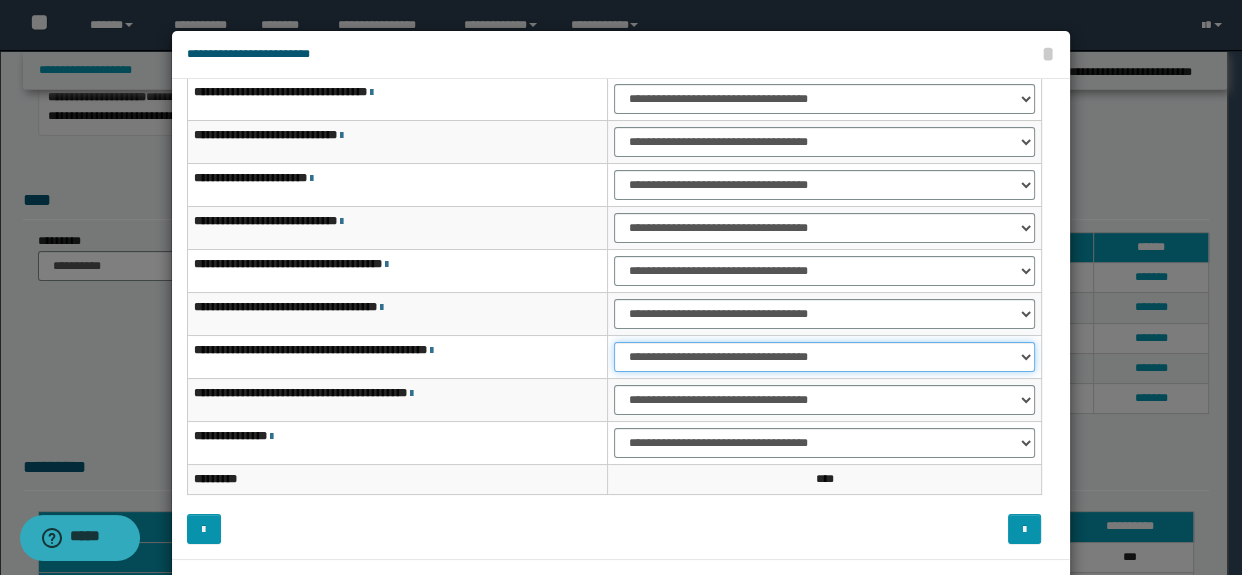 click on "**********" at bounding box center (824, 357) 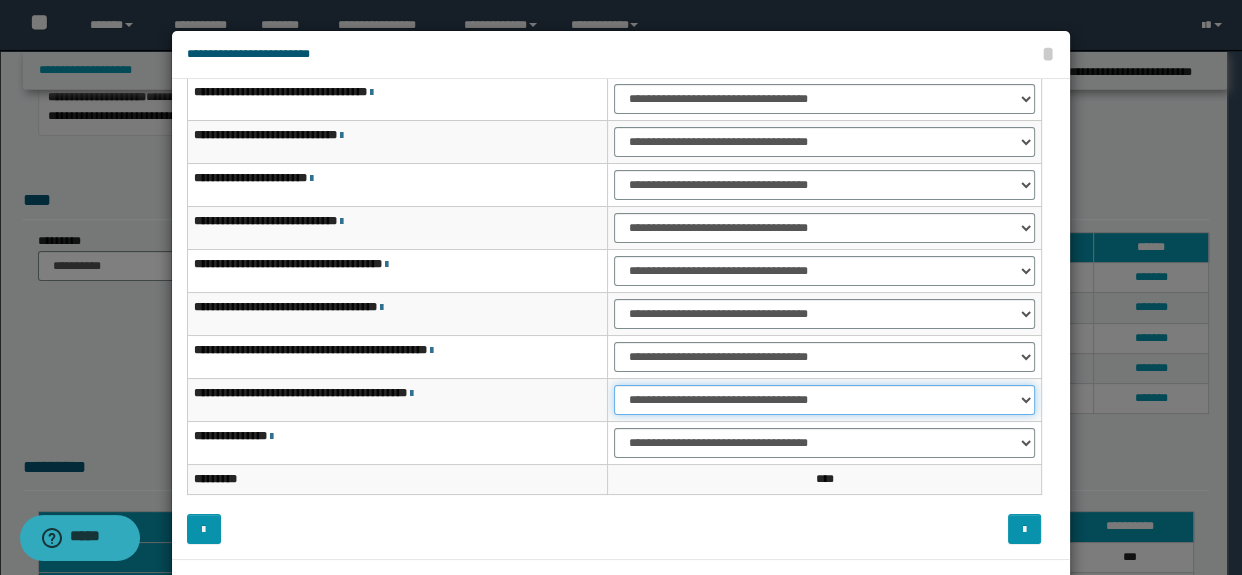 click on "**********" at bounding box center [824, 400] 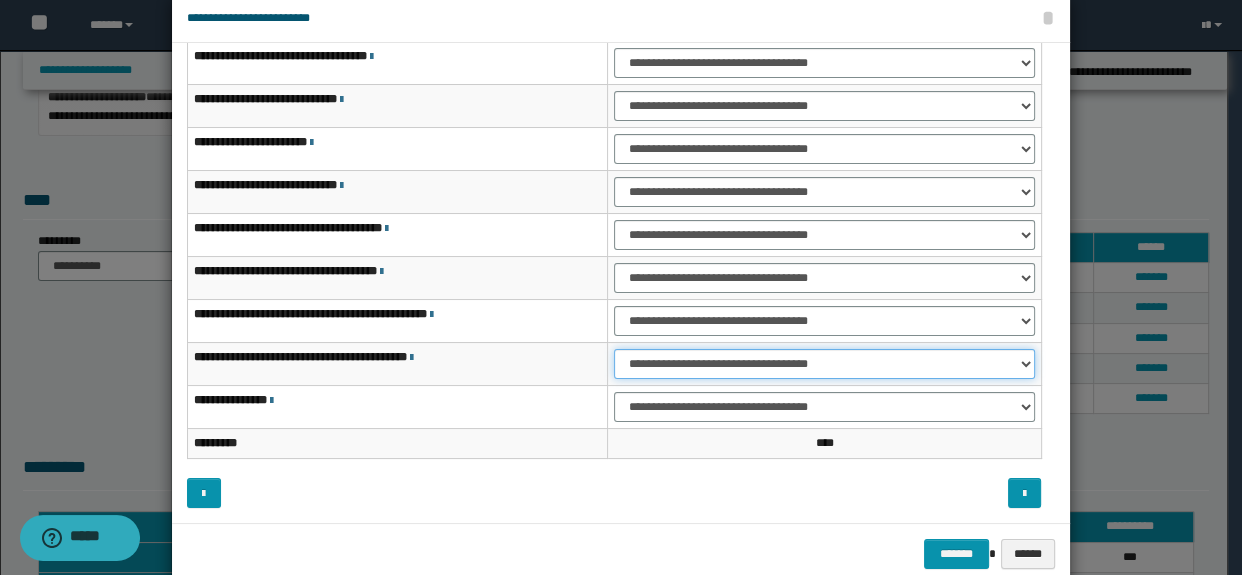 scroll, scrollTop: 75, scrollLeft: 0, axis: vertical 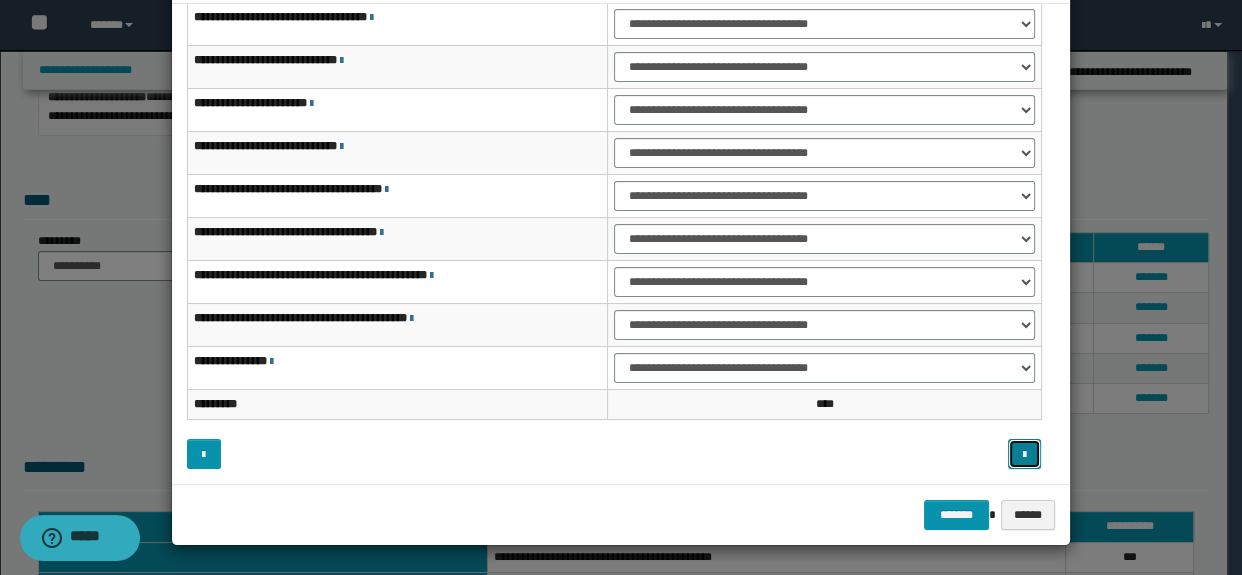 click at bounding box center [1024, 455] 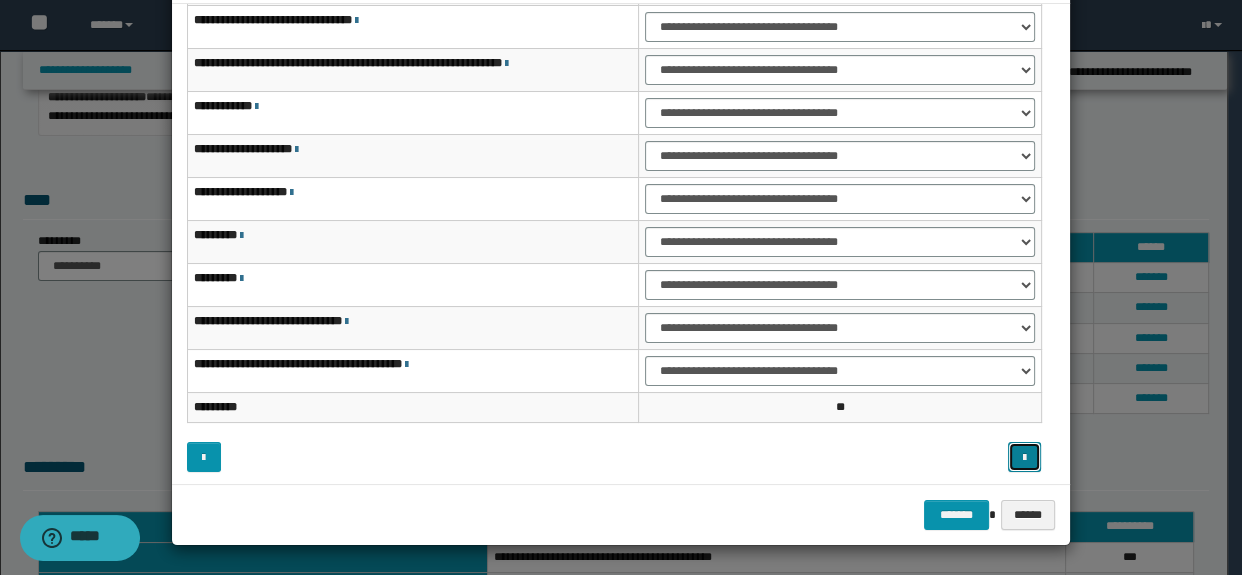 scroll, scrollTop: 120, scrollLeft: 0, axis: vertical 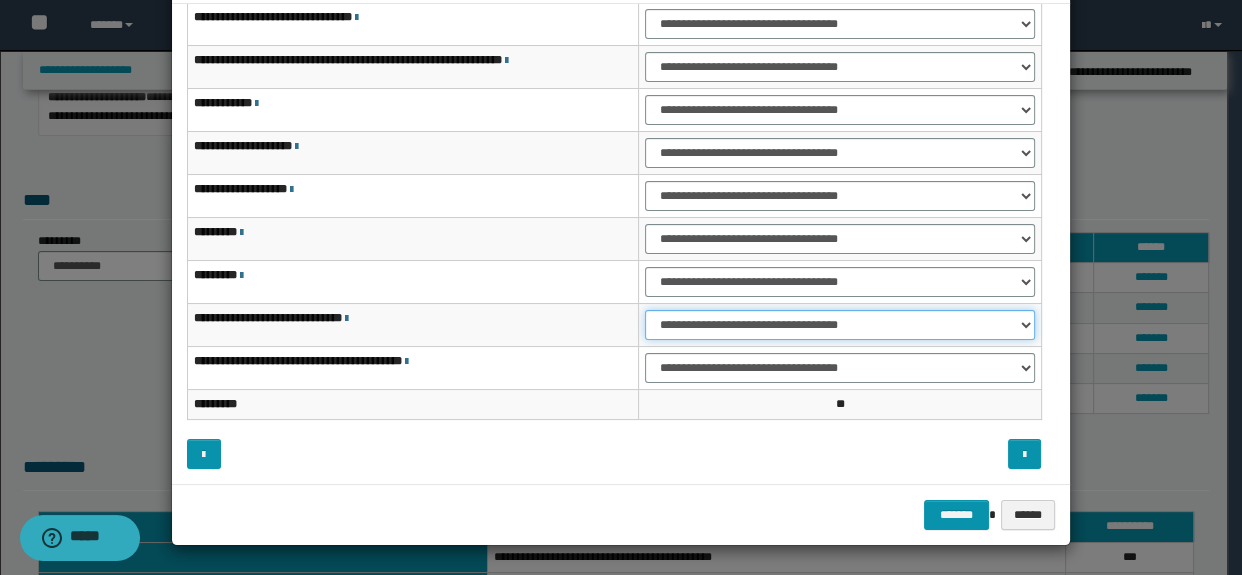drag, startPoint x: 701, startPoint y: 323, endPoint x: 703, endPoint y: 338, distance: 15.132746 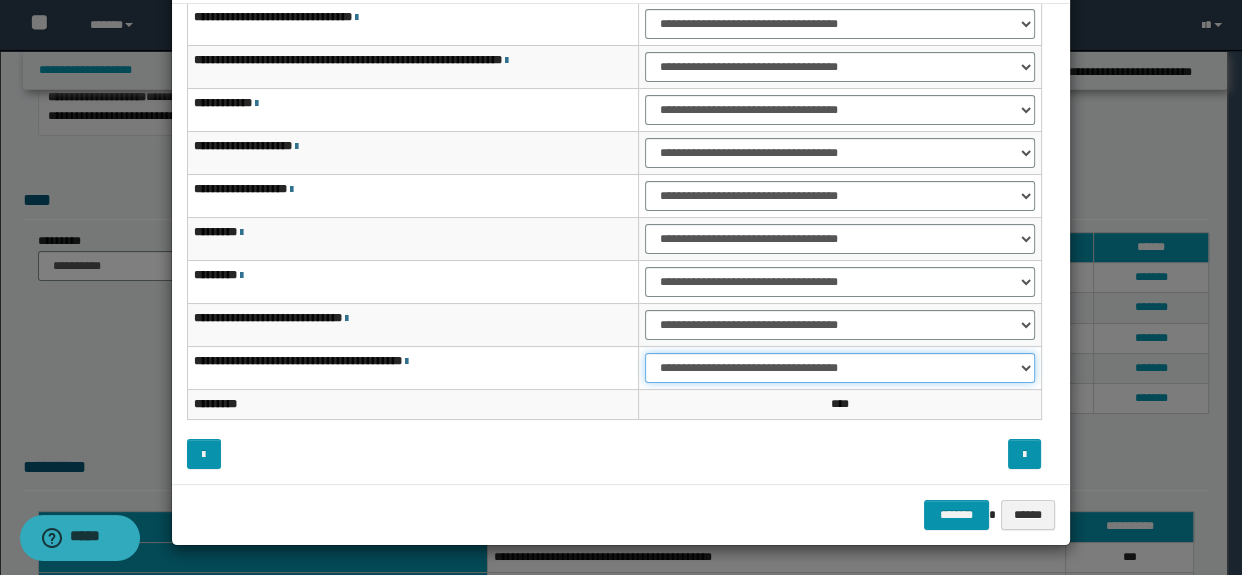 drag, startPoint x: 709, startPoint y: 365, endPoint x: 714, endPoint y: 379, distance: 14.866069 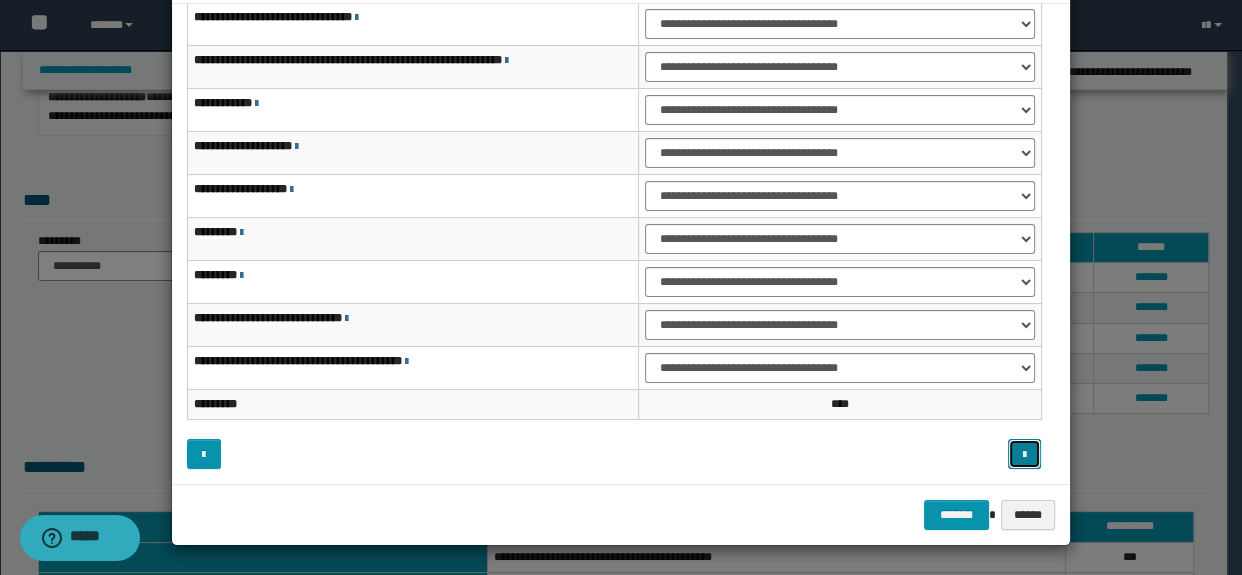 click at bounding box center [1024, 455] 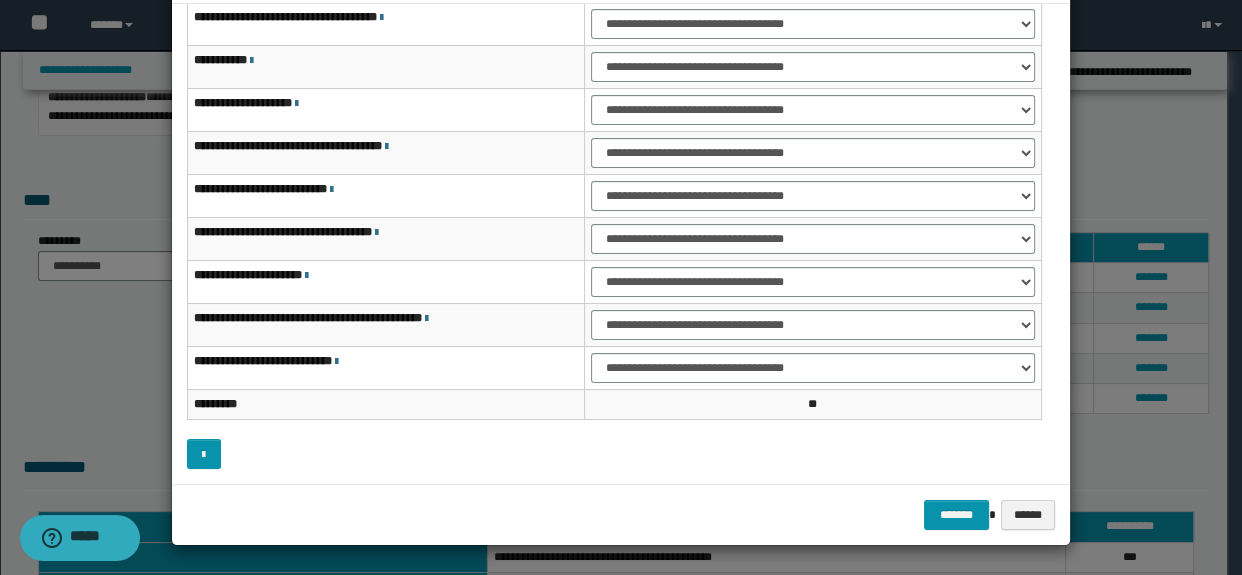 scroll, scrollTop: 0, scrollLeft: 0, axis: both 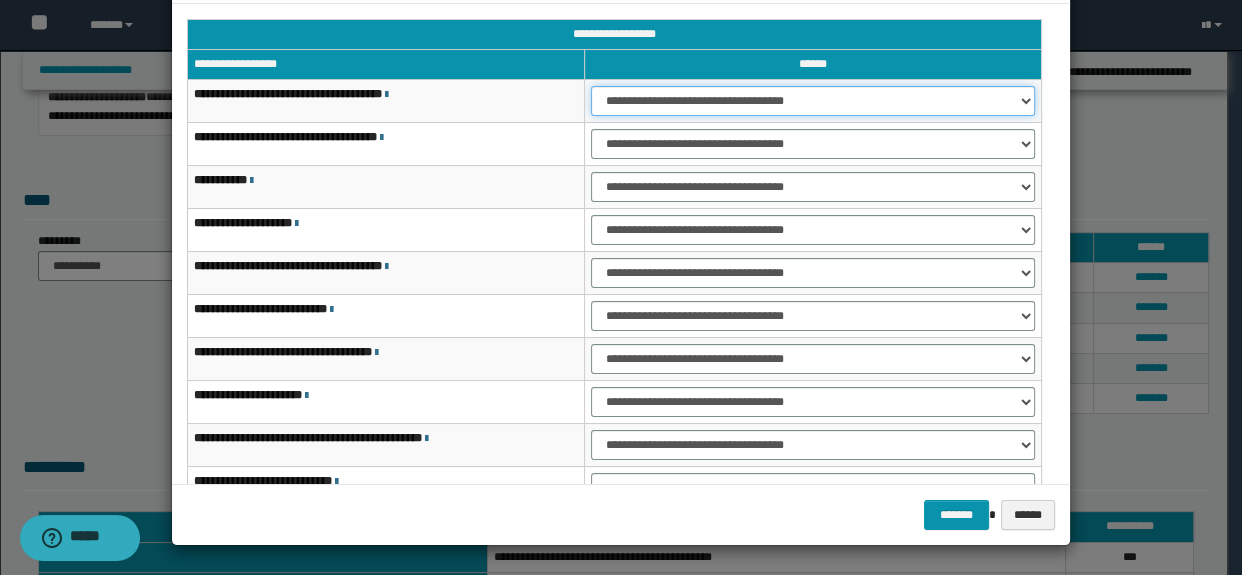 click on "**********" at bounding box center (813, 101) 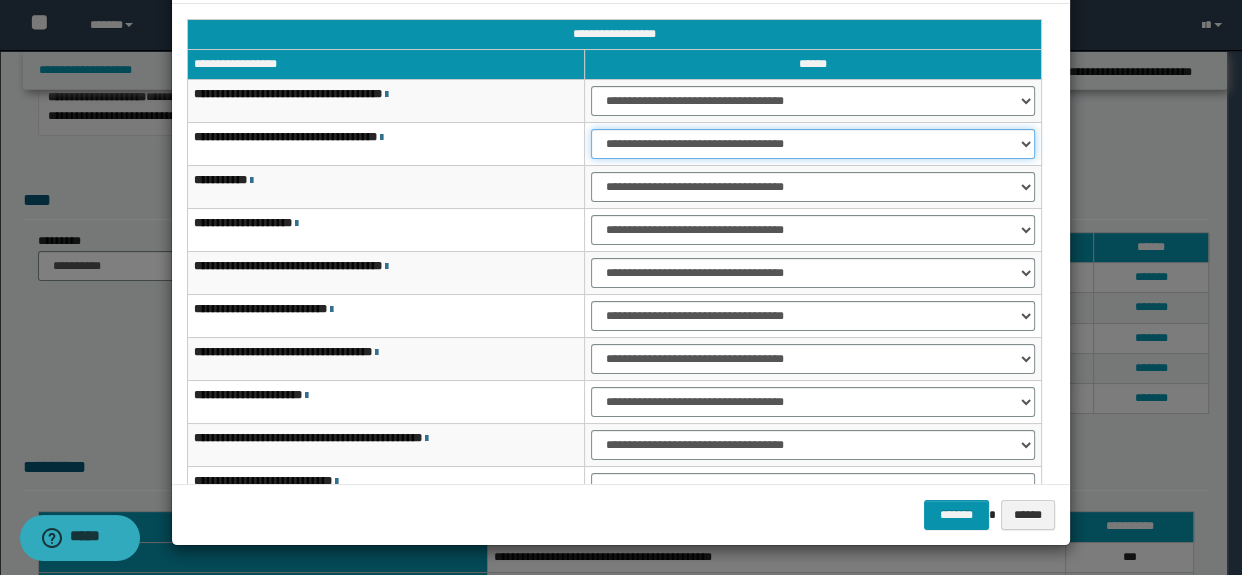 click on "**********" at bounding box center (813, 144) 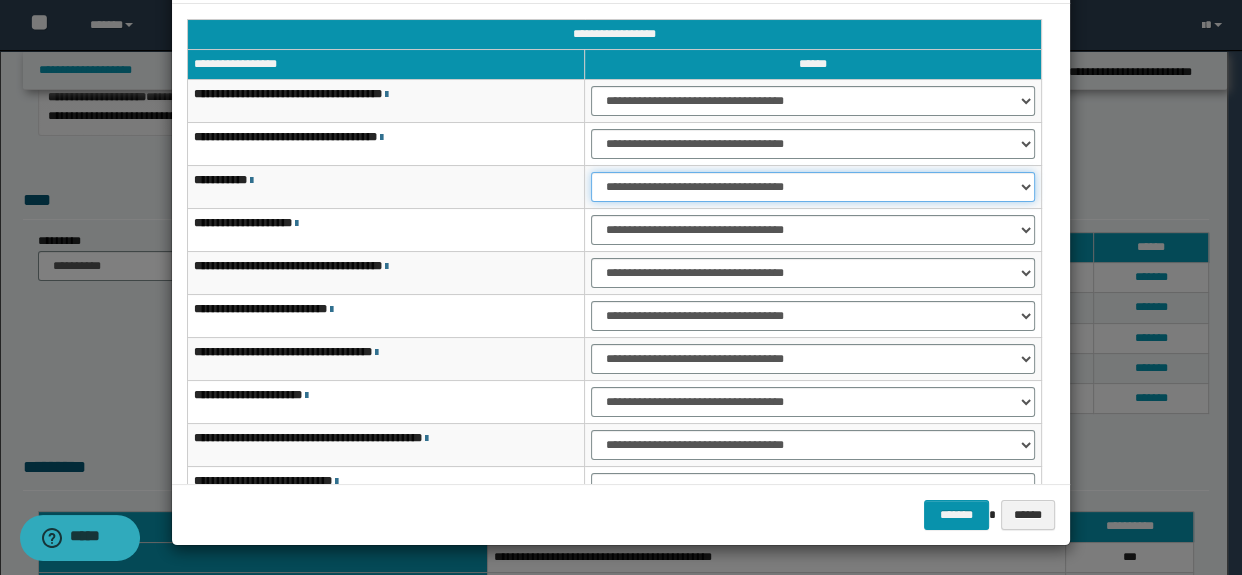 click on "**********" at bounding box center [813, 187] 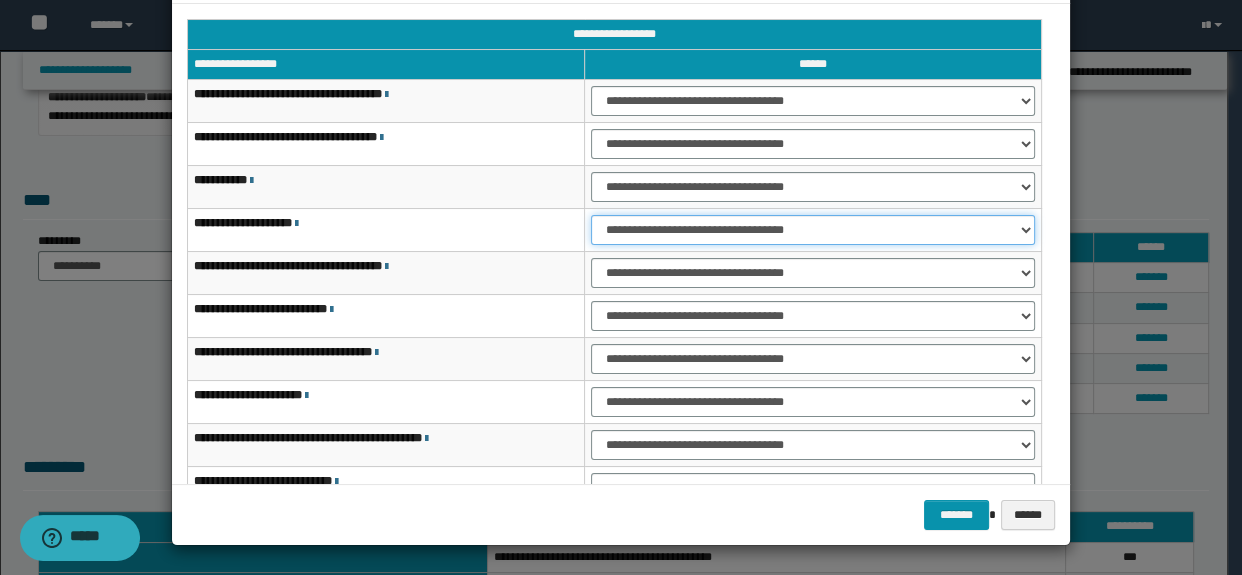 click on "**********" at bounding box center [813, 230] 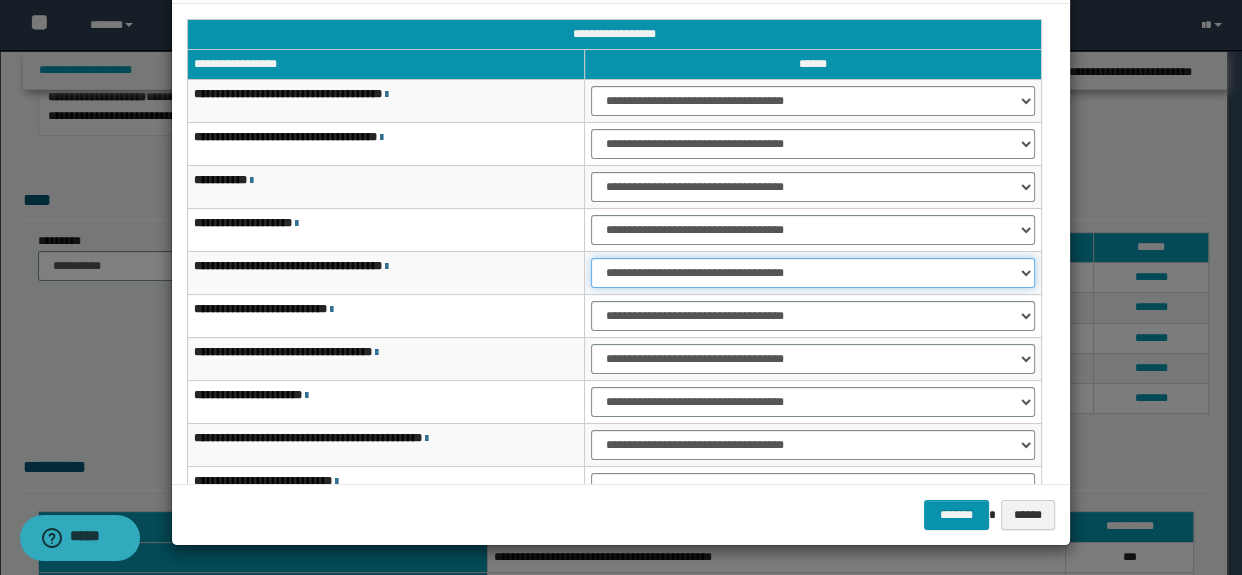 click on "**********" at bounding box center (813, 273) 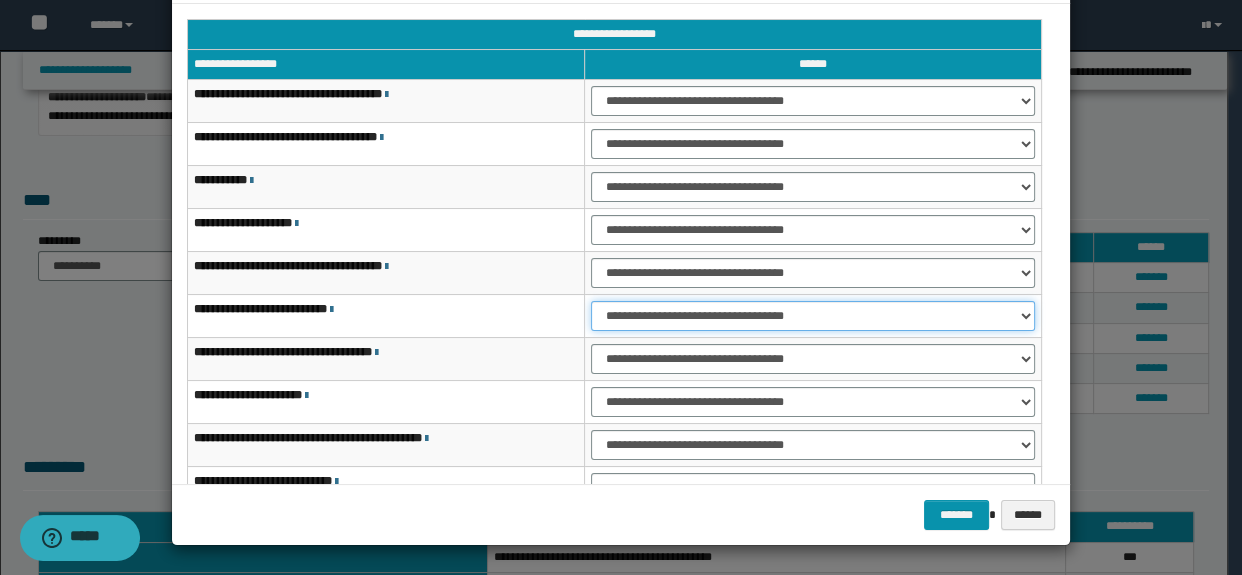 click on "**********" at bounding box center [813, 316] 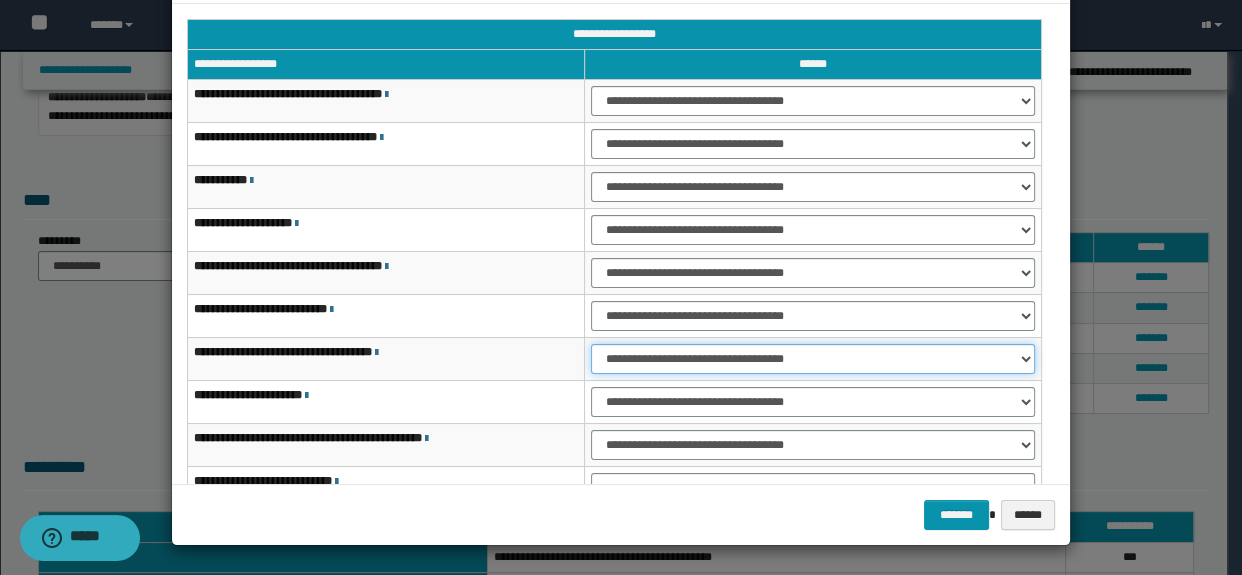 drag, startPoint x: 693, startPoint y: 360, endPoint x: 695, endPoint y: 370, distance: 10.198039 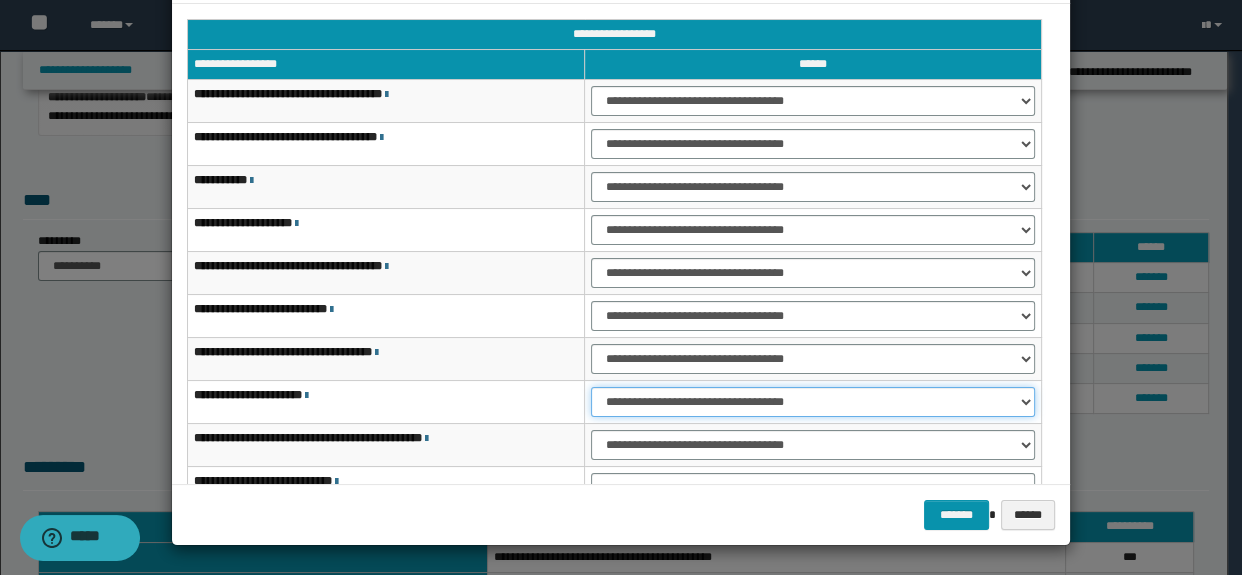 click on "**********" at bounding box center (813, 402) 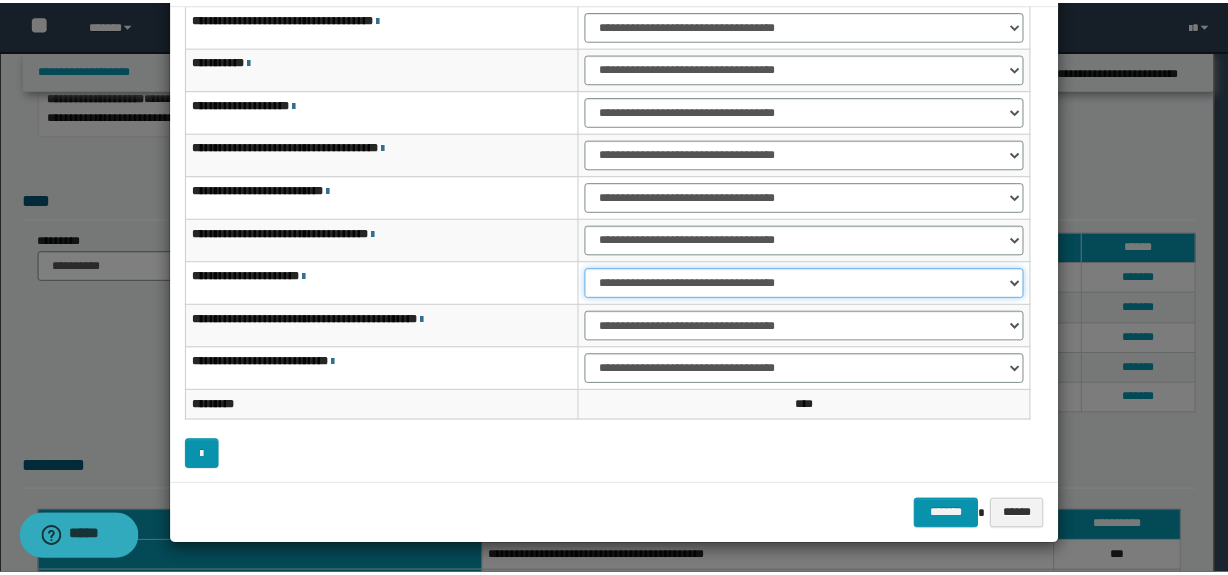 scroll, scrollTop: 120, scrollLeft: 0, axis: vertical 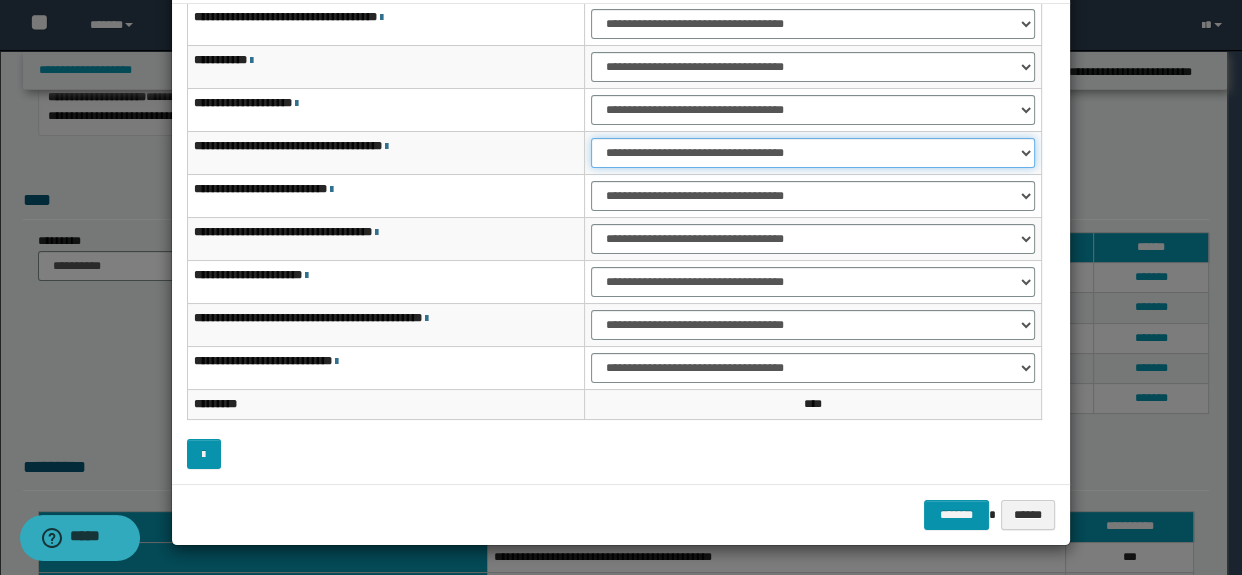 click on "**********" at bounding box center (813, 153) 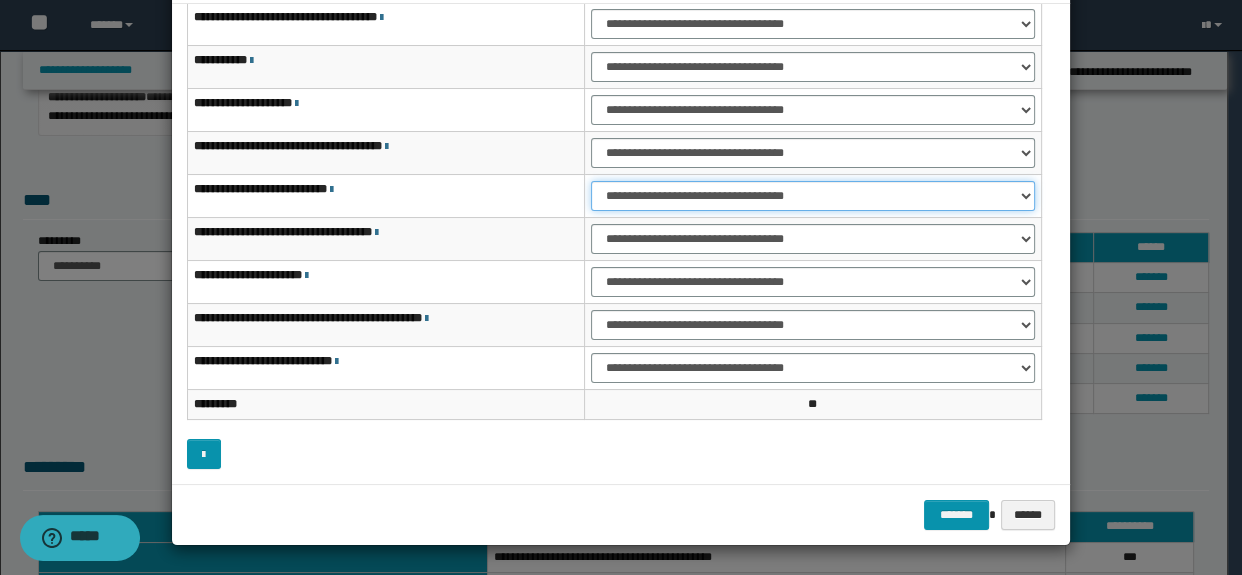 click on "**********" at bounding box center [813, 196] 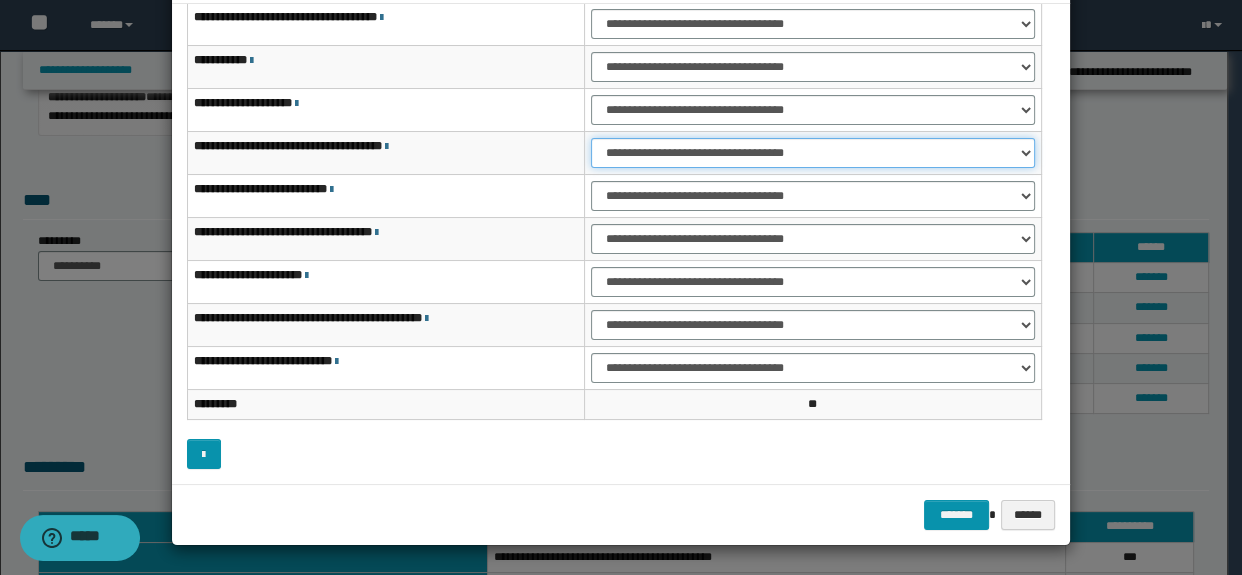 click on "**********" at bounding box center [813, 153] 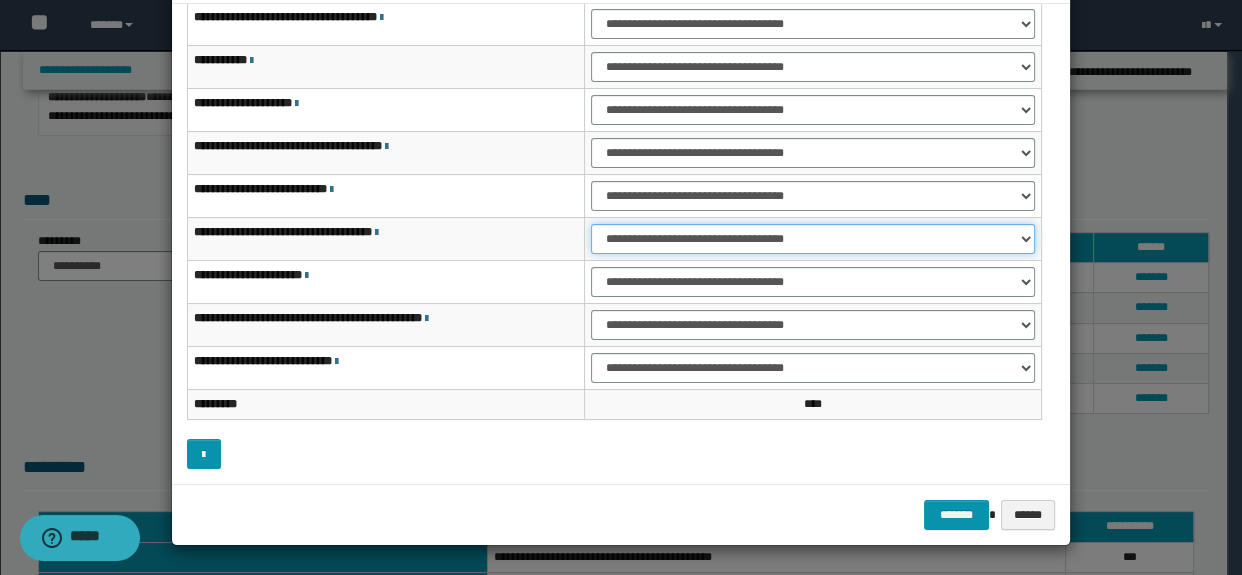 click on "**********" at bounding box center [813, 239] 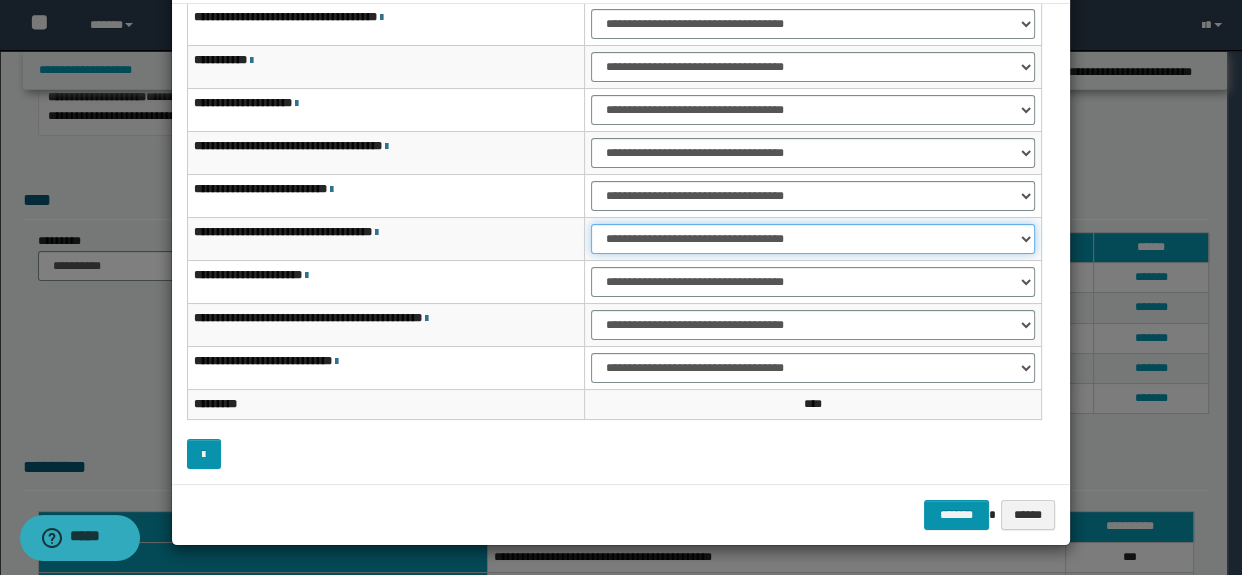 click on "**********" at bounding box center (813, 239) 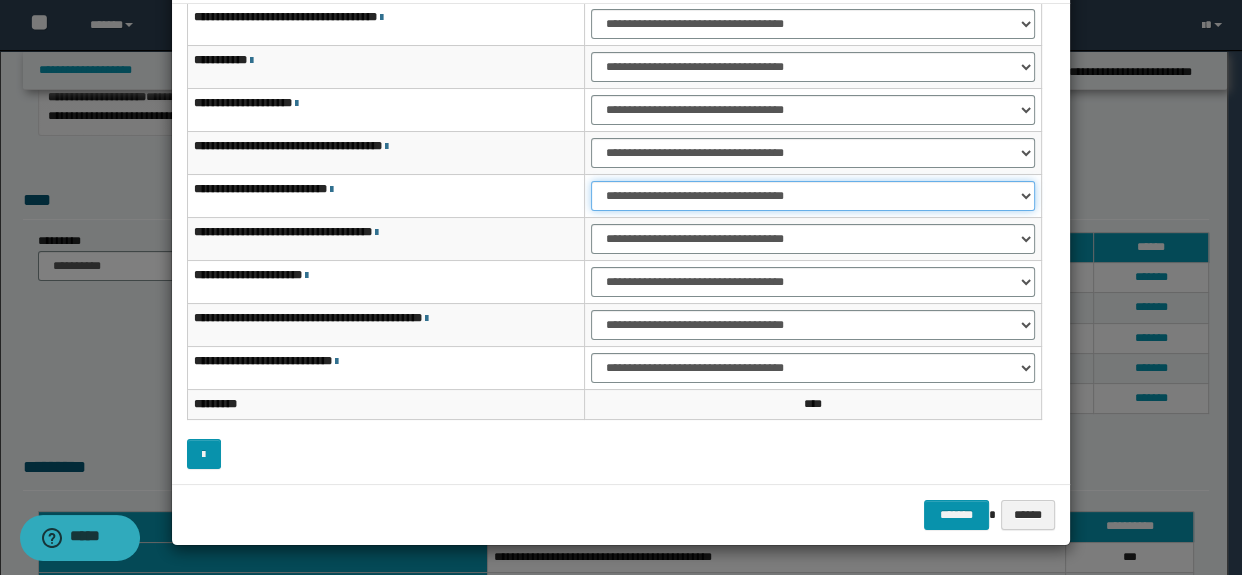 click on "**********" at bounding box center (813, 196) 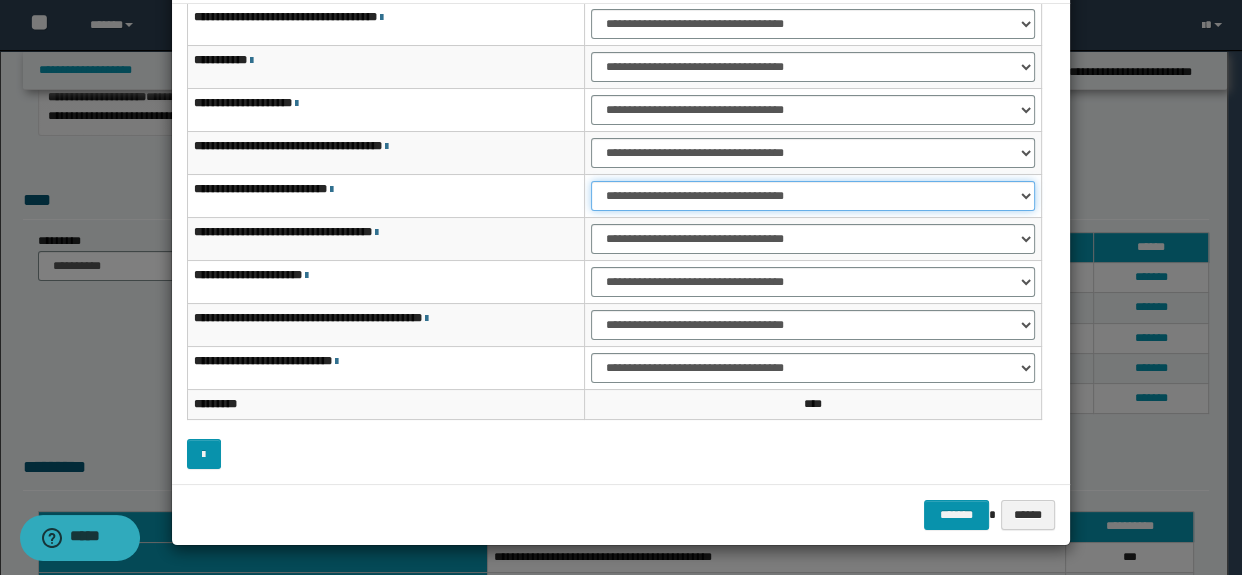 click on "**********" at bounding box center [813, 196] 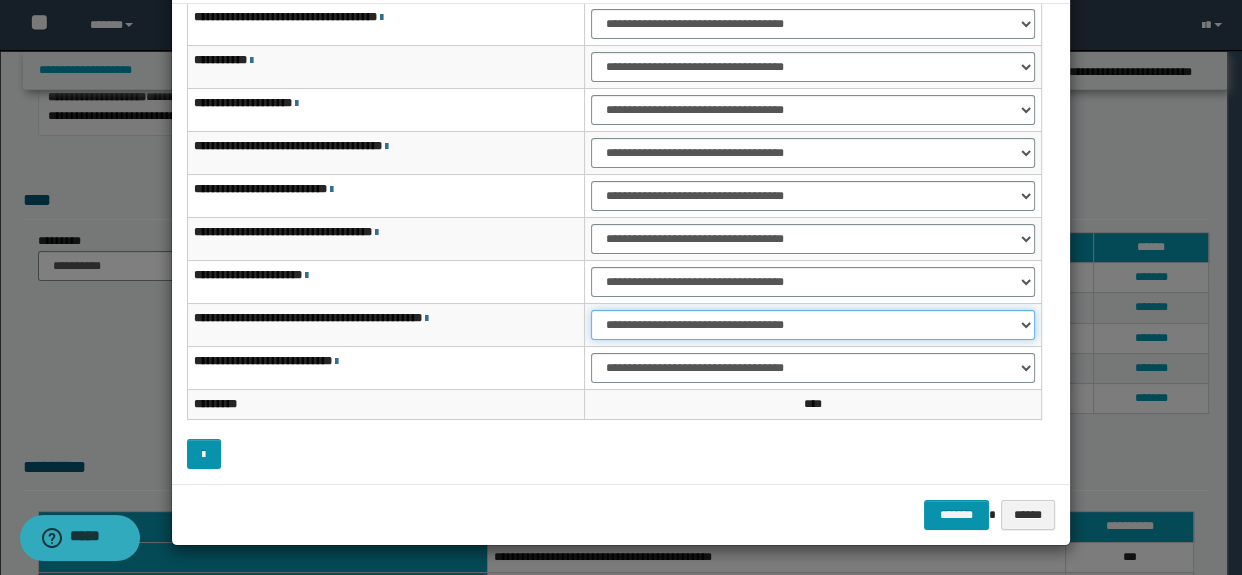 click on "**********" at bounding box center (813, 325) 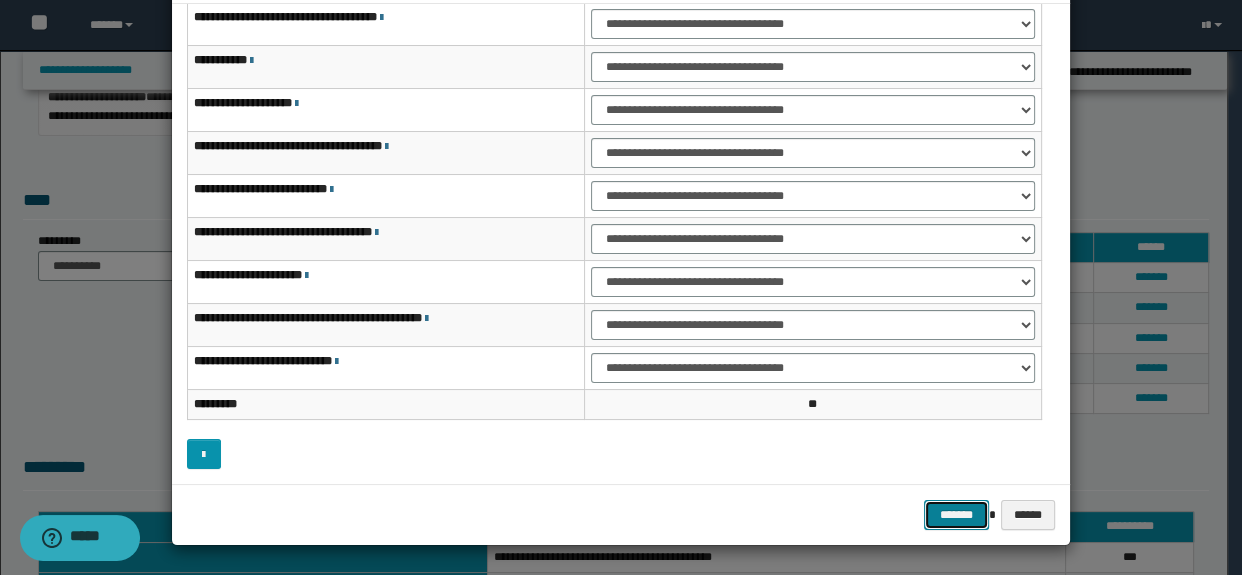 click on "*******" at bounding box center [956, 515] 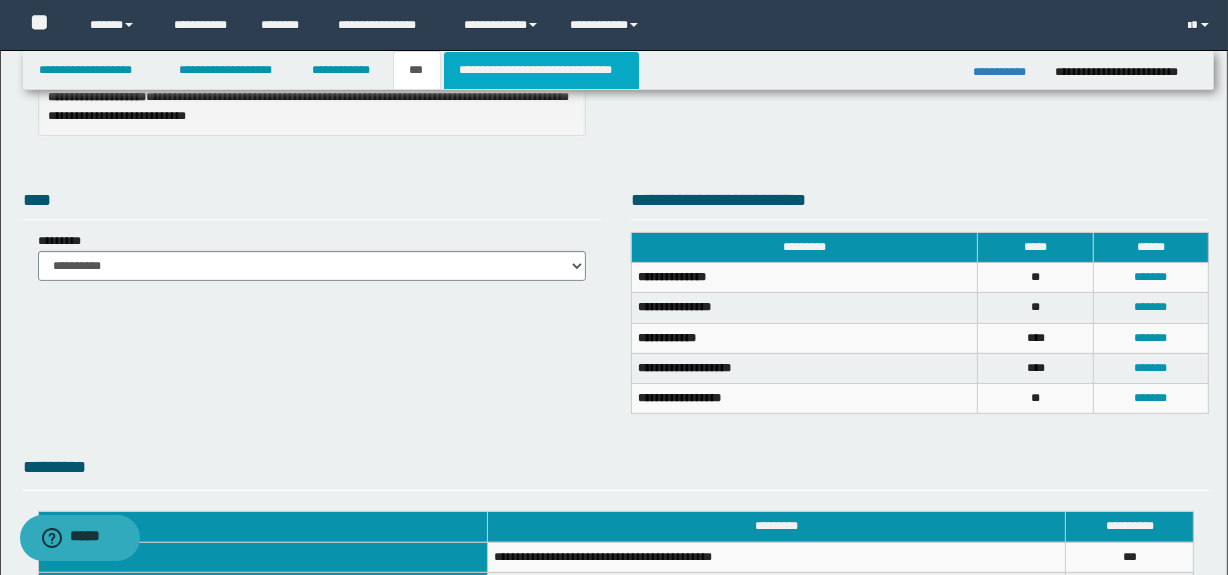 click on "**********" at bounding box center [541, 70] 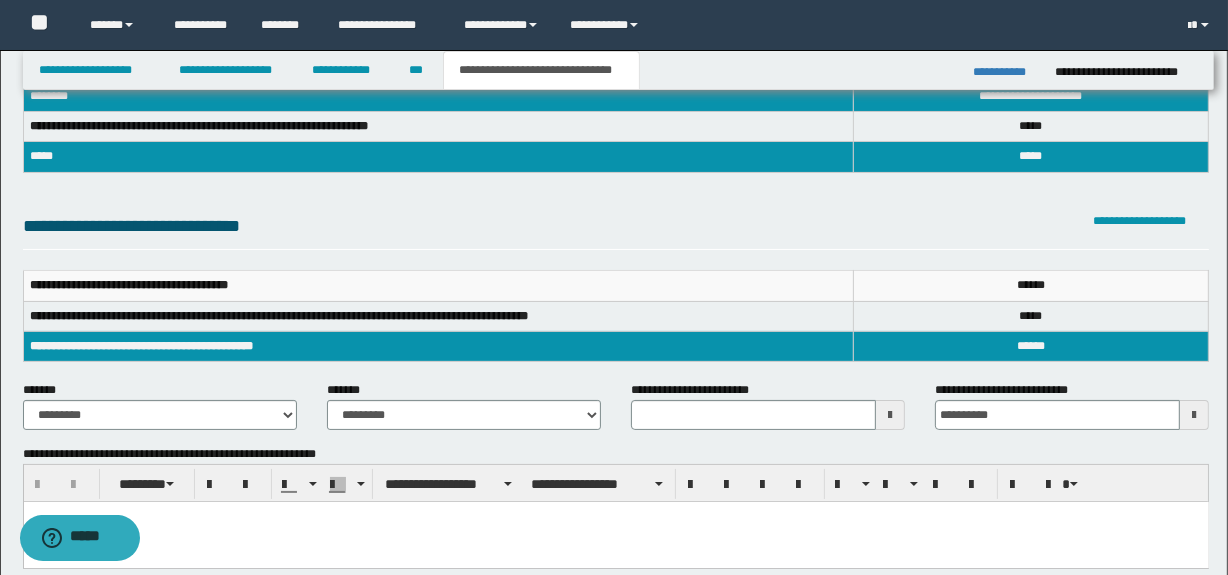 scroll, scrollTop: 0, scrollLeft: 0, axis: both 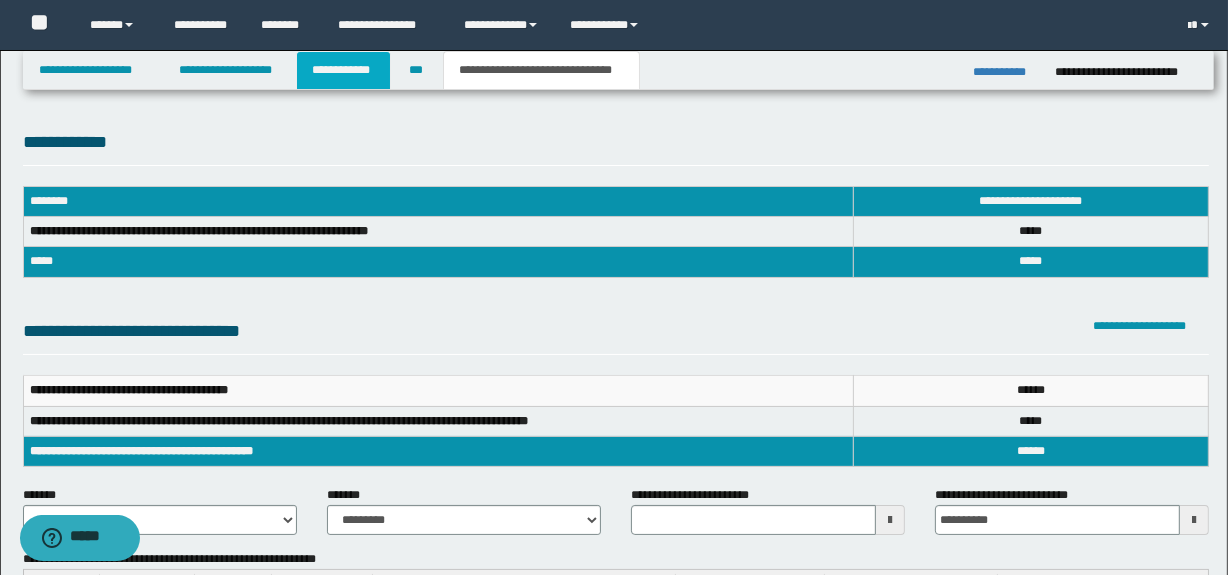 click on "**********" at bounding box center [343, 70] 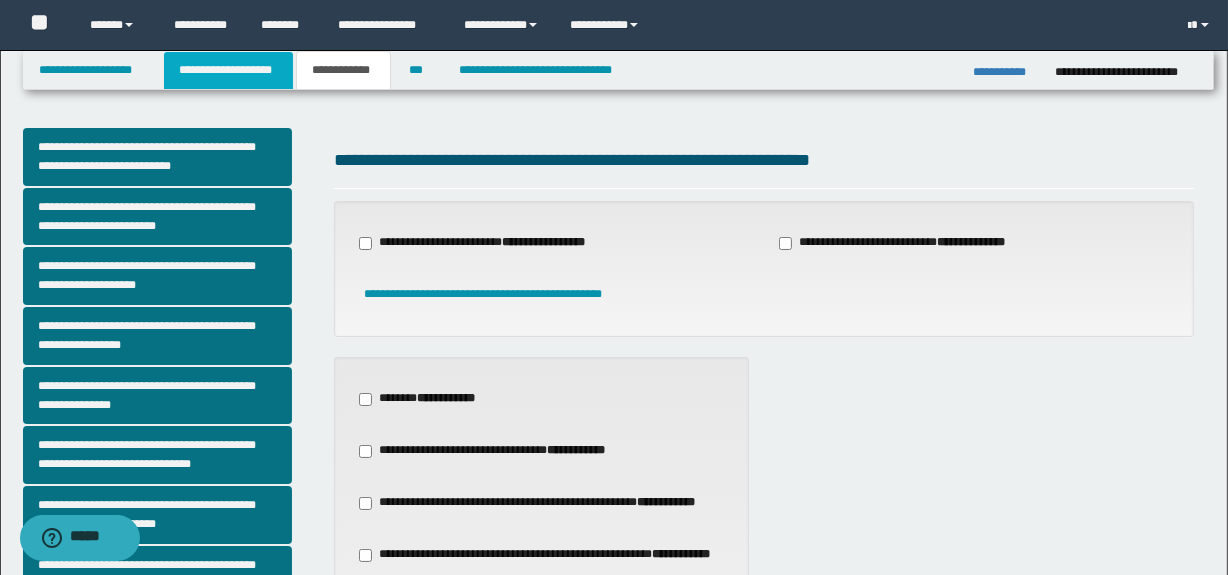 click on "**********" at bounding box center [228, 70] 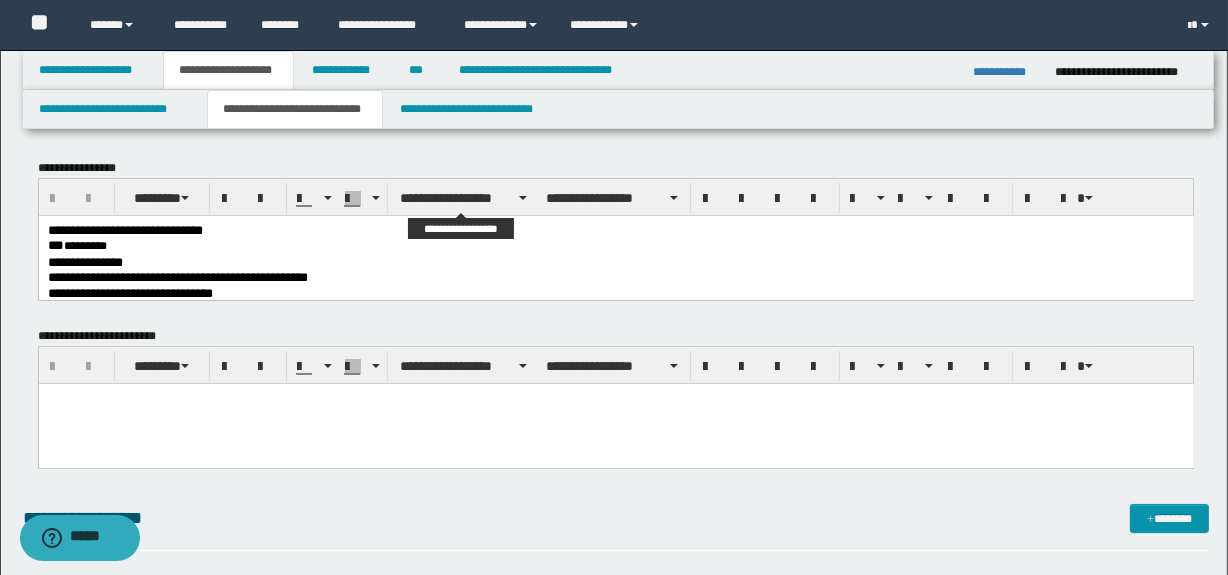 drag, startPoint x: 382, startPoint y: 194, endPoint x: 389, endPoint y: 214, distance: 21.189621 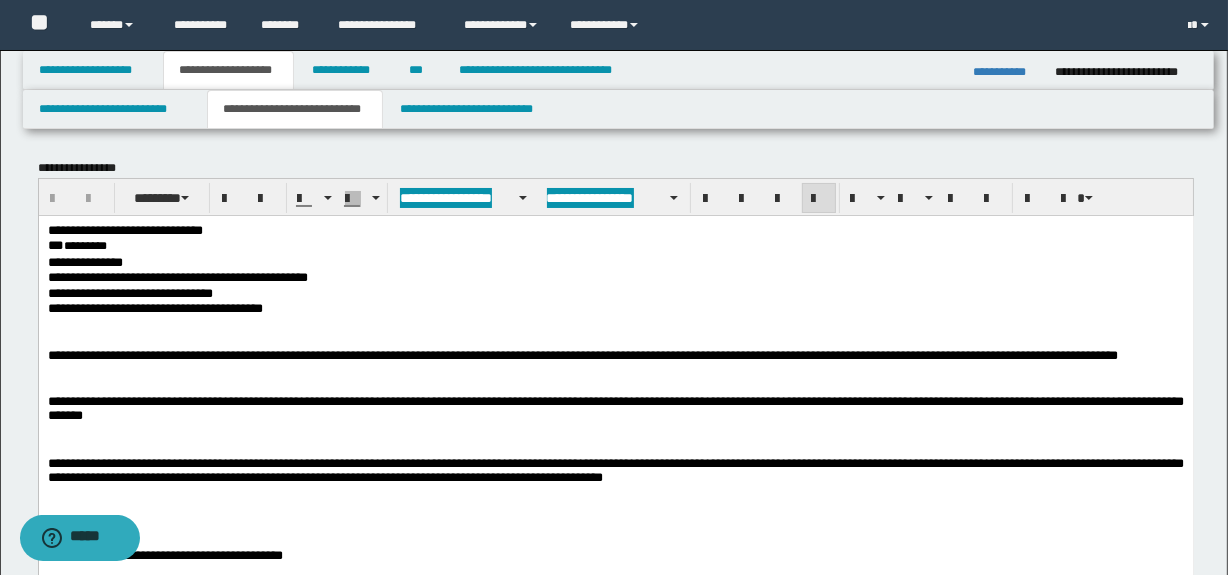 click on "*** ********" at bounding box center (615, 246) 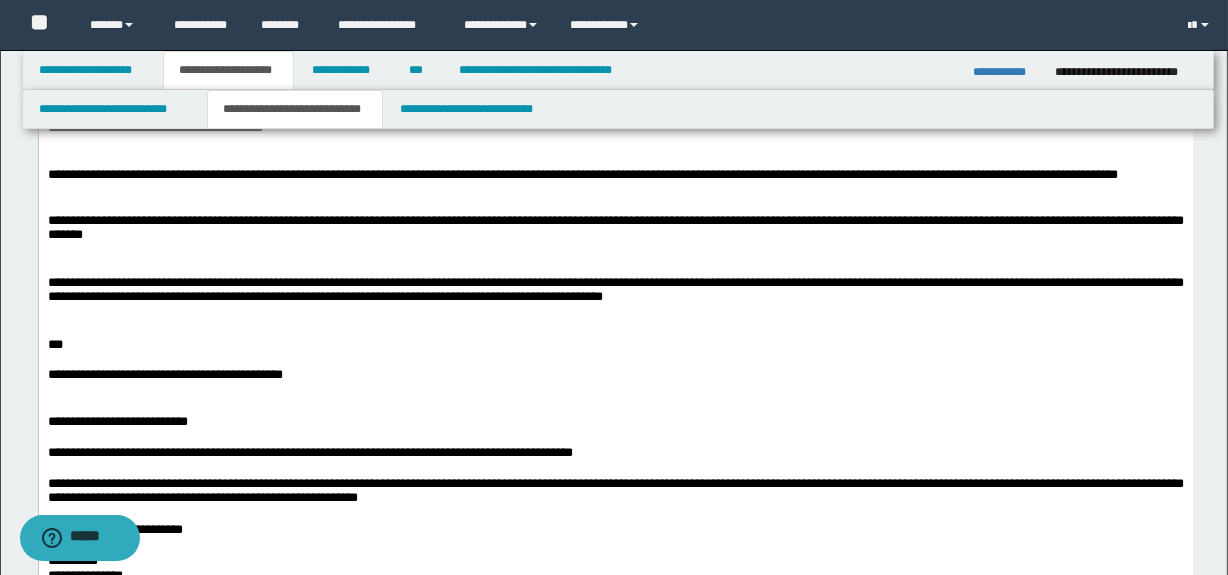 scroll, scrollTop: 272, scrollLeft: 0, axis: vertical 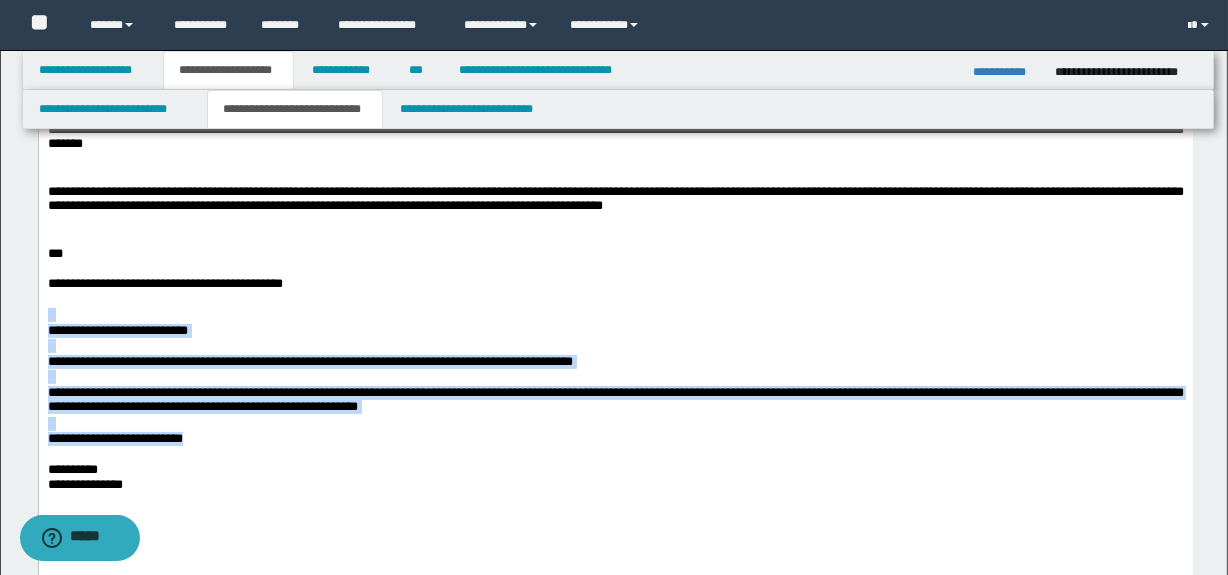 drag, startPoint x: 261, startPoint y: 442, endPoint x: 42, endPoint y: 311, distance: 255.19012 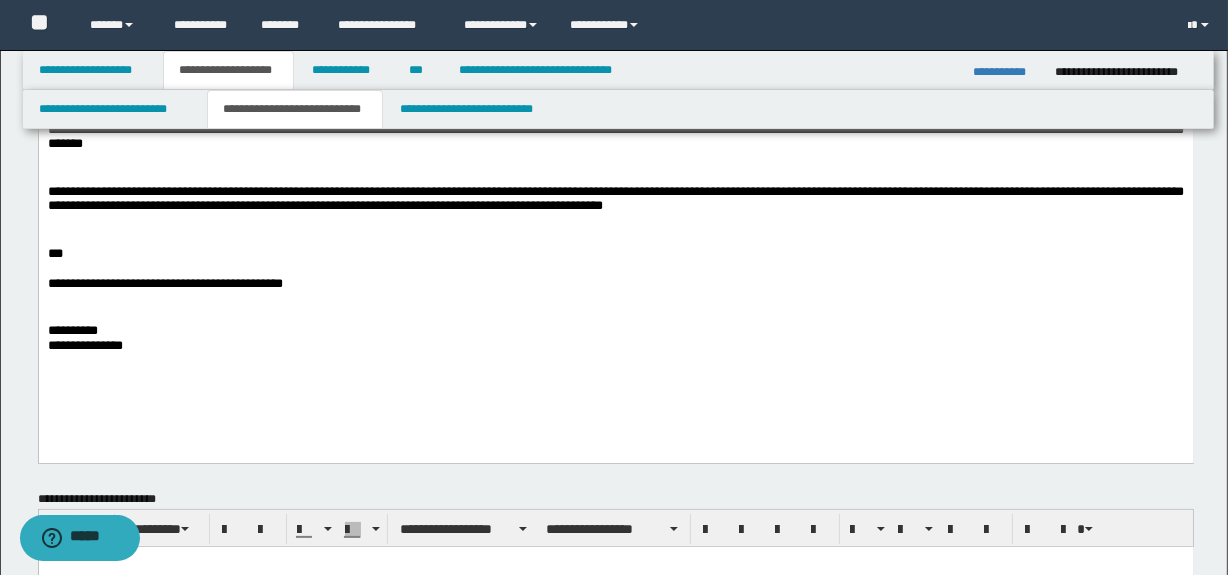 drag, startPoint x: 253, startPoint y: 402, endPoint x: 76, endPoint y: 290, distance: 209.45883 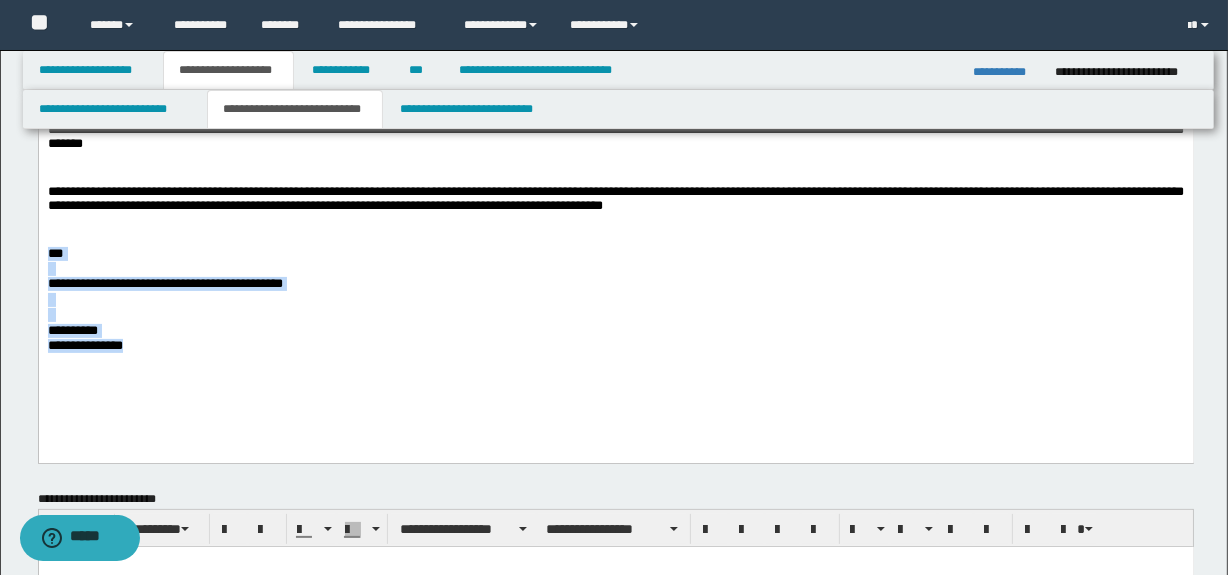 drag, startPoint x: 171, startPoint y: 337, endPoint x: 19, endPoint y: 253, distance: 173.66635 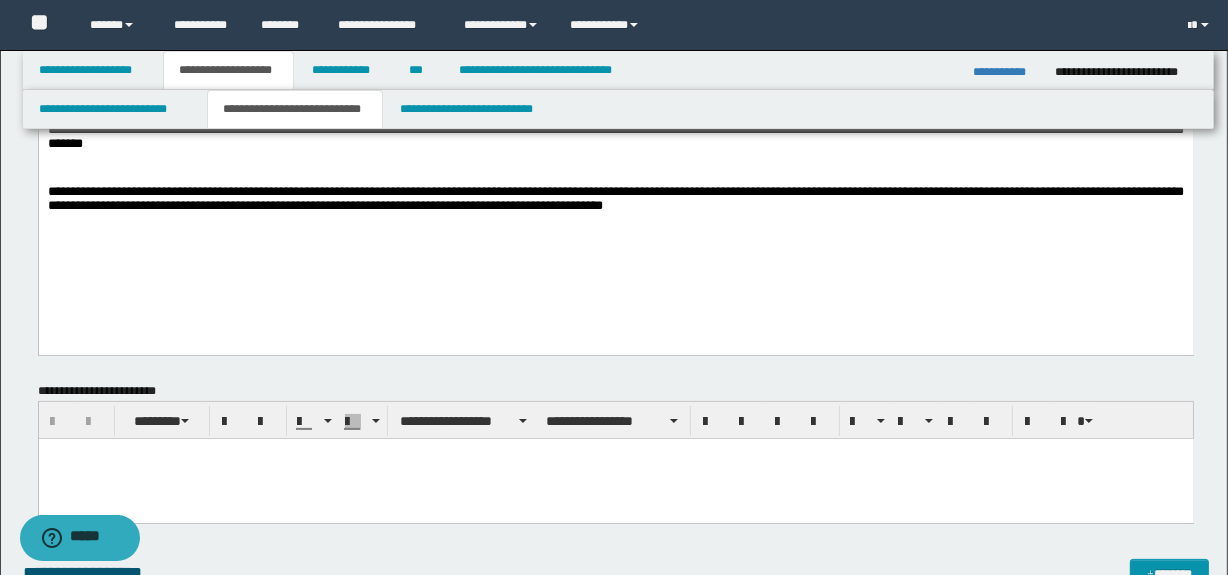 type 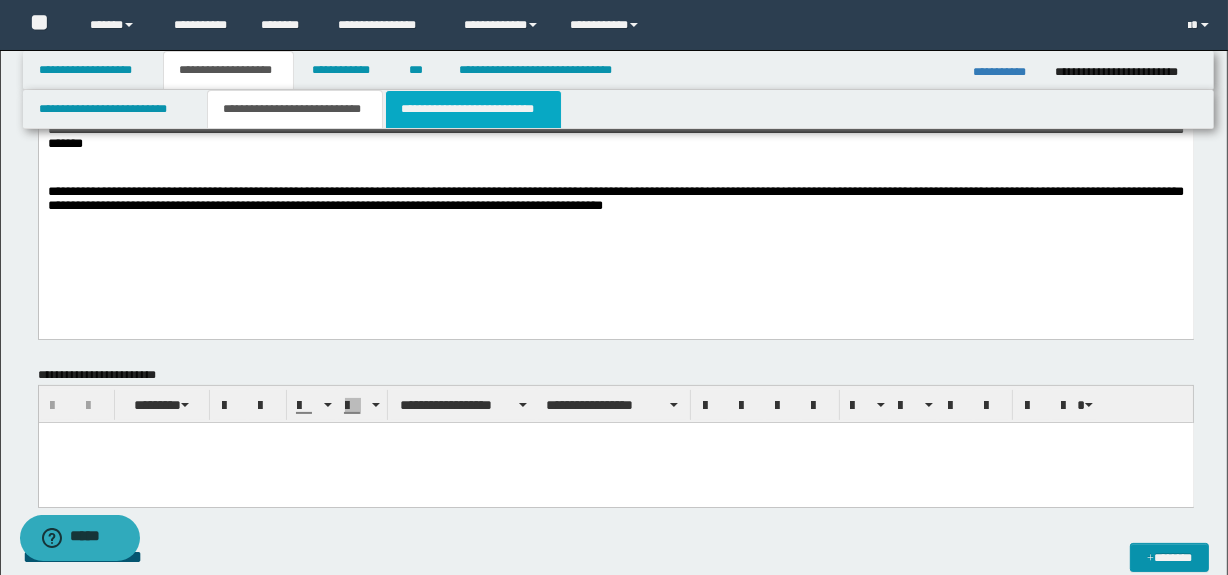 click on "**********" at bounding box center (473, 109) 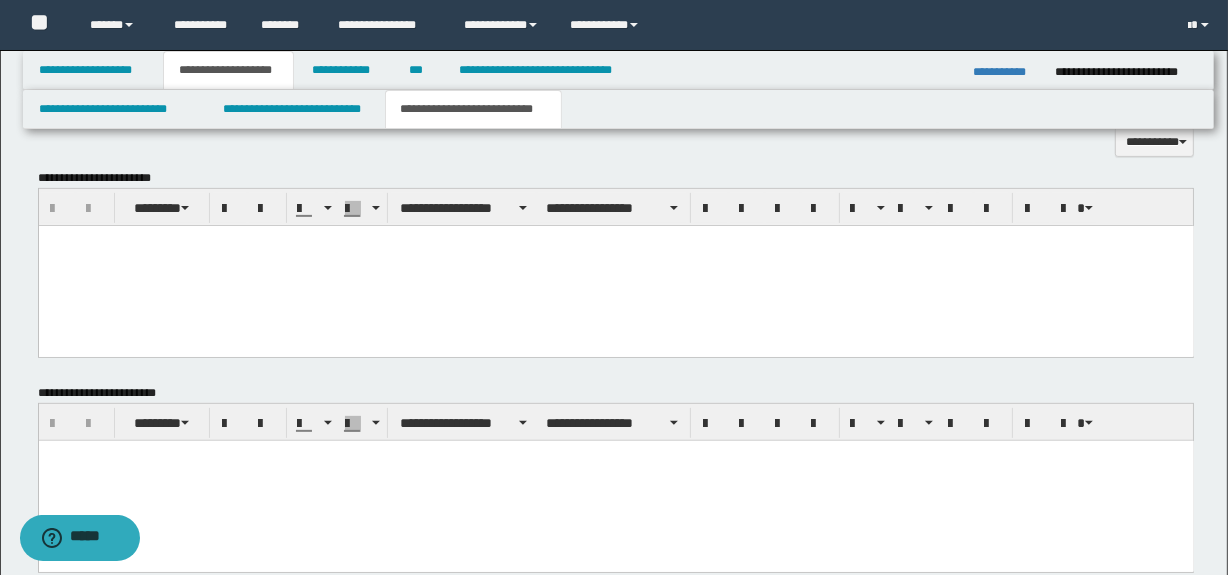scroll, scrollTop: 636, scrollLeft: 0, axis: vertical 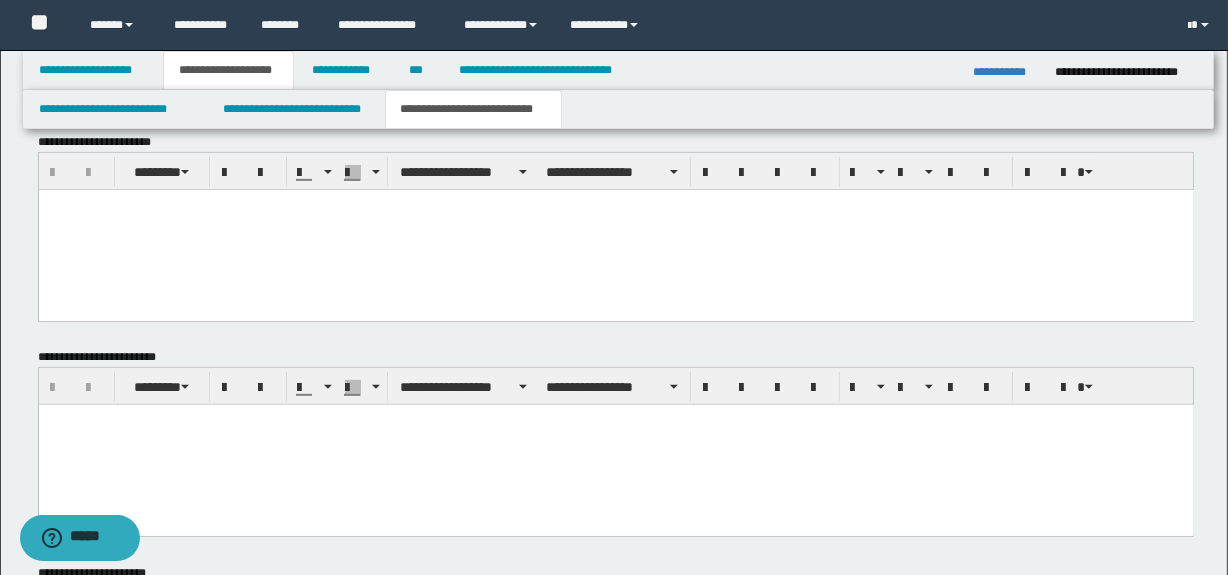 drag, startPoint x: 175, startPoint y: 271, endPoint x: 125, endPoint y: 227, distance: 66.6033 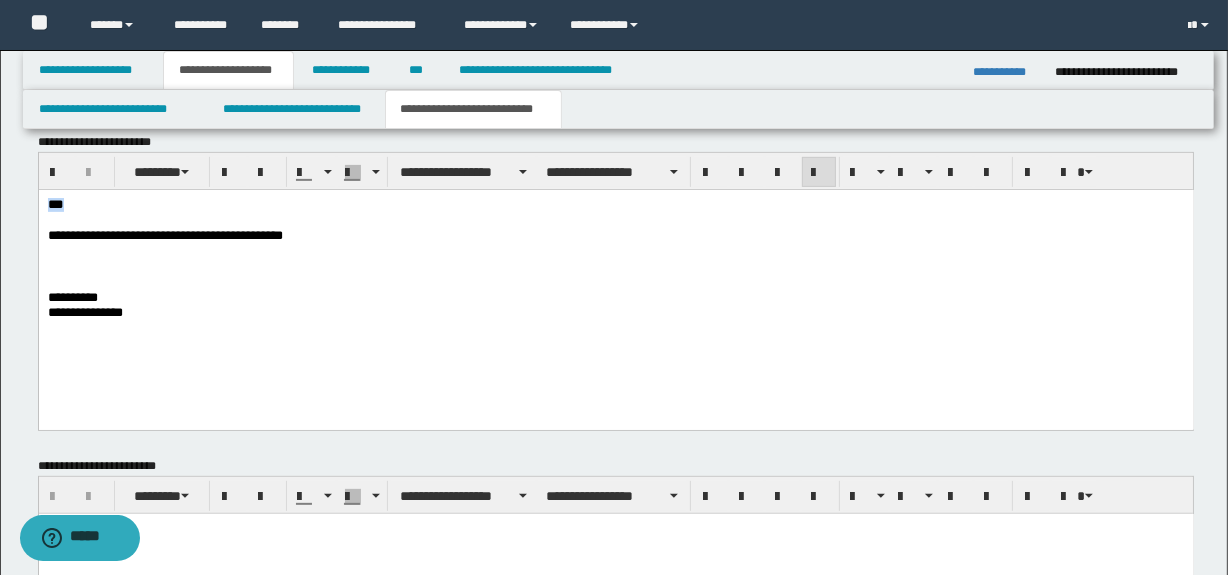 drag, startPoint x: 91, startPoint y: 211, endPoint x: 7, endPoint y: 204, distance: 84.29116 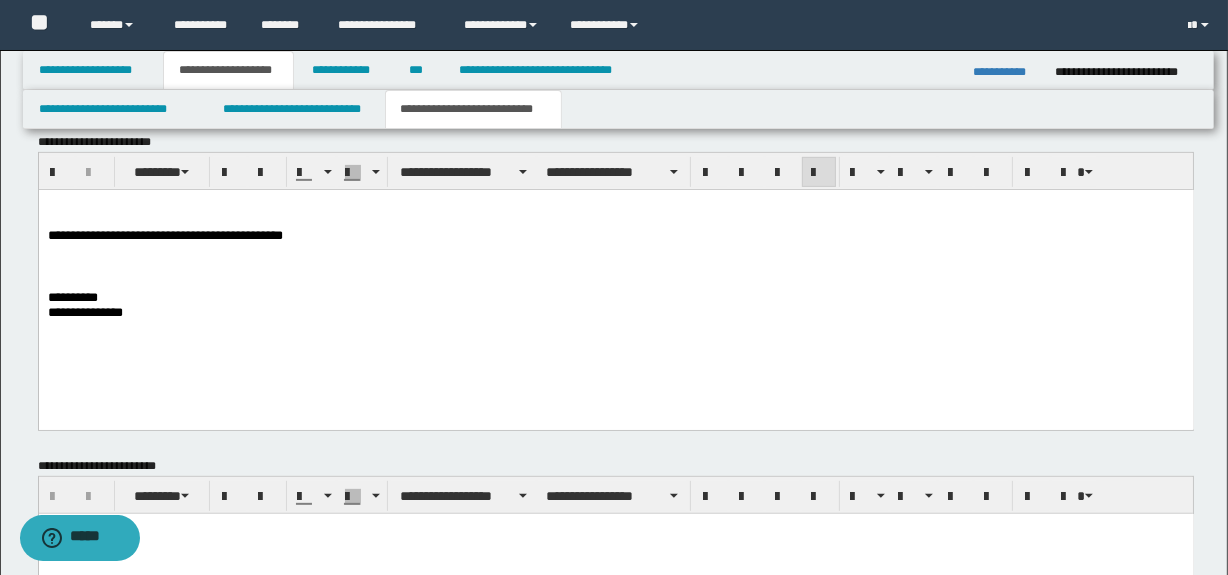 click on "**********" at bounding box center [615, 284] 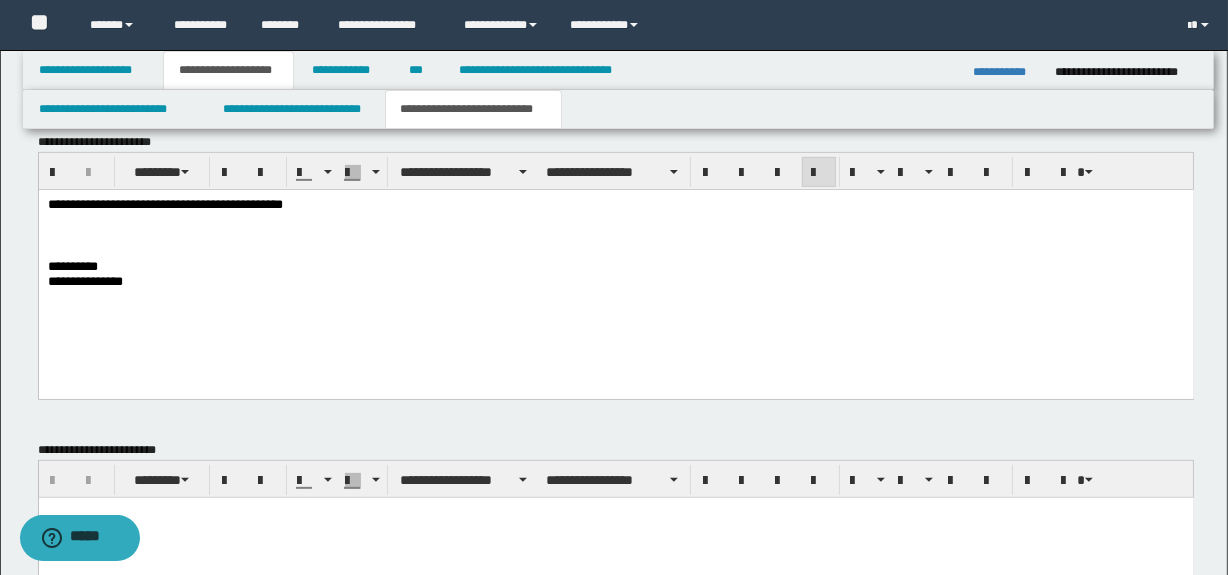 click at bounding box center [615, 235] 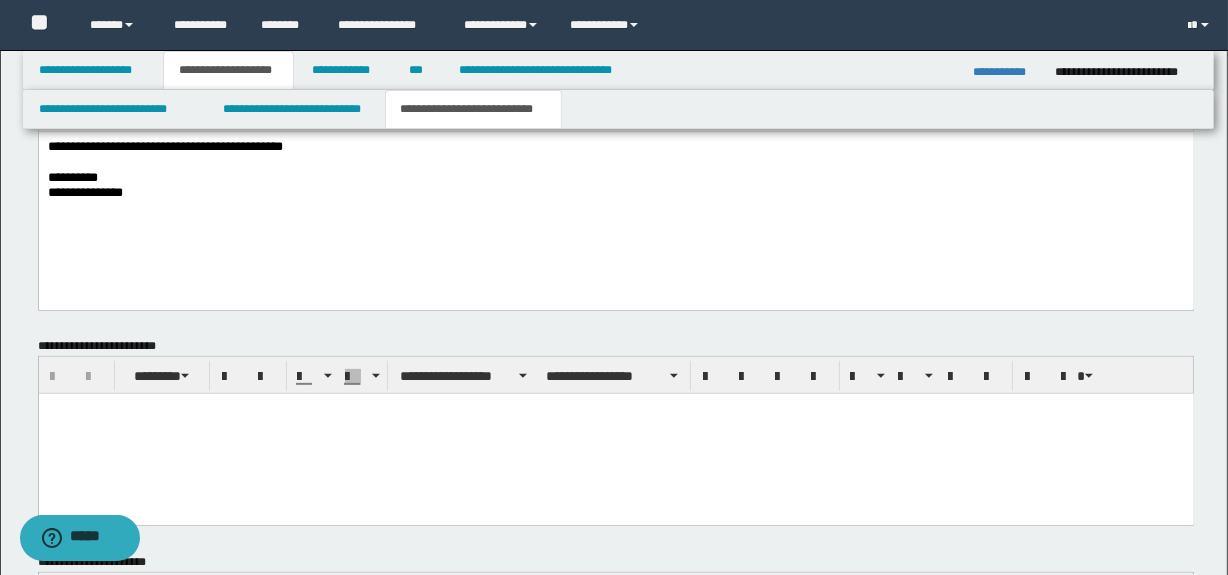 scroll, scrollTop: 727, scrollLeft: 0, axis: vertical 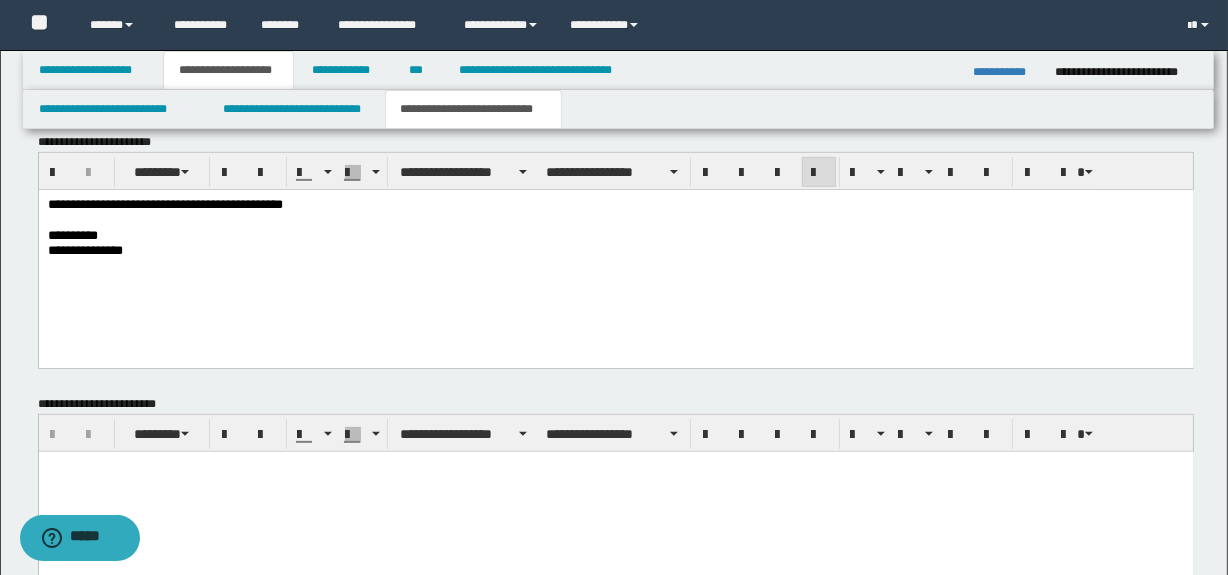 click on "**********" at bounding box center [615, 250] 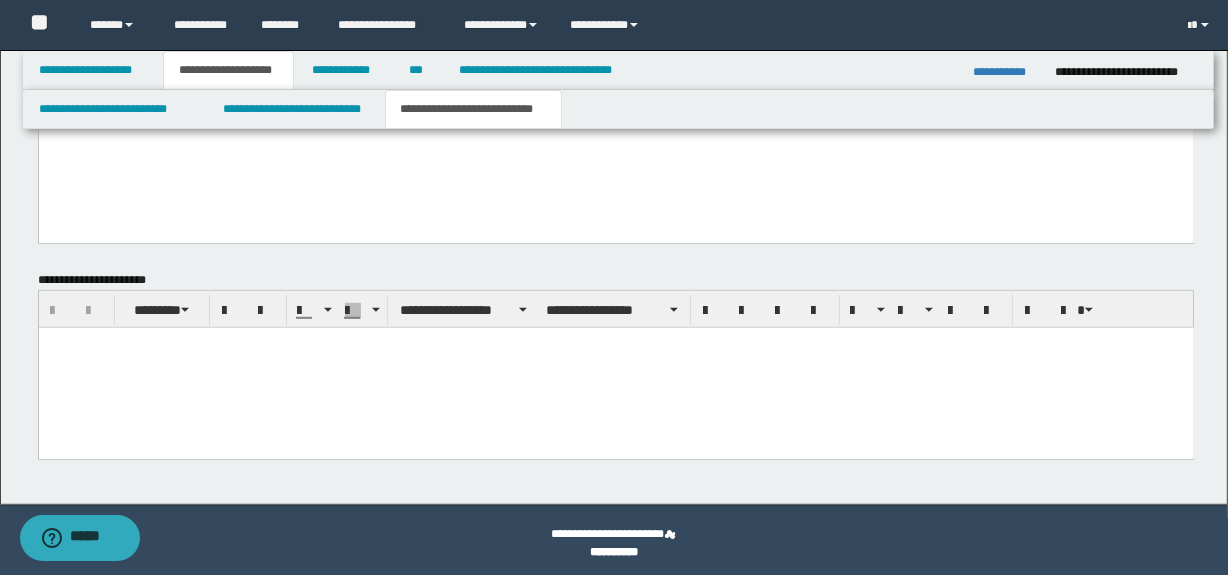 scroll, scrollTop: 1013, scrollLeft: 0, axis: vertical 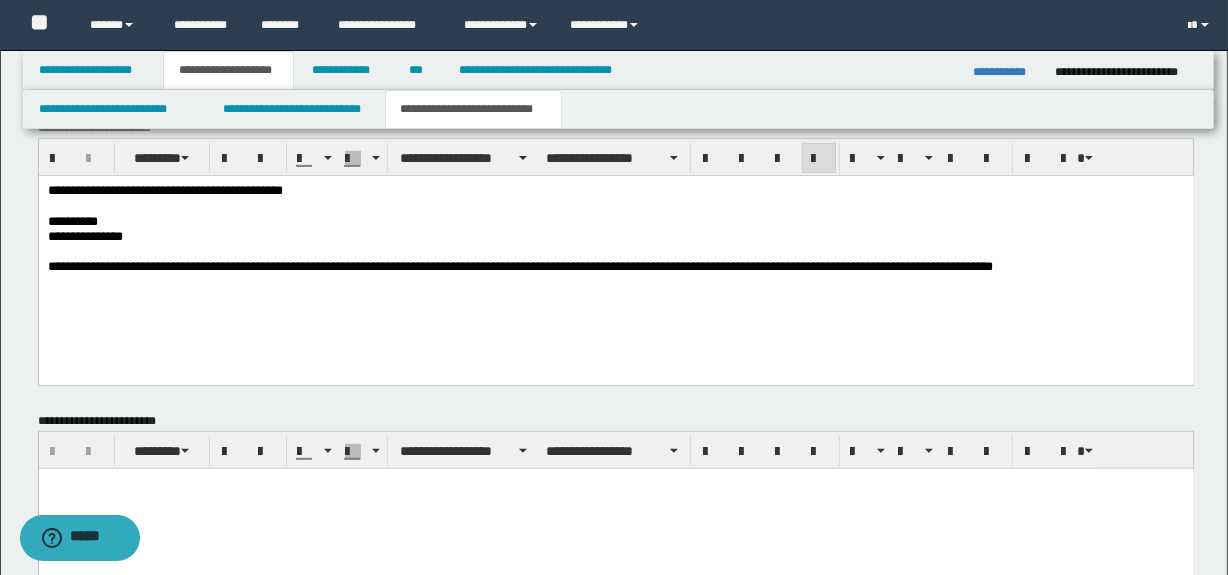 click on "**********" at bounding box center [615, 236] 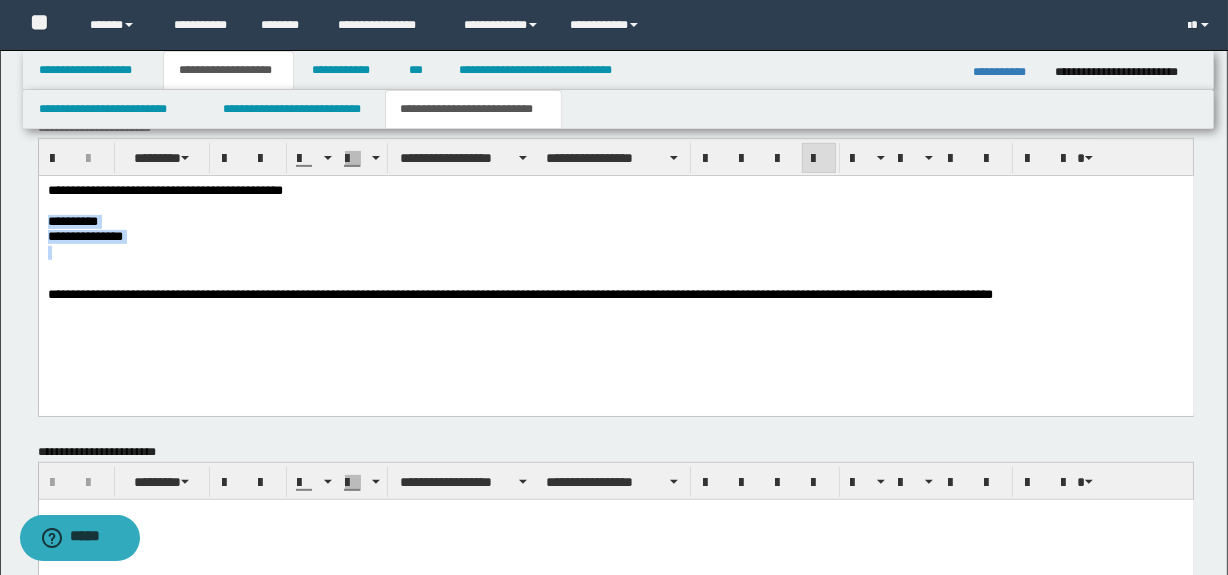 drag, startPoint x: 214, startPoint y: 252, endPoint x: 12, endPoint y: 215, distance: 205.36066 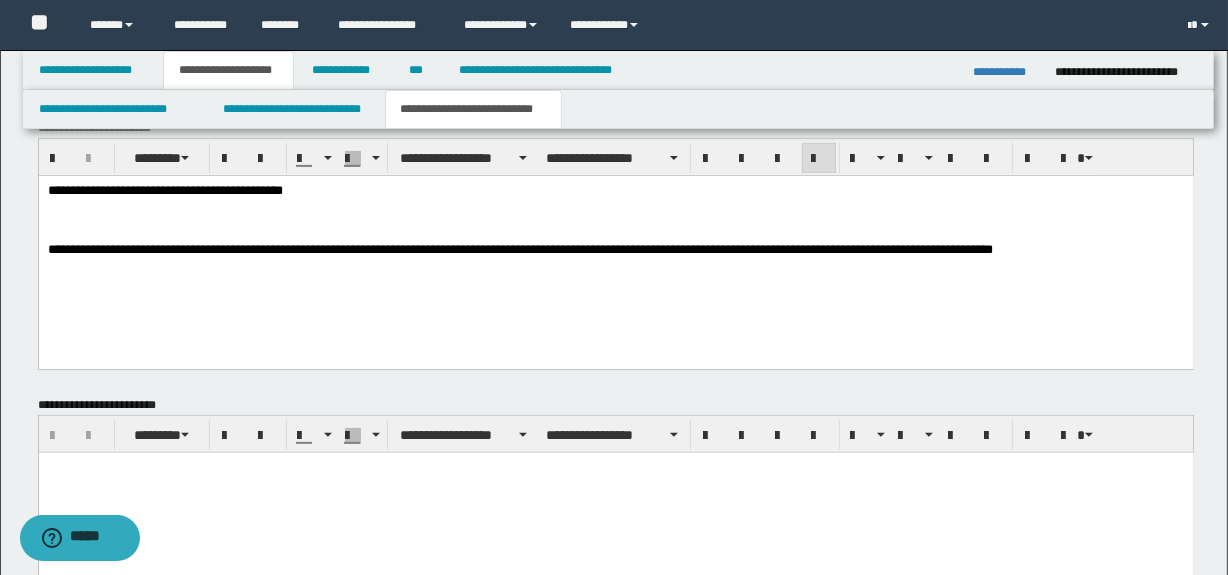 click at bounding box center (615, 221) 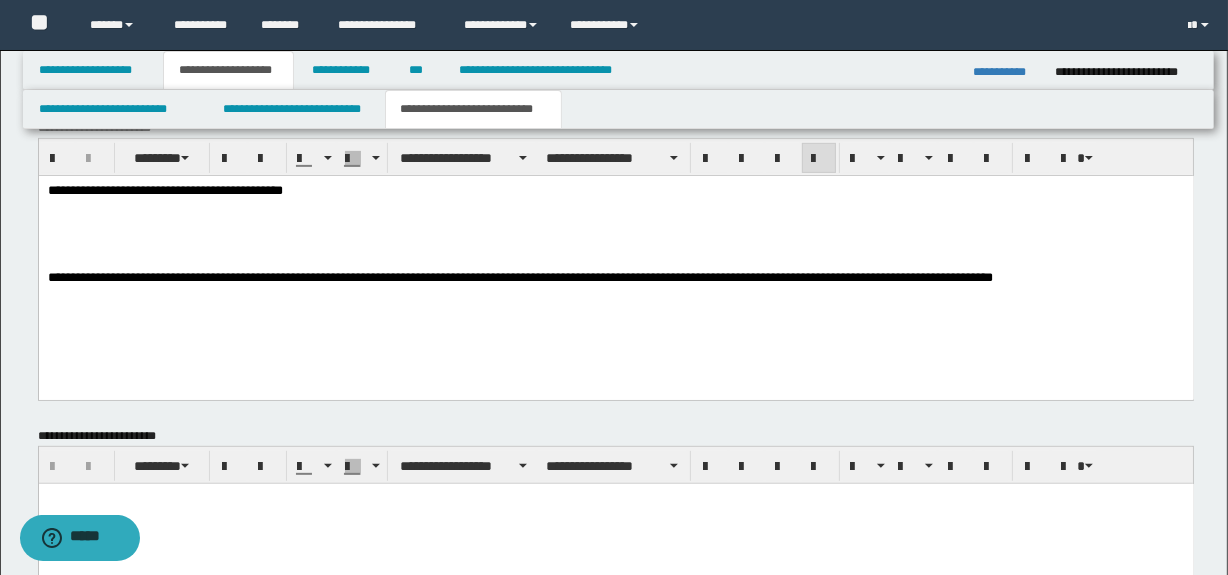 click at bounding box center [615, 205] 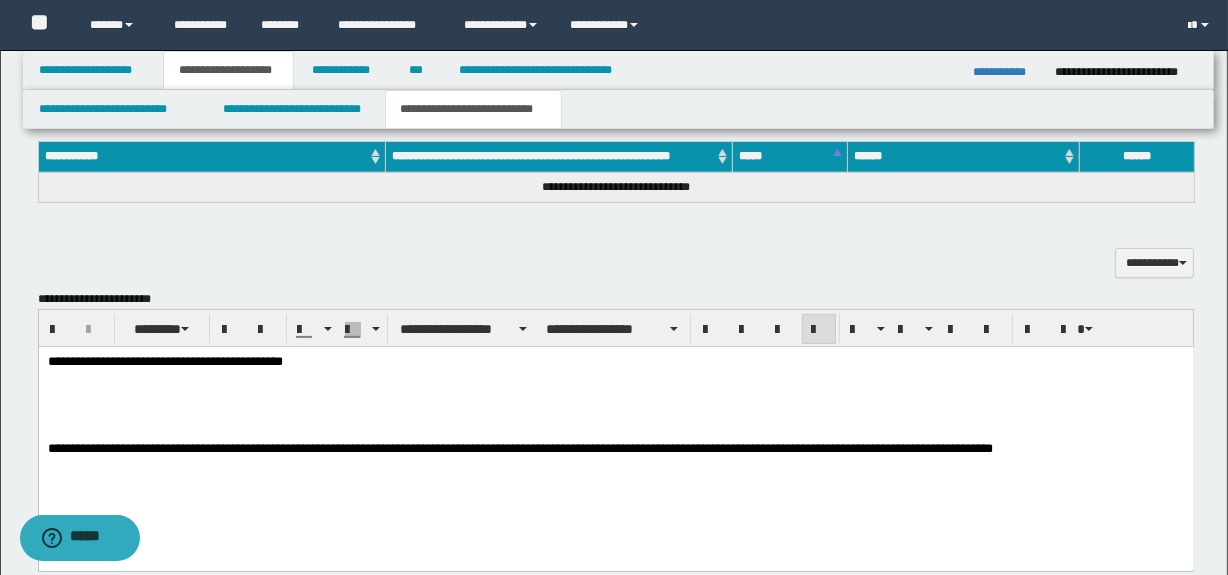 scroll, scrollTop: 468, scrollLeft: 0, axis: vertical 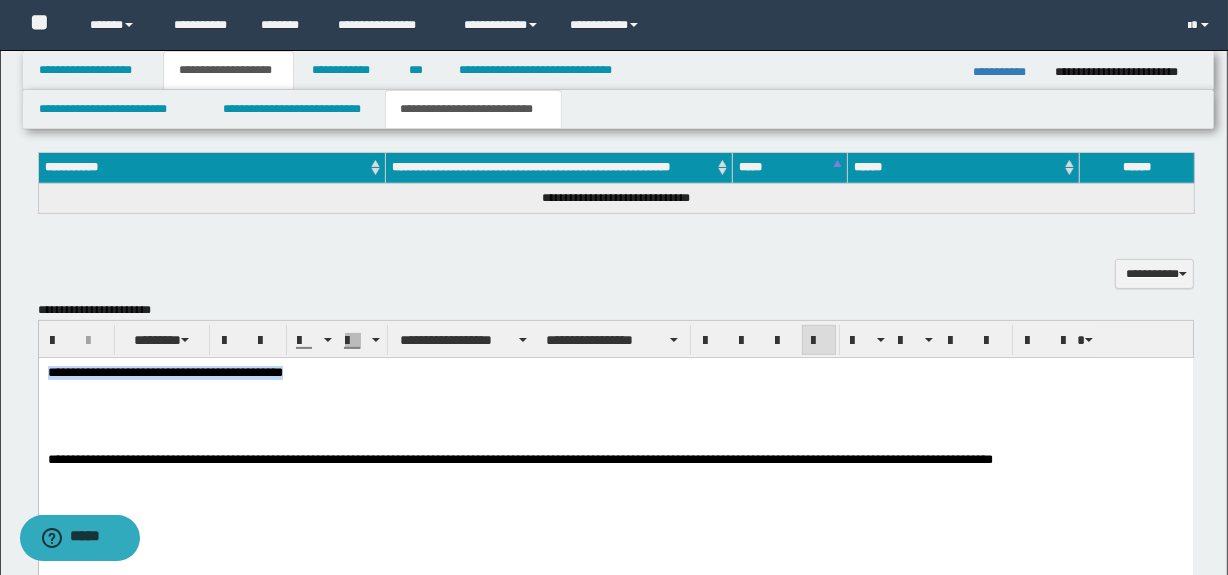 drag, startPoint x: 383, startPoint y: 379, endPoint x: 142, endPoint y: 384, distance: 241.05186 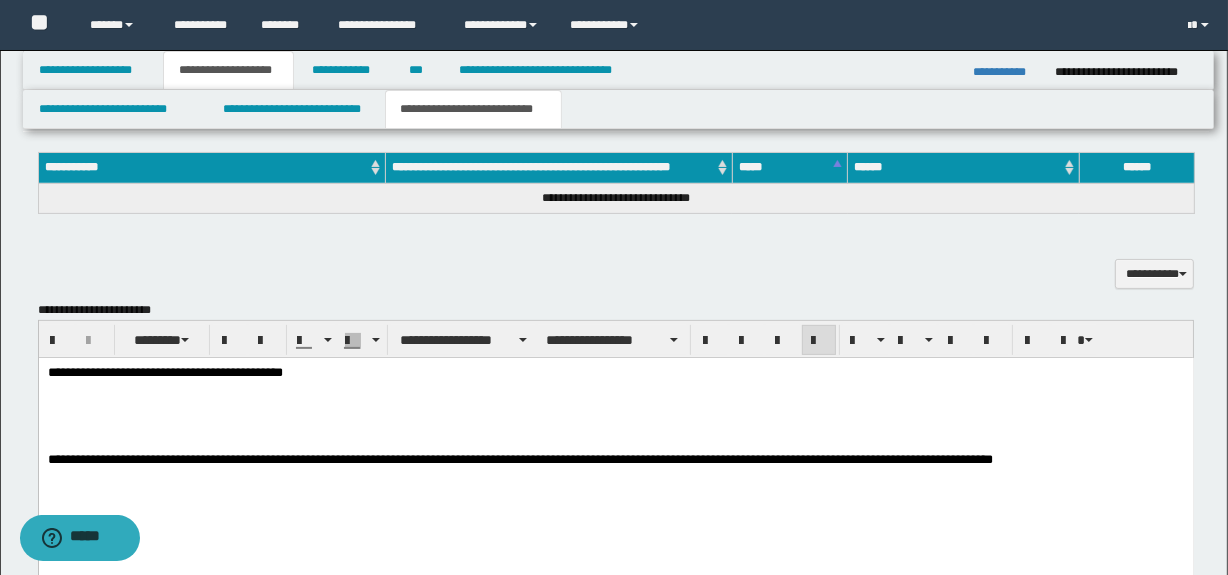 drag, startPoint x: 171, startPoint y: 386, endPoint x: 207, endPoint y: 408, distance: 42.190044 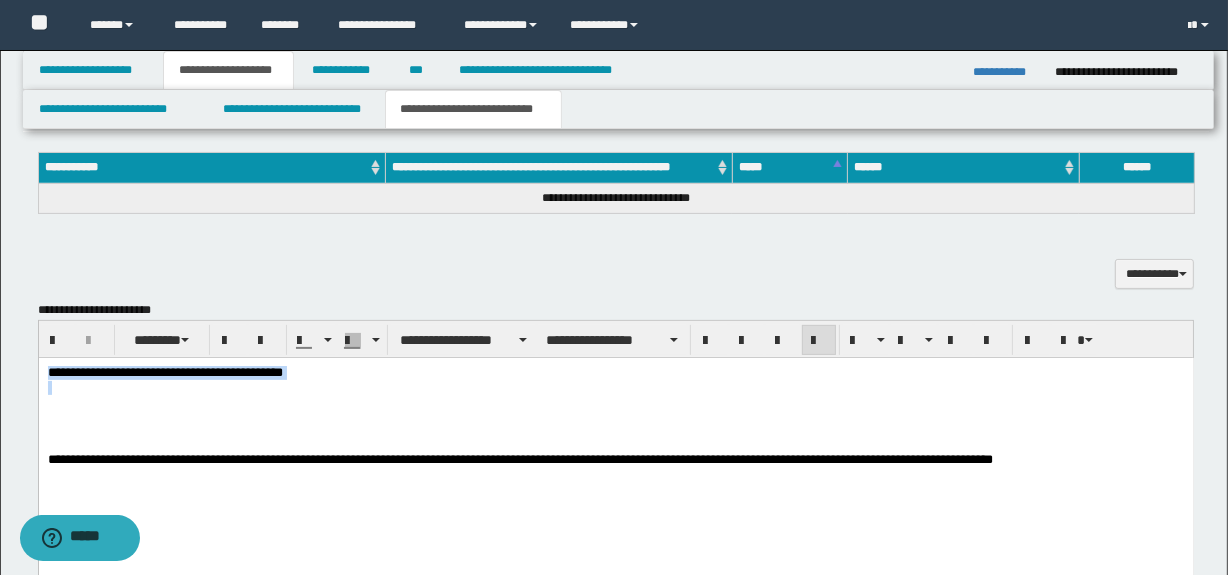 drag, startPoint x: 463, startPoint y: 387, endPoint x: 69, endPoint y: 370, distance: 394.36658 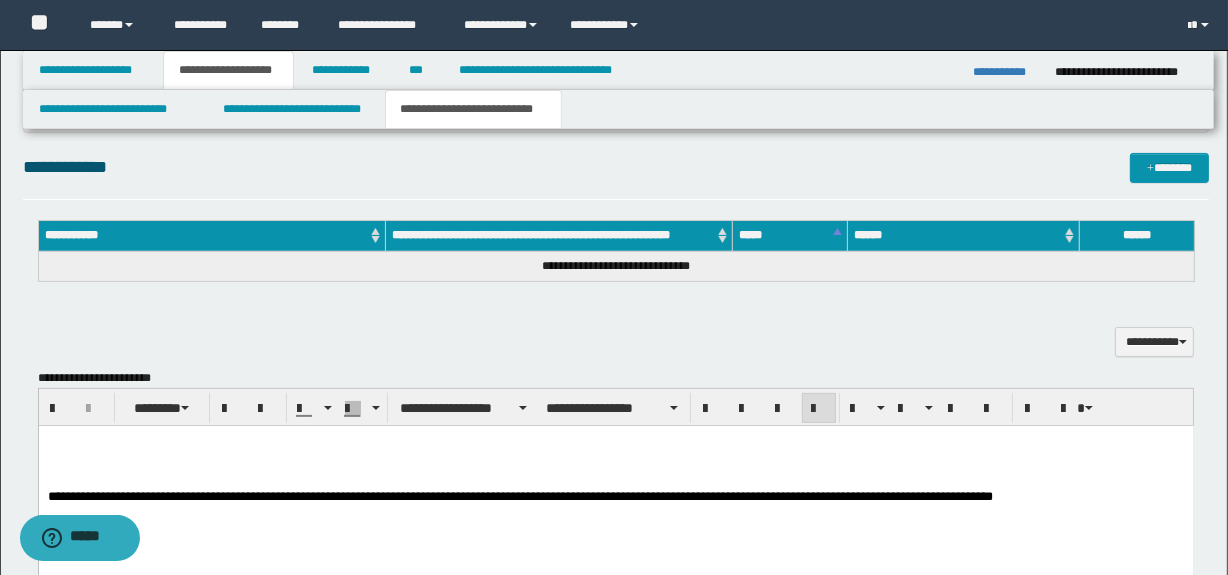 scroll, scrollTop: 377, scrollLeft: 0, axis: vertical 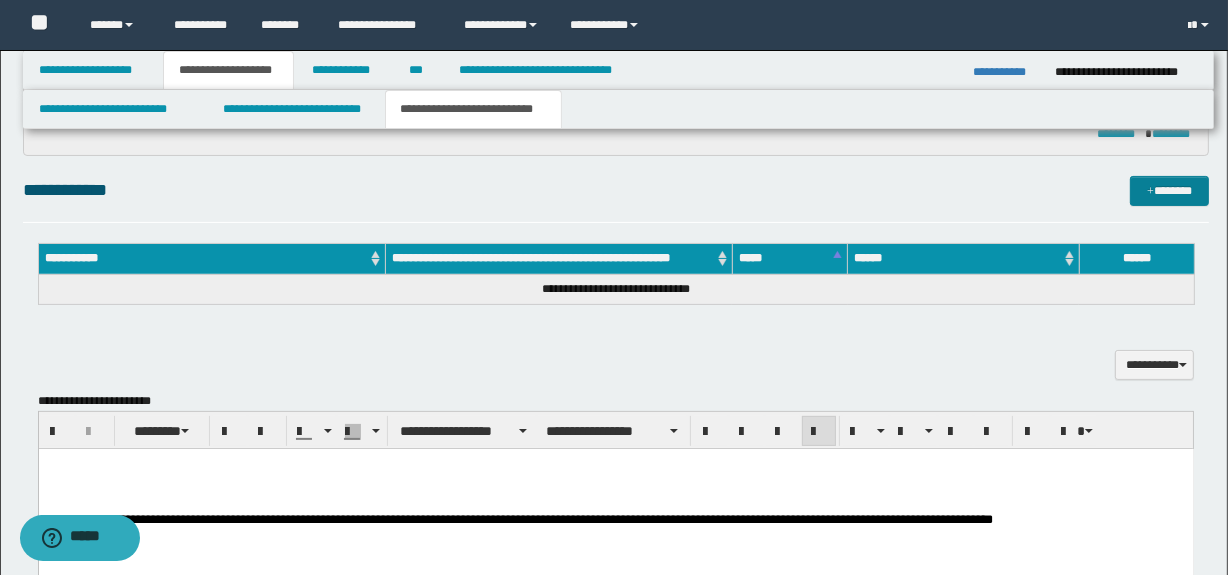 click on "*******" at bounding box center (1170, 191) 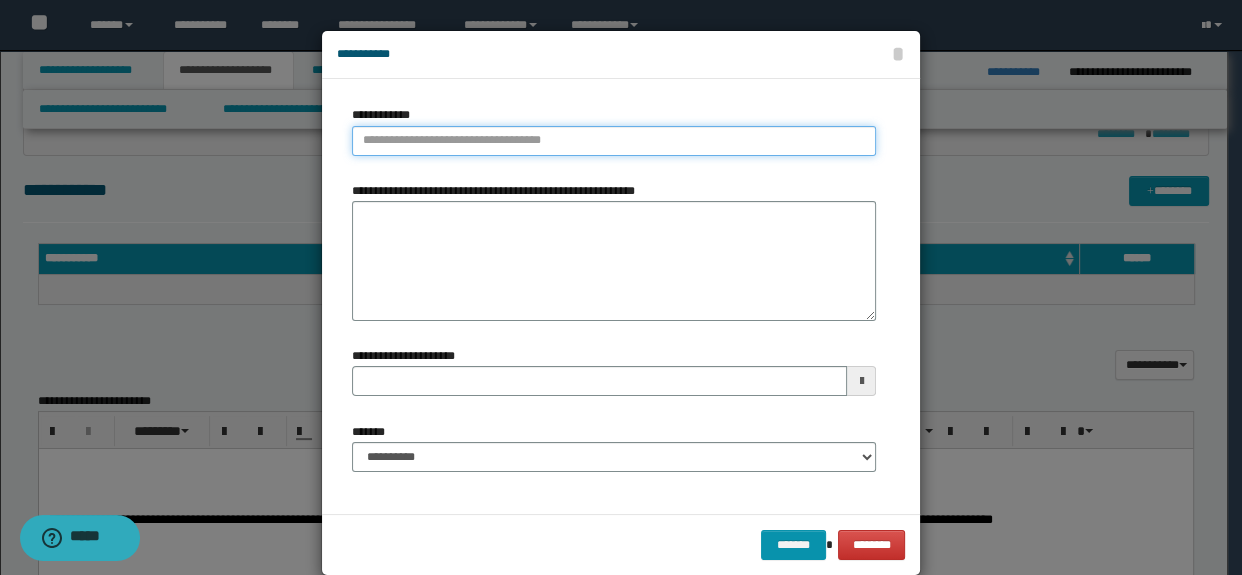 paste on "**********" 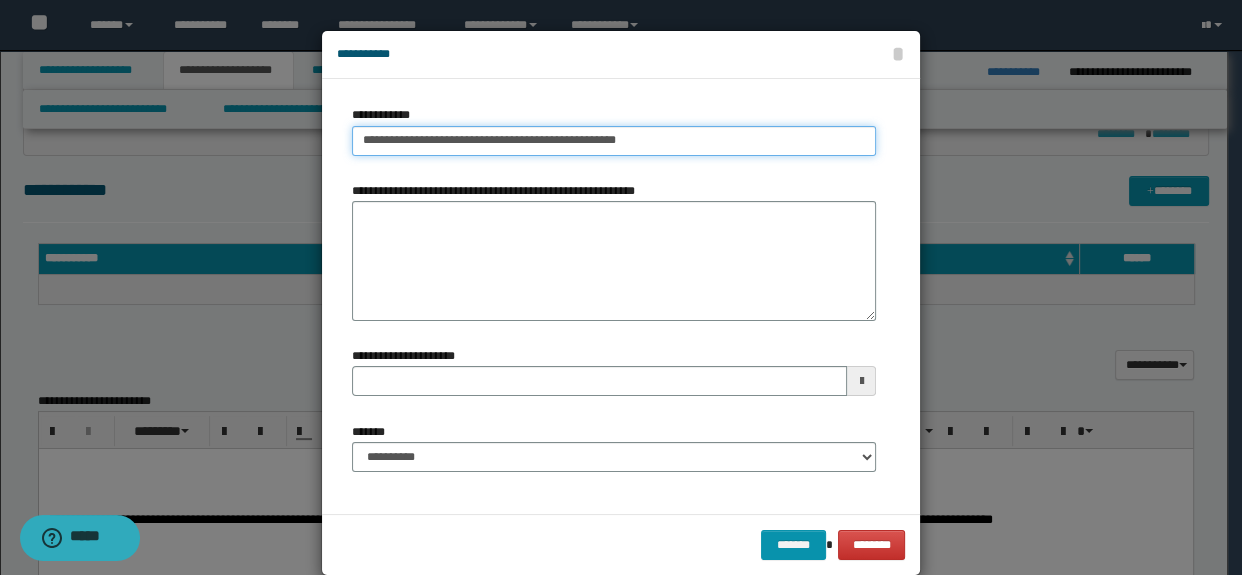 click on "**********" at bounding box center (614, 141) 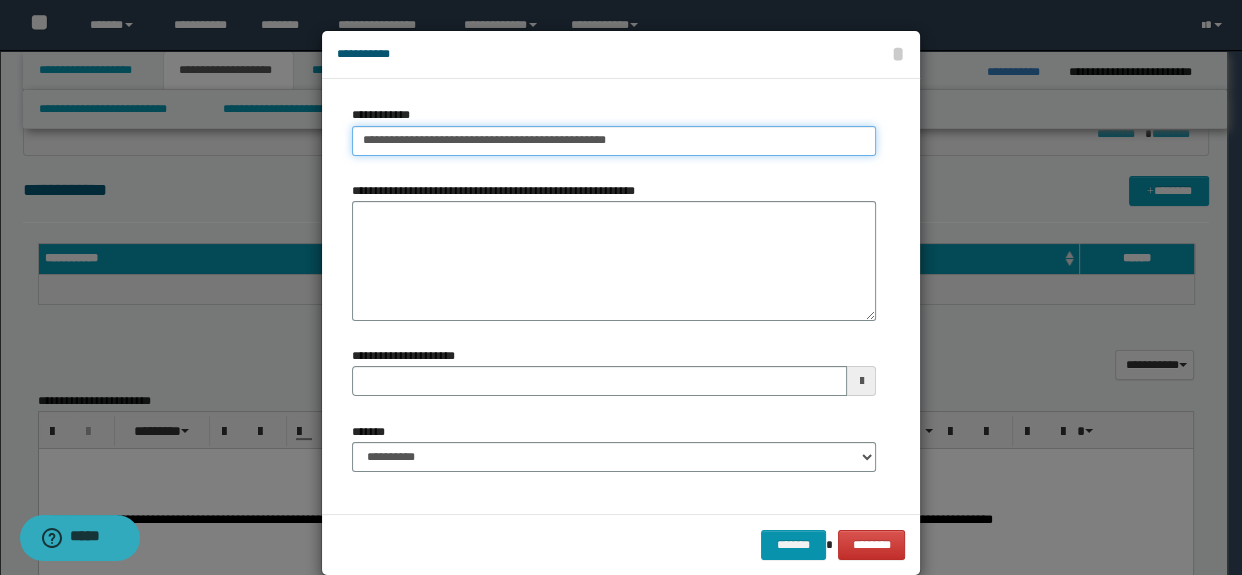 click on "**********" at bounding box center [614, 141] 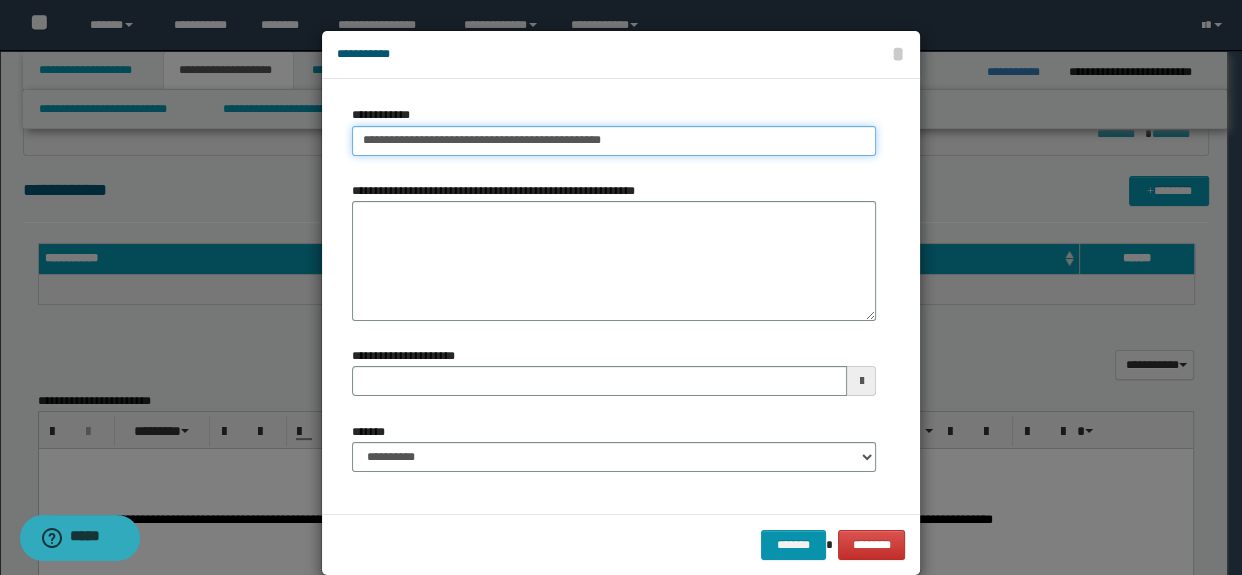 click on "**********" at bounding box center [614, 141] 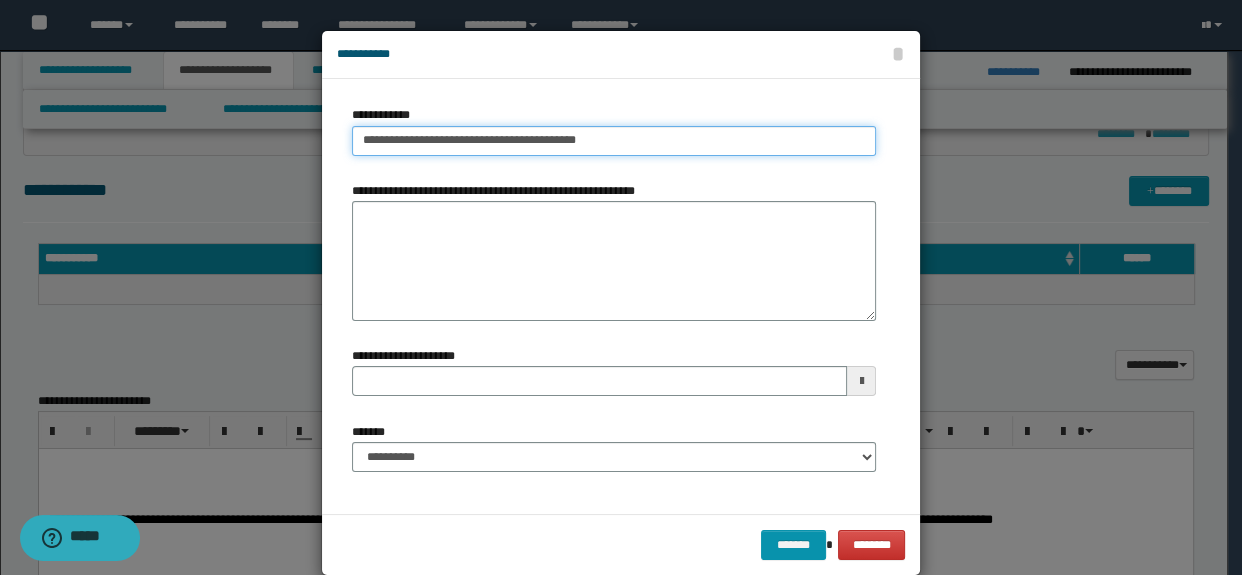 click on "**********" at bounding box center (614, 141) 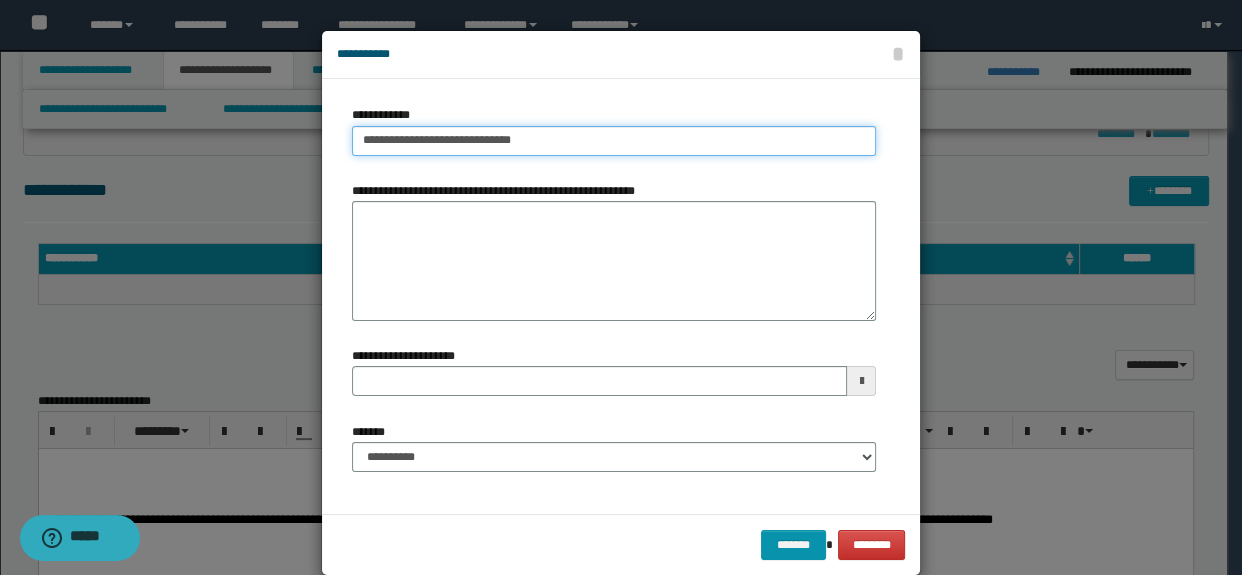 type on "**********" 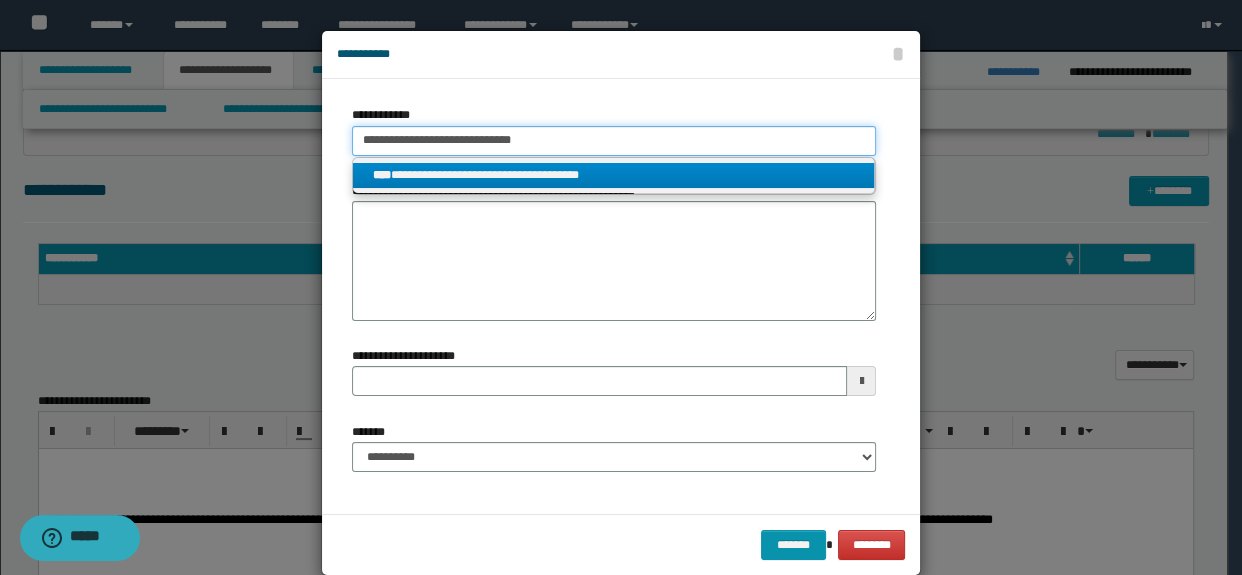 type on "**********" 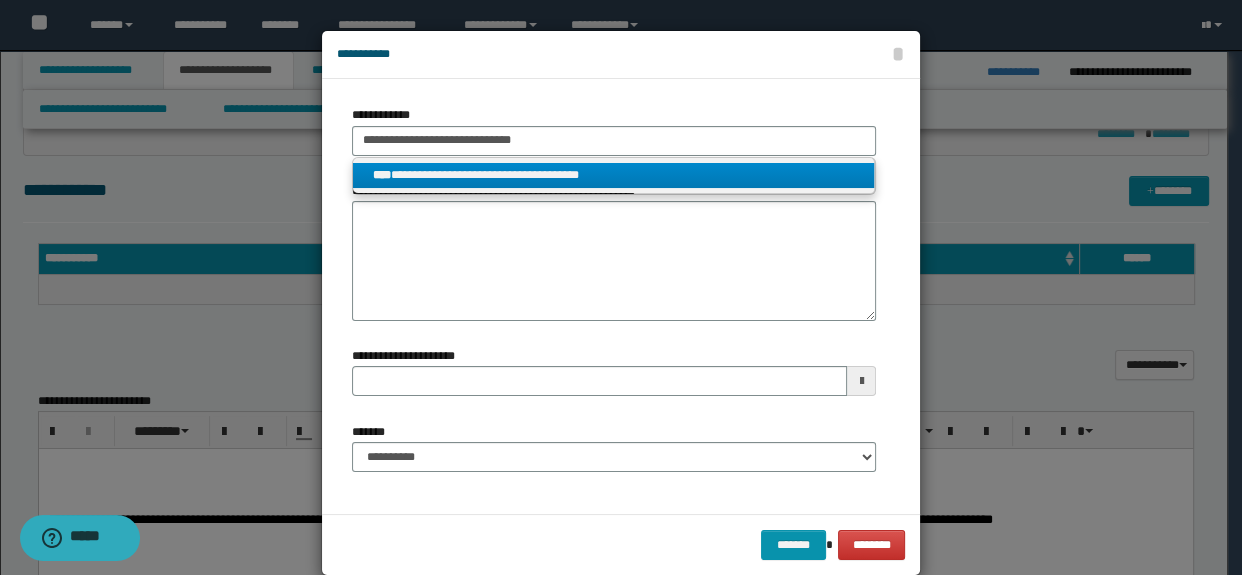click on "**********" at bounding box center (614, 175) 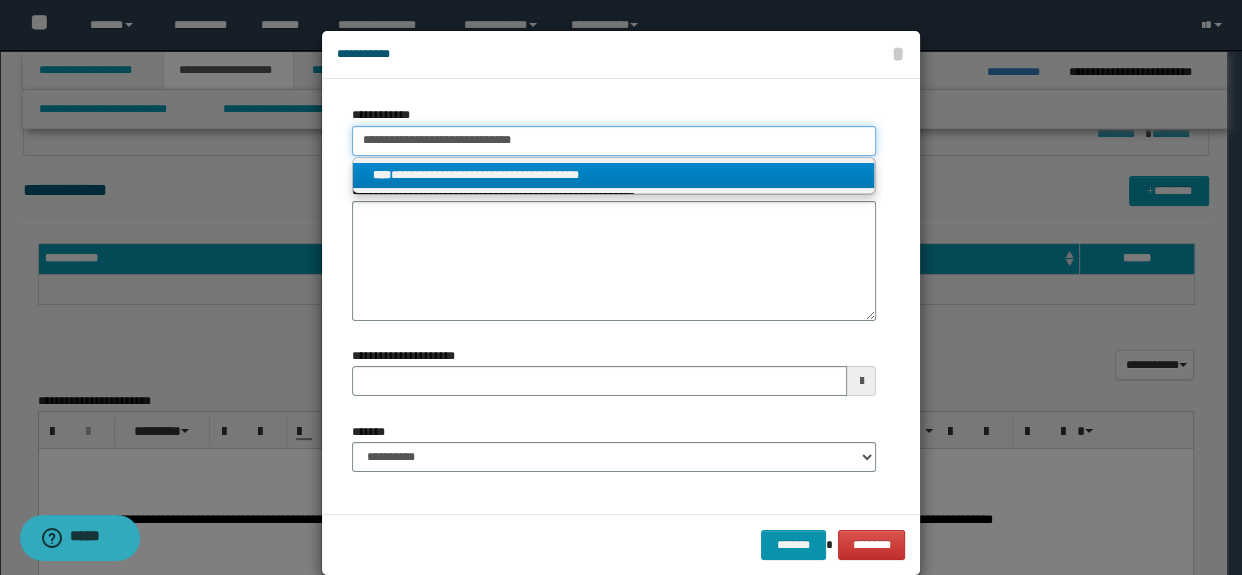 type 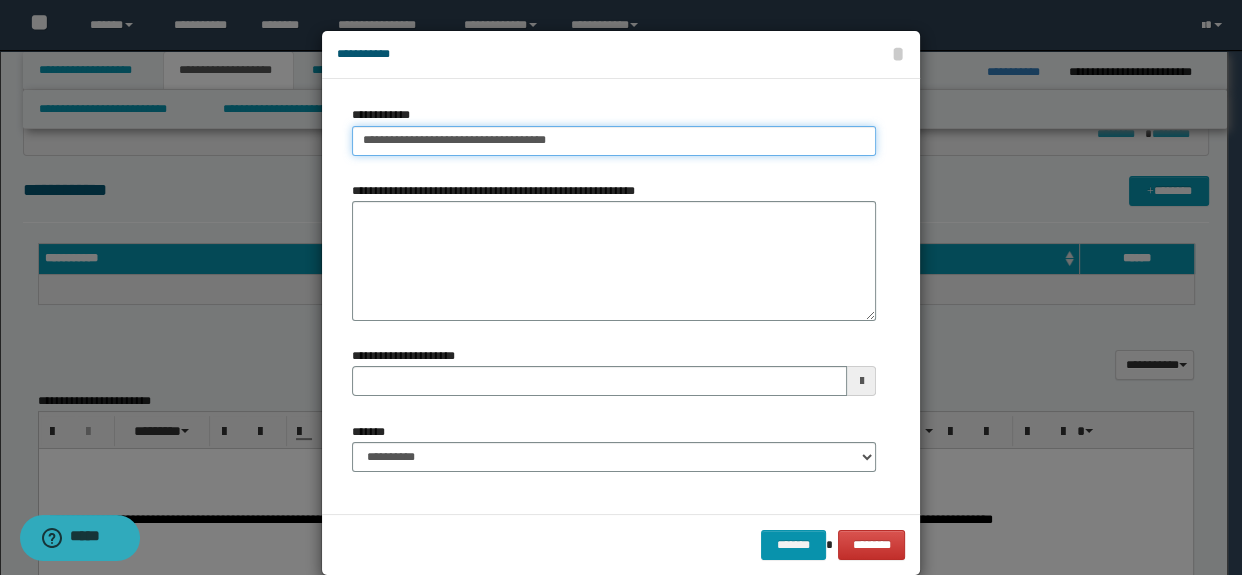 type on "**********" 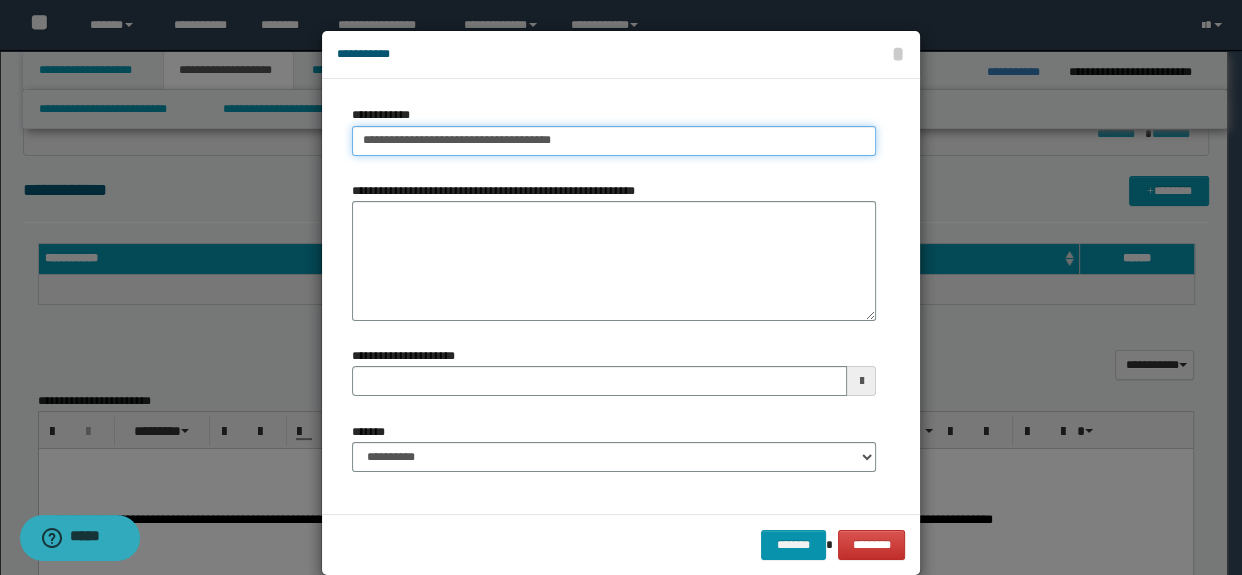 type on "**********" 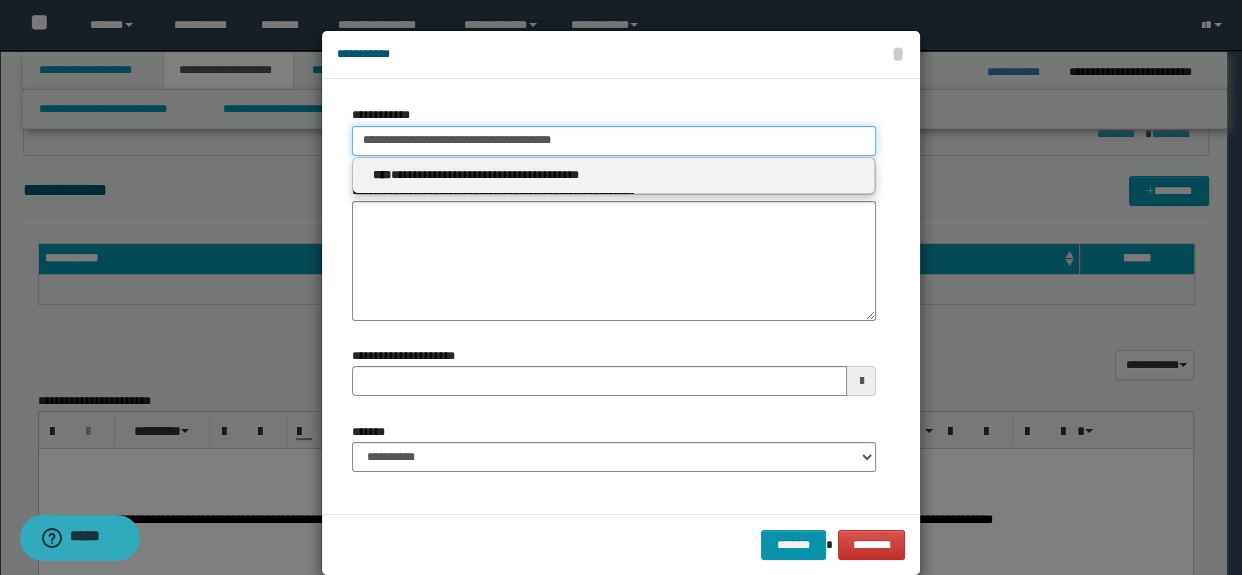 type 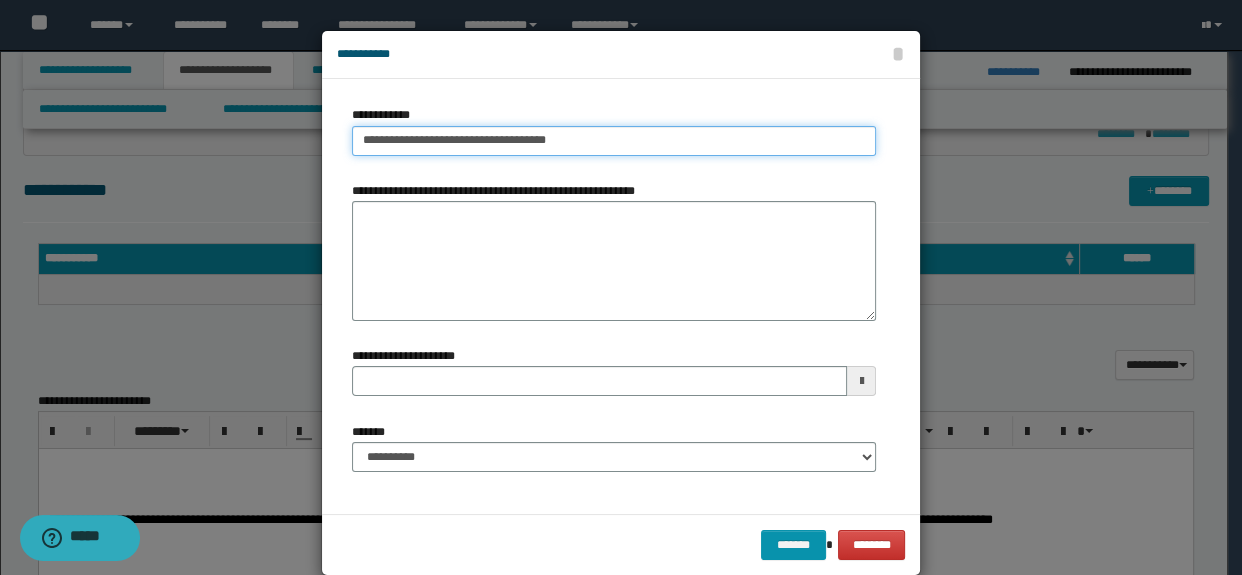type on "**********" 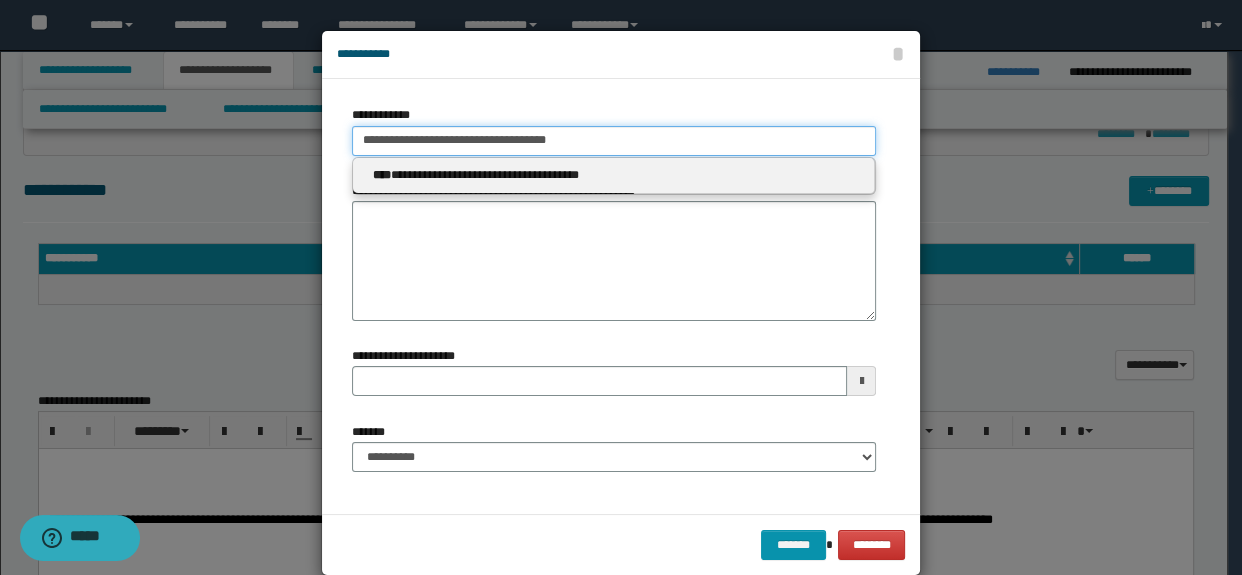 type 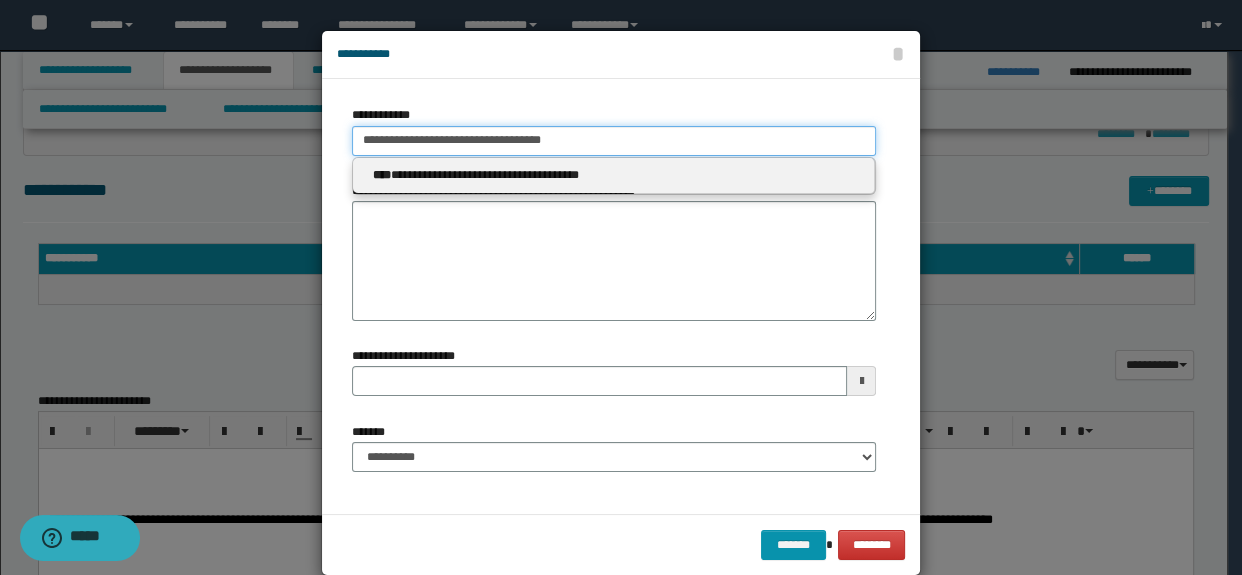 type on "**********" 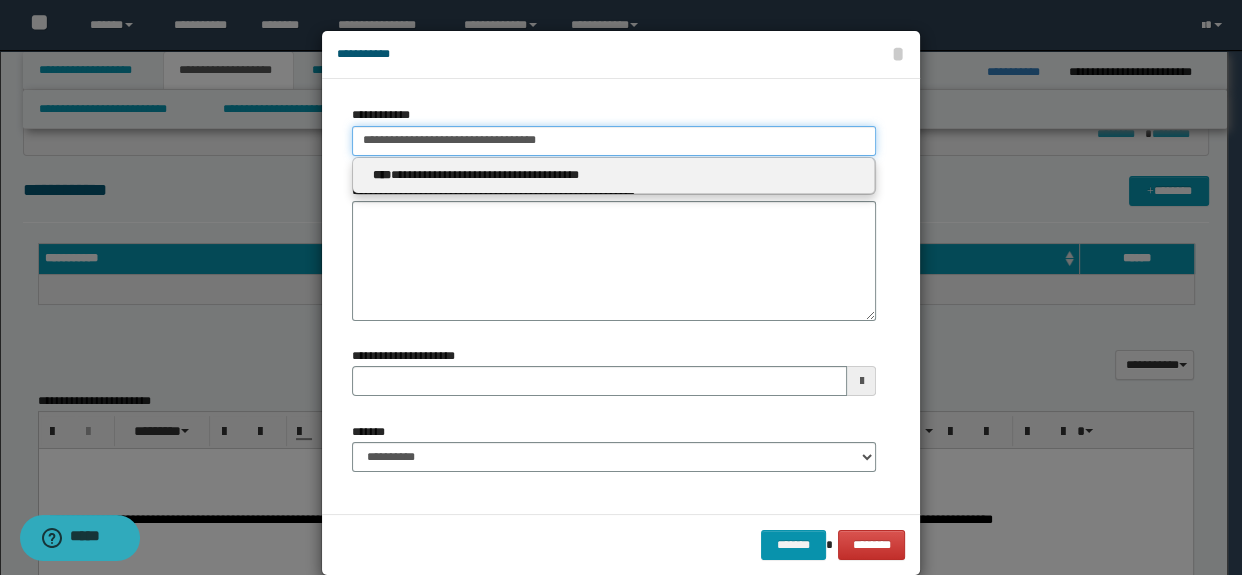 type on "**********" 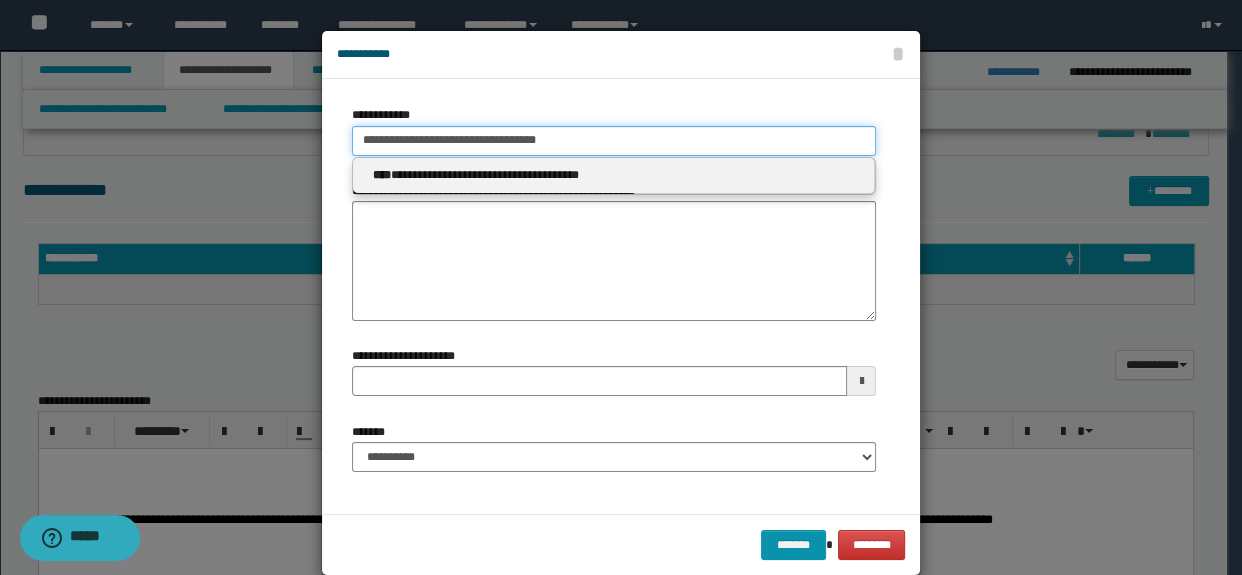 type 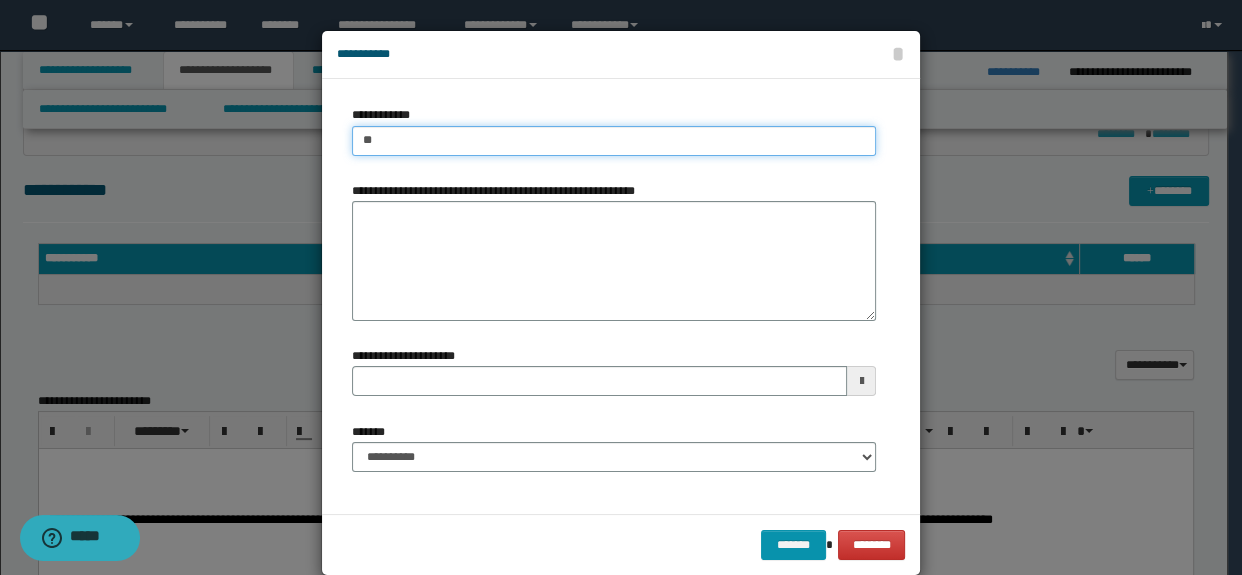 type on "*" 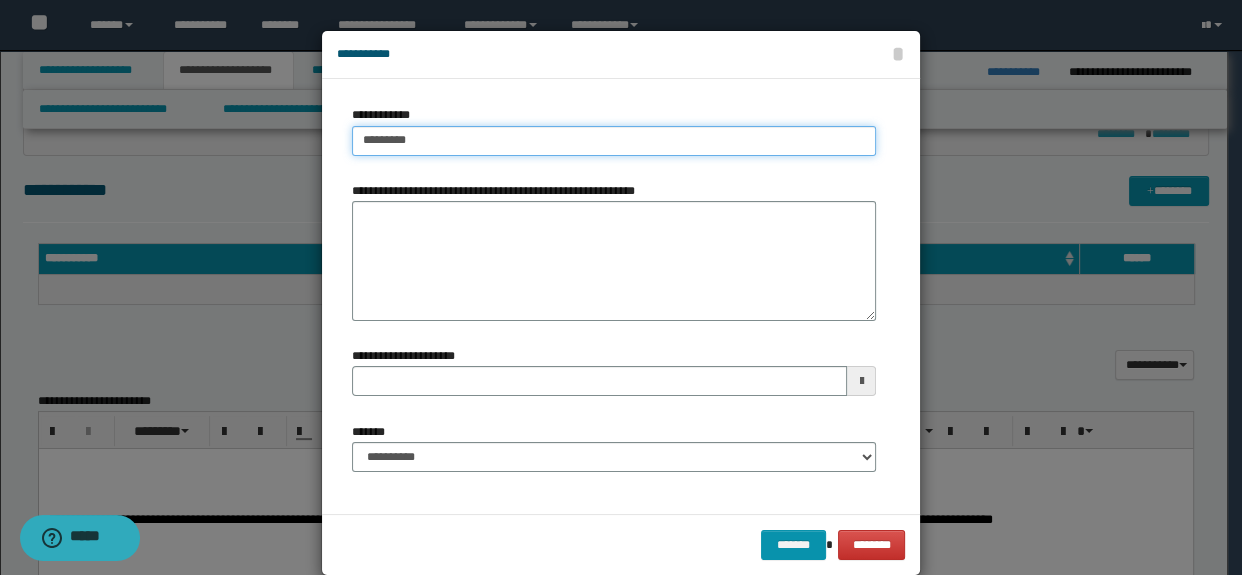type on "**********" 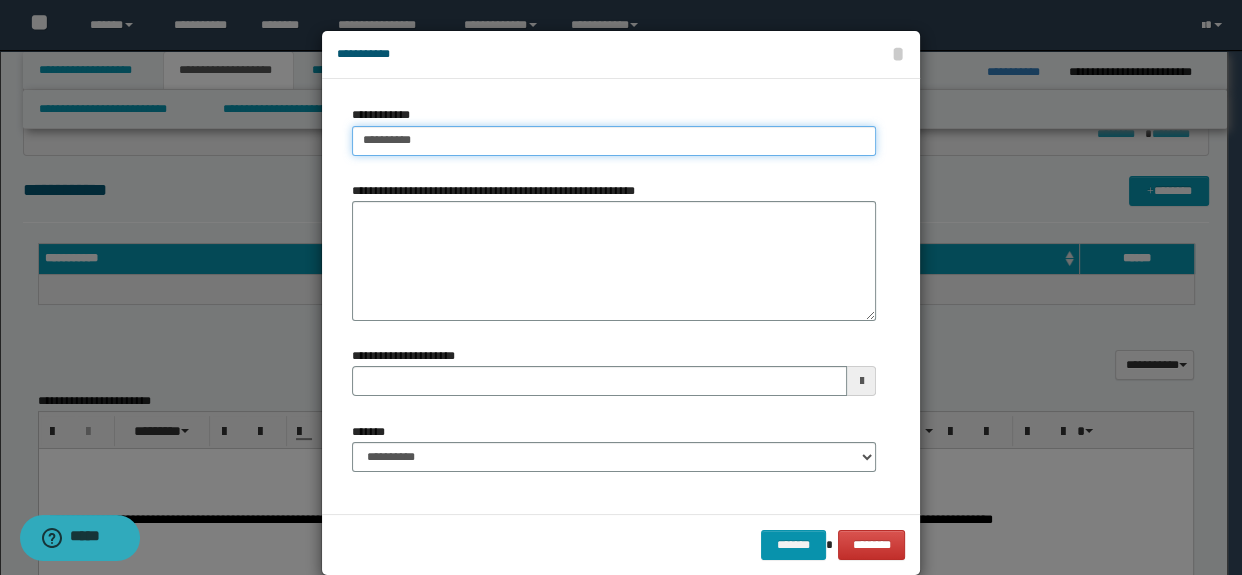 type on "**********" 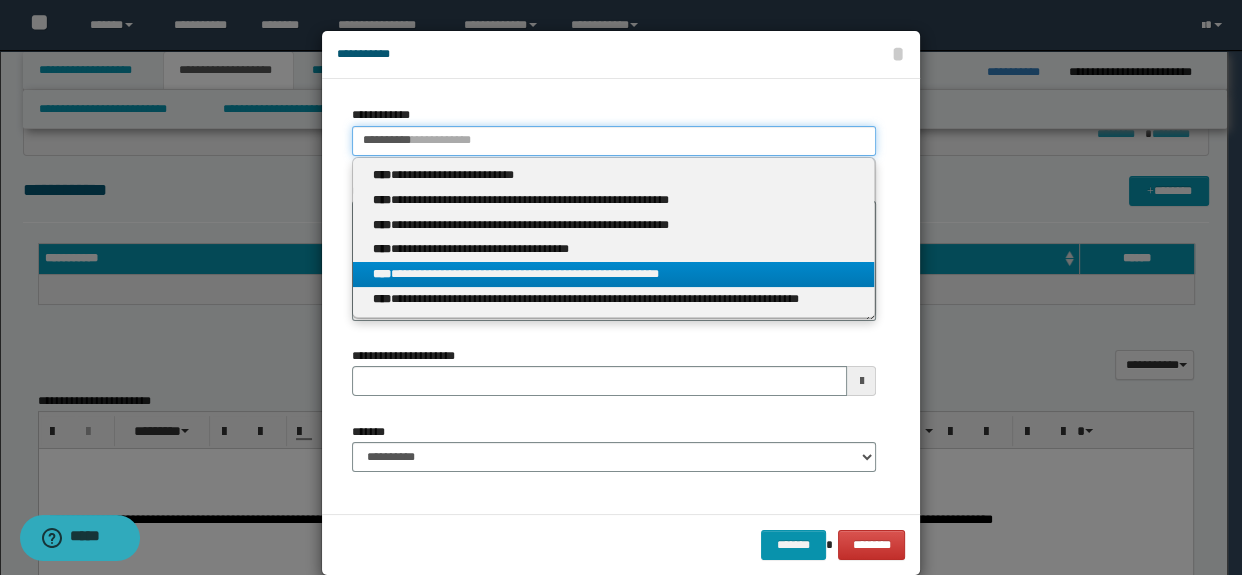 type on "**********" 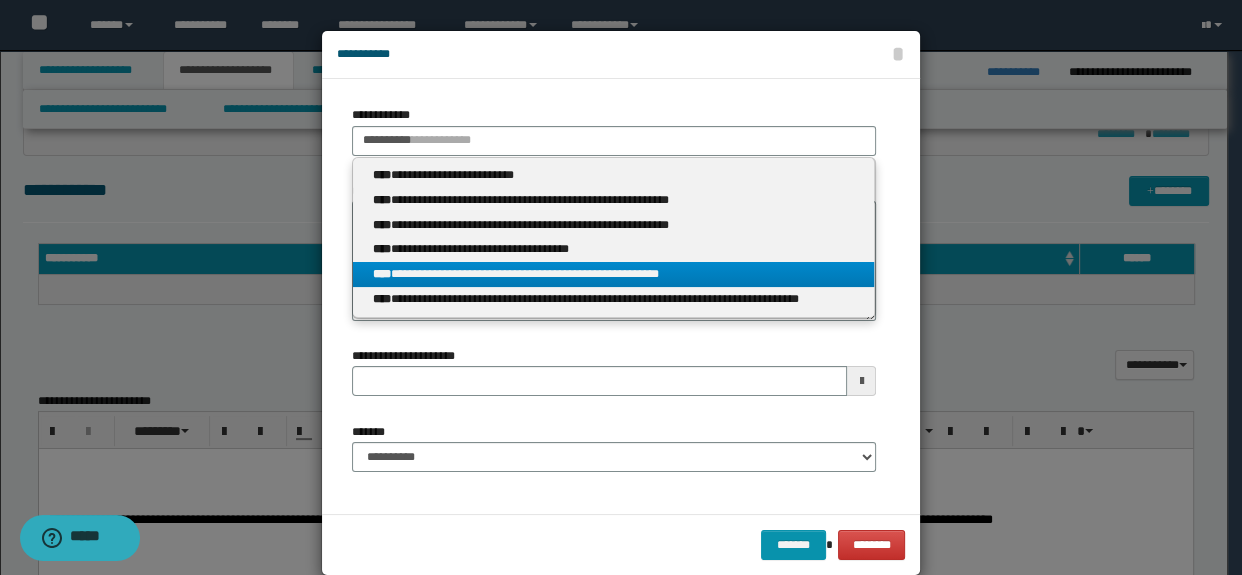 click on "**********" at bounding box center (614, 274) 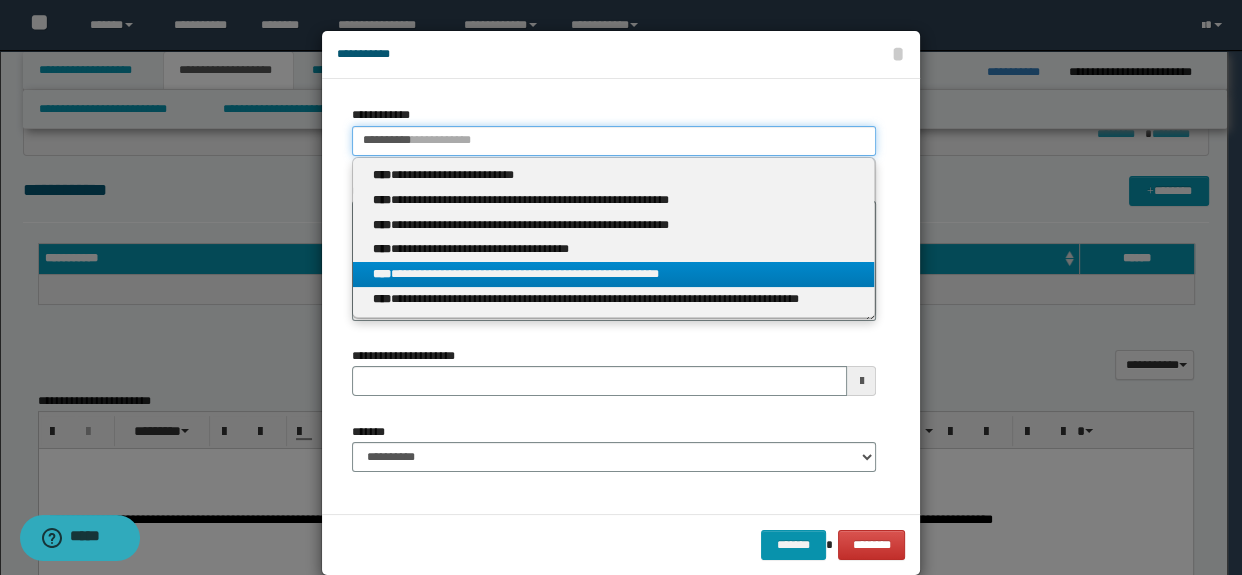 type 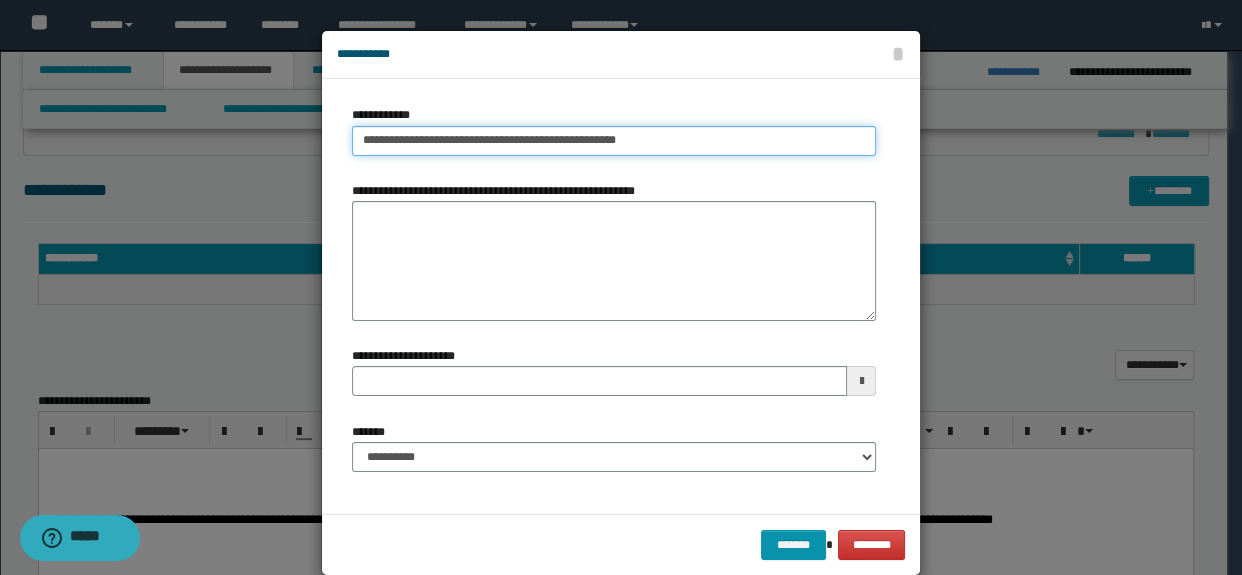 type 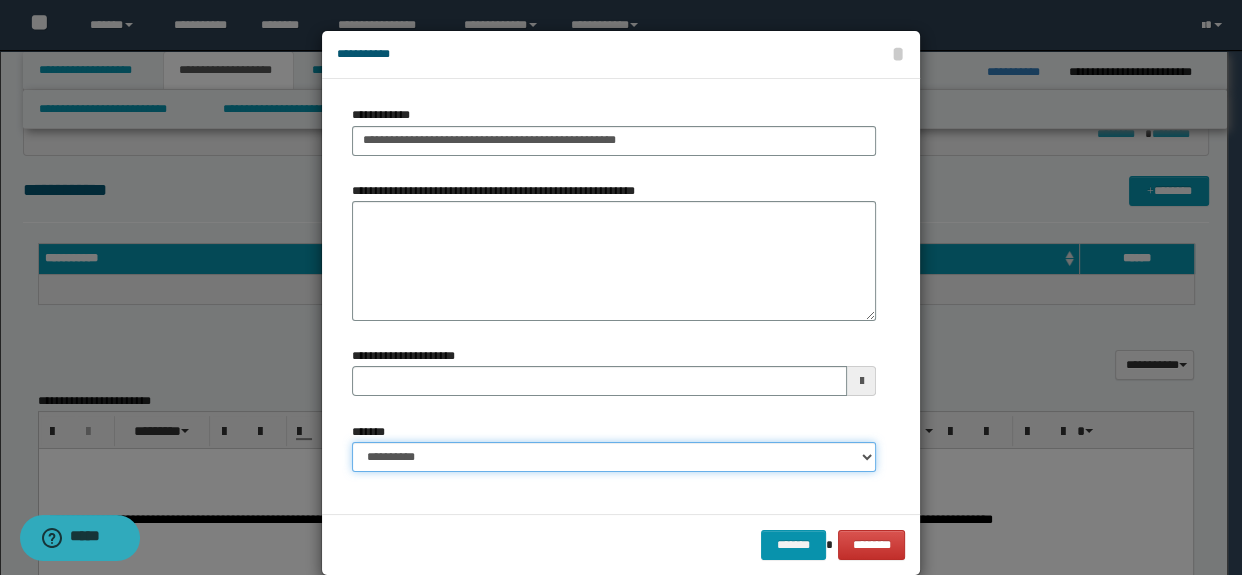 click on "**********" at bounding box center [614, 457] 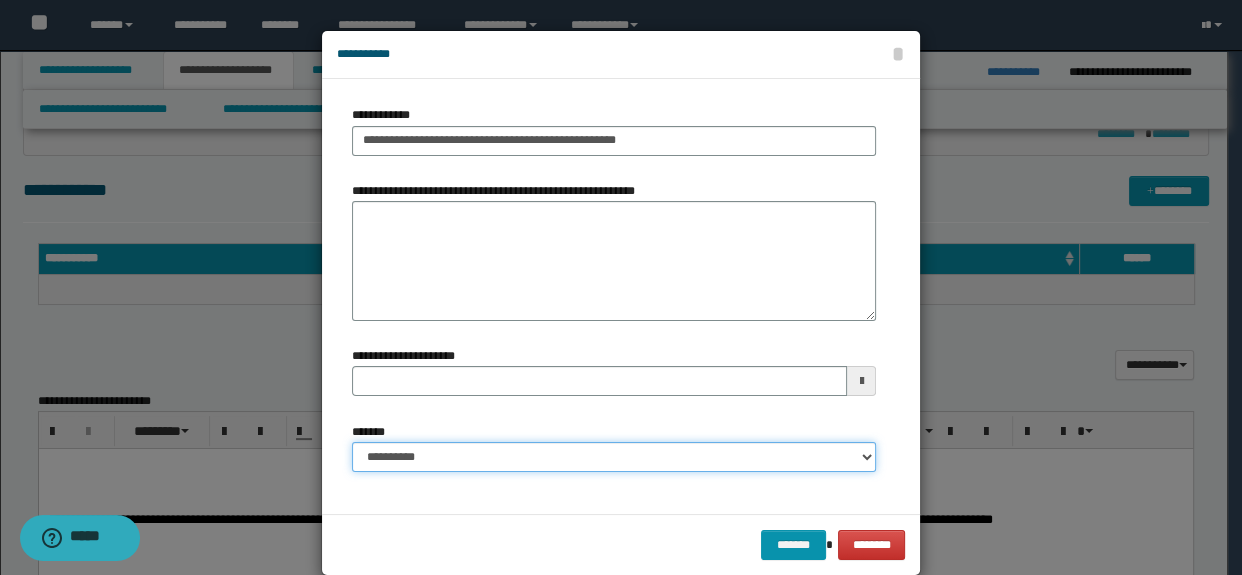 select on "*" 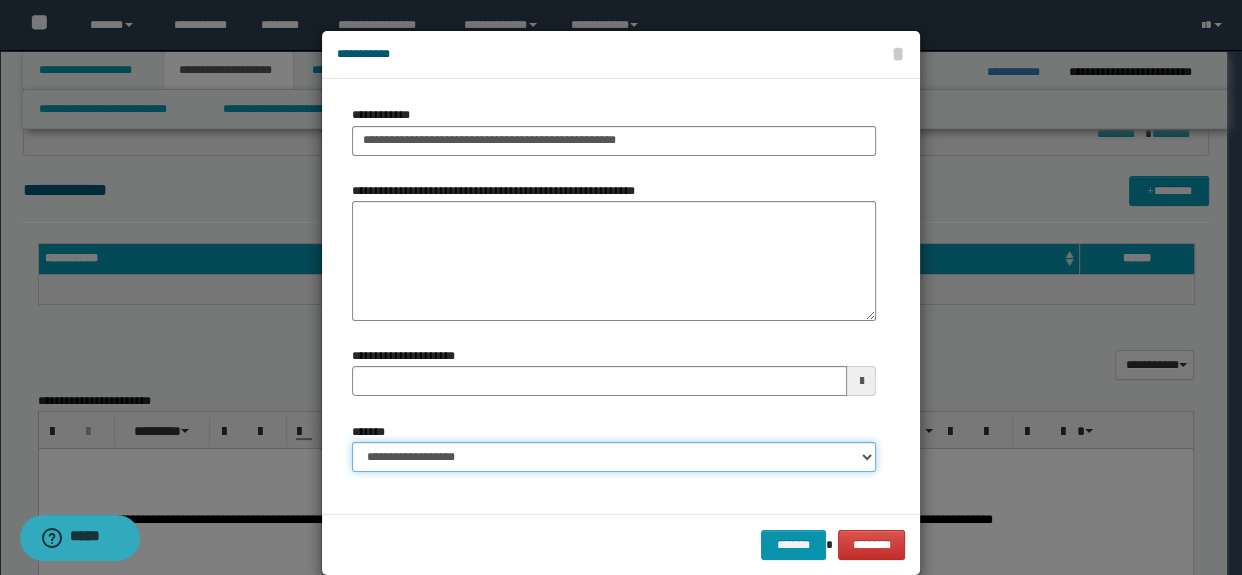 type 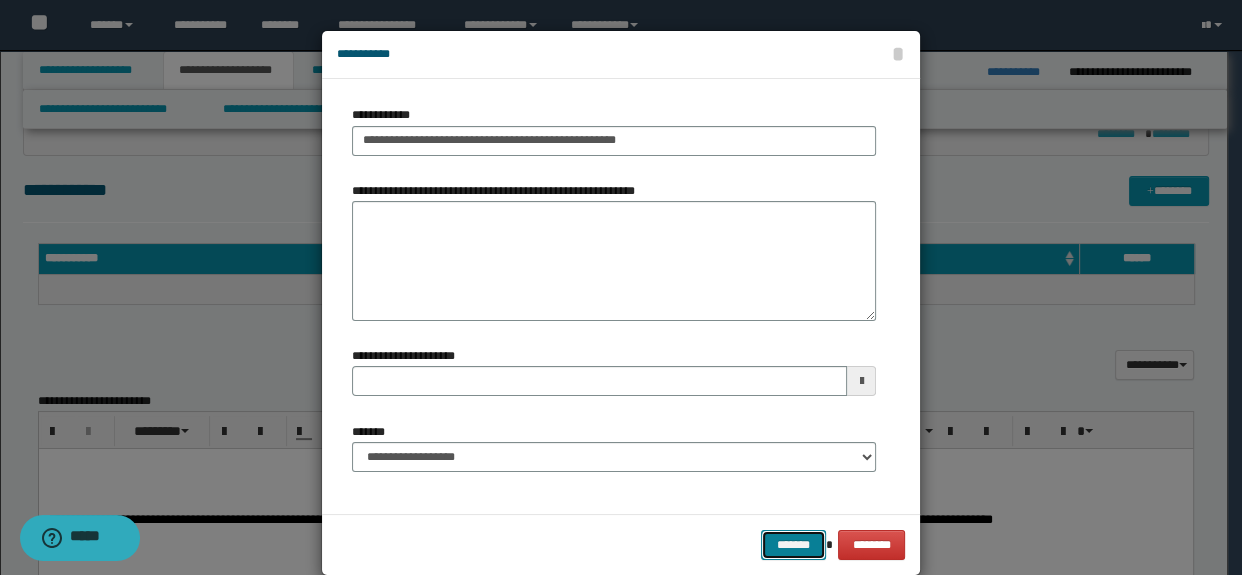 click on "*******" at bounding box center [793, 545] 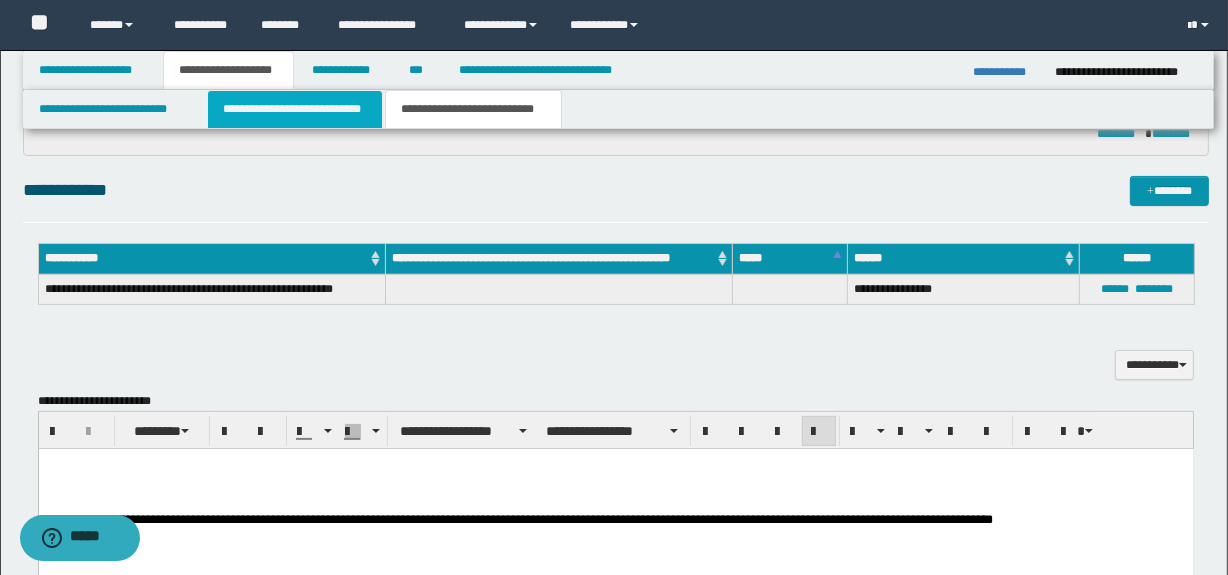 click on "**********" at bounding box center (294, 109) 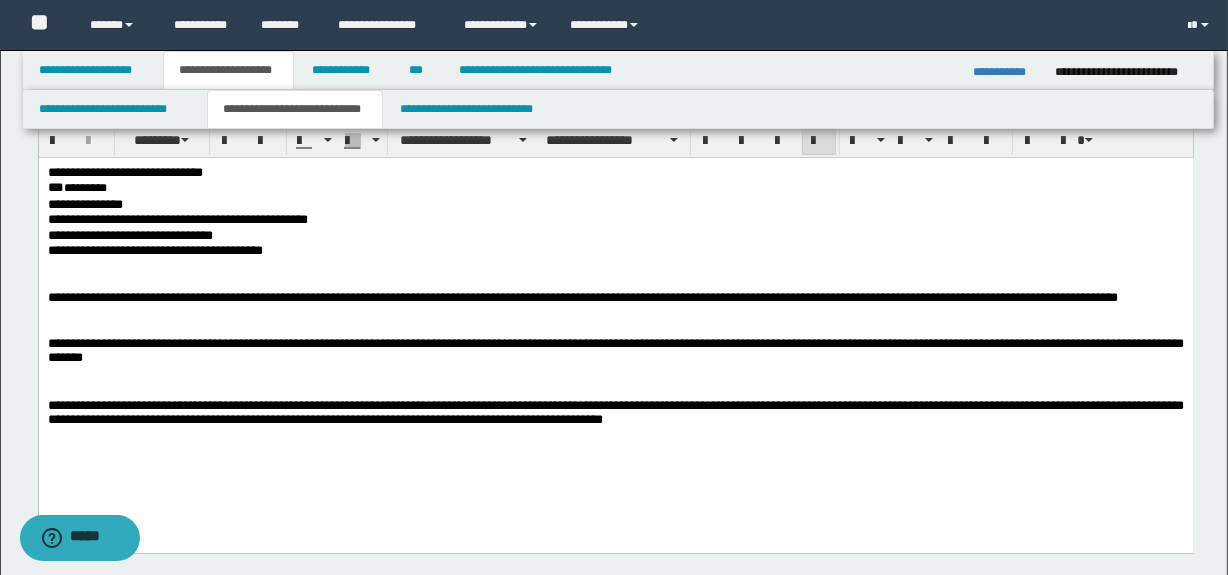 scroll, scrollTop: 13, scrollLeft: 0, axis: vertical 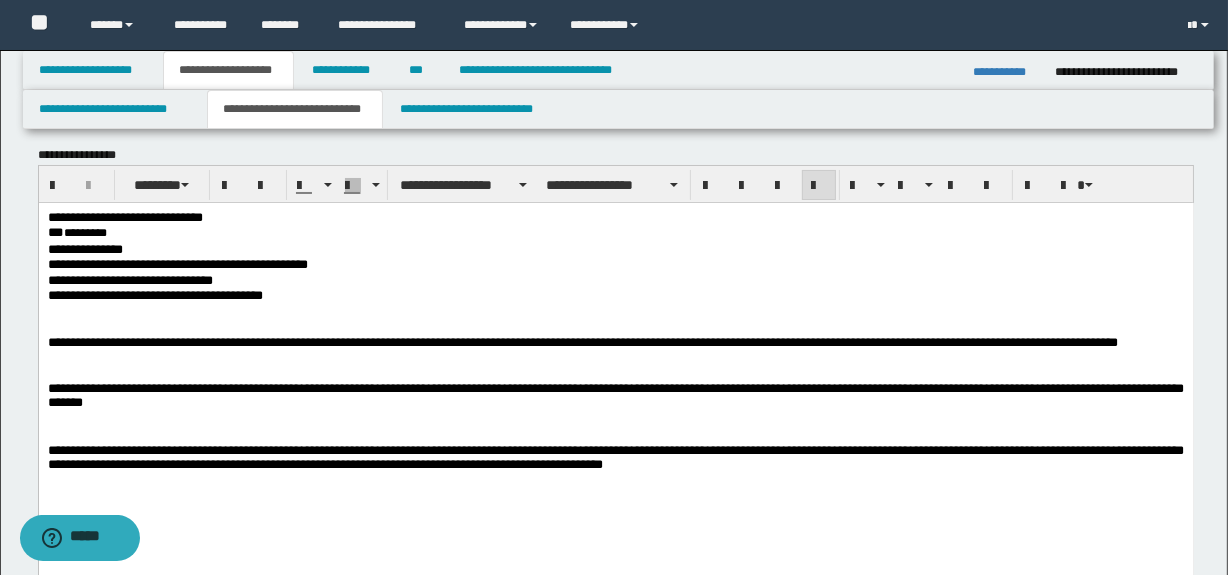 click at bounding box center (615, 434) 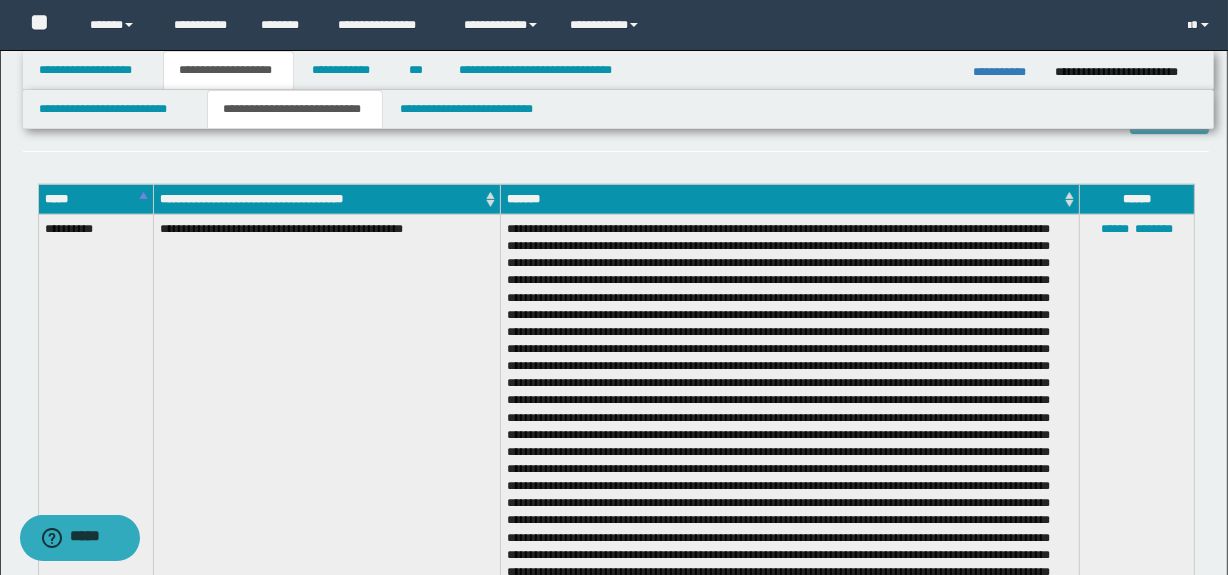 scroll, scrollTop: 0, scrollLeft: 0, axis: both 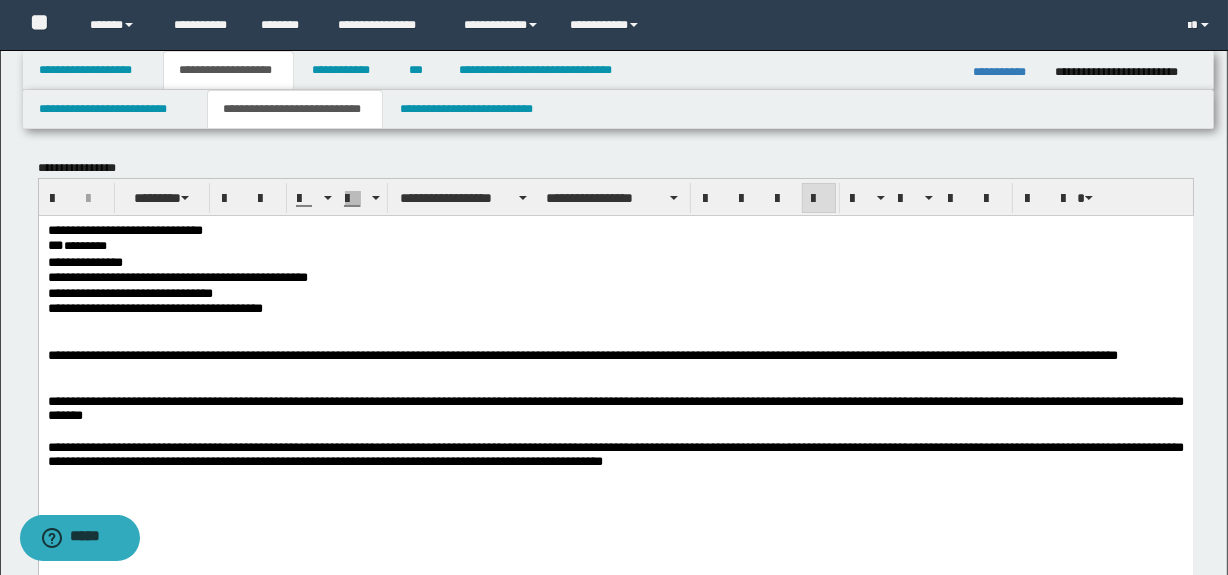 click at bounding box center (615, 339) 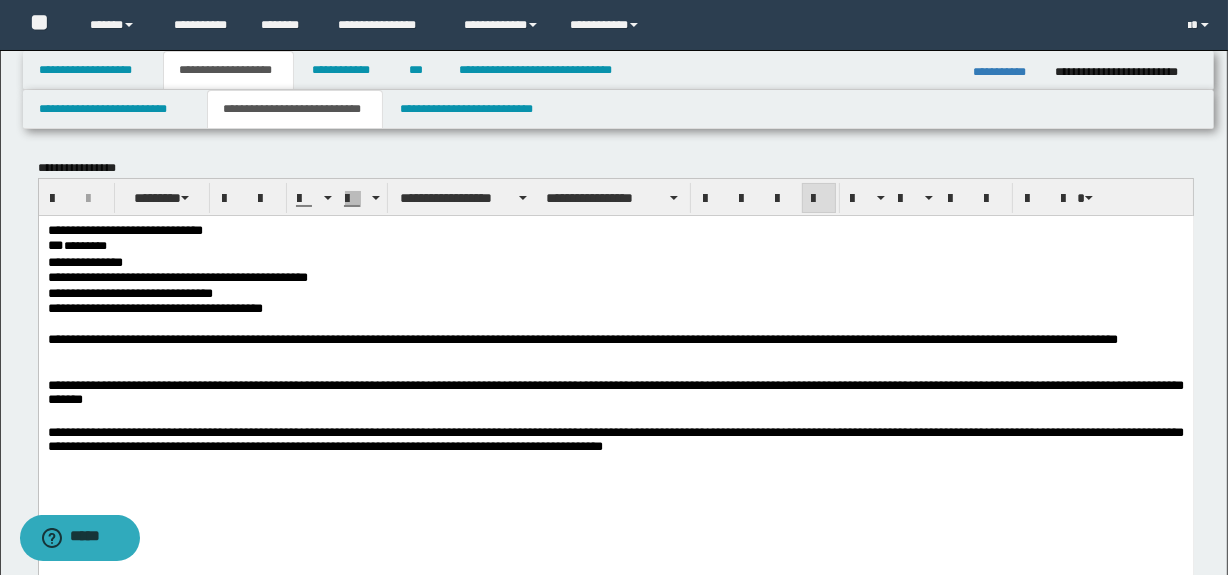 drag, startPoint x: 920, startPoint y: 338, endPoint x: 689, endPoint y: 344, distance: 231.07791 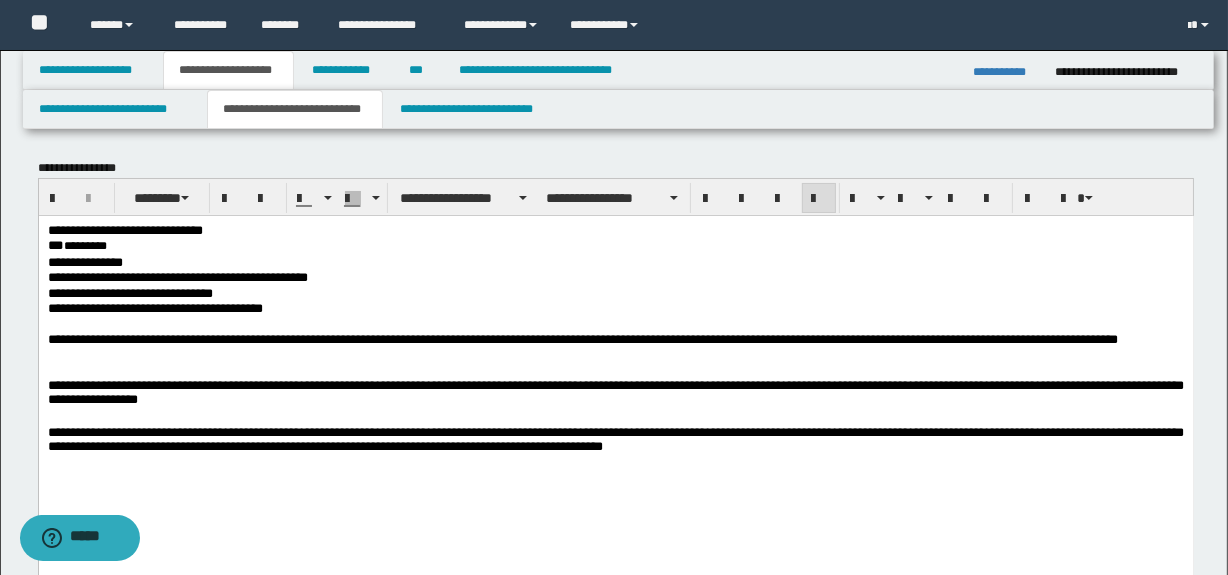 click on "**********" at bounding box center [615, 393] 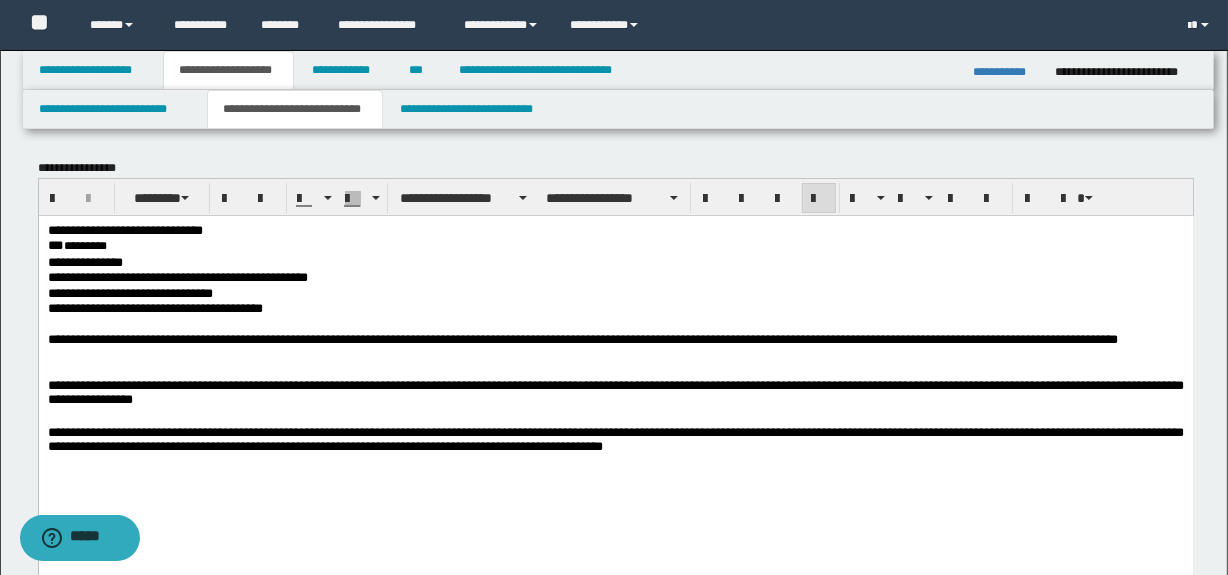 click on "**********" at bounding box center [615, 393] 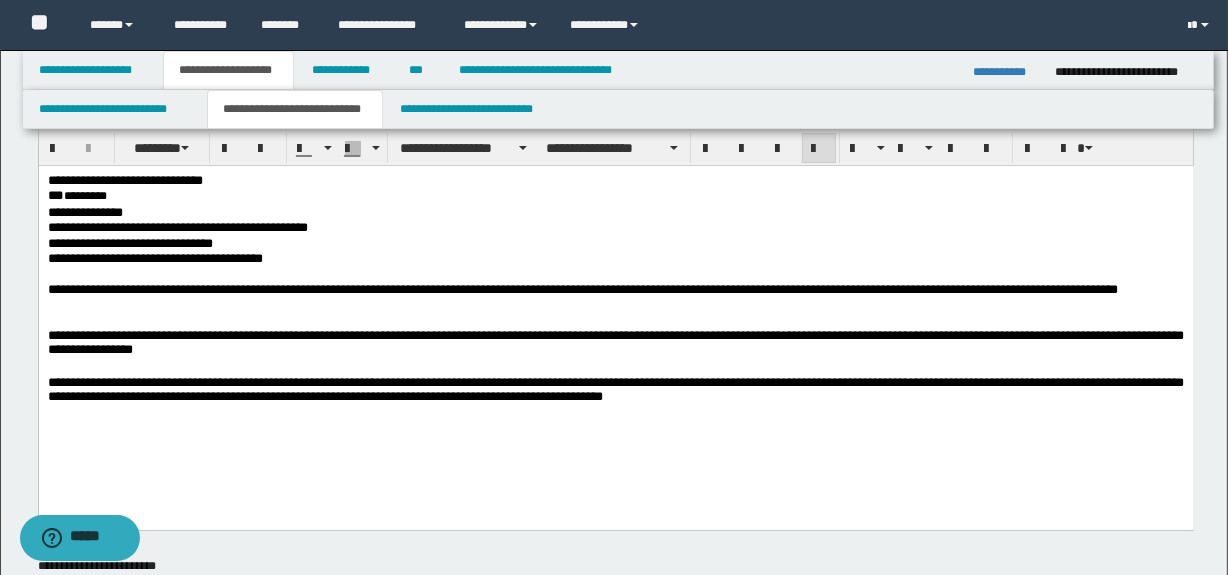 scroll, scrollTop: 90, scrollLeft: 0, axis: vertical 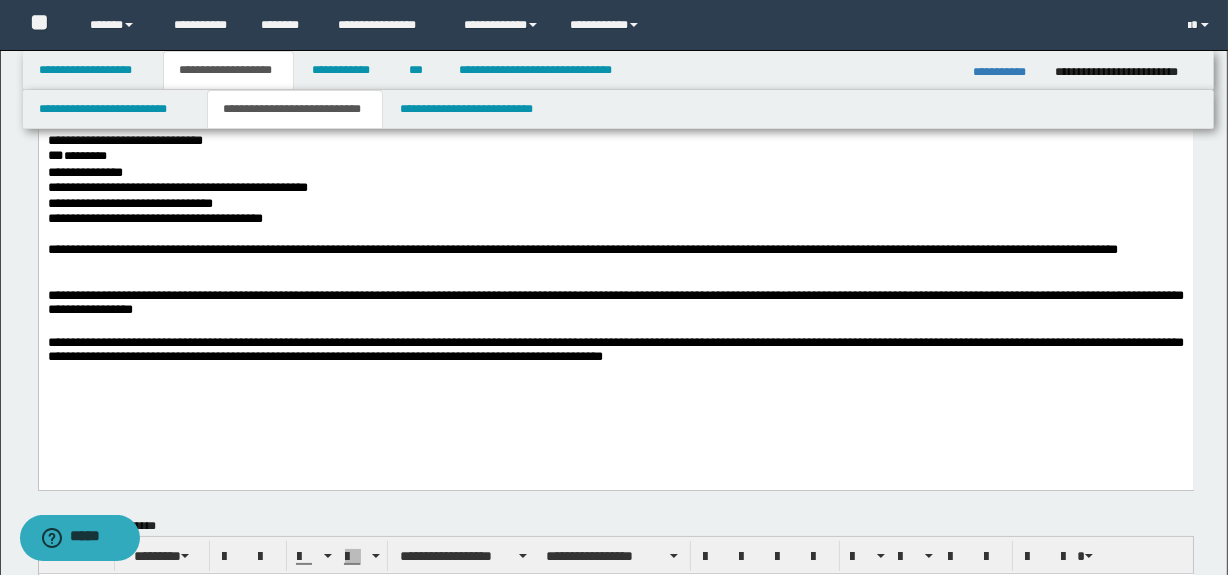 click on "**********" at bounding box center (615, 282) 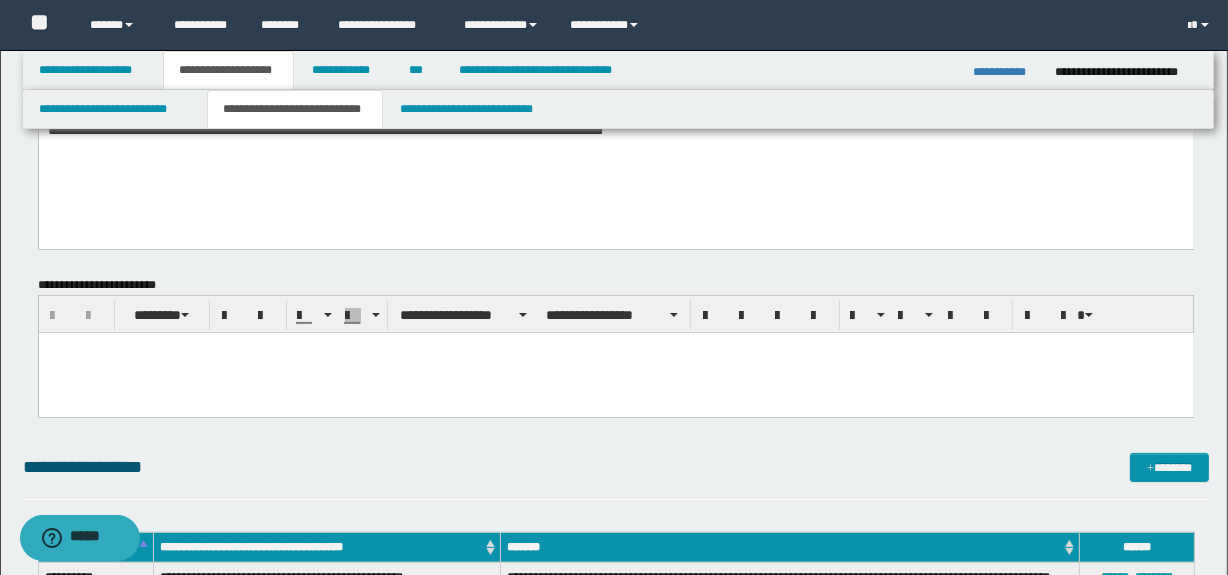 scroll, scrollTop: 272, scrollLeft: 0, axis: vertical 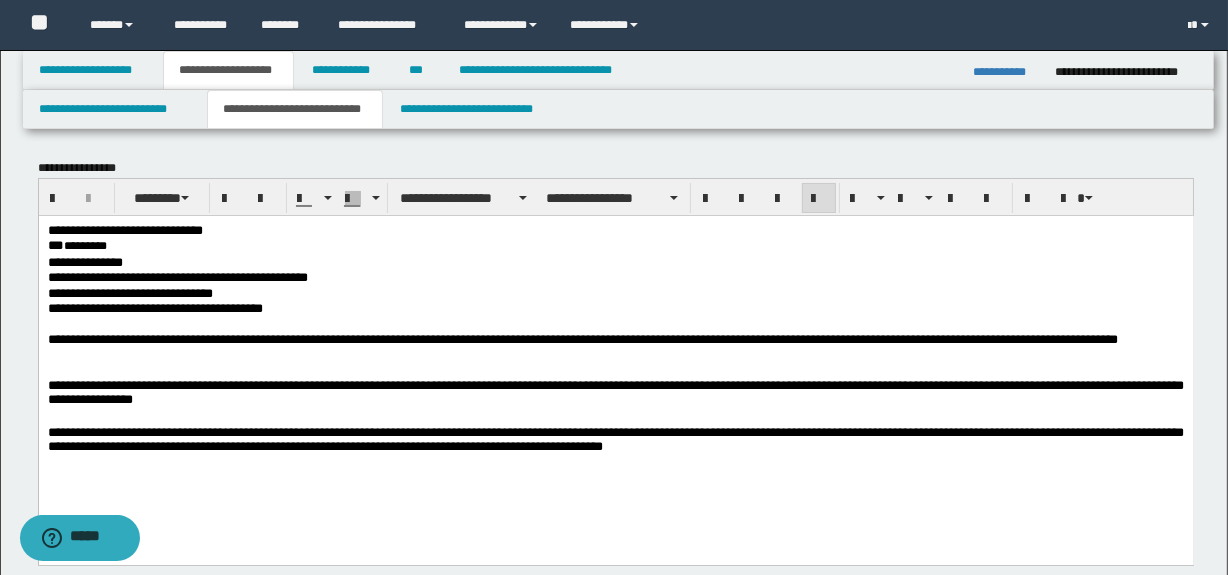 click on "**********" at bounding box center [615, 230] 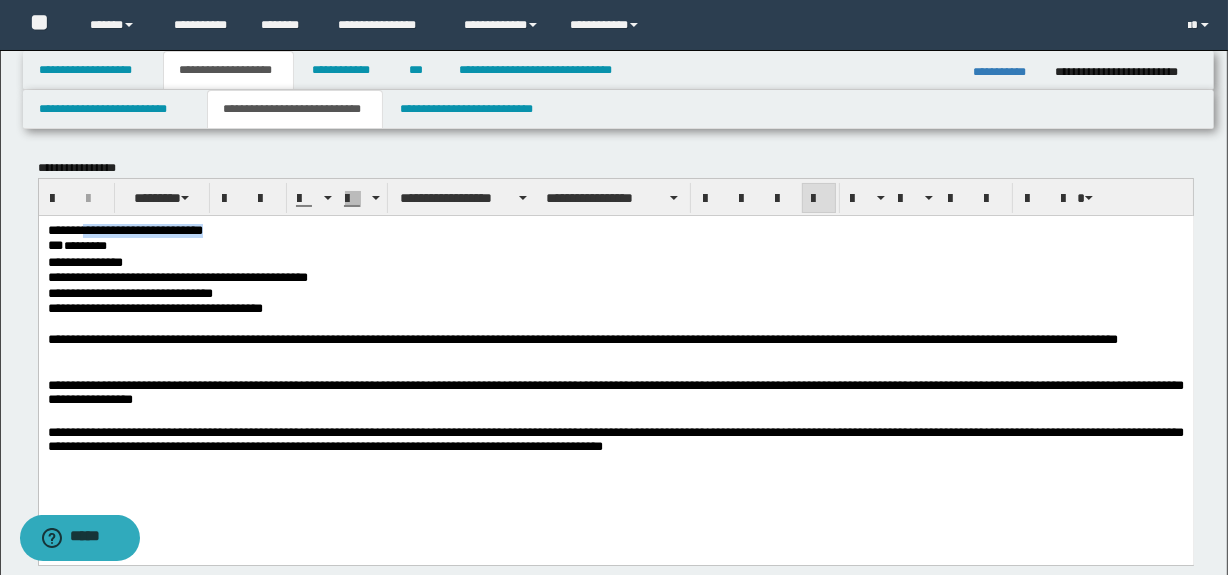 drag, startPoint x: 299, startPoint y: 234, endPoint x: 95, endPoint y: 223, distance: 204.29636 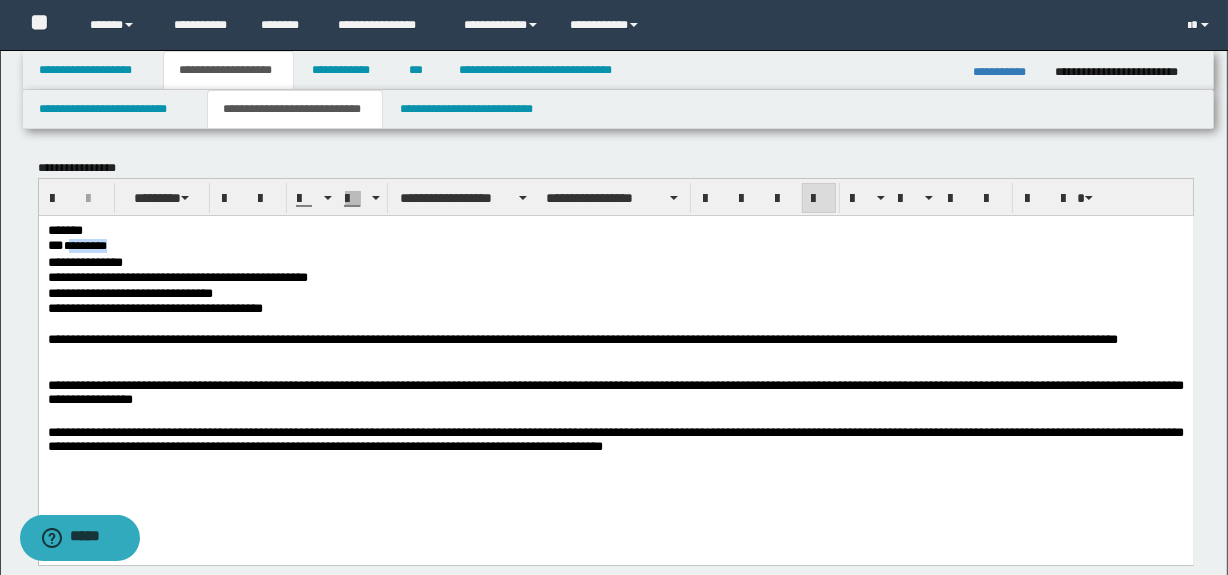 drag, startPoint x: 148, startPoint y: 246, endPoint x: 70, endPoint y: 245, distance: 78.00641 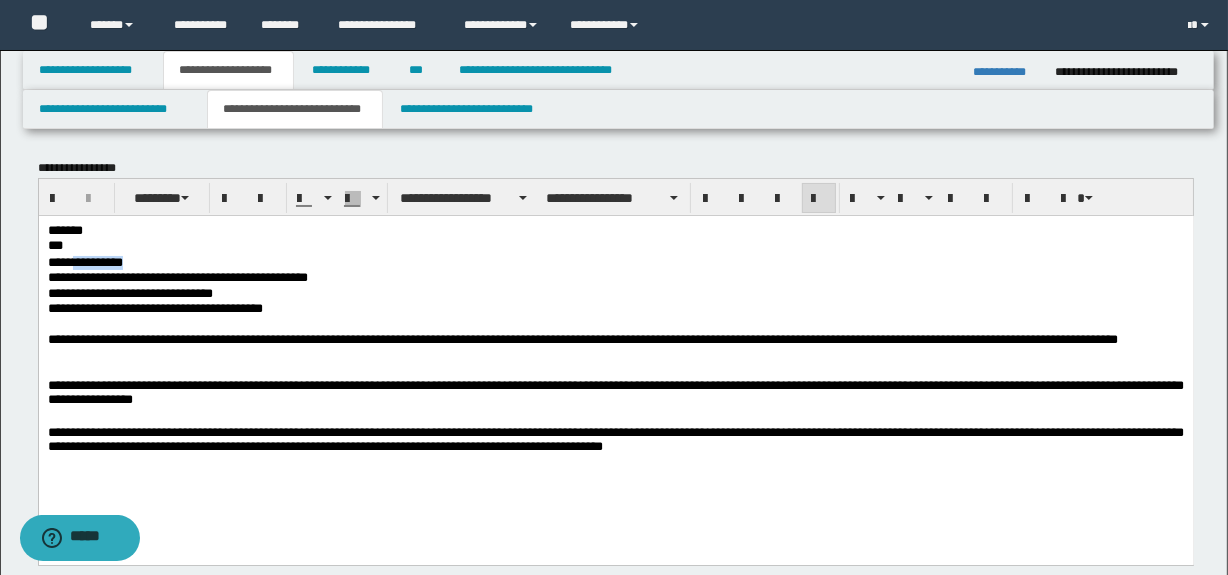 drag, startPoint x: 77, startPoint y: 264, endPoint x: 145, endPoint y: 266, distance: 68.0294 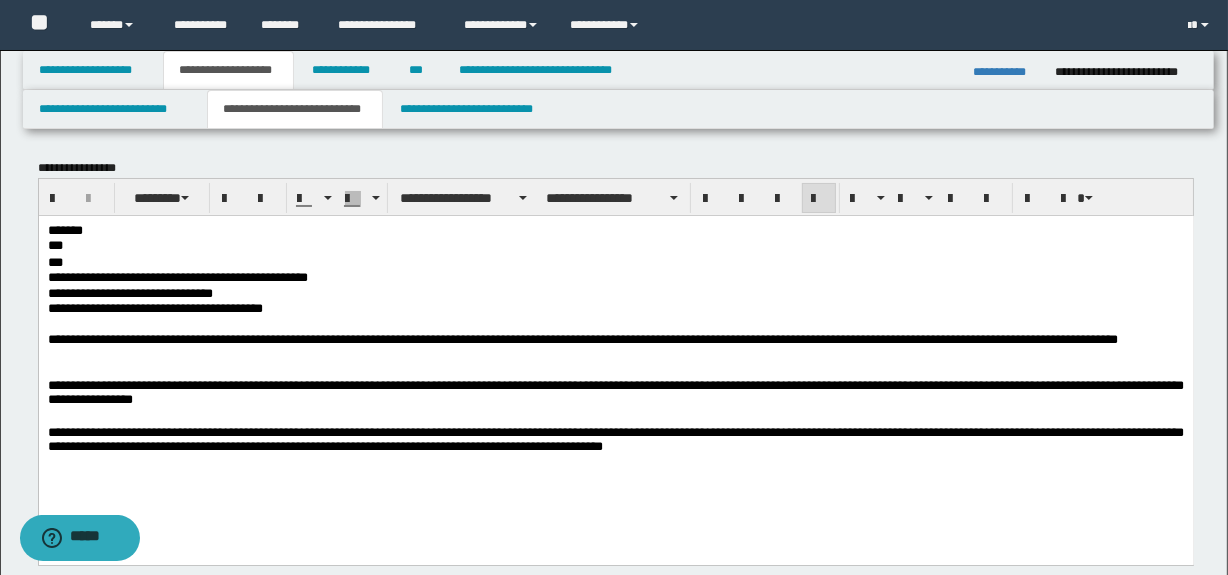 click on "**********" at bounding box center (615, 277) 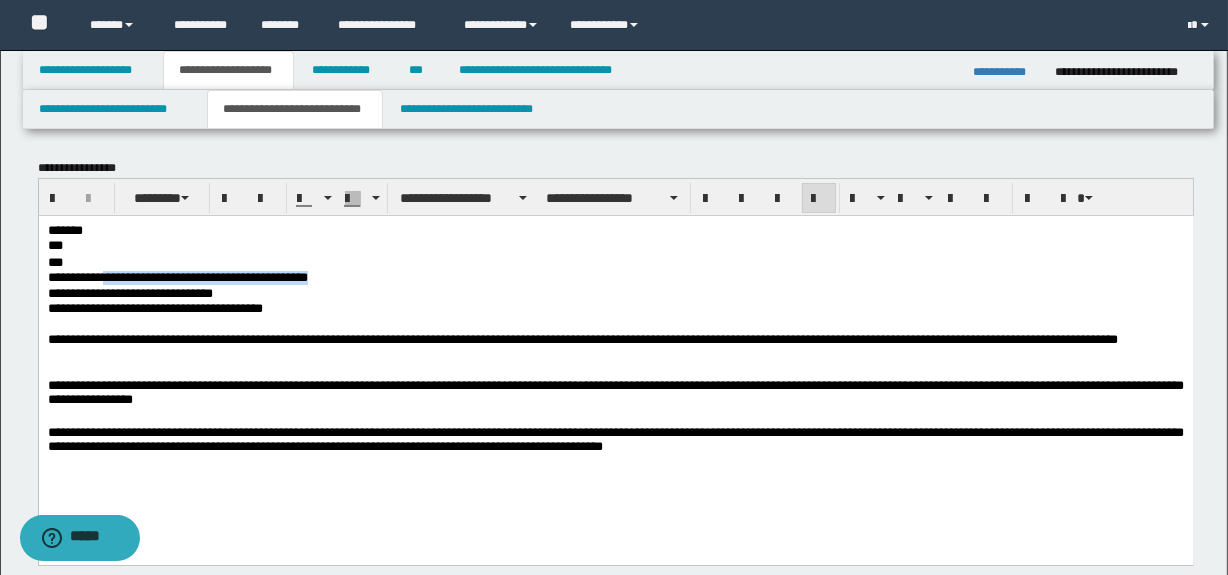 drag, startPoint x: 107, startPoint y: 279, endPoint x: 337, endPoint y: 284, distance: 230.05434 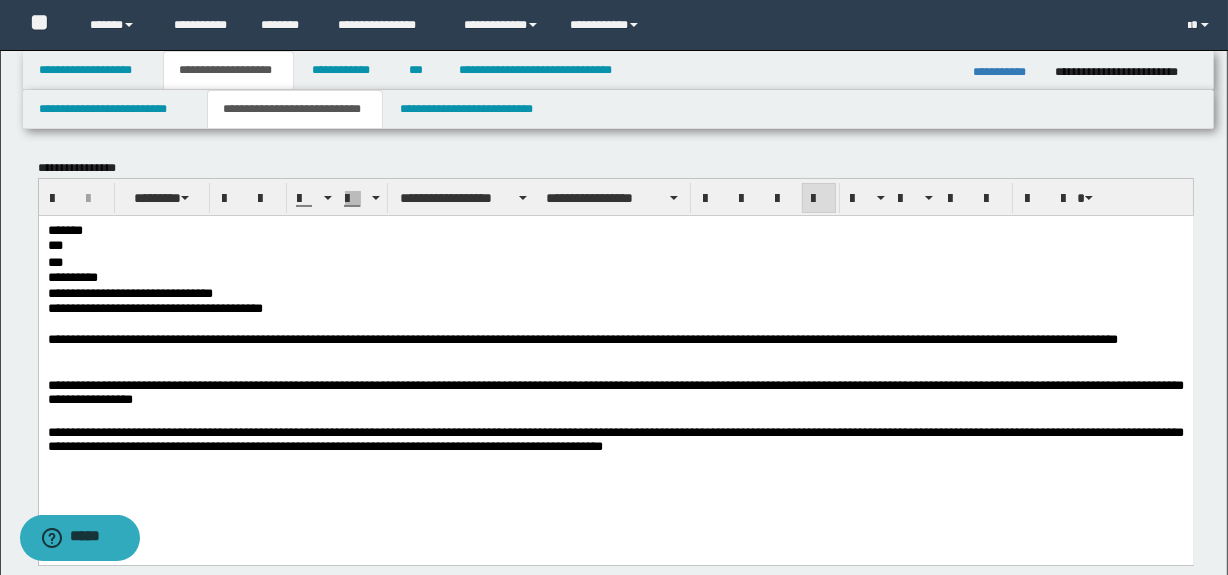 click on "**********" at bounding box center [615, 277] 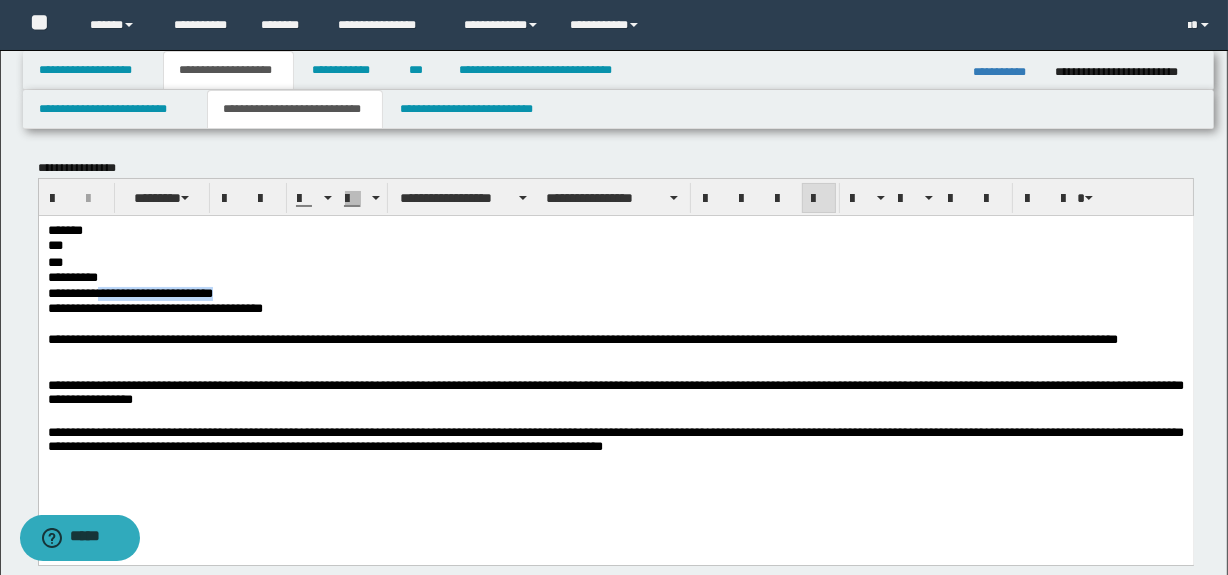 drag, startPoint x: 309, startPoint y: 290, endPoint x: 100, endPoint y: 299, distance: 209.1937 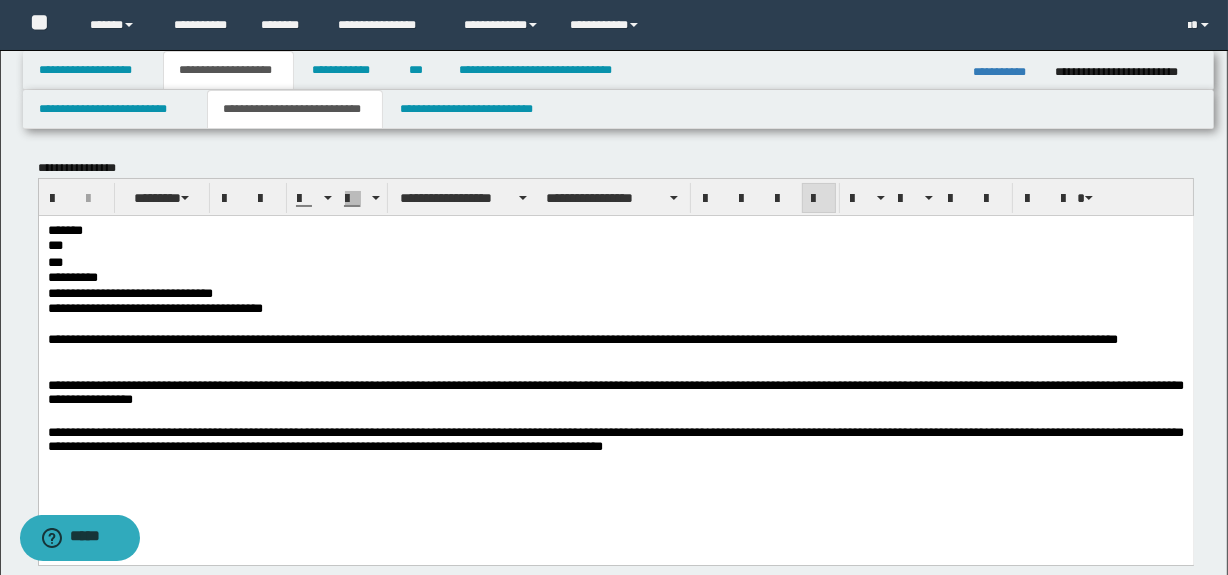 drag, startPoint x: 105, startPoint y: 303, endPoint x: 92, endPoint y: 288, distance: 19.849434 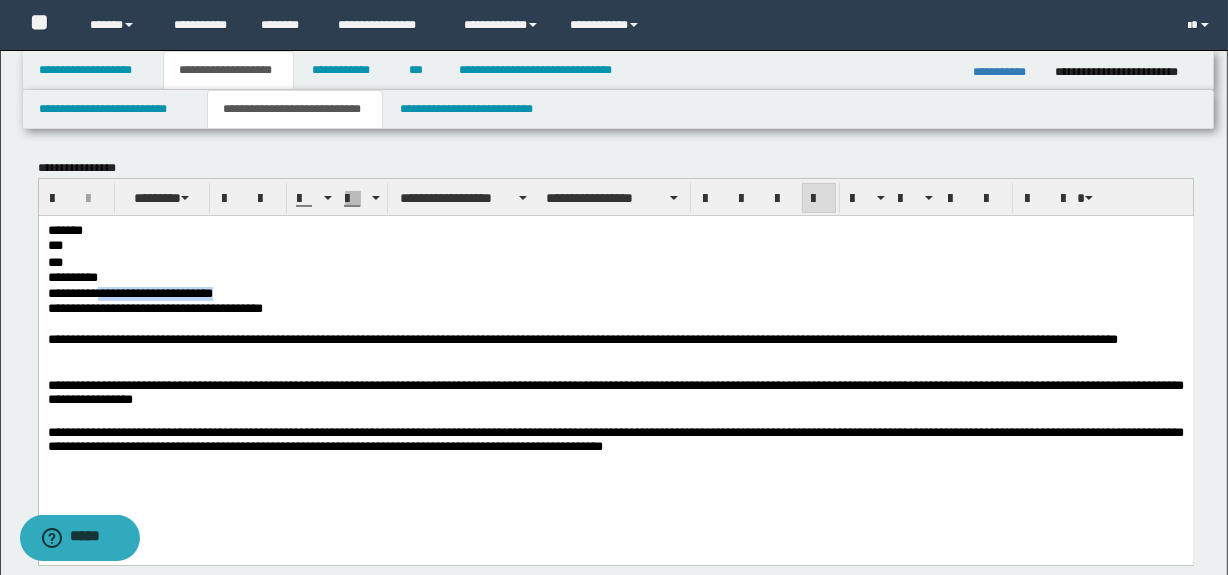 drag, startPoint x: 105, startPoint y: 294, endPoint x: 253, endPoint y: 298, distance: 148.05405 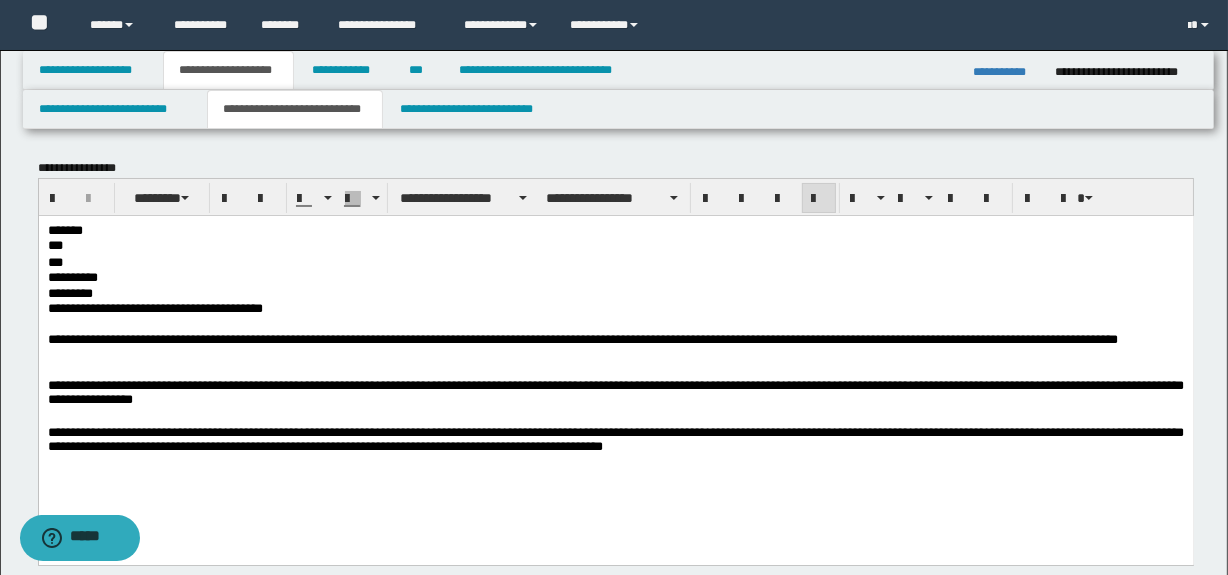 drag, startPoint x: 371, startPoint y: 274, endPoint x: 176, endPoint y: 276, distance: 195.01025 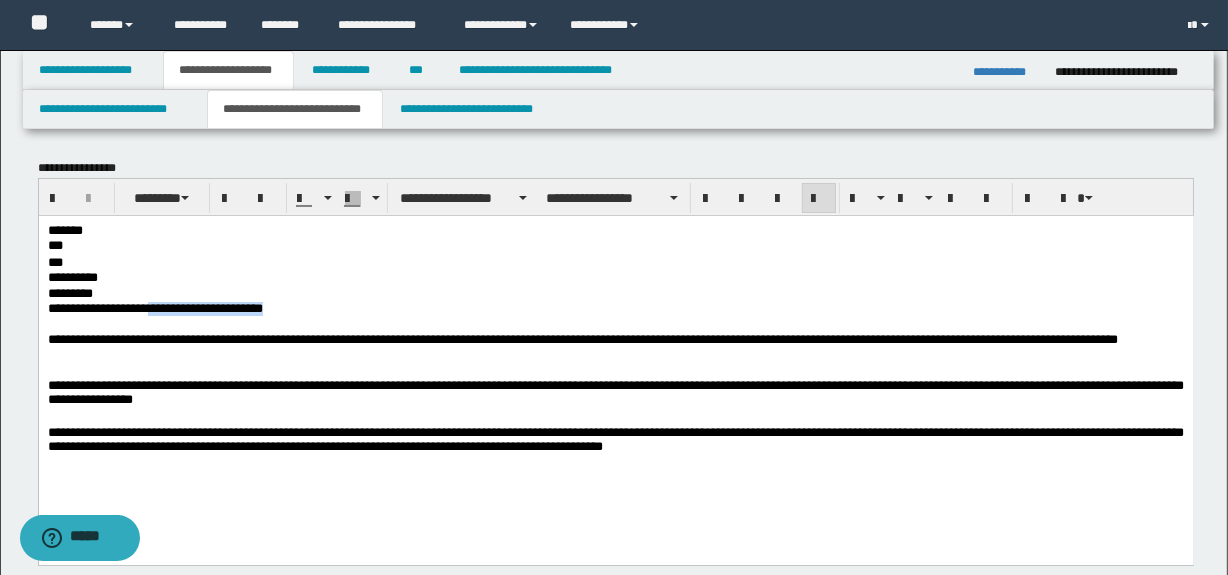 drag, startPoint x: 318, startPoint y: 308, endPoint x: 150, endPoint y: 312, distance: 168.0476 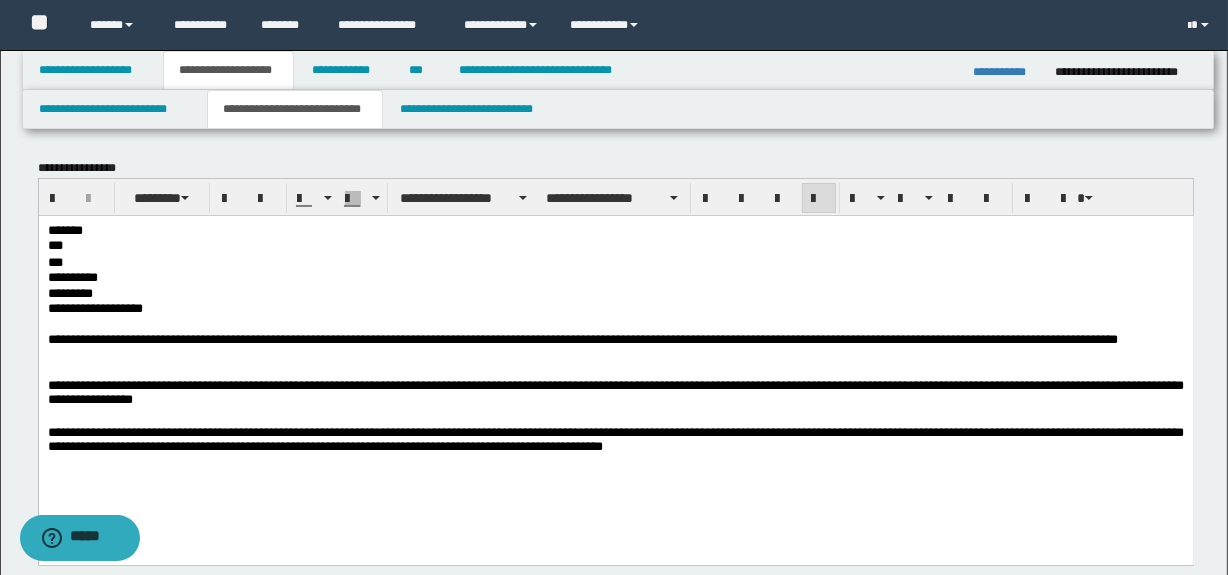 drag, startPoint x: 208, startPoint y: 335, endPoint x: 198, endPoint y: 340, distance: 11.18034 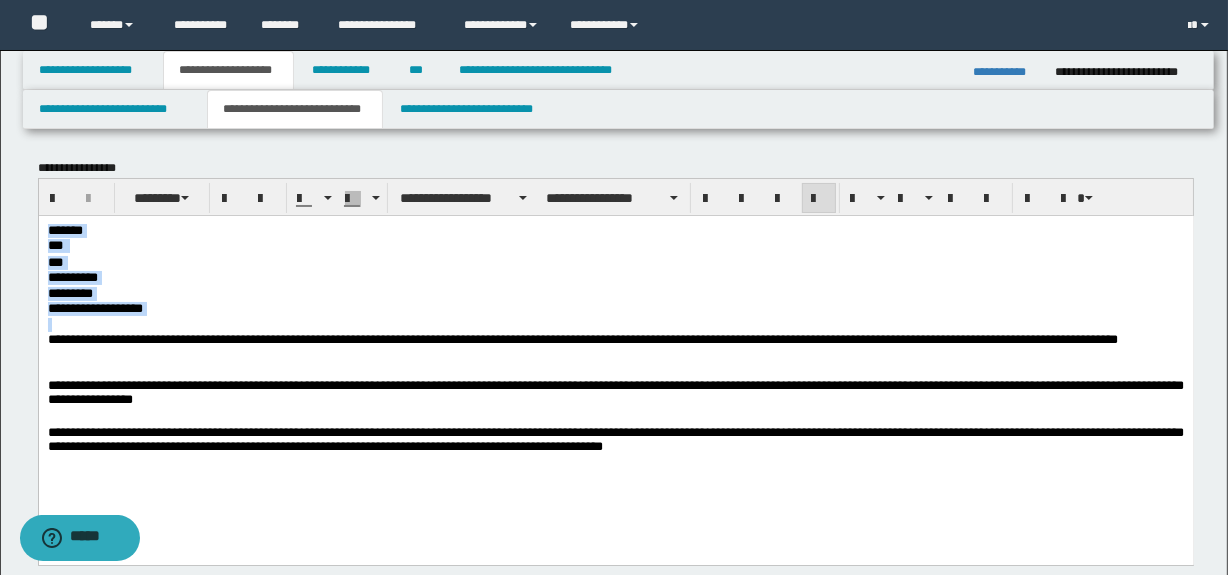 drag, startPoint x: 175, startPoint y: 317, endPoint x: 29, endPoint y: 229, distance: 170.46994 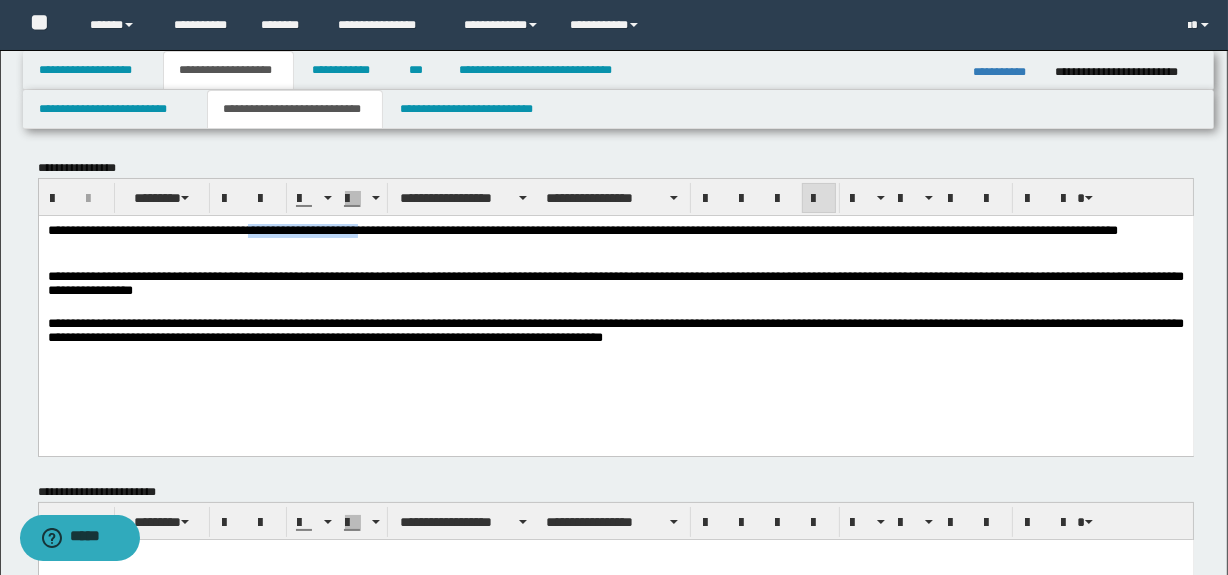 drag, startPoint x: 267, startPoint y: 229, endPoint x: 388, endPoint y: 235, distance: 121.14867 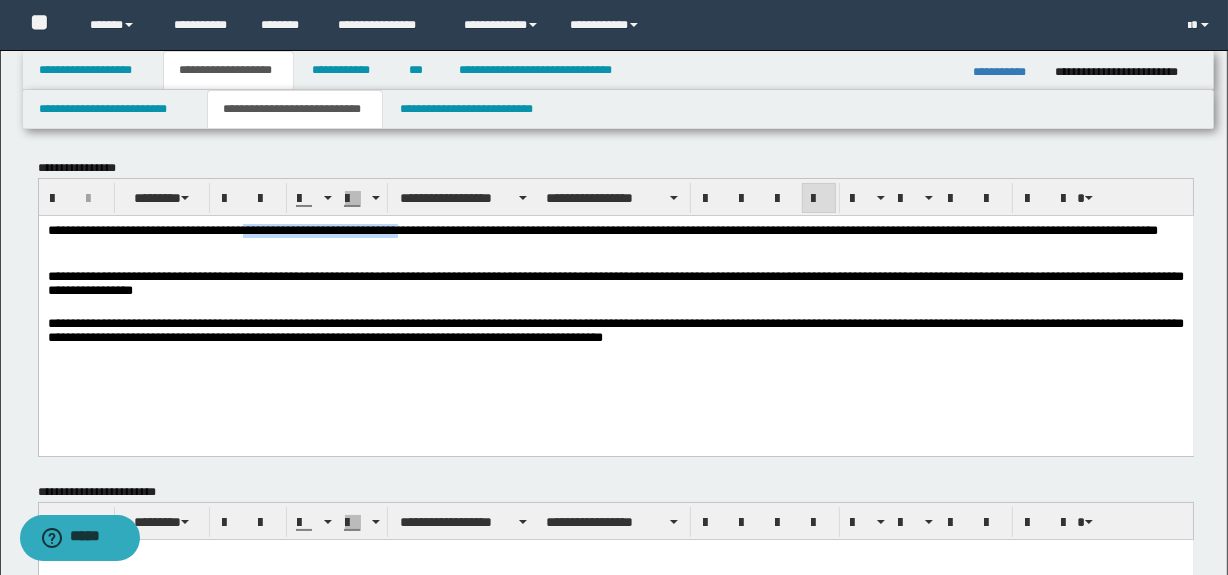 drag, startPoint x: 256, startPoint y: 233, endPoint x: 422, endPoint y: 229, distance: 166.04819 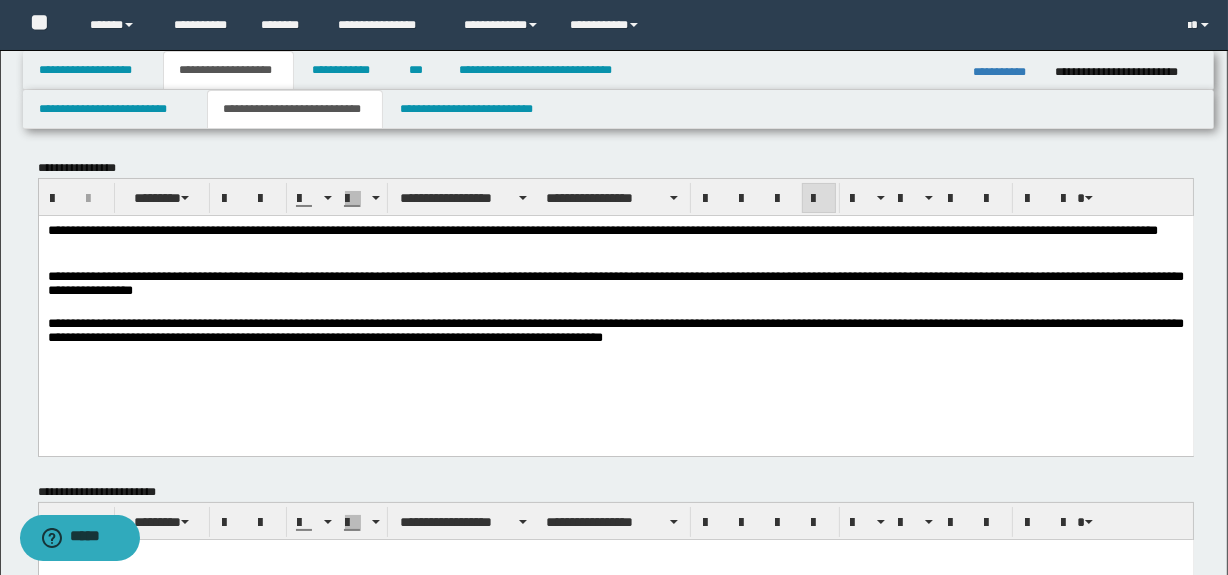 click on "**********" at bounding box center (615, 238) 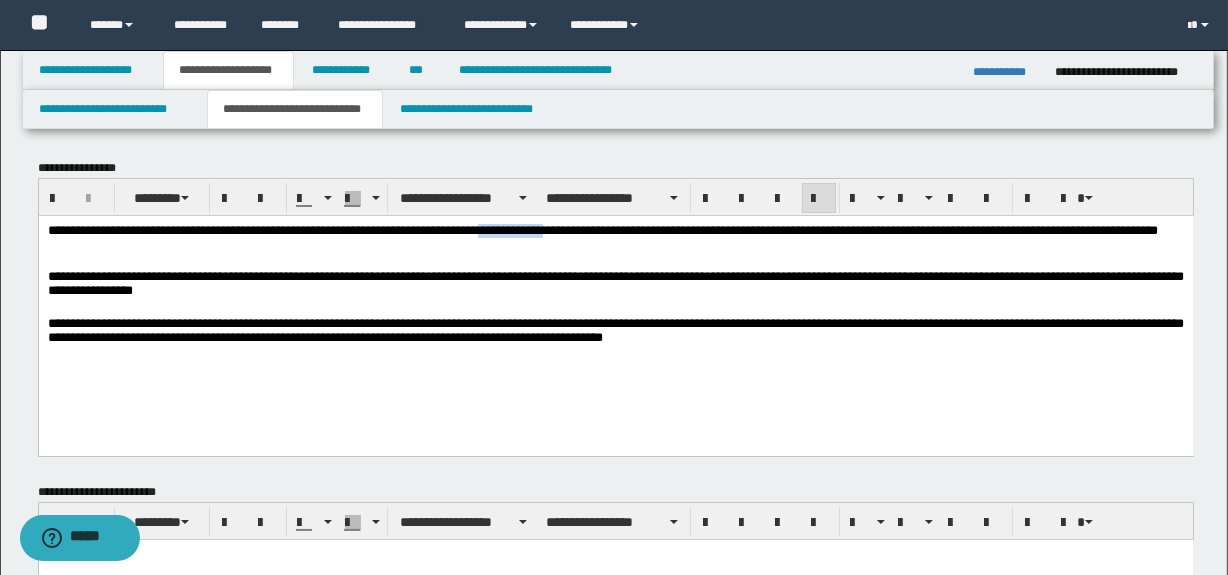drag, startPoint x: 520, startPoint y: 235, endPoint x: 583, endPoint y: 236, distance: 63.007935 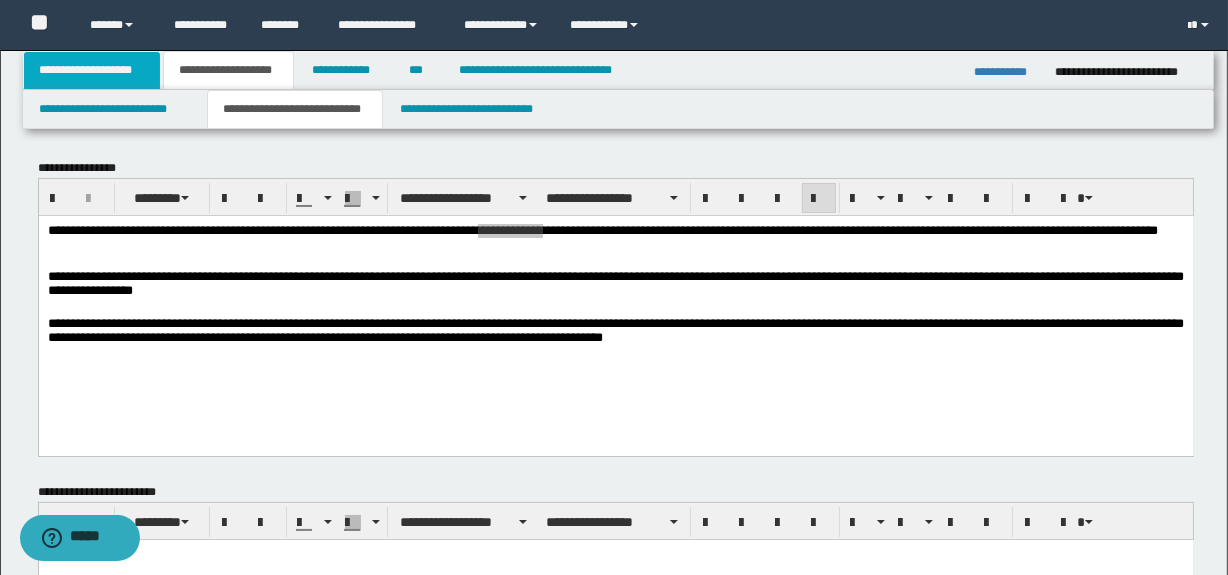 drag, startPoint x: 97, startPoint y: 79, endPoint x: 107, endPoint y: 87, distance: 12.806249 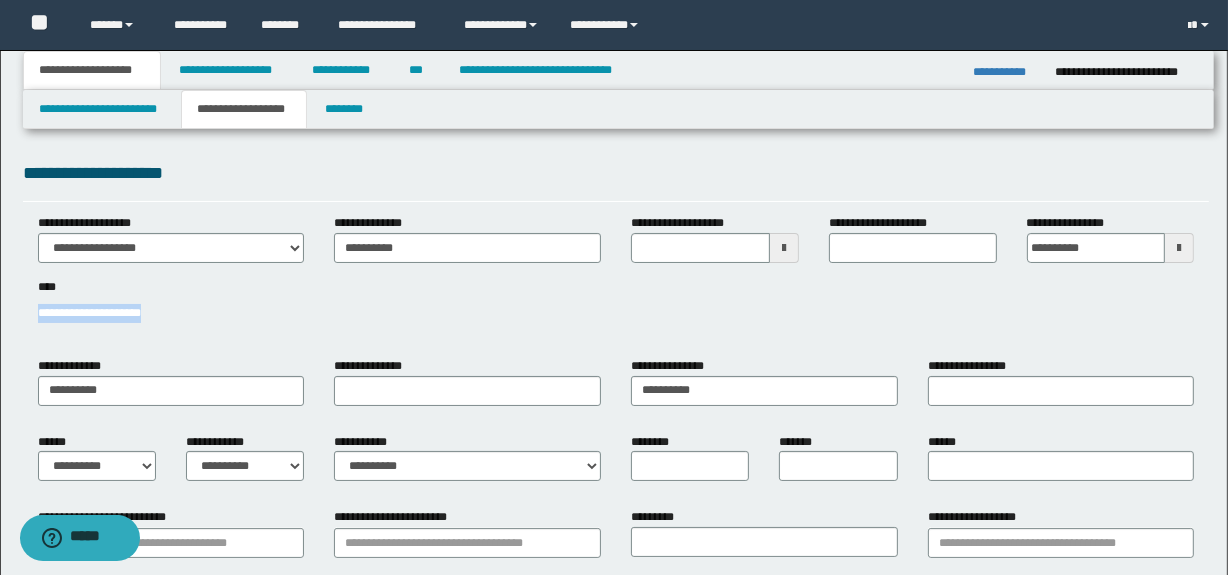 drag, startPoint x: 147, startPoint y: 319, endPoint x: 36, endPoint y: 314, distance: 111.11256 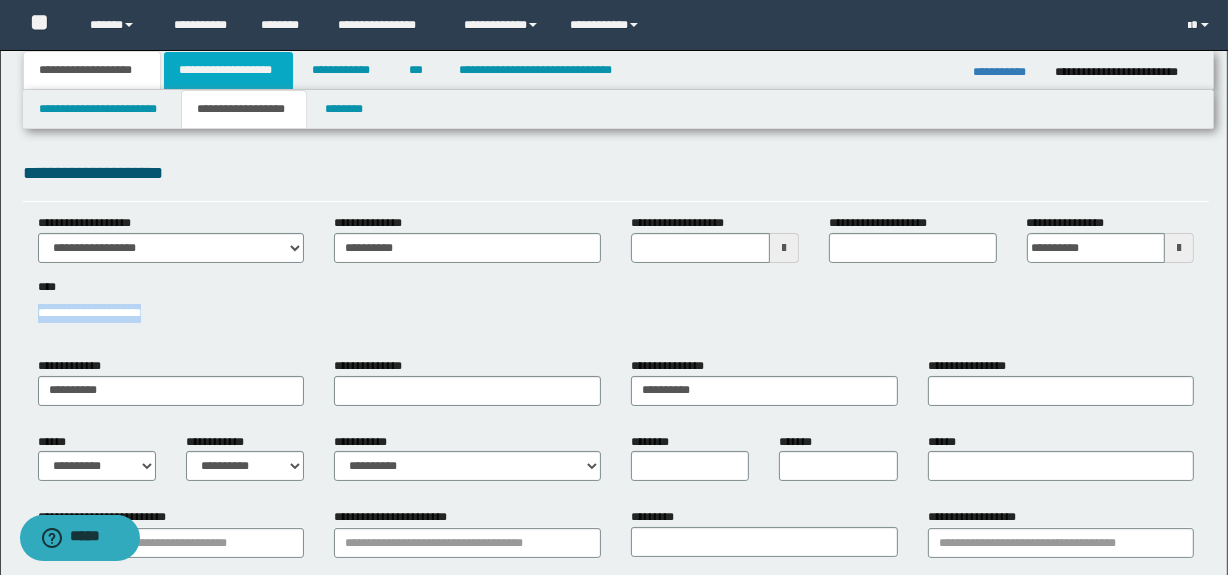 click on "**********" at bounding box center [228, 70] 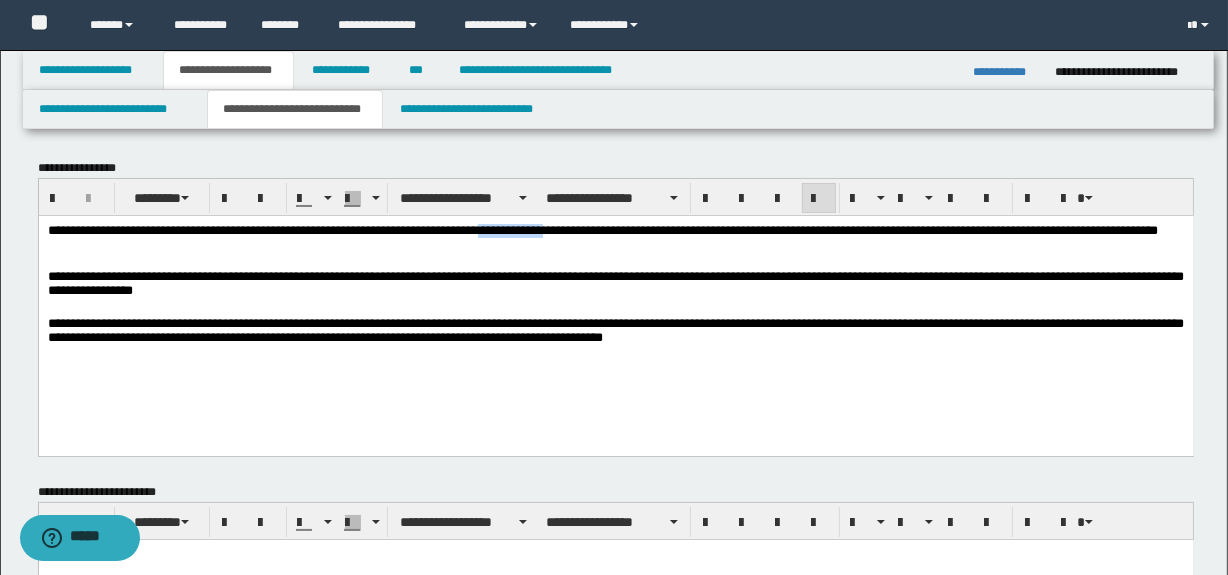 click on "**********" at bounding box center [615, 238] 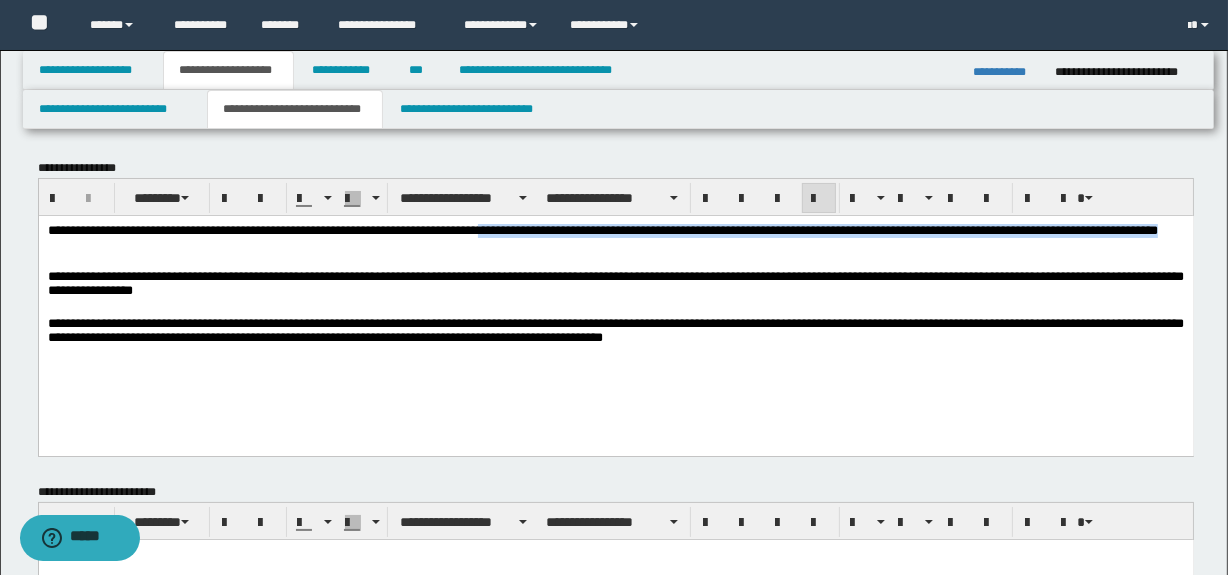 click on "**********" at bounding box center [615, 238] 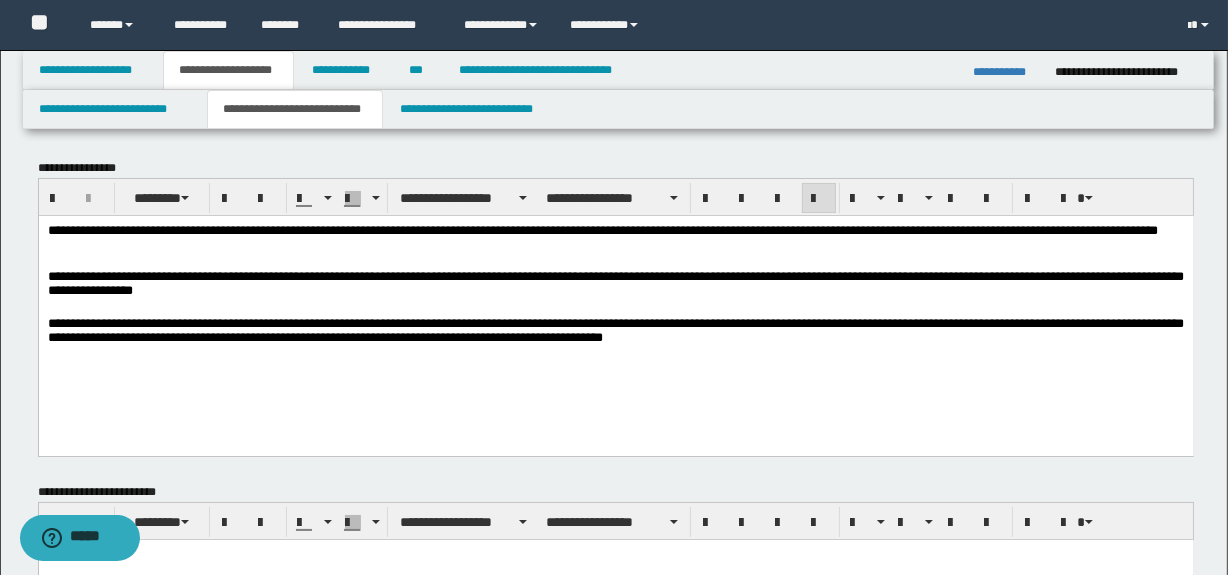 click on "**********" at bounding box center [615, 238] 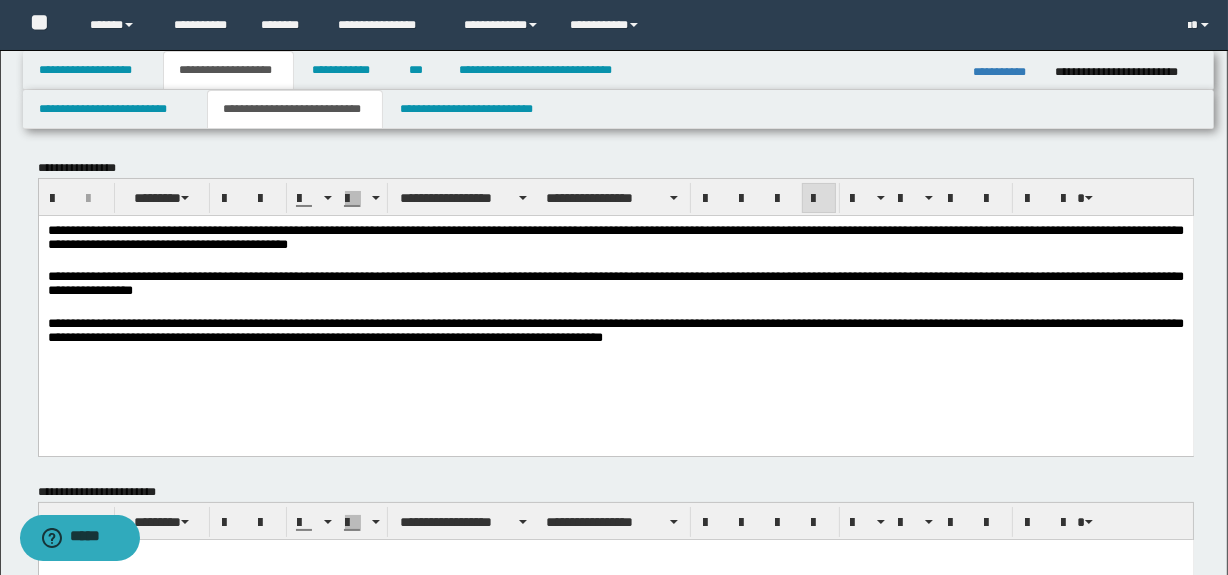 click on "**********" at bounding box center [615, 238] 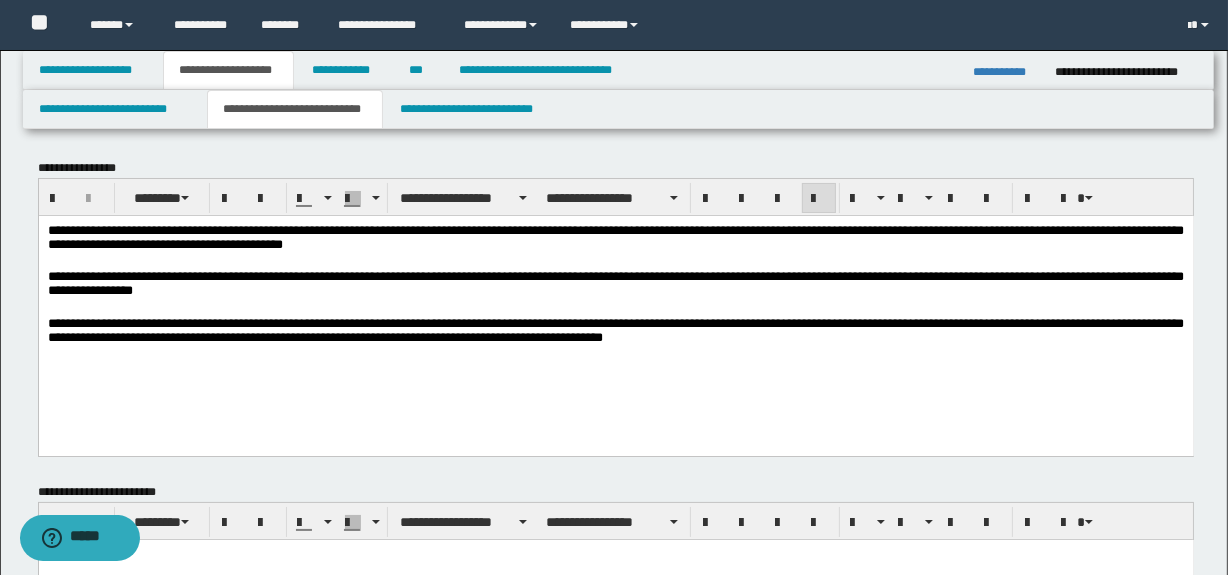 click on "**********" at bounding box center [615, 238] 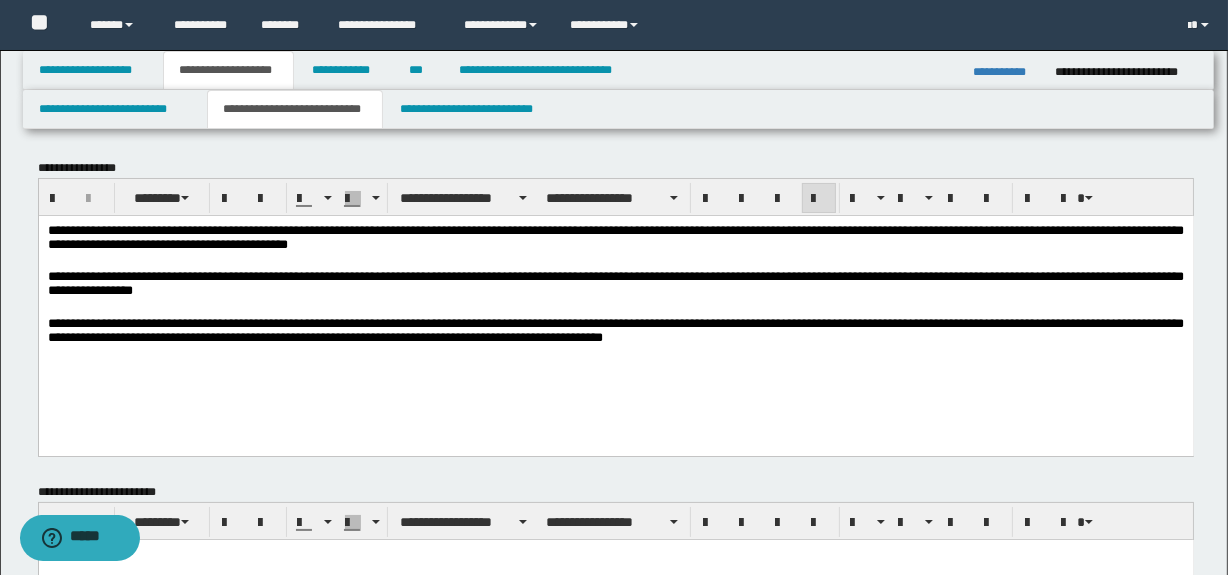 click on "**********" at bounding box center (615, 238) 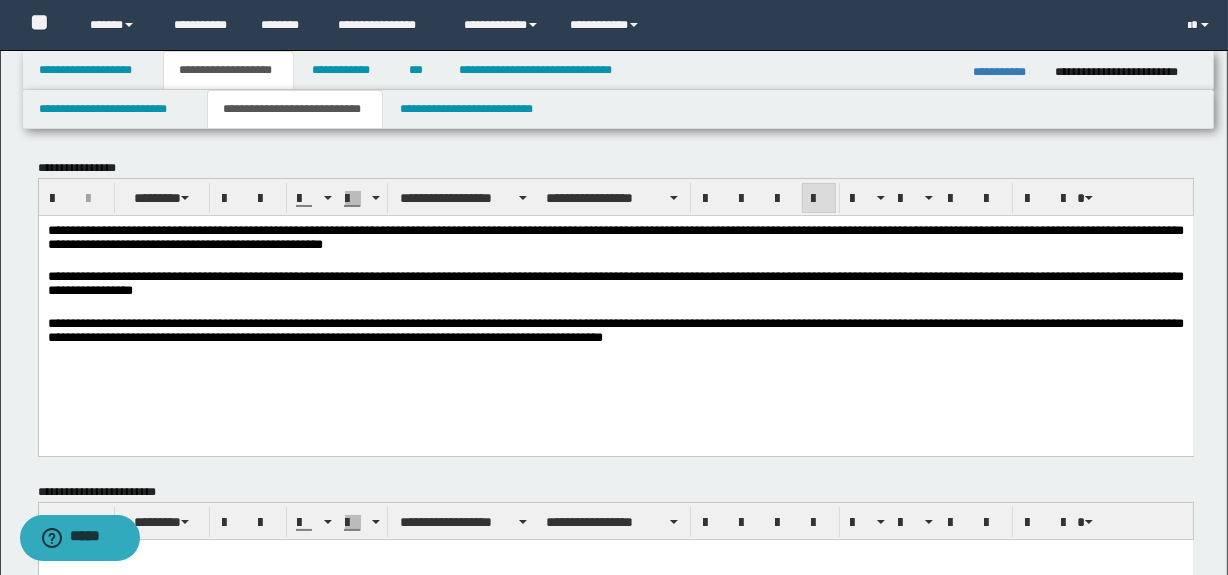 click on "**********" at bounding box center [615, 238] 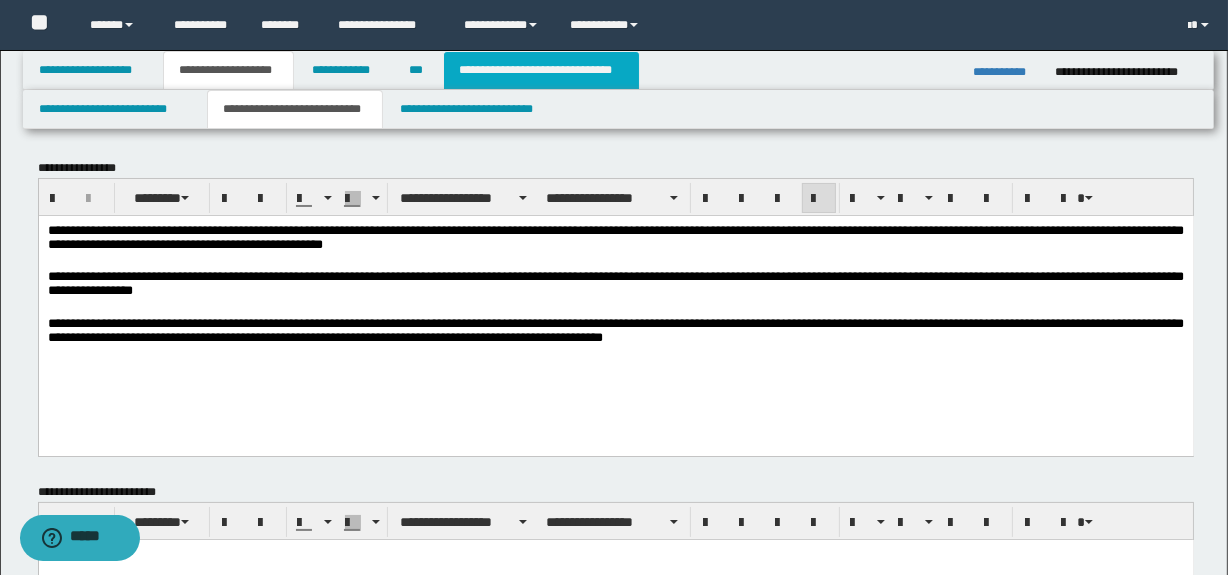 click on "**********" at bounding box center (541, 70) 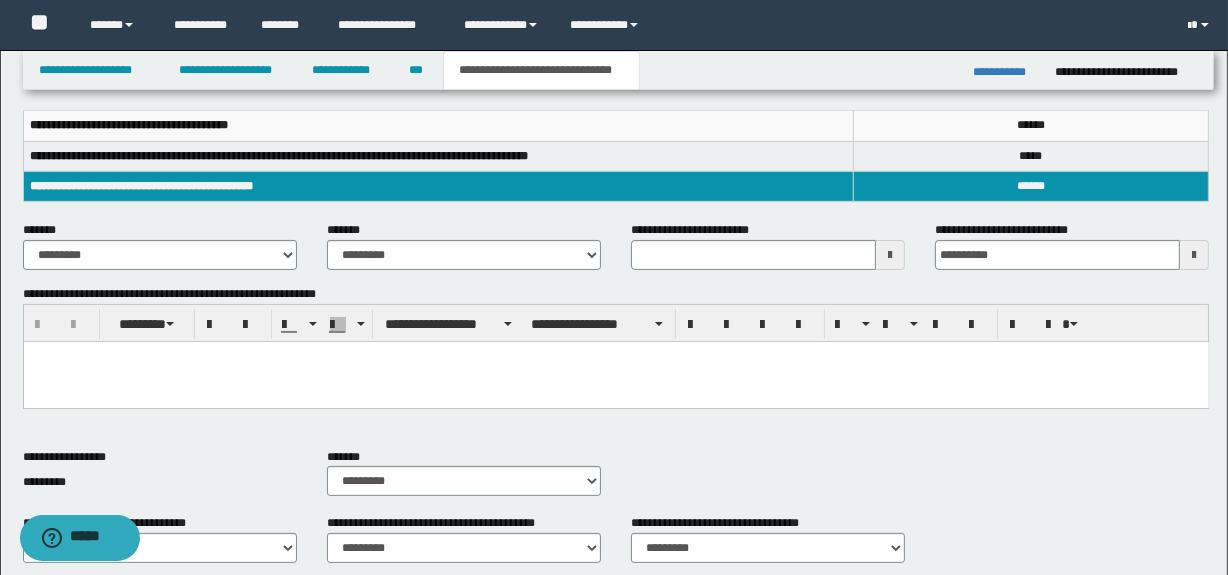 scroll, scrollTop: 272, scrollLeft: 0, axis: vertical 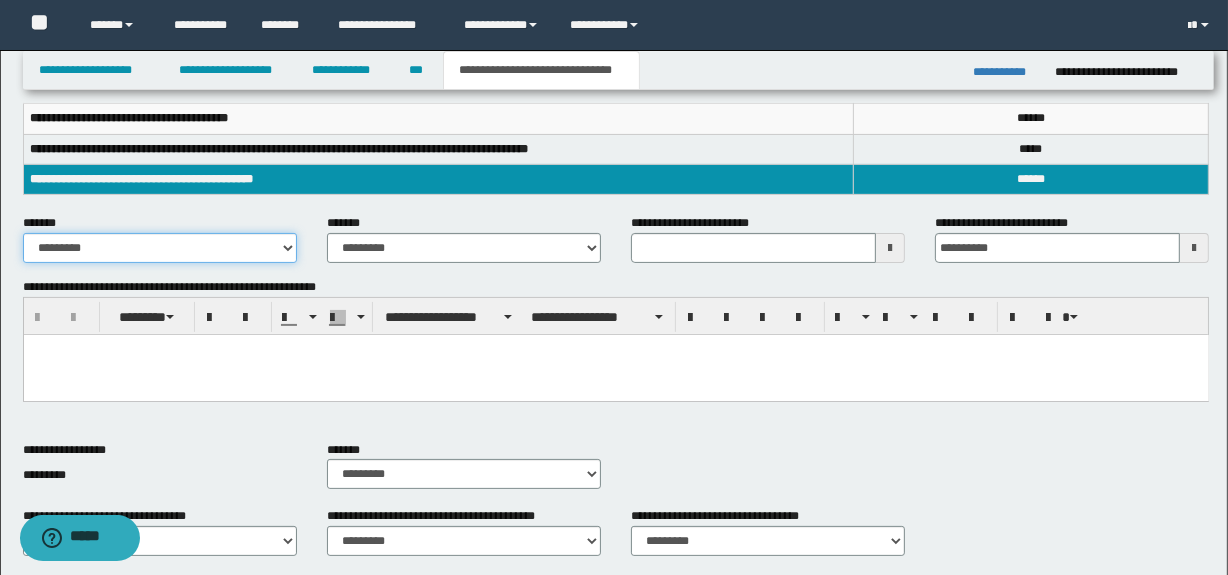 click on "**********" at bounding box center [160, 248] 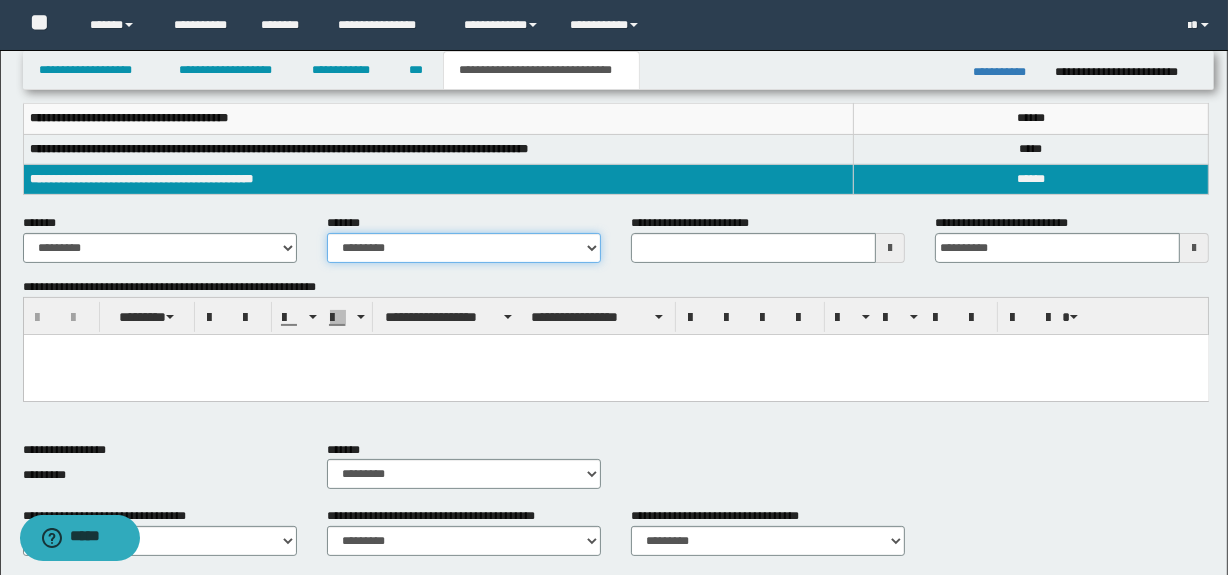 drag, startPoint x: 391, startPoint y: 240, endPoint x: 396, endPoint y: 249, distance: 10.29563 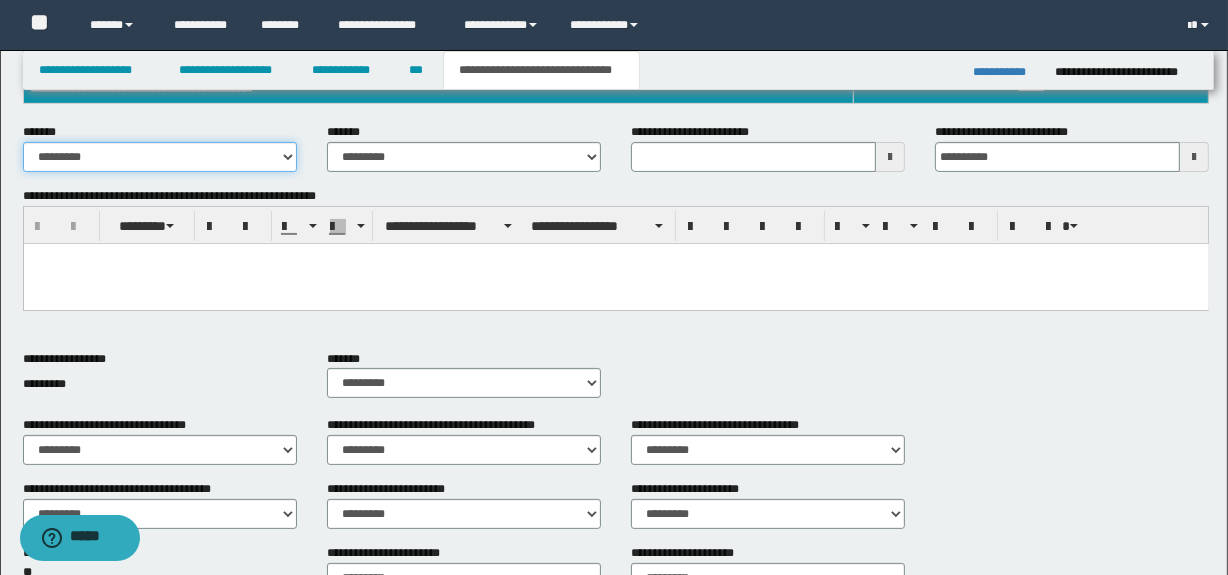 click on "**********" at bounding box center (160, 157) 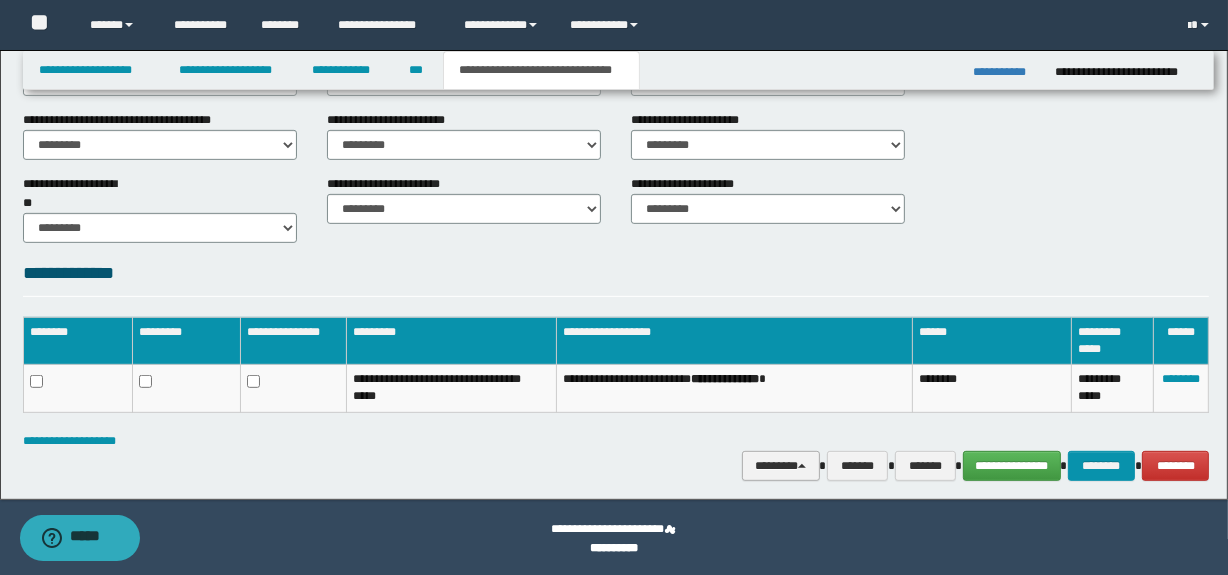 scroll, scrollTop: 733, scrollLeft: 0, axis: vertical 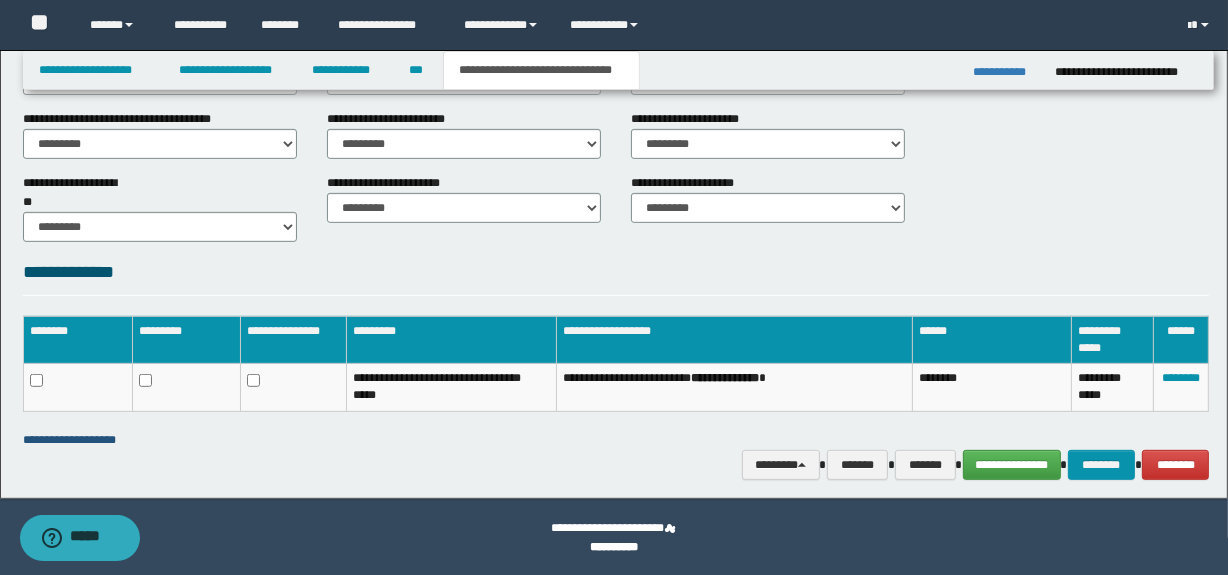 click on "**********" at bounding box center (69, 440) 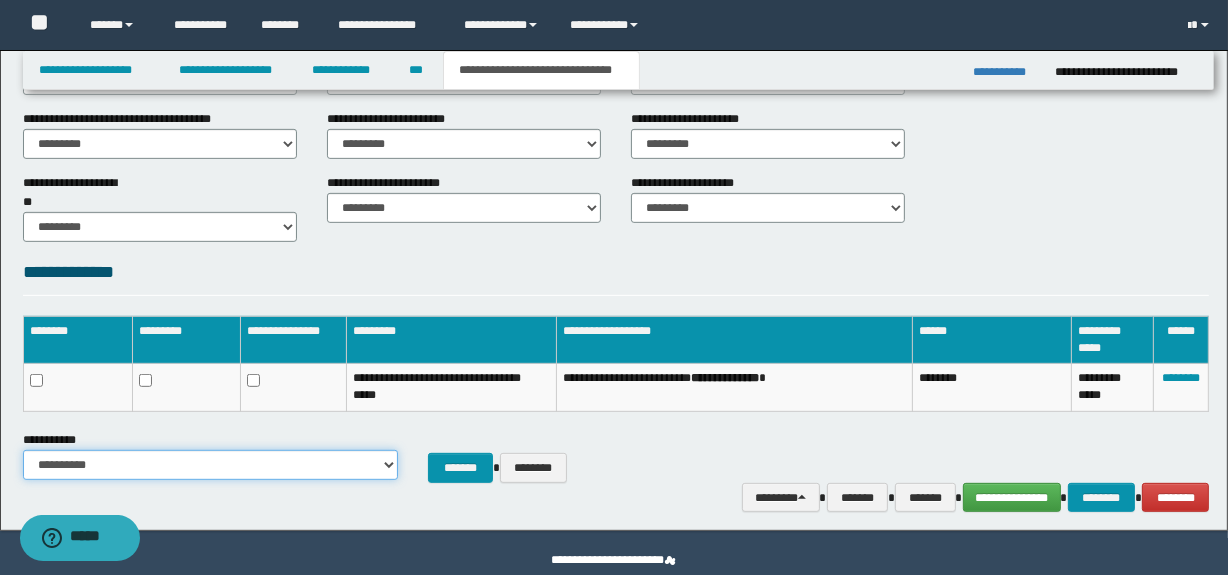 click on "**********" at bounding box center [211, 465] 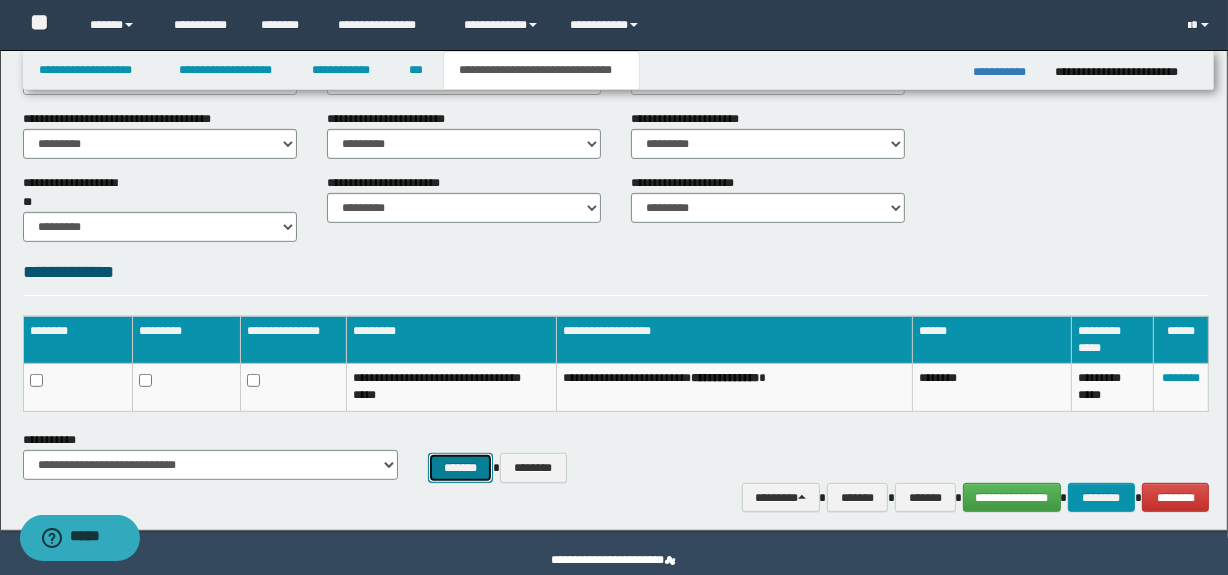 click on "*******" at bounding box center [460, 468] 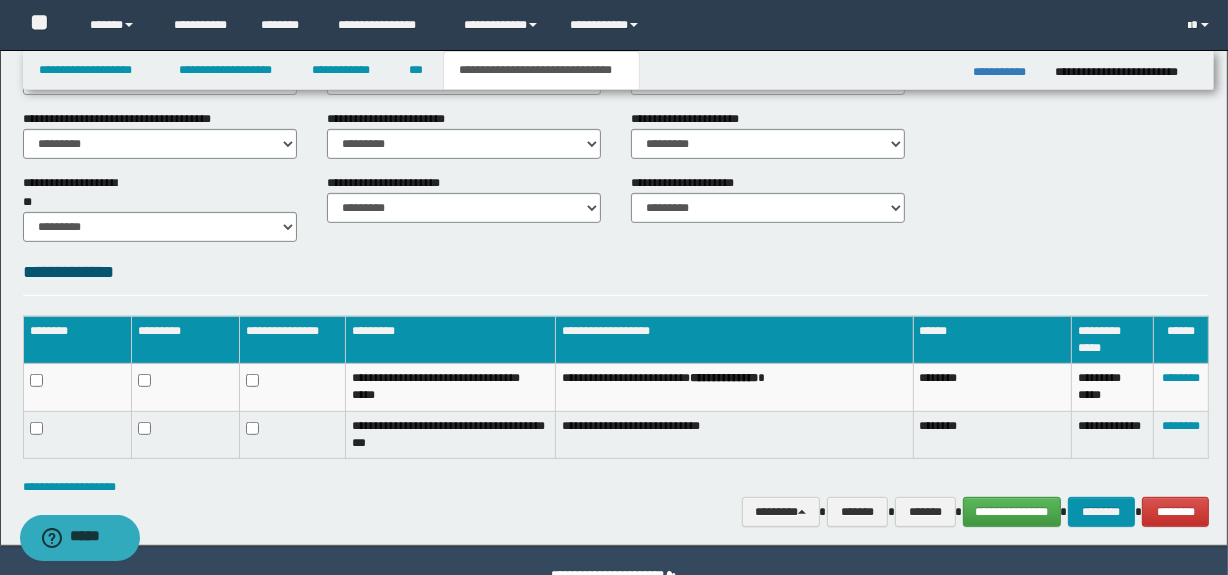 scroll, scrollTop: 780, scrollLeft: 0, axis: vertical 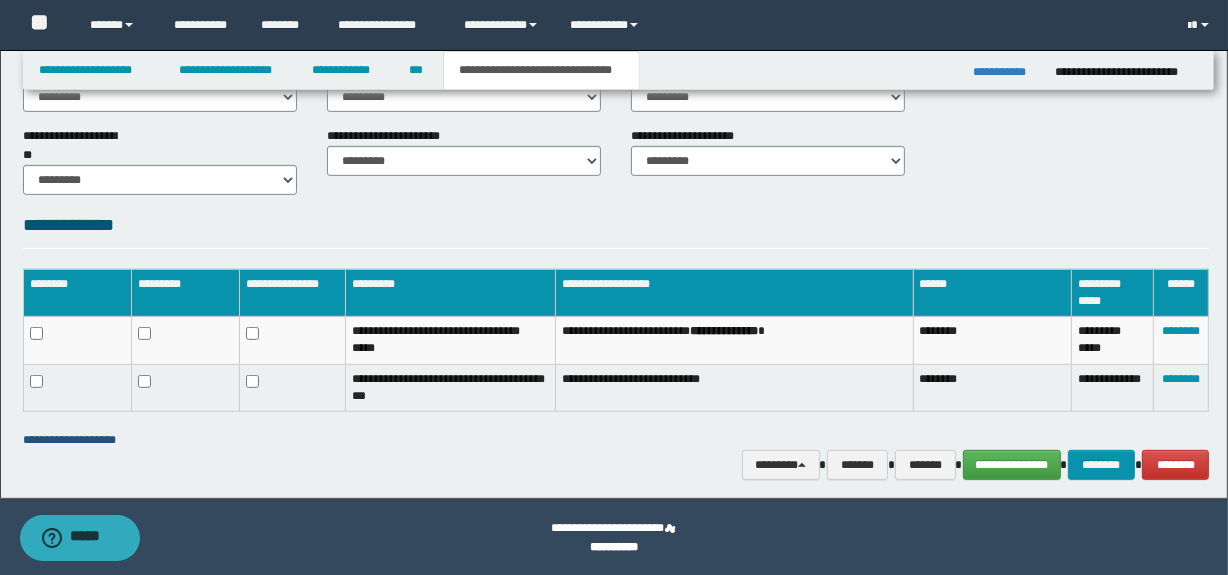 drag, startPoint x: 112, startPoint y: 438, endPoint x: 144, endPoint y: 455, distance: 36.23534 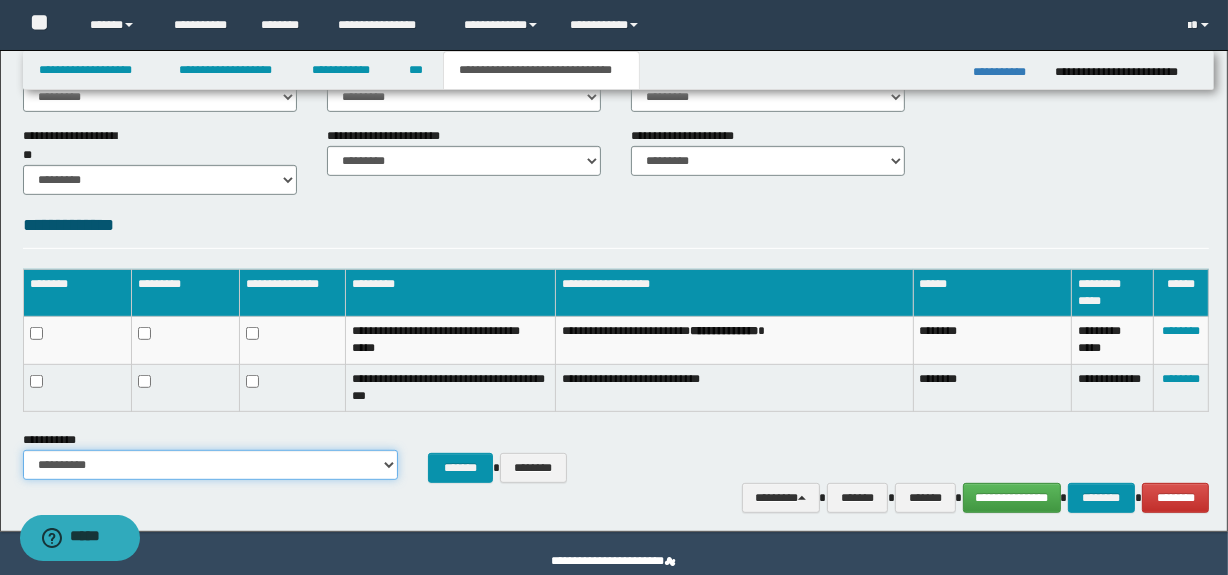 click on "**********" at bounding box center [211, 465] 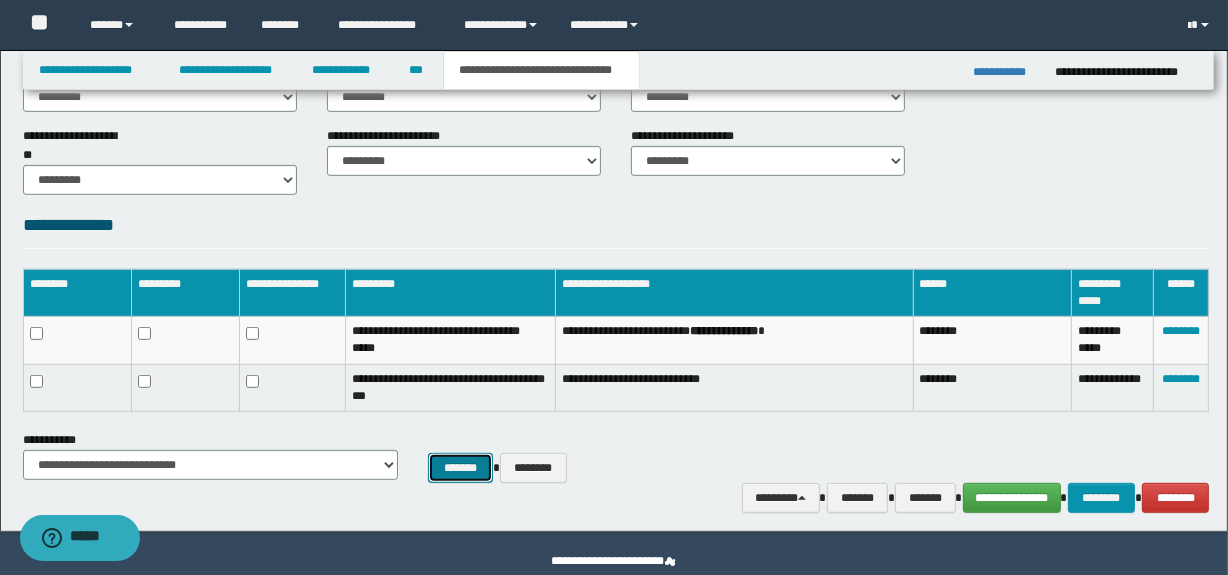 click on "*******" at bounding box center [460, 468] 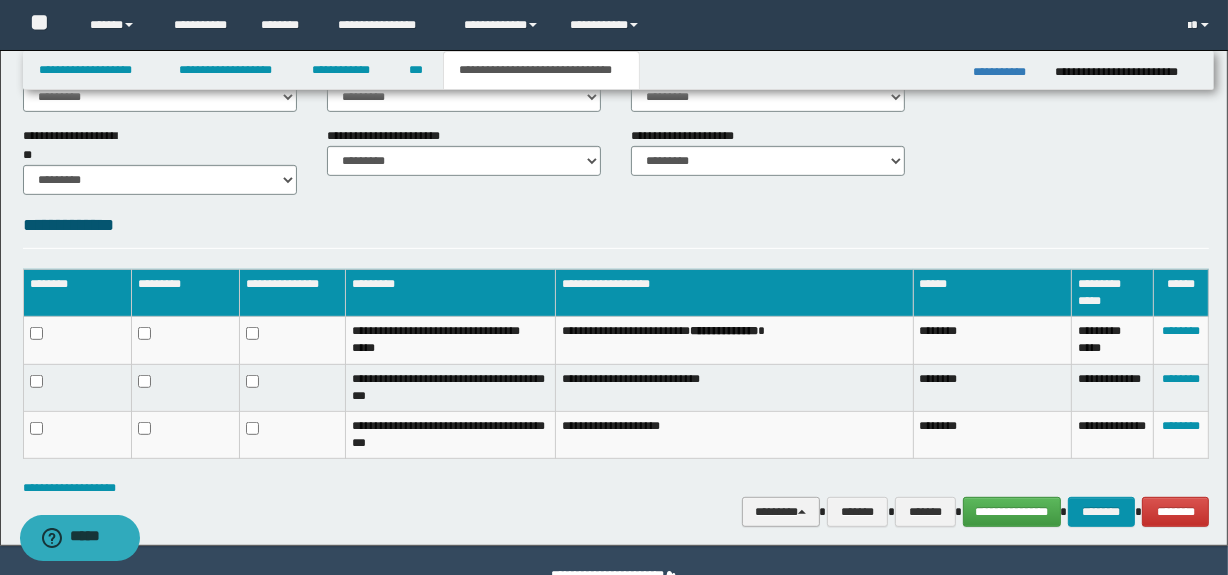 click on "********" at bounding box center (780, 512) 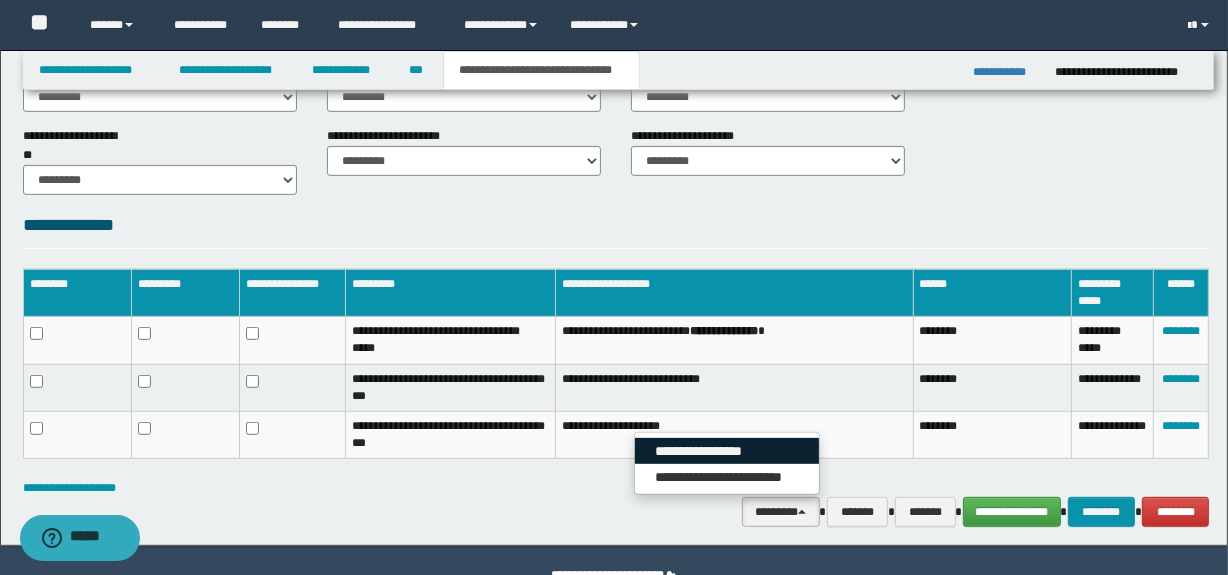 click on "**********" at bounding box center (727, 451) 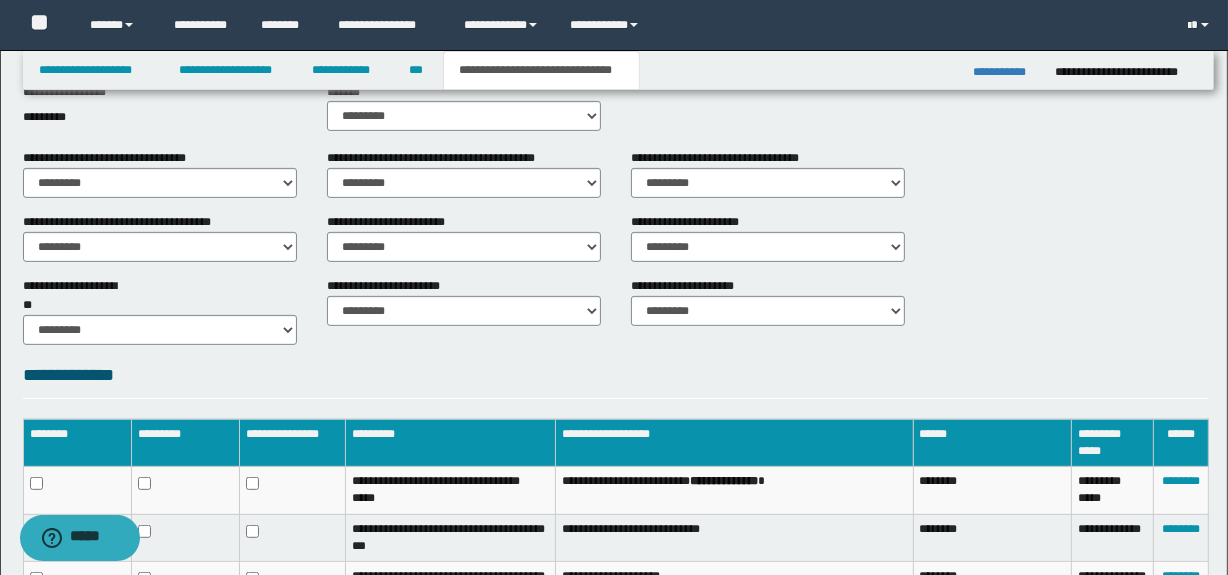 scroll, scrollTop: 599, scrollLeft: 0, axis: vertical 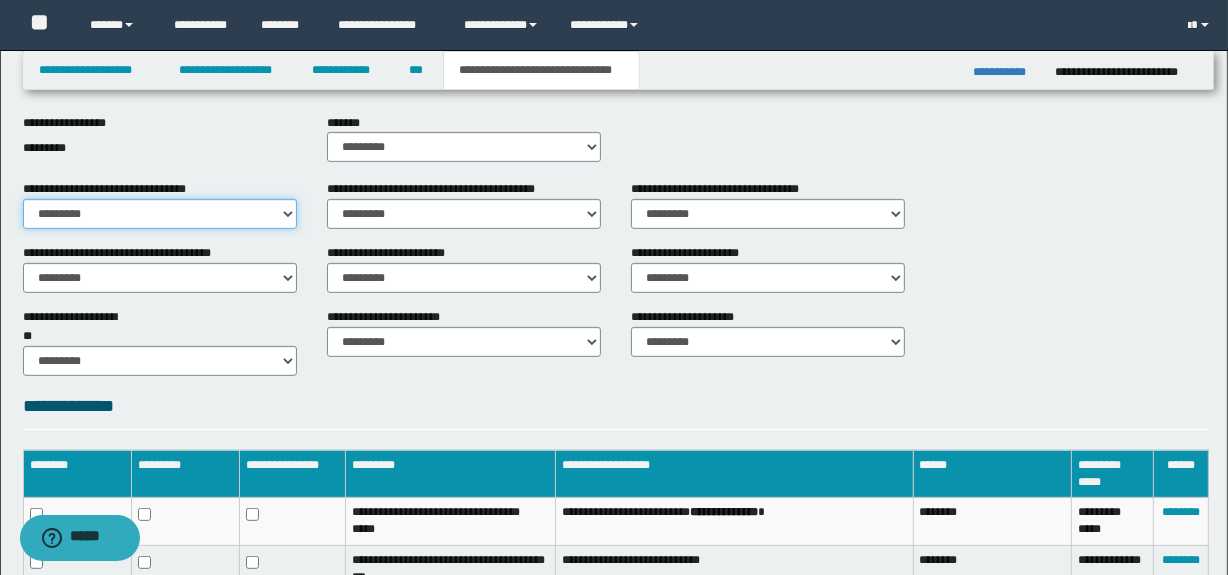 click on "*********
**
**" at bounding box center [160, 214] 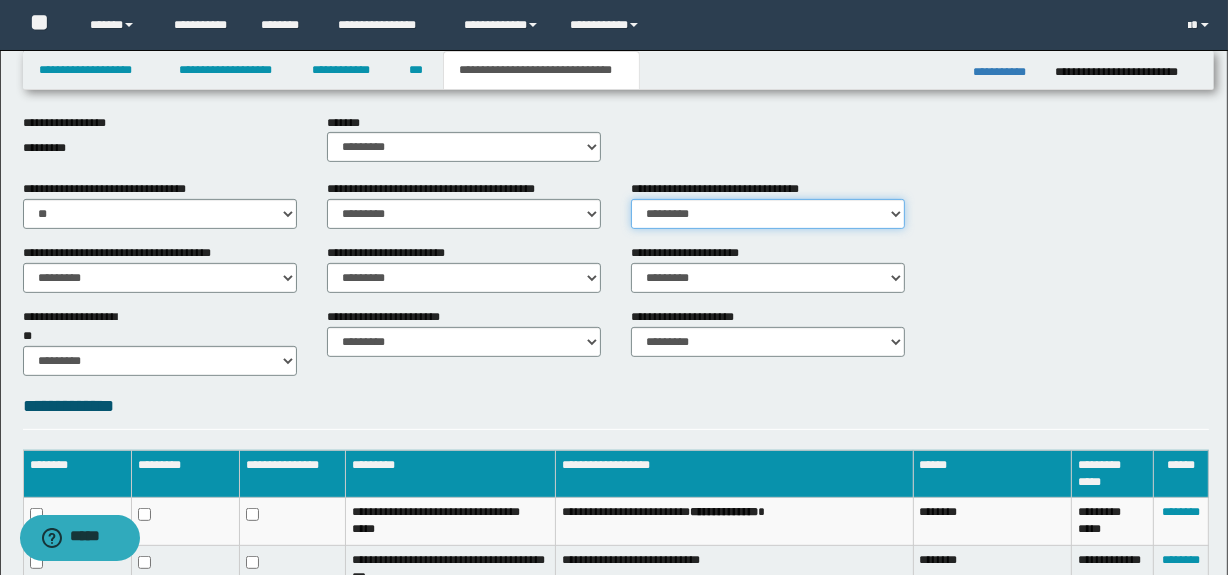 drag, startPoint x: 710, startPoint y: 204, endPoint x: 715, endPoint y: 218, distance: 14.866069 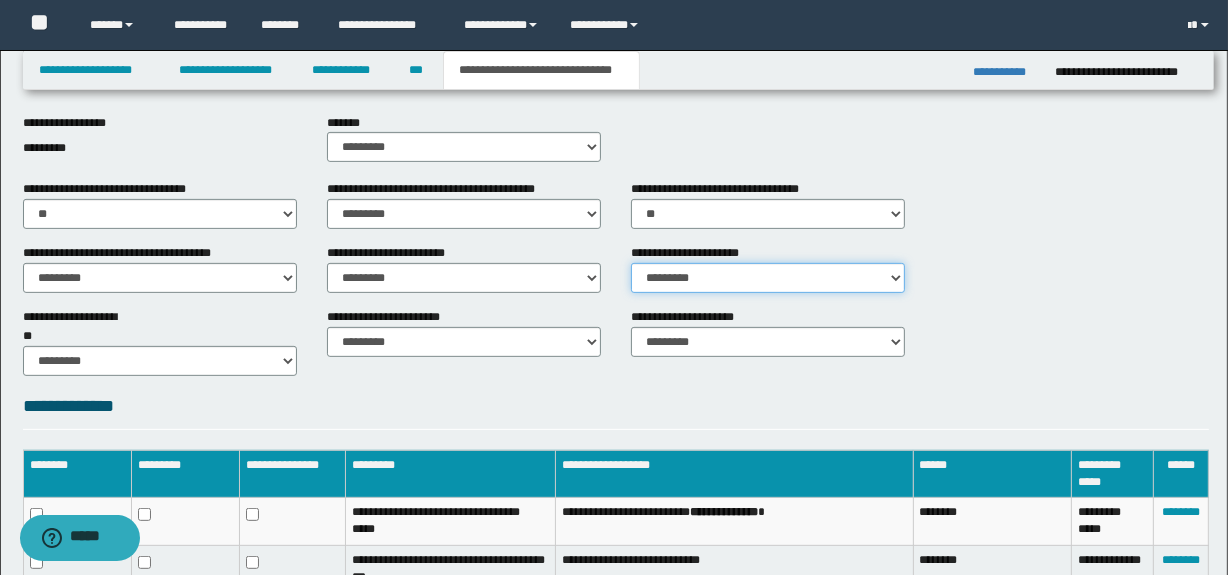 click on "*********
**
**" at bounding box center (768, 278) 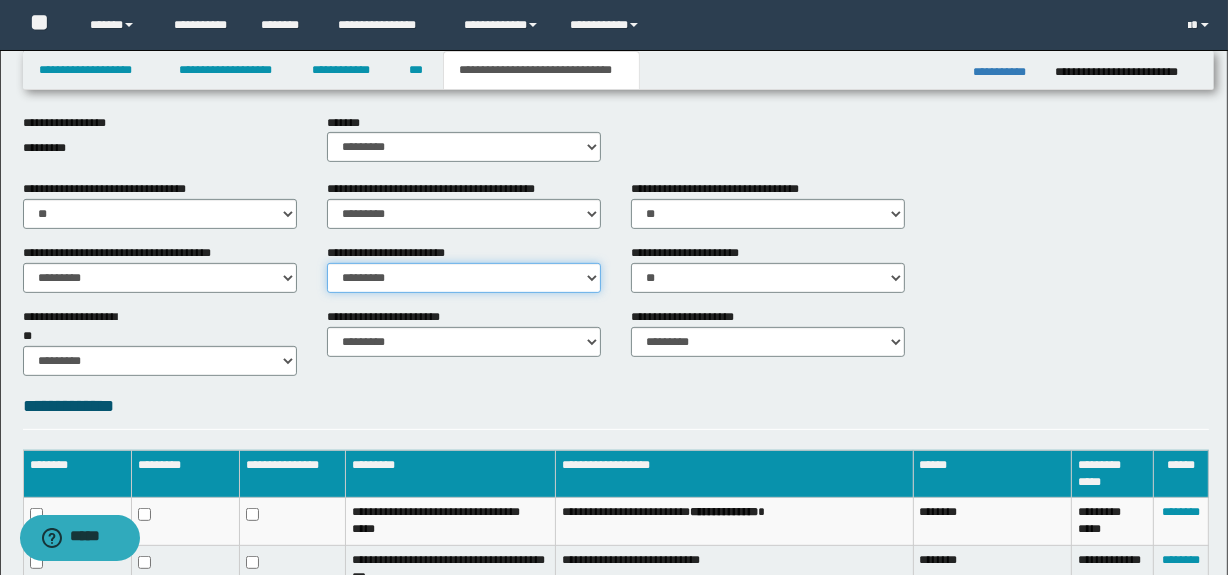 click on "*********
**
**" at bounding box center [464, 278] 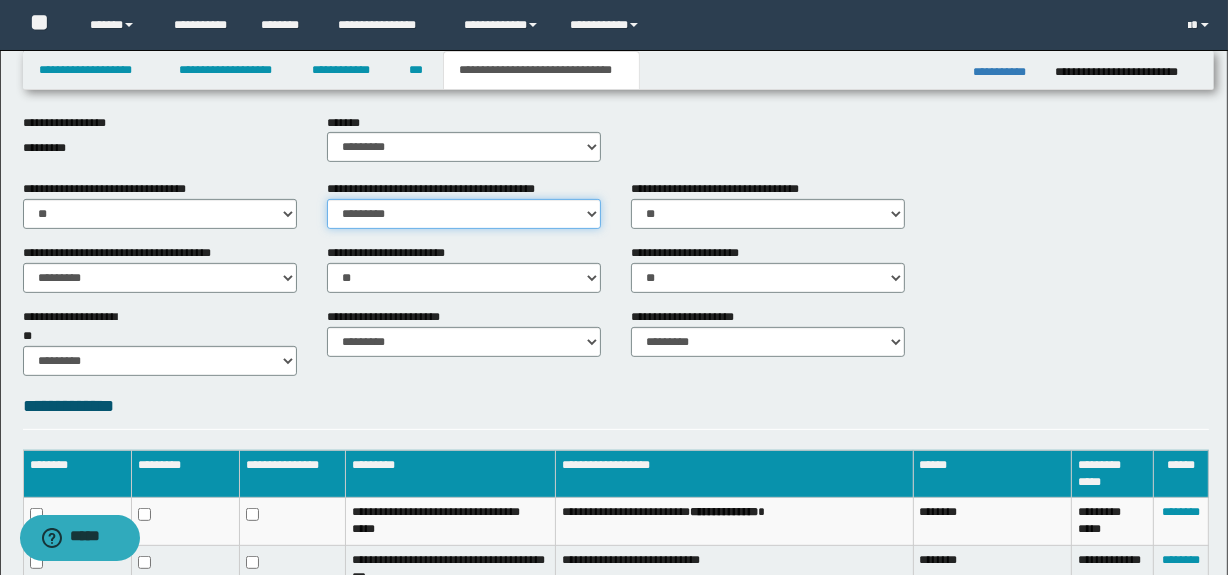 click on "*********
**
**" at bounding box center (464, 214) 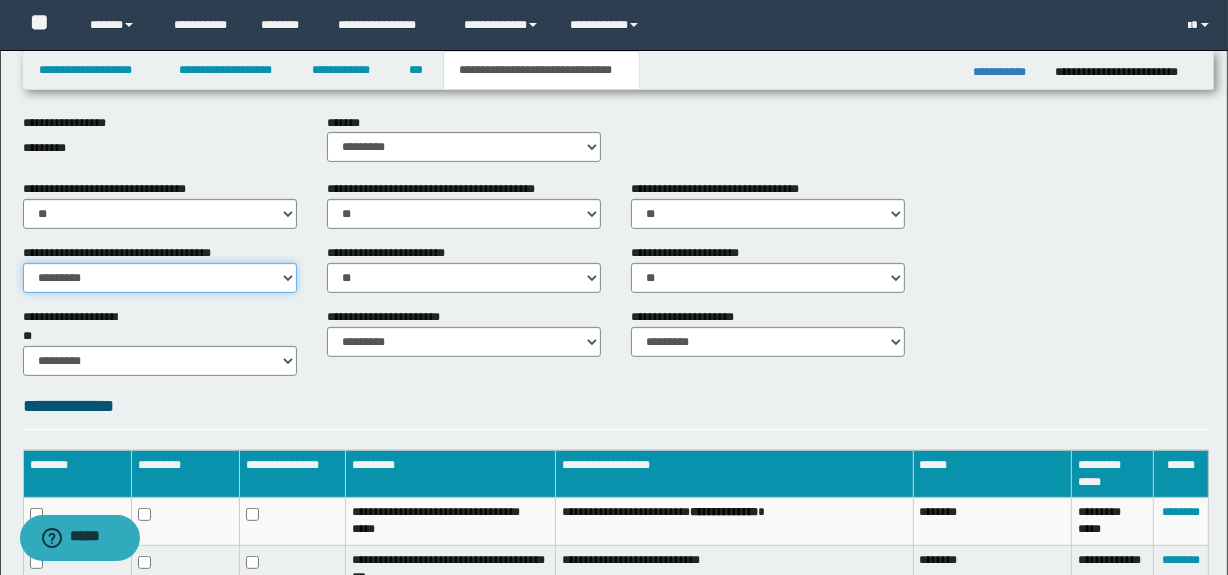 click on "*********
**
**" at bounding box center [160, 278] 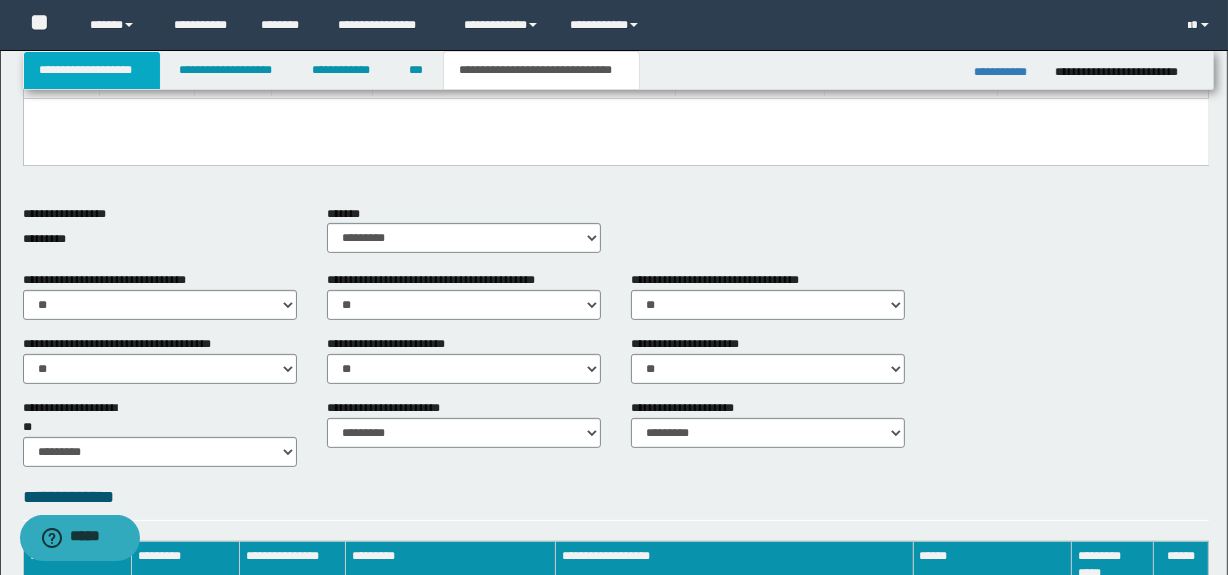click on "**********" at bounding box center (92, 70) 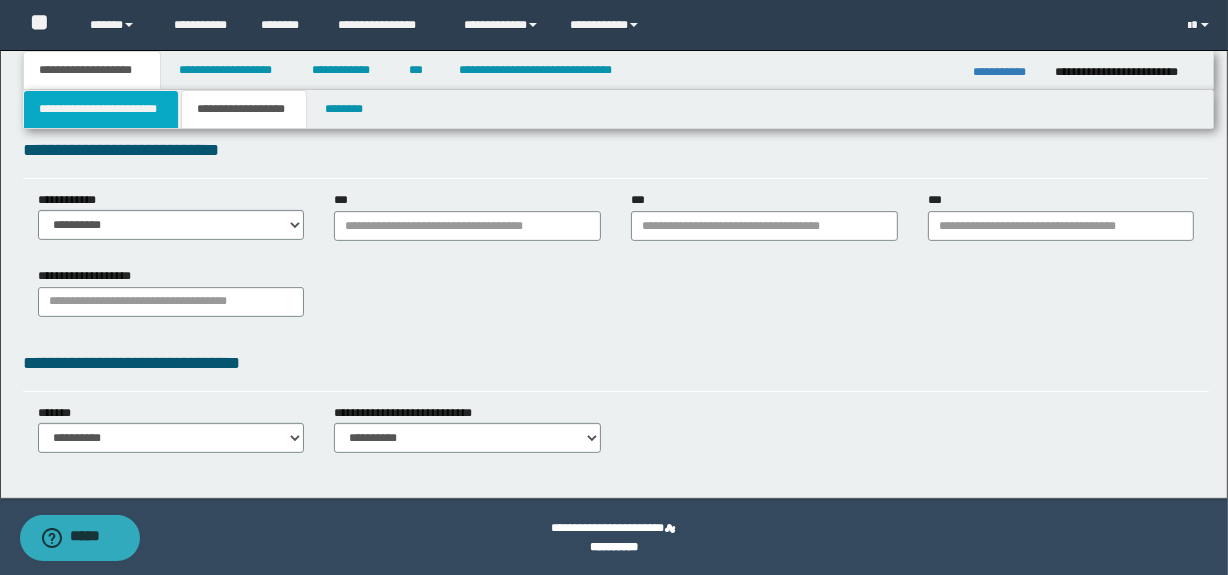 click on "**********" at bounding box center (101, 109) 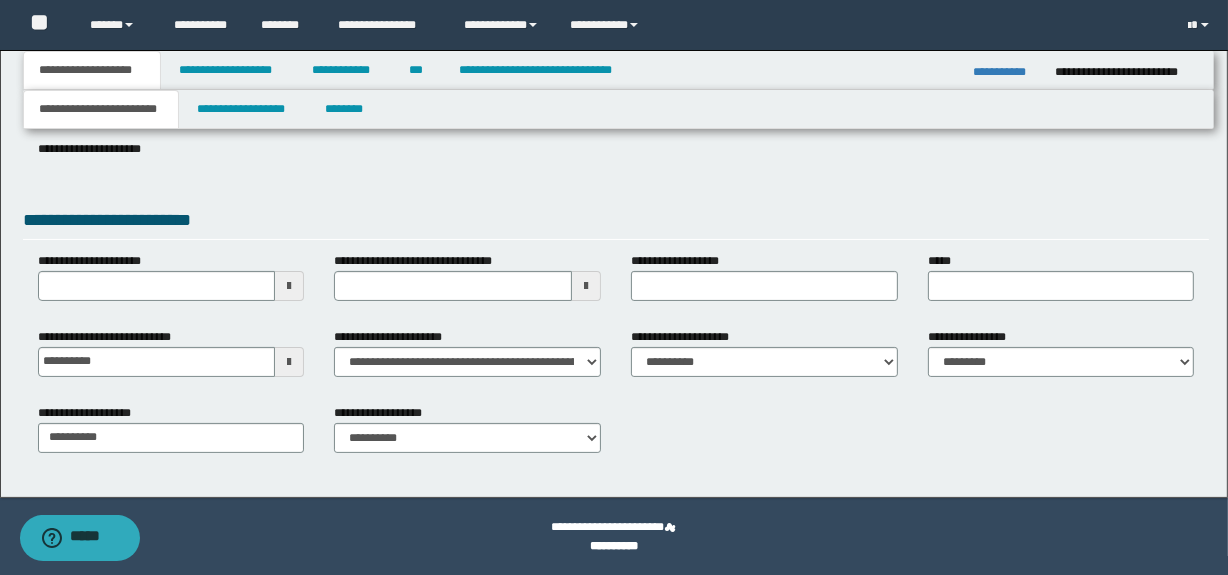 type 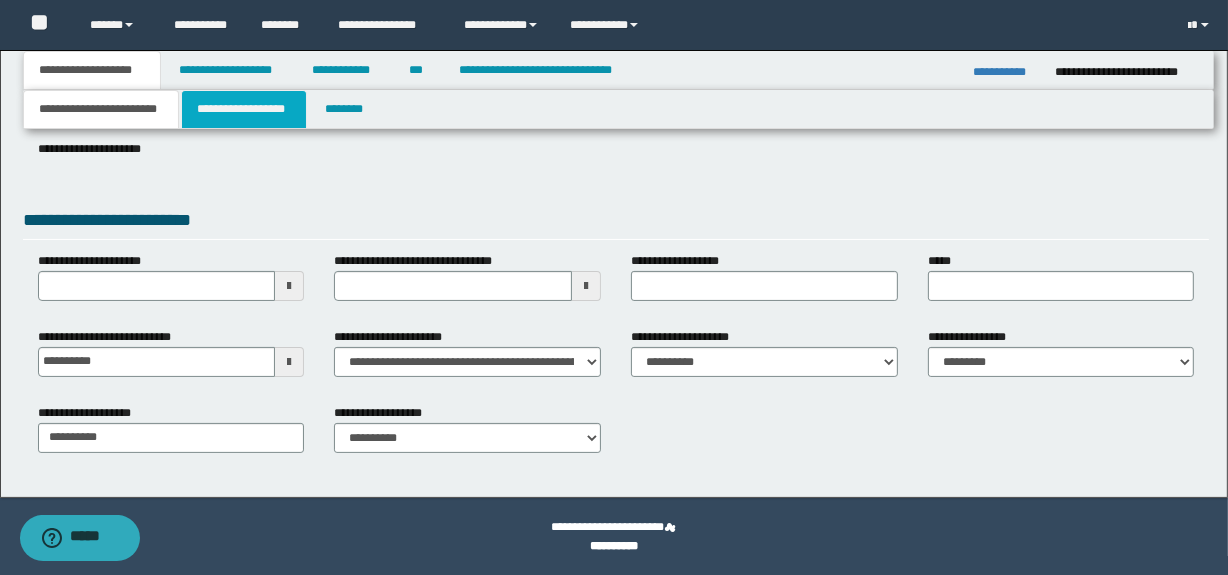 click on "**********" at bounding box center (244, 109) 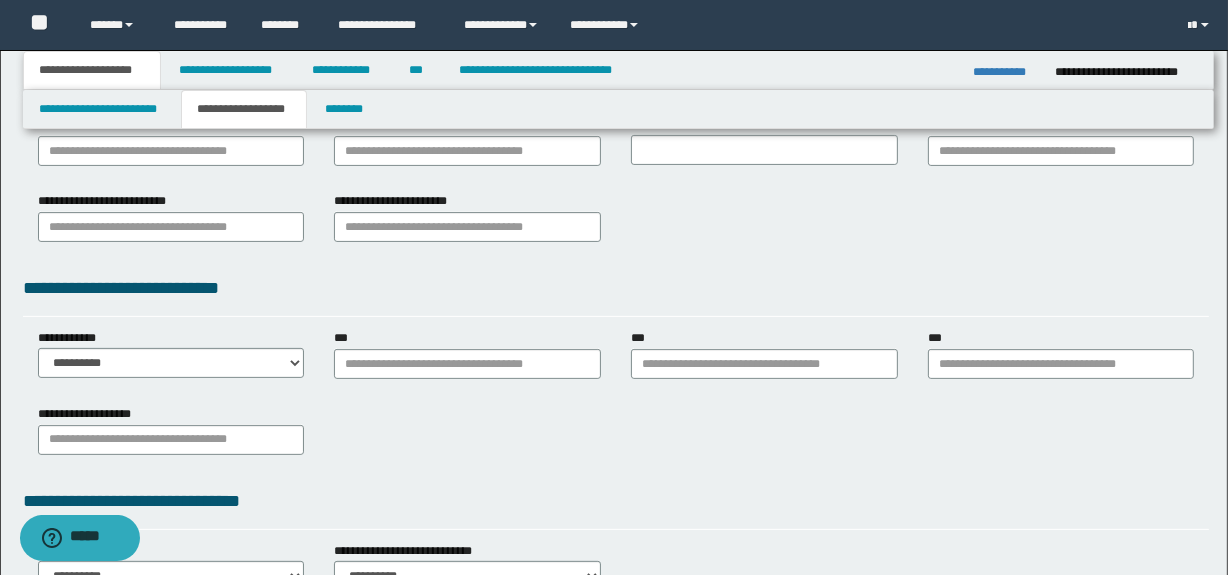 scroll, scrollTop: 349, scrollLeft: 0, axis: vertical 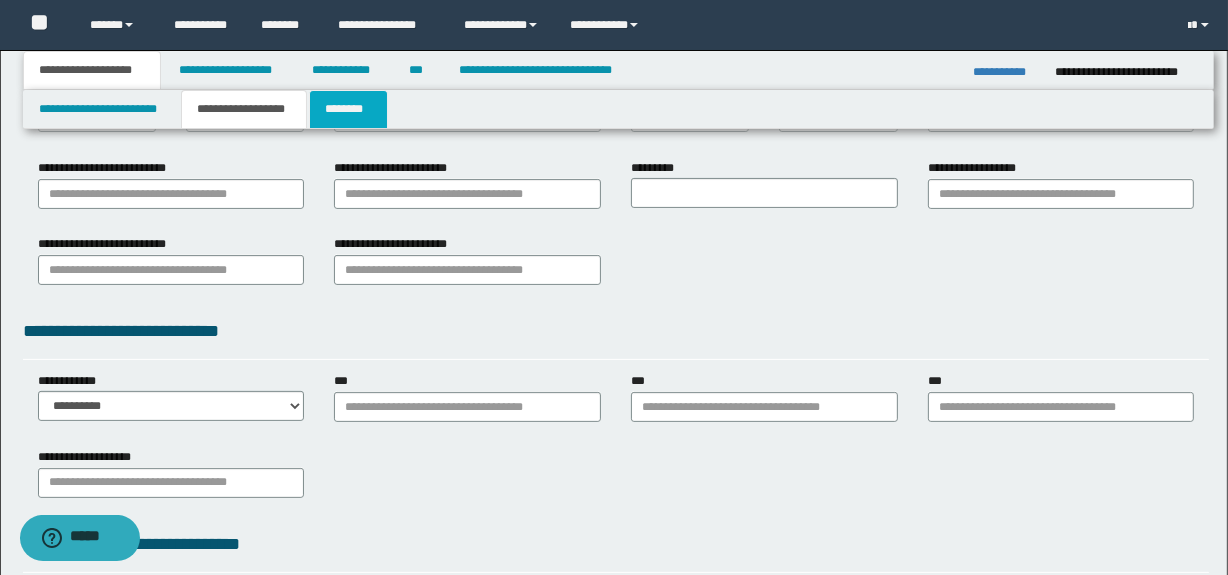 click on "********" at bounding box center (348, 109) 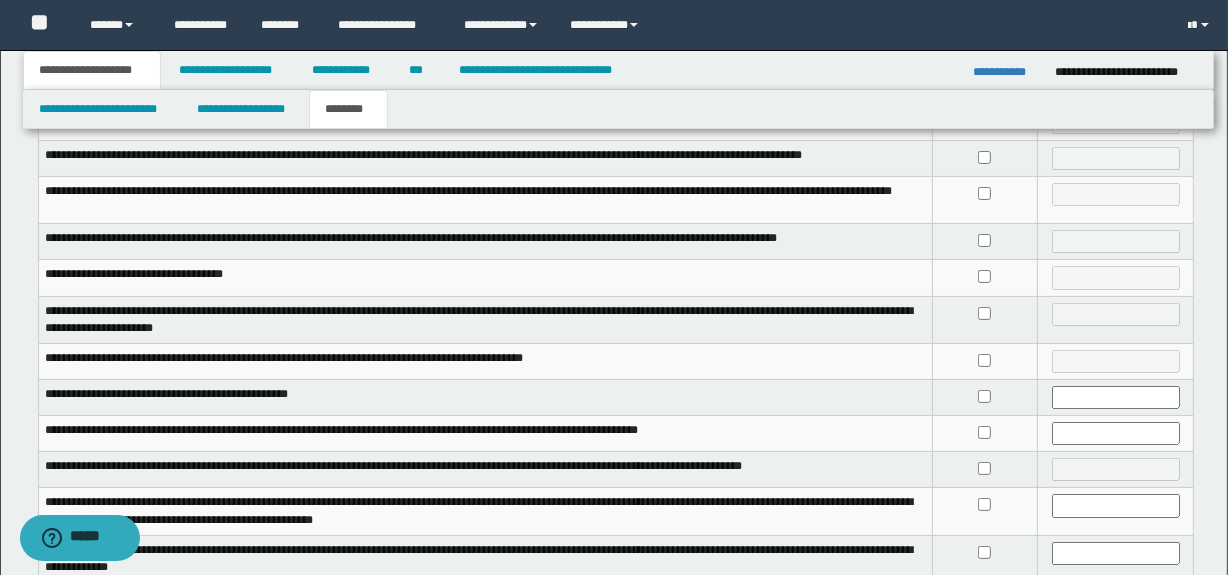 scroll, scrollTop: 363, scrollLeft: 0, axis: vertical 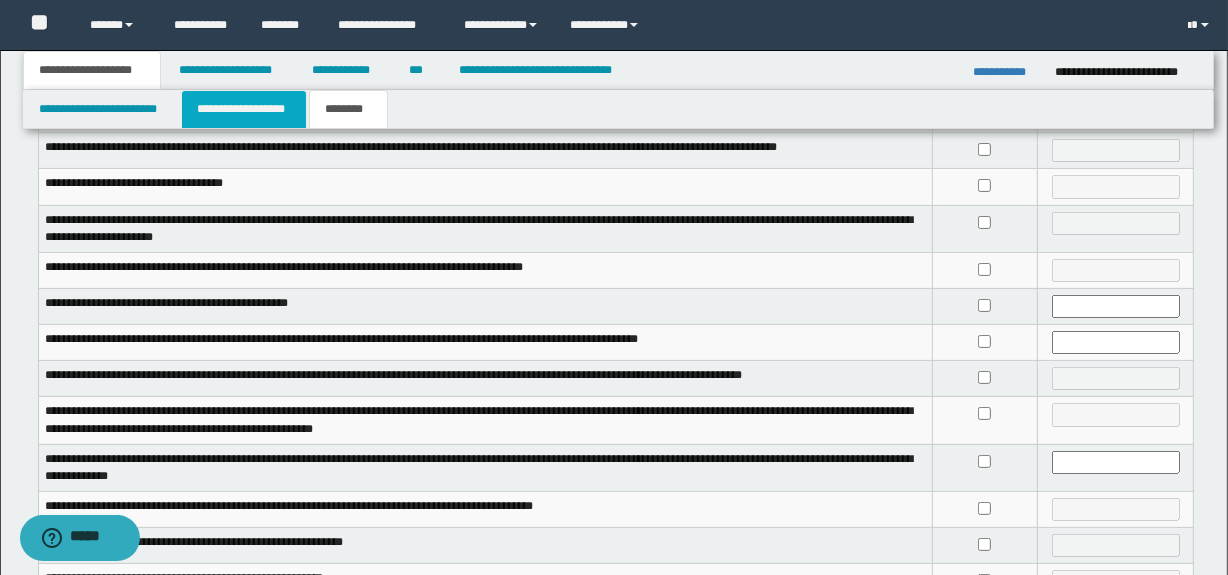 click on "**********" at bounding box center [244, 109] 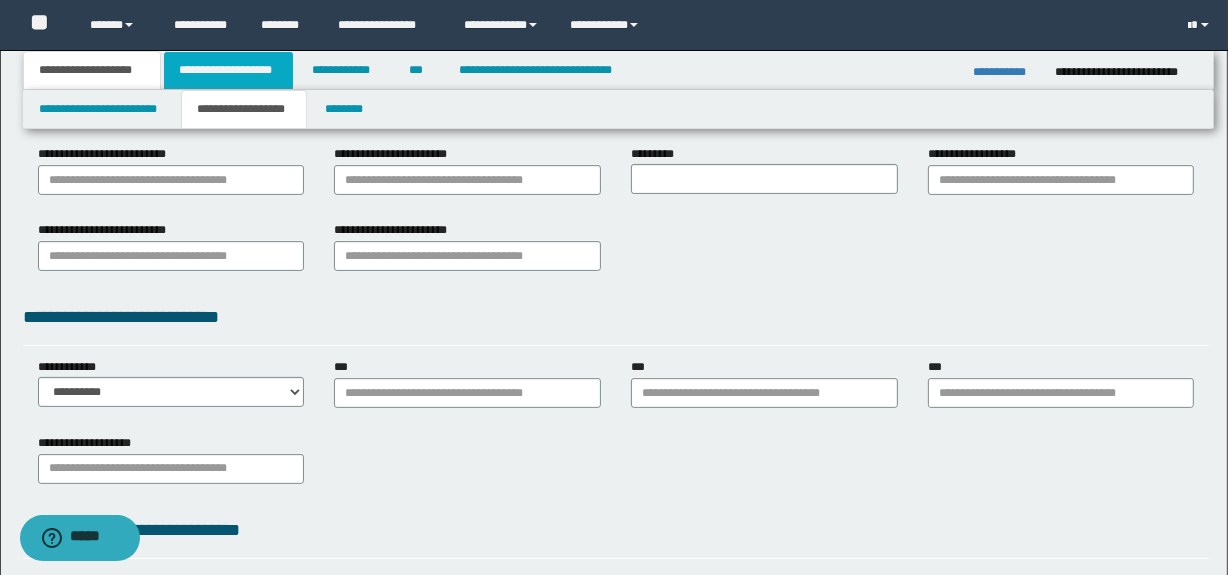 click on "**********" at bounding box center [228, 70] 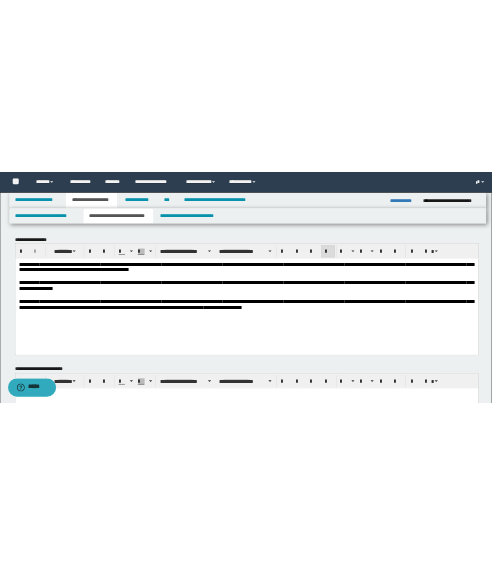 scroll, scrollTop: 0, scrollLeft: 0, axis: both 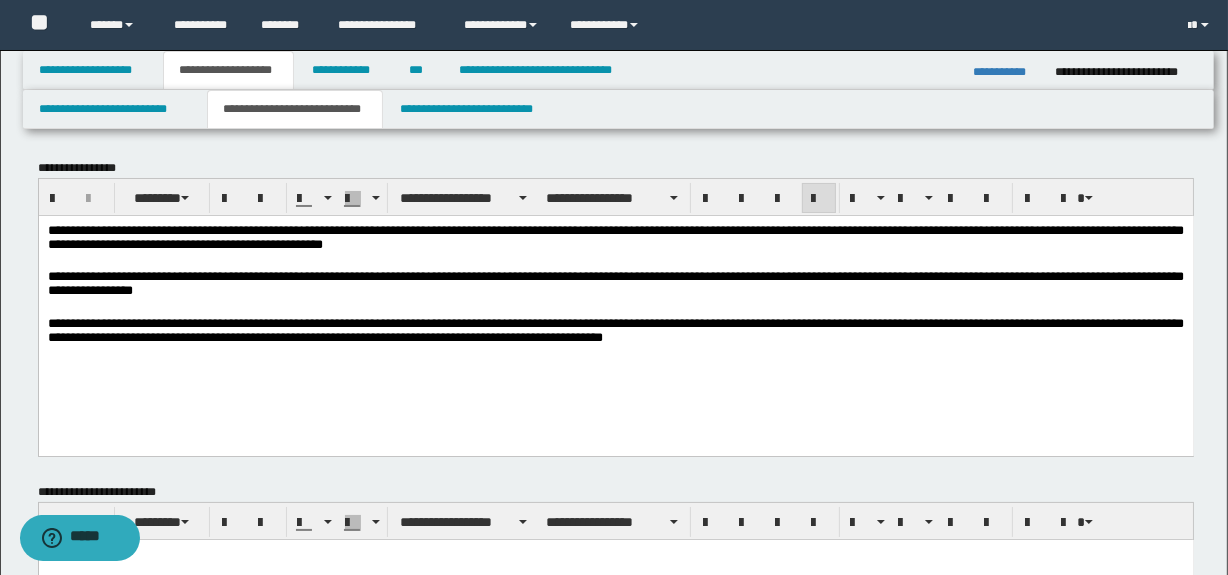 click on "**********" at bounding box center [615, 331] 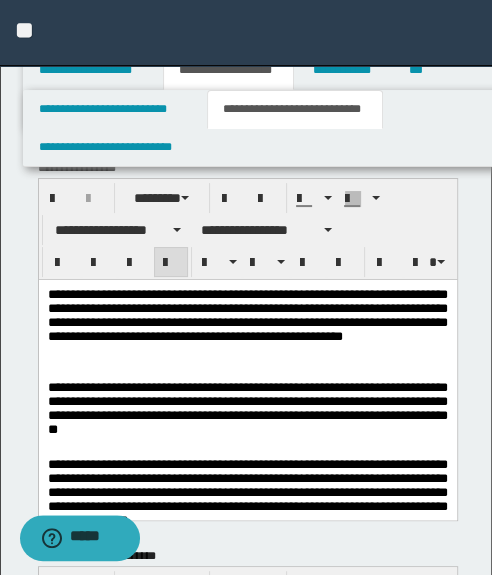 click on "**********" at bounding box center [247, 411] 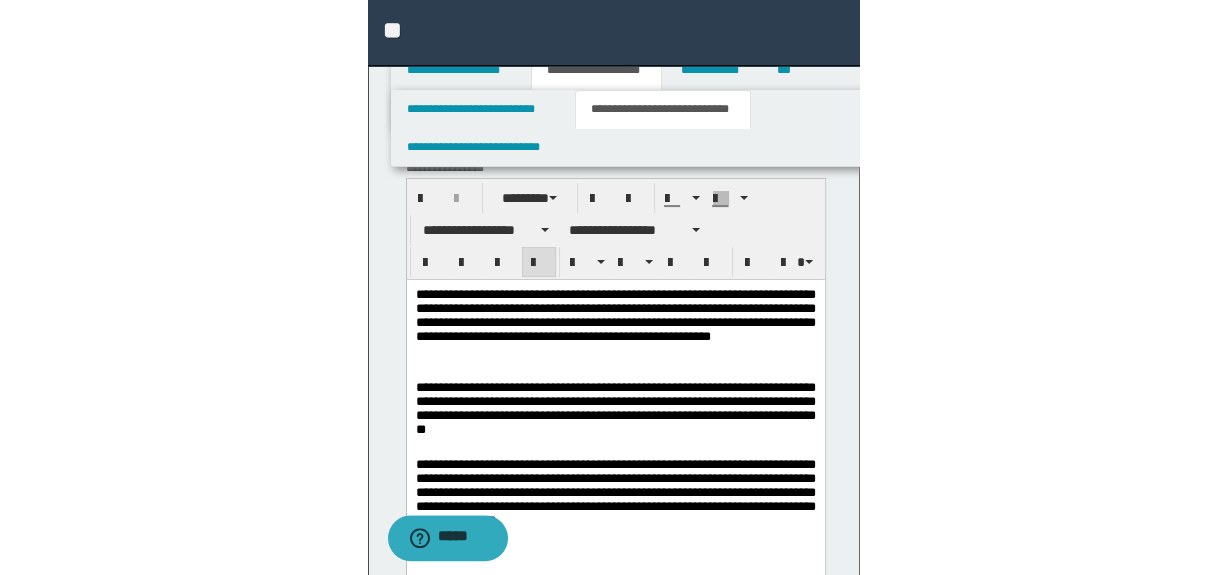 scroll, scrollTop: 90, scrollLeft: 0, axis: vertical 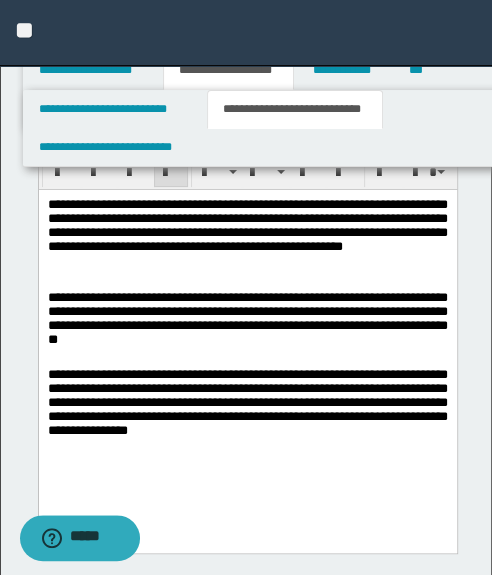 click at bounding box center [247, 359] 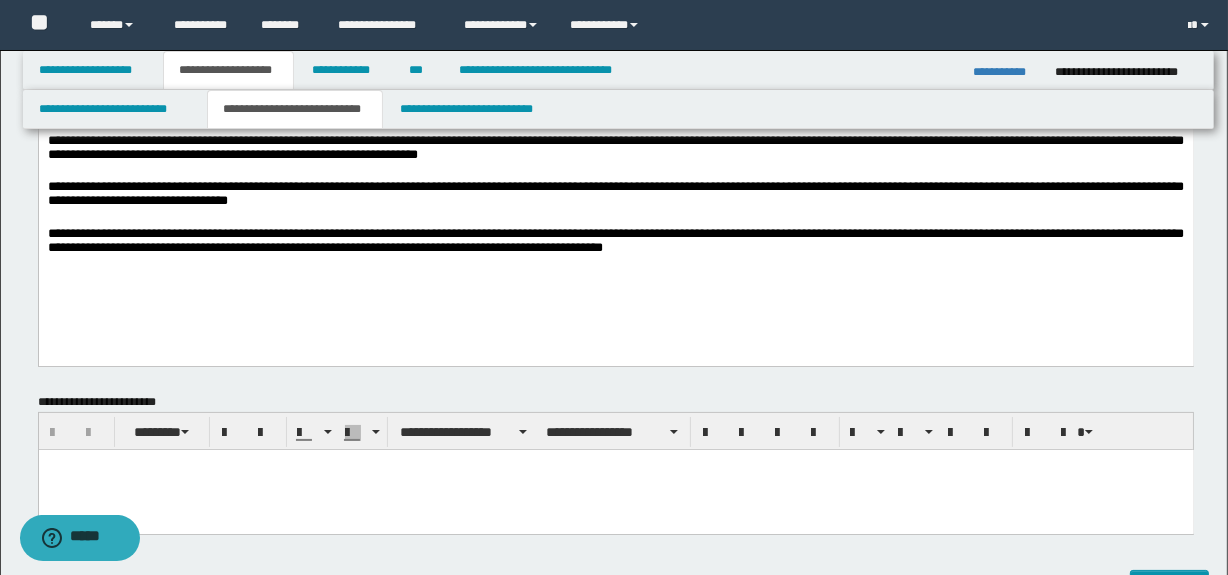 click on "**********" at bounding box center (615, 220) 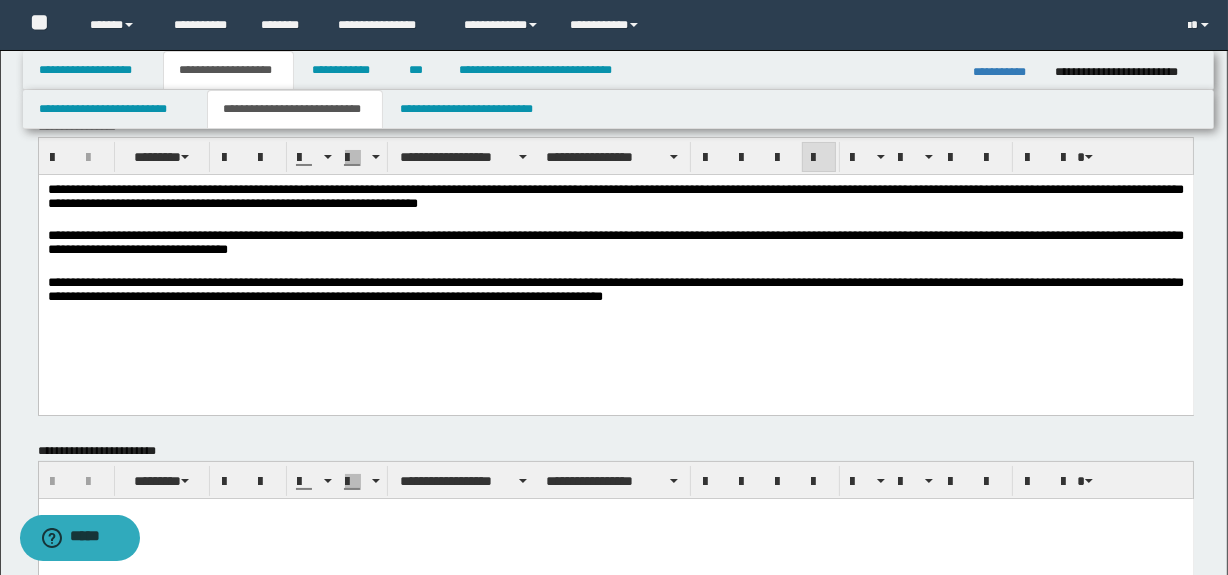 scroll, scrollTop: 0, scrollLeft: 0, axis: both 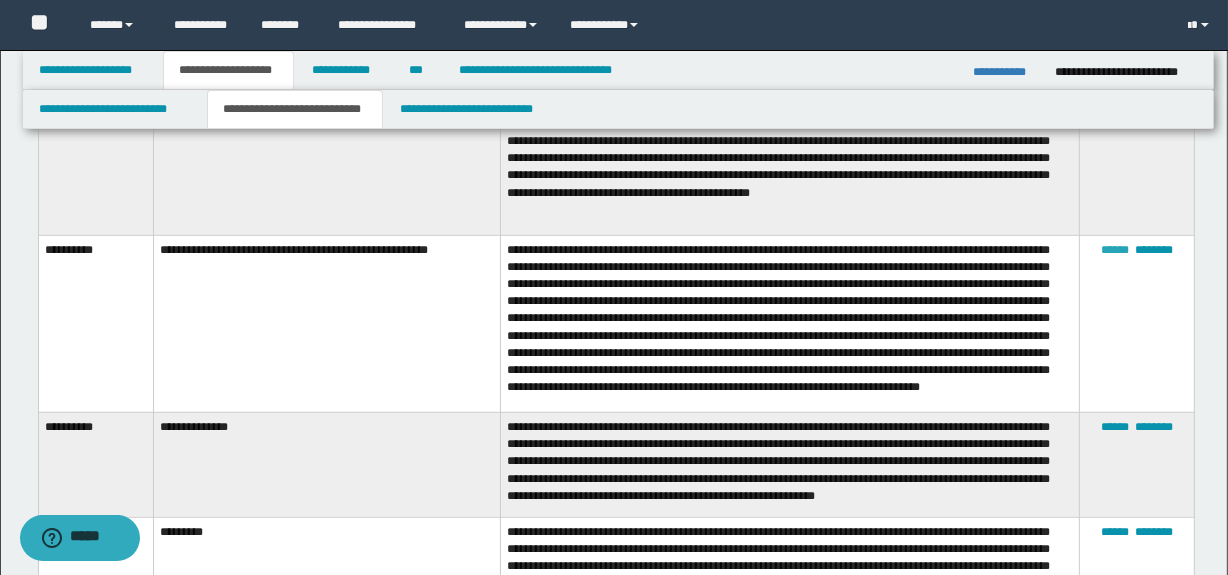 click on "******" at bounding box center (1115, 250) 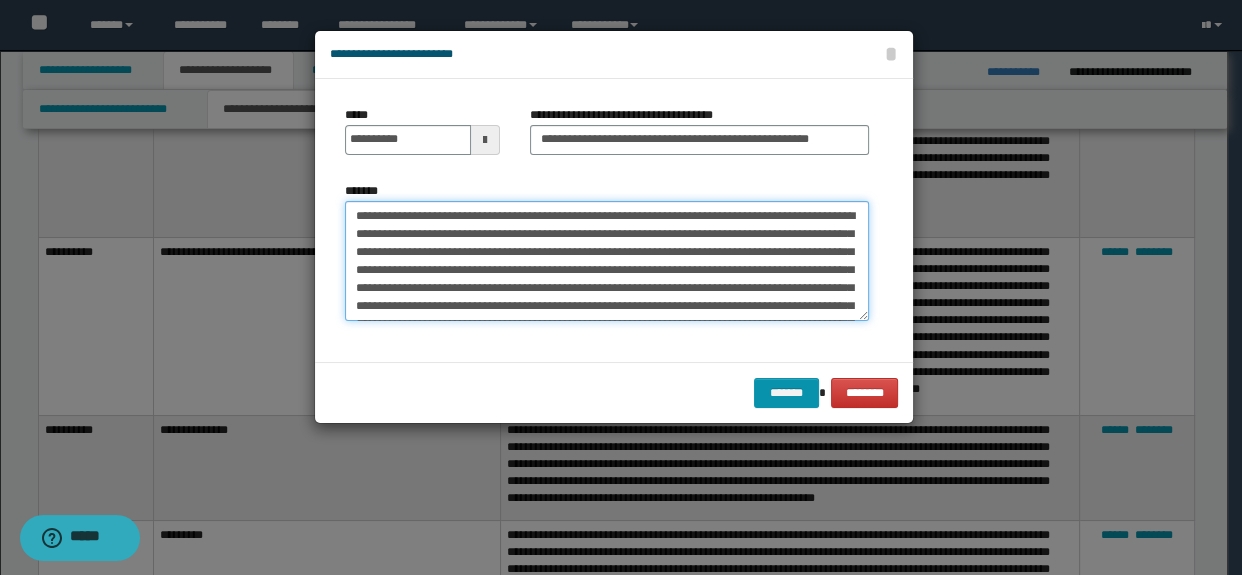 click on "**********" at bounding box center [607, 261] 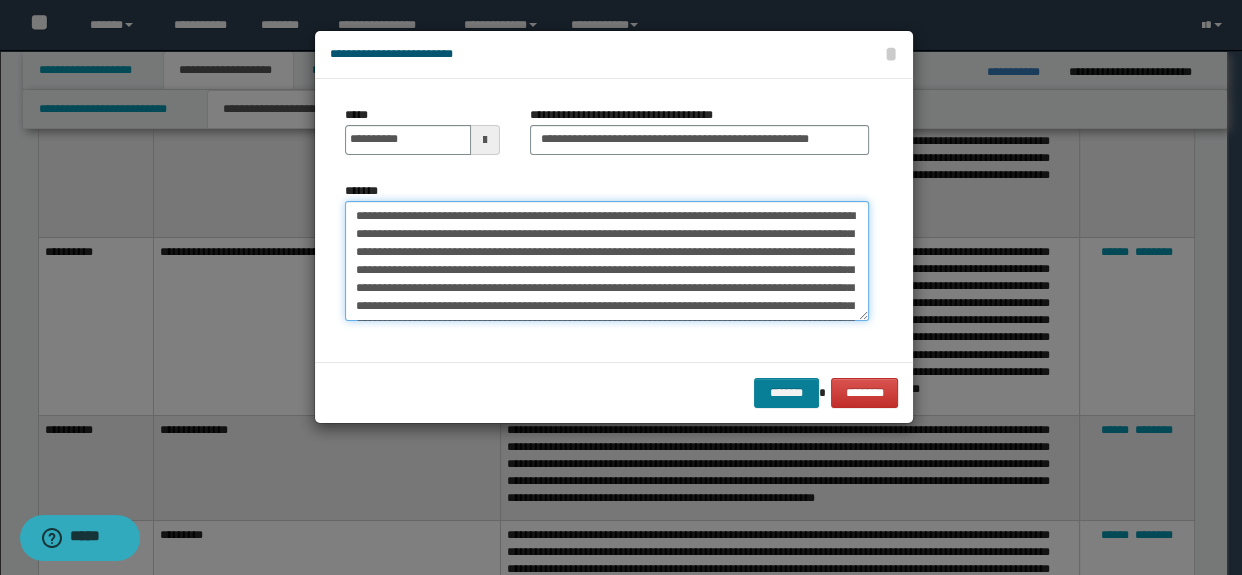 type on "**********" 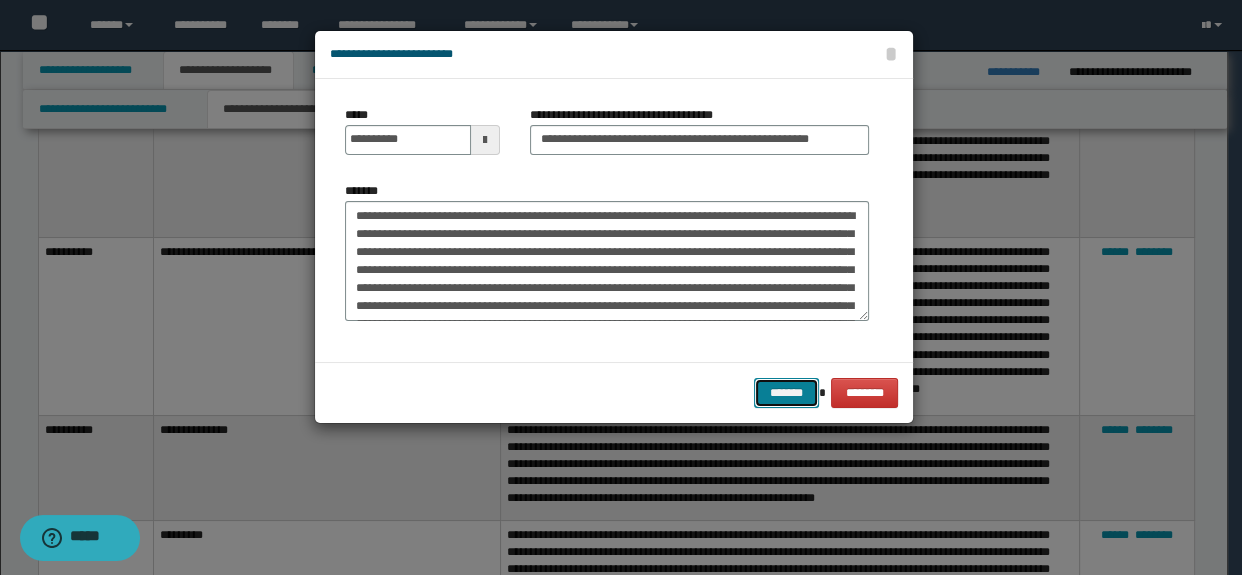 click on "*******" at bounding box center (786, 393) 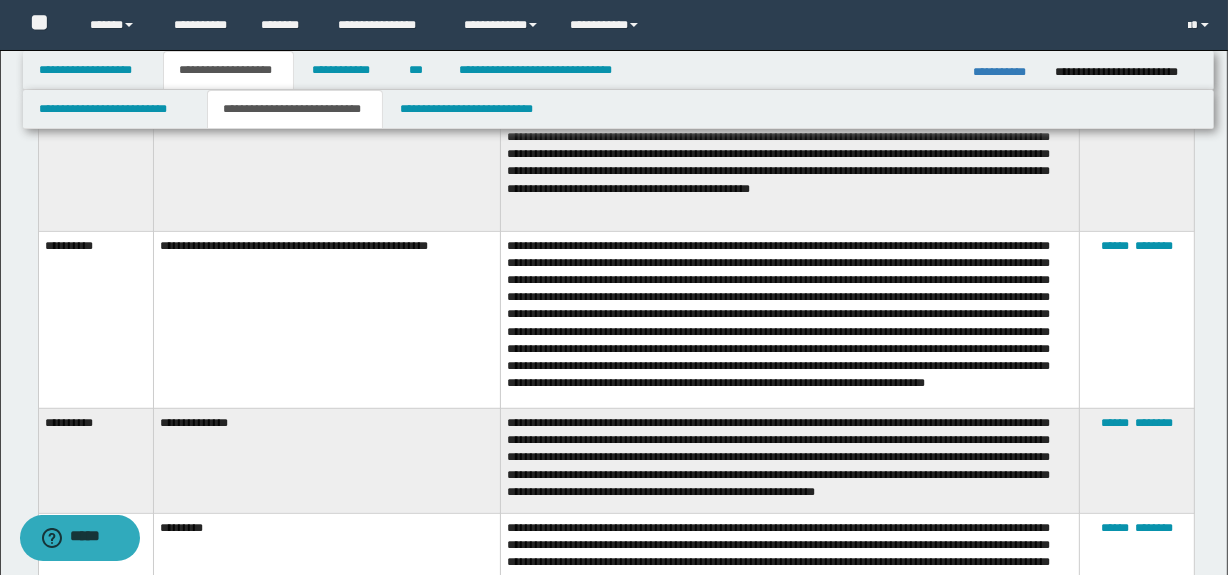 scroll, scrollTop: 1020, scrollLeft: 0, axis: vertical 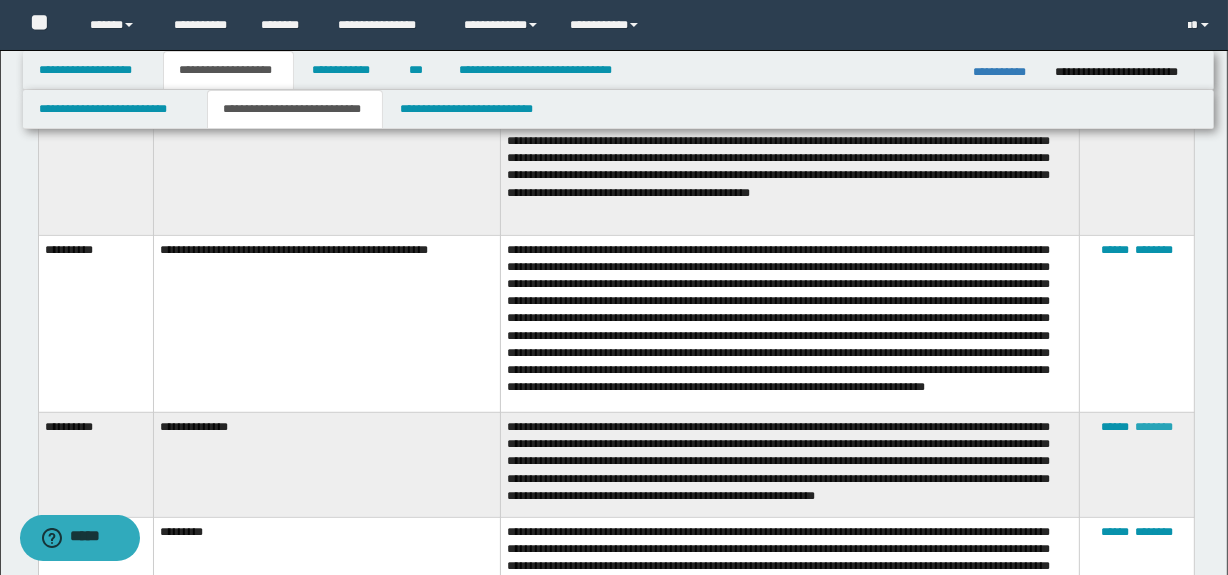 click on "********" at bounding box center [1154, 427] 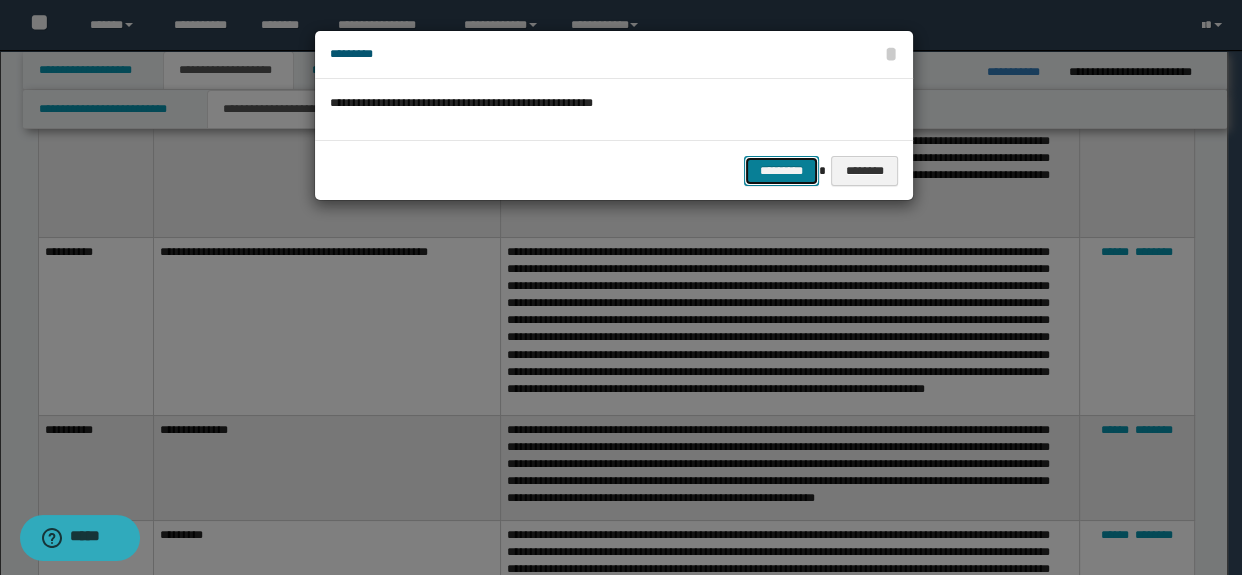 click on "*********" at bounding box center [781, 171] 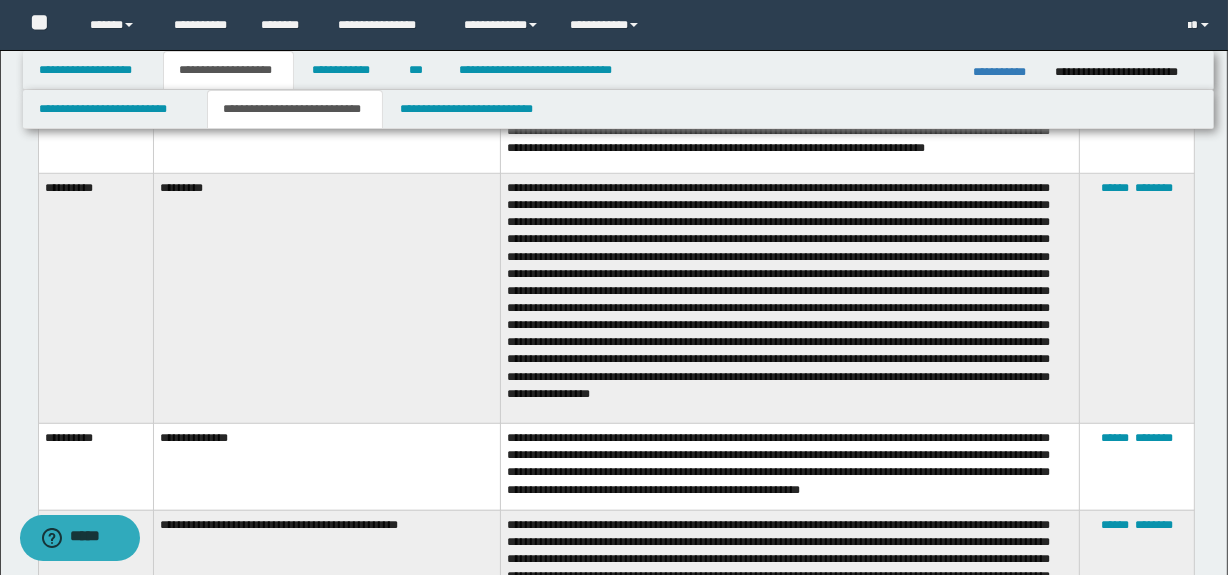scroll, scrollTop: 1292, scrollLeft: 0, axis: vertical 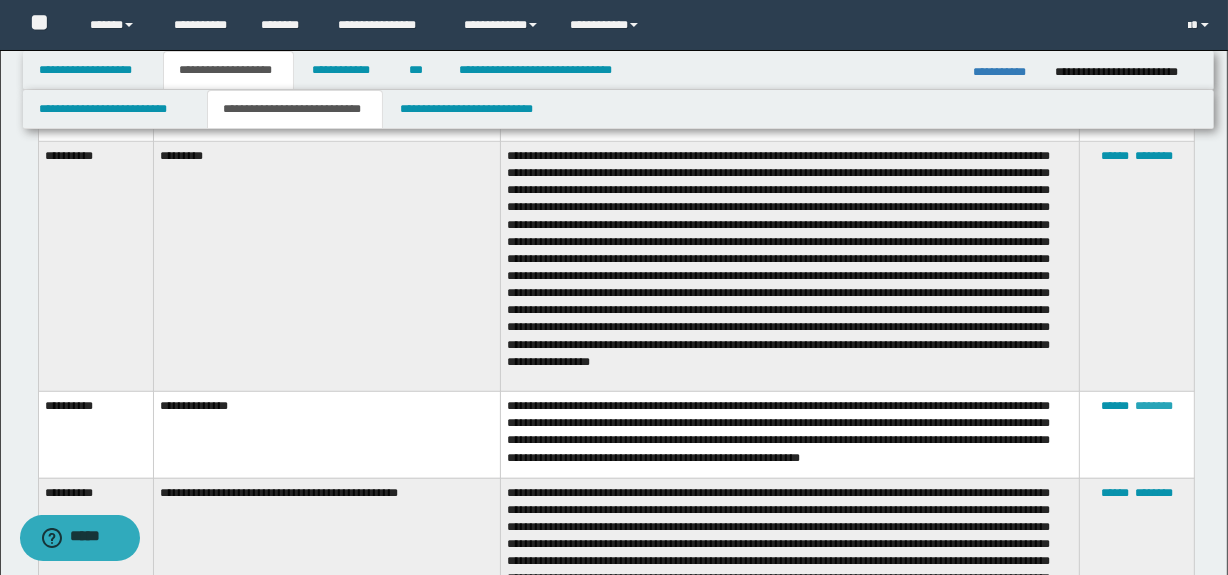 click on "********" at bounding box center [1154, 406] 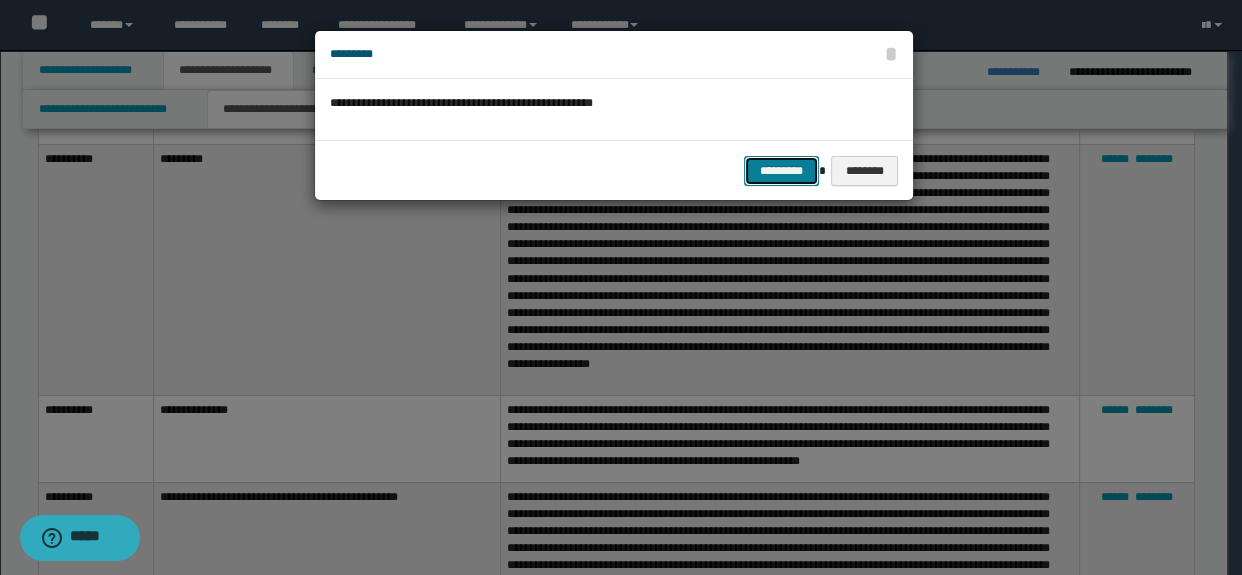 click on "*********" at bounding box center [781, 171] 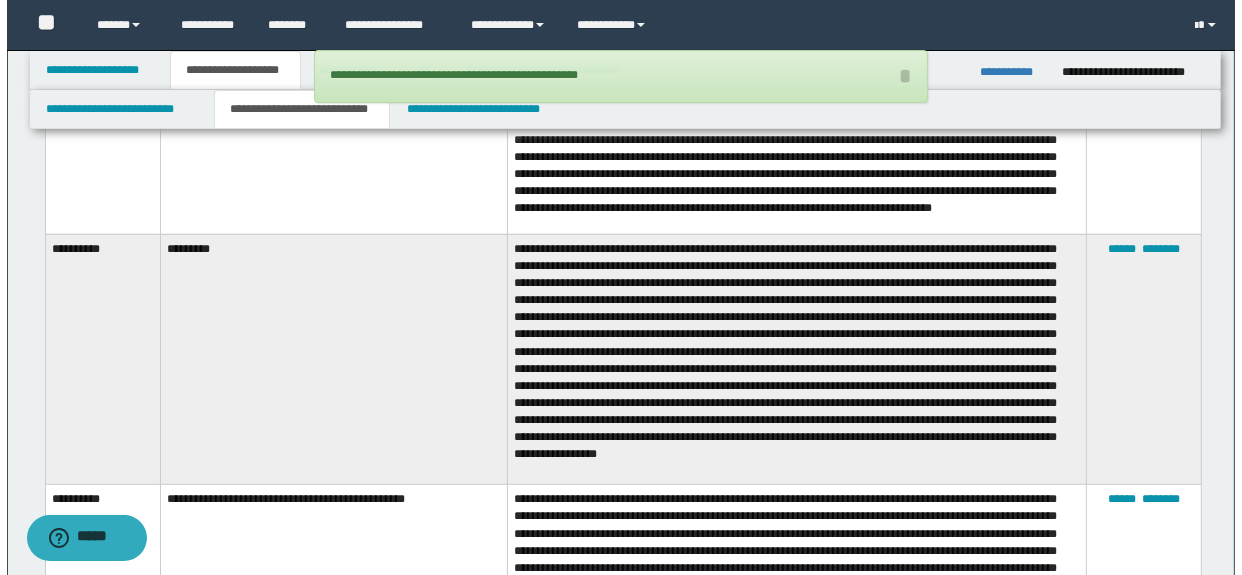 scroll, scrollTop: 1292, scrollLeft: 0, axis: vertical 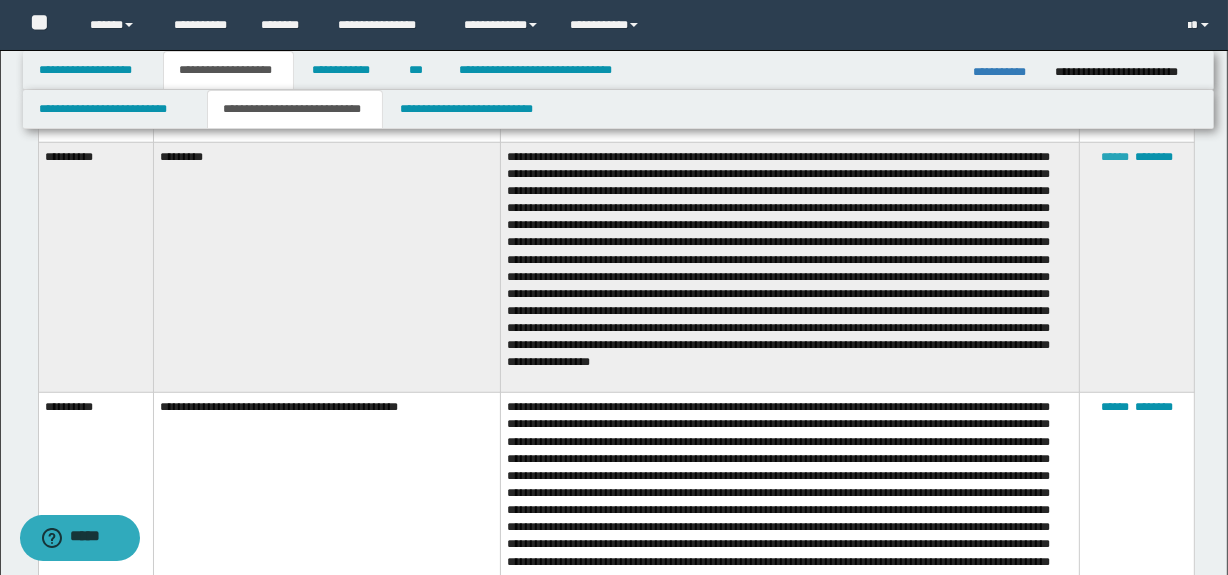 click on "******" at bounding box center [1115, 157] 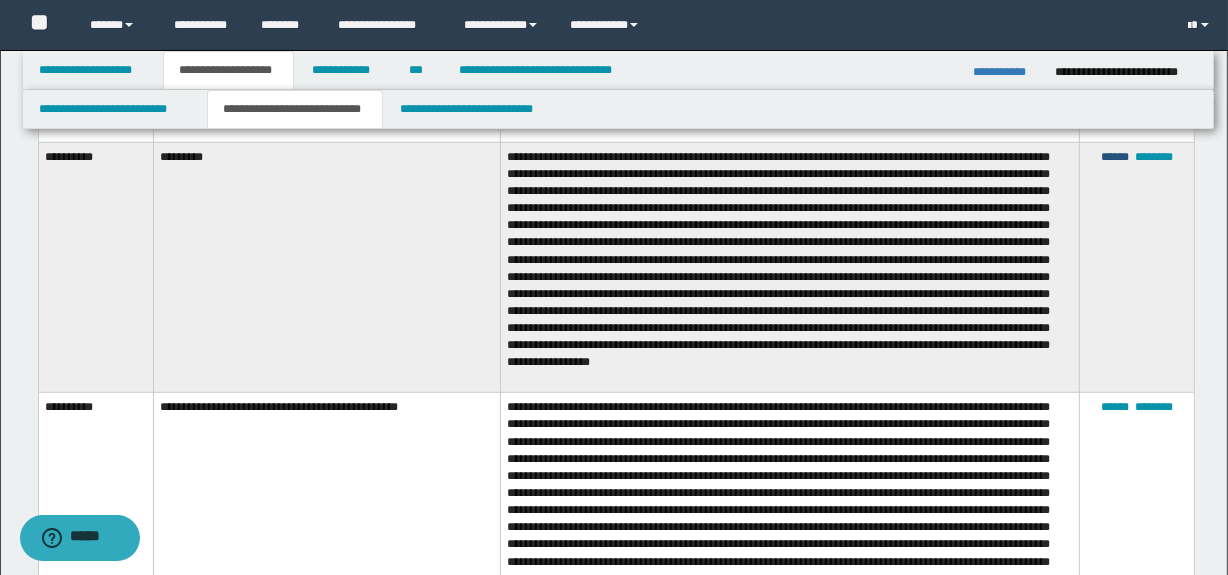 type on "**********" 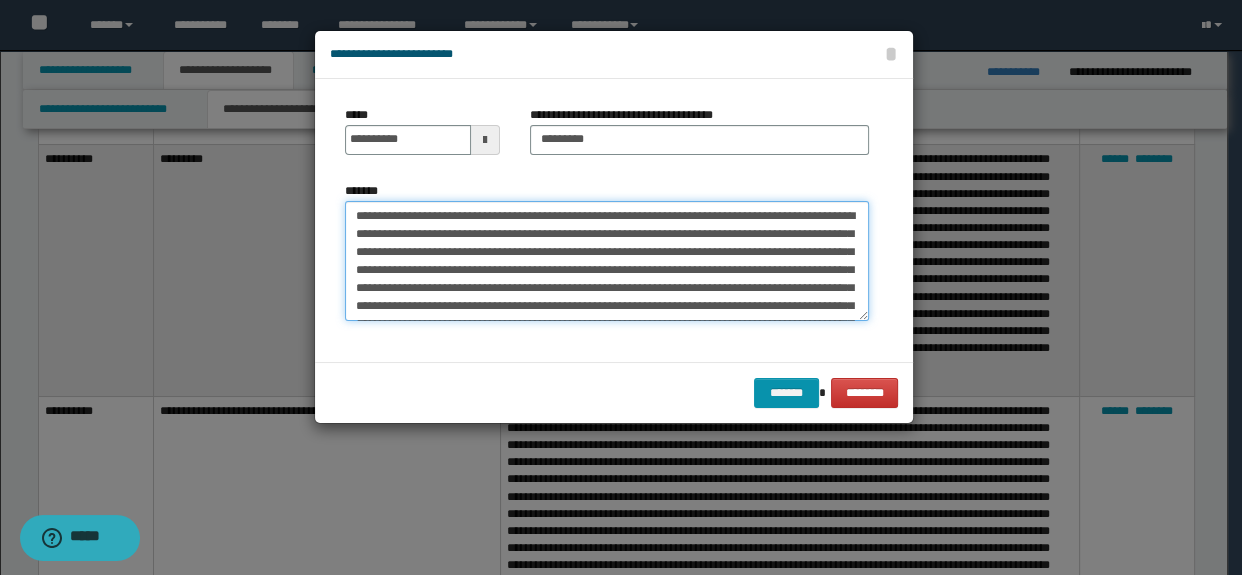 click on "*******" at bounding box center [607, 261] 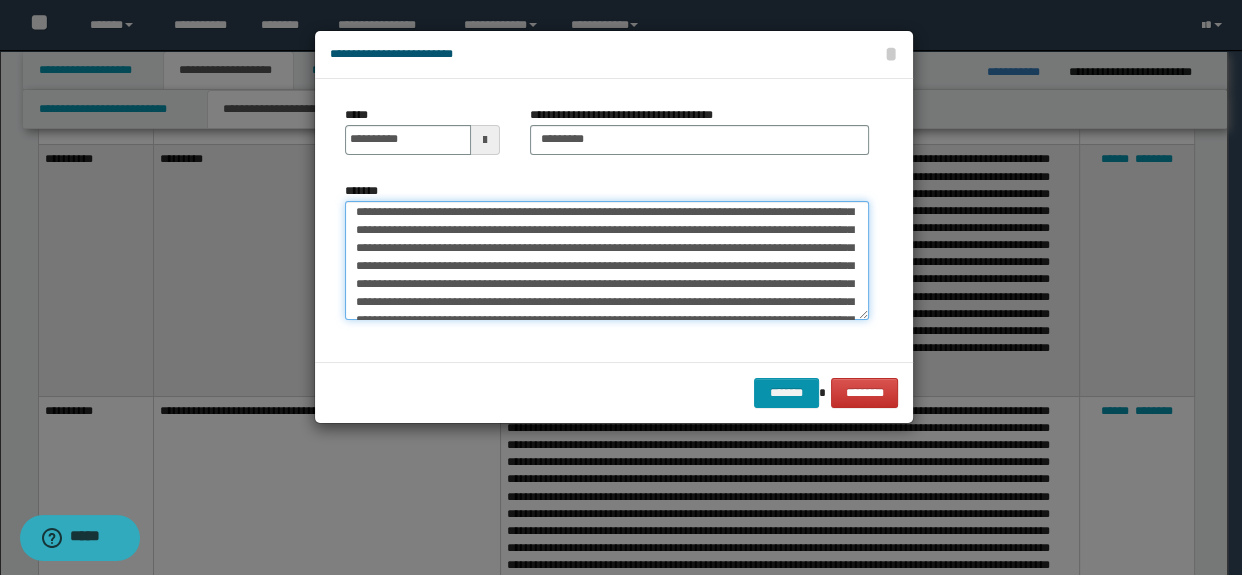 scroll, scrollTop: 90, scrollLeft: 0, axis: vertical 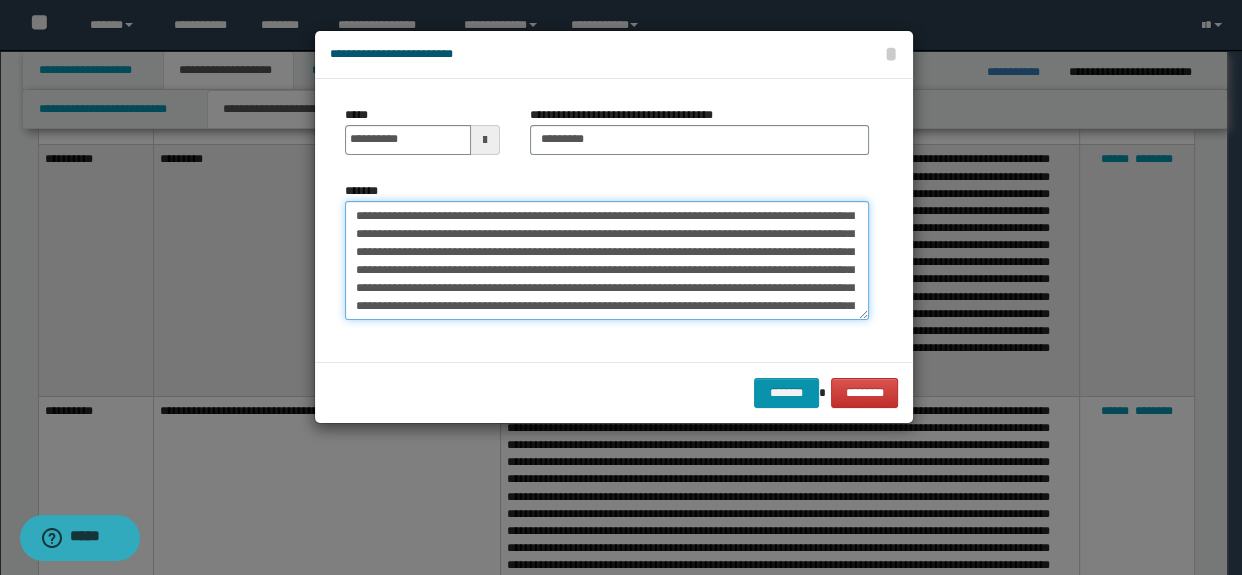 click on "*******" at bounding box center (607, 261) 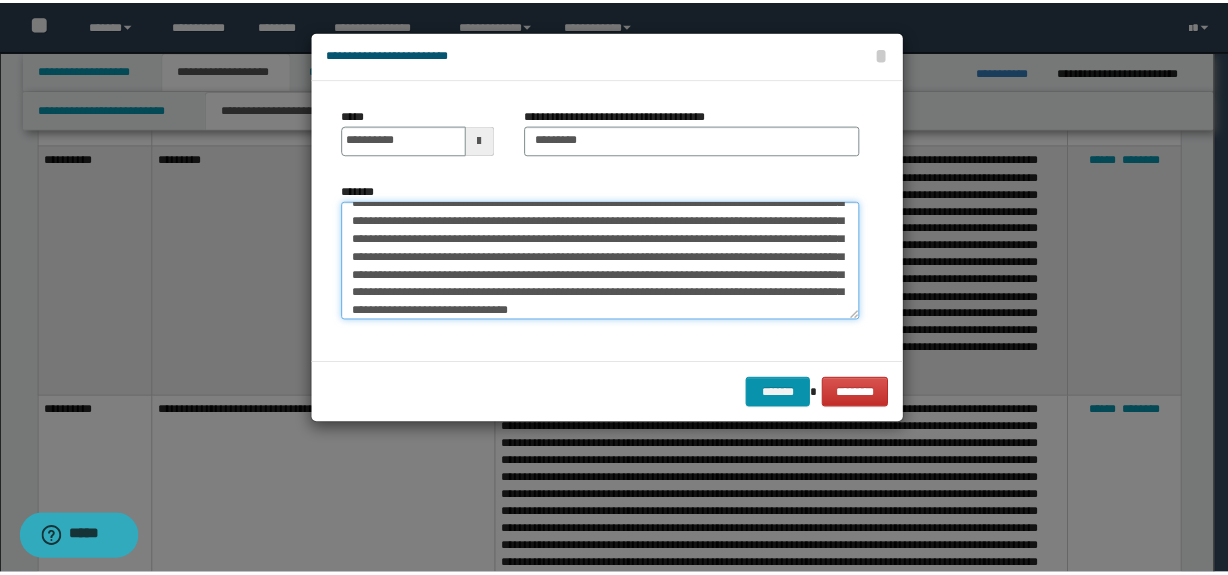 scroll, scrollTop: 180, scrollLeft: 0, axis: vertical 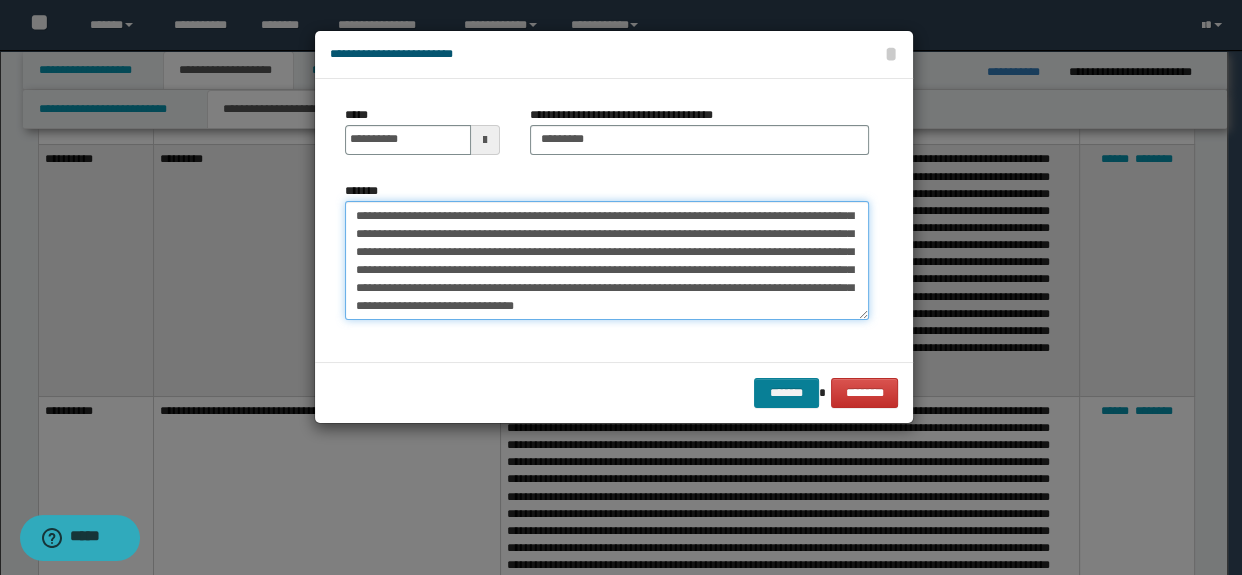 type on "**********" 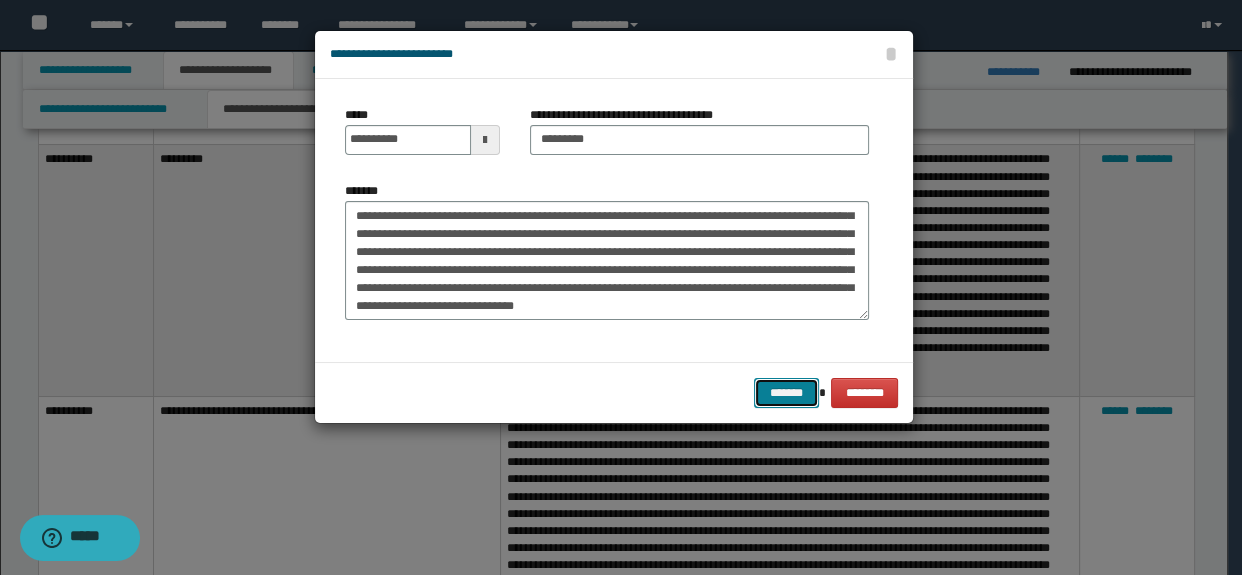 click on "*******" at bounding box center (786, 393) 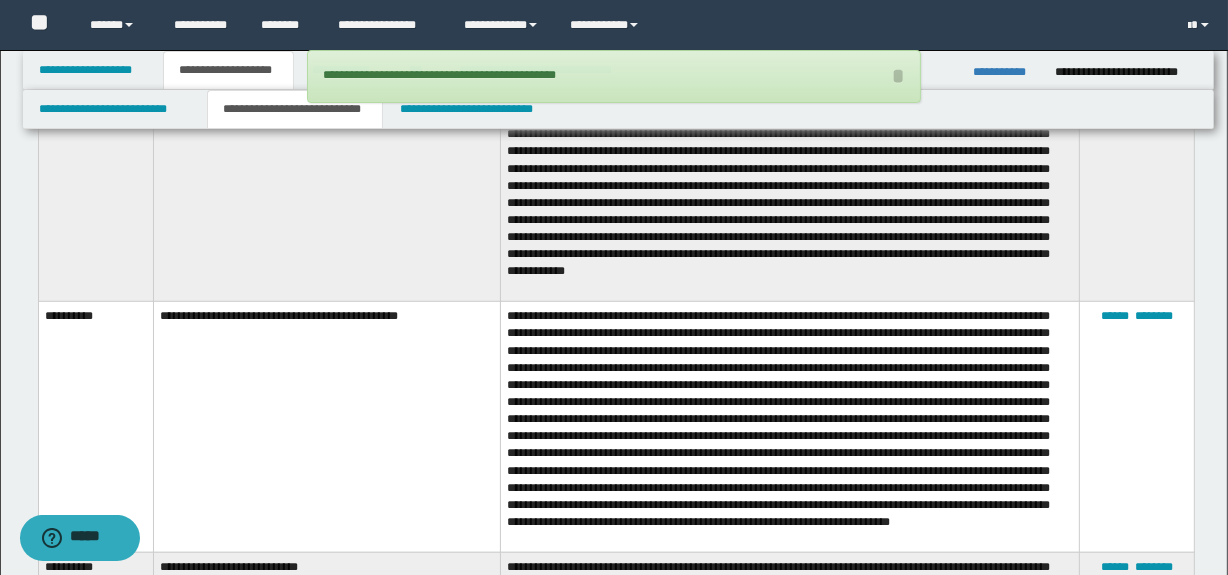 scroll, scrollTop: 1292, scrollLeft: 0, axis: vertical 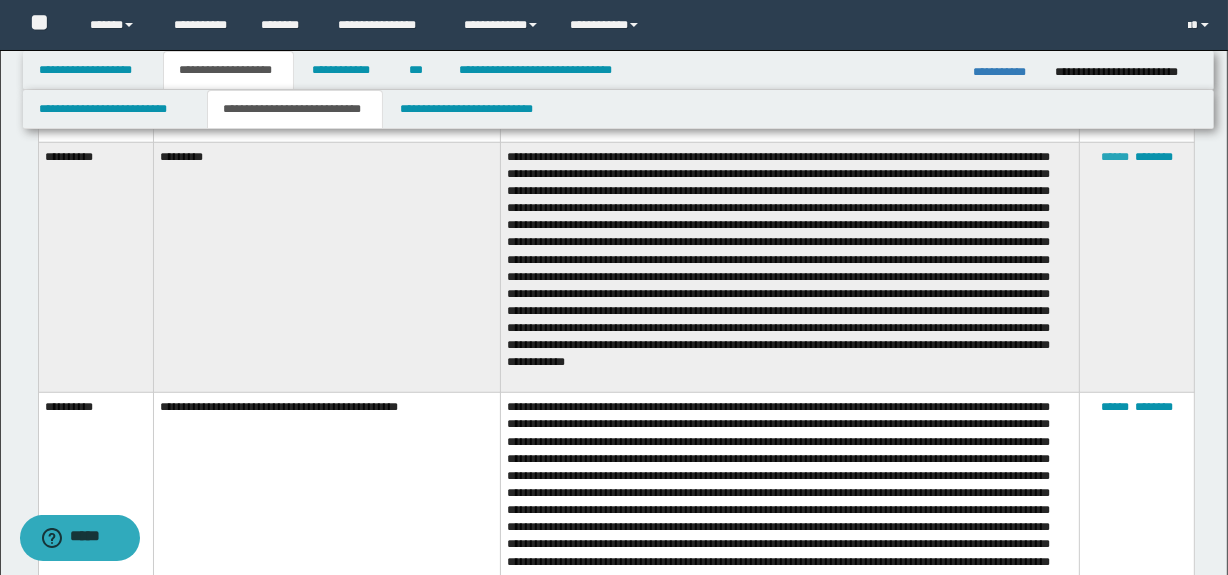 click on "******" at bounding box center [1115, 157] 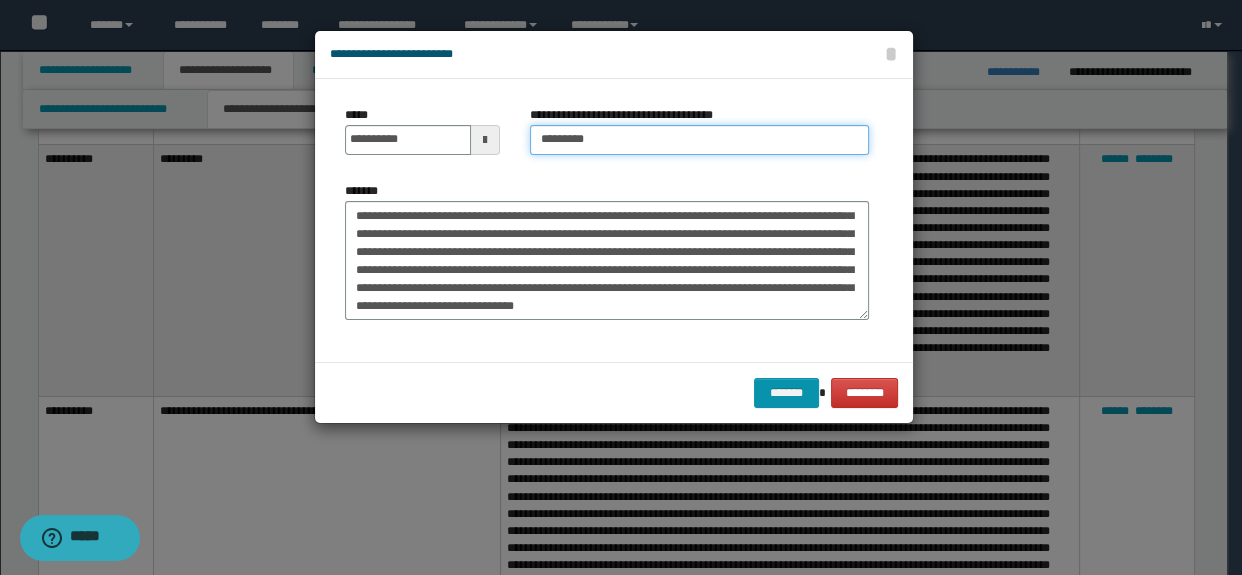 click on "*********" at bounding box center [700, 140] 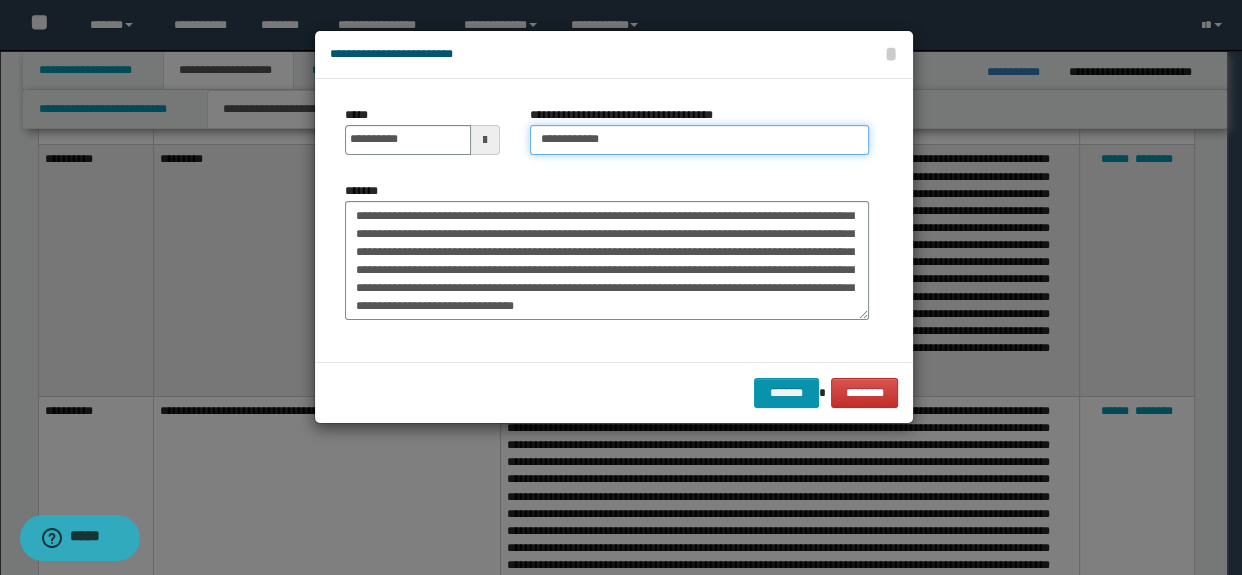type on "**********" 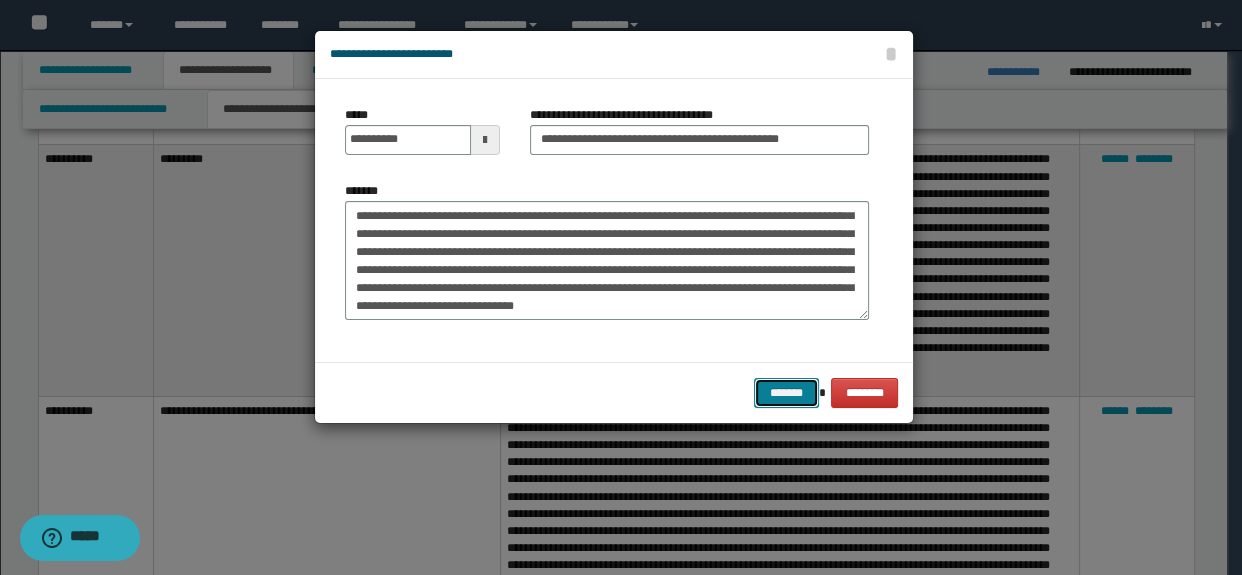 click on "*******" at bounding box center [786, 393] 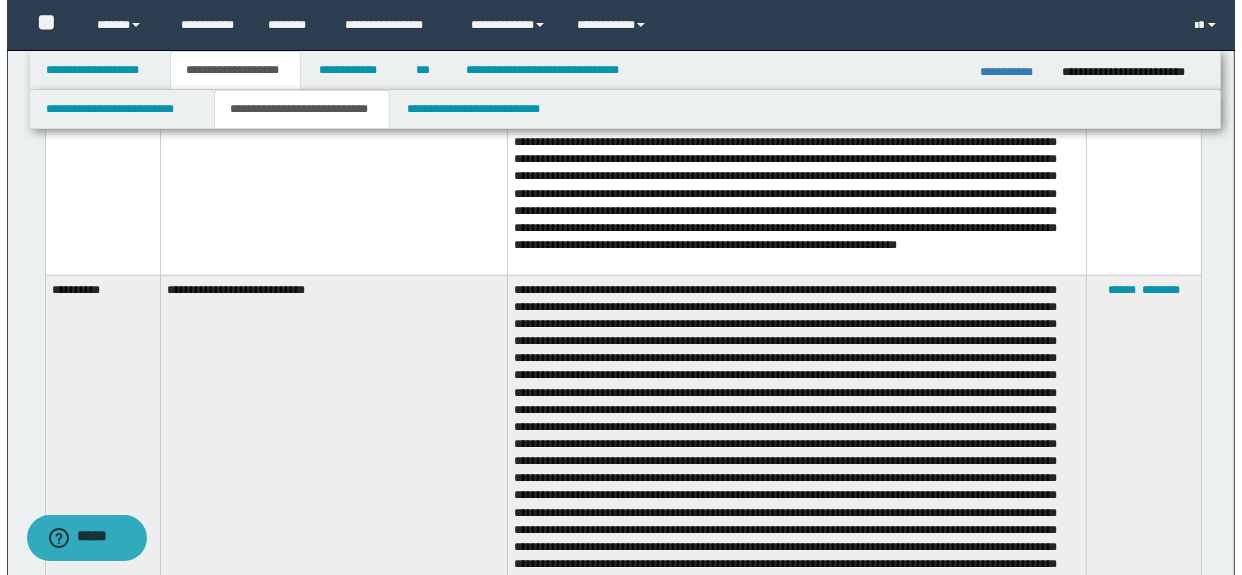 scroll, scrollTop: 1747, scrollLeft: 0, axis: vertical 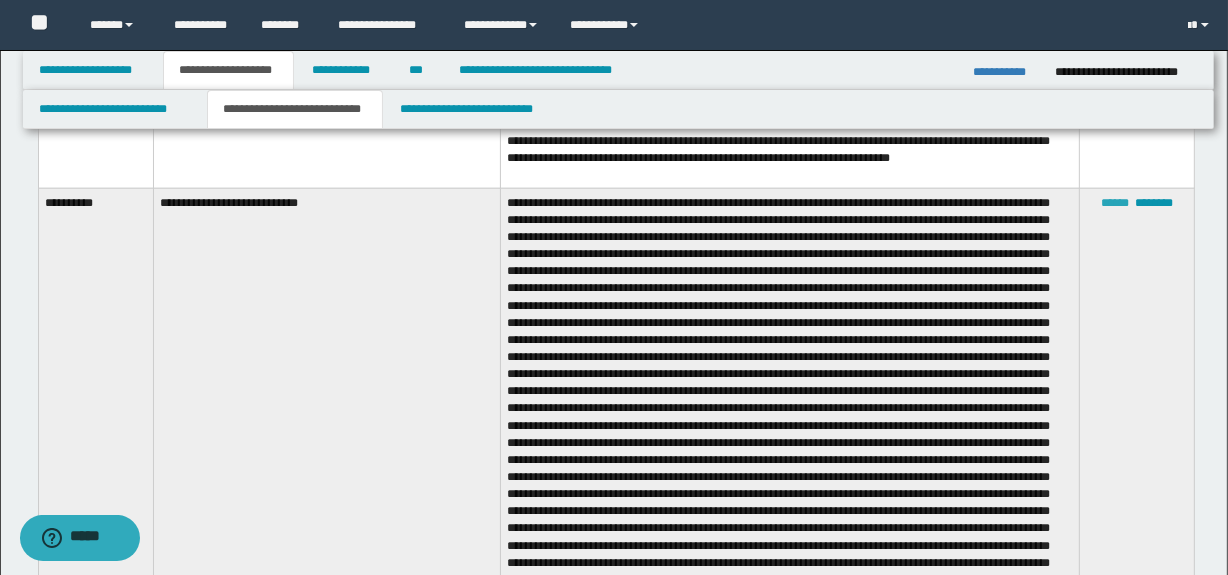 click on "******" at bounding box center (1115, 203) 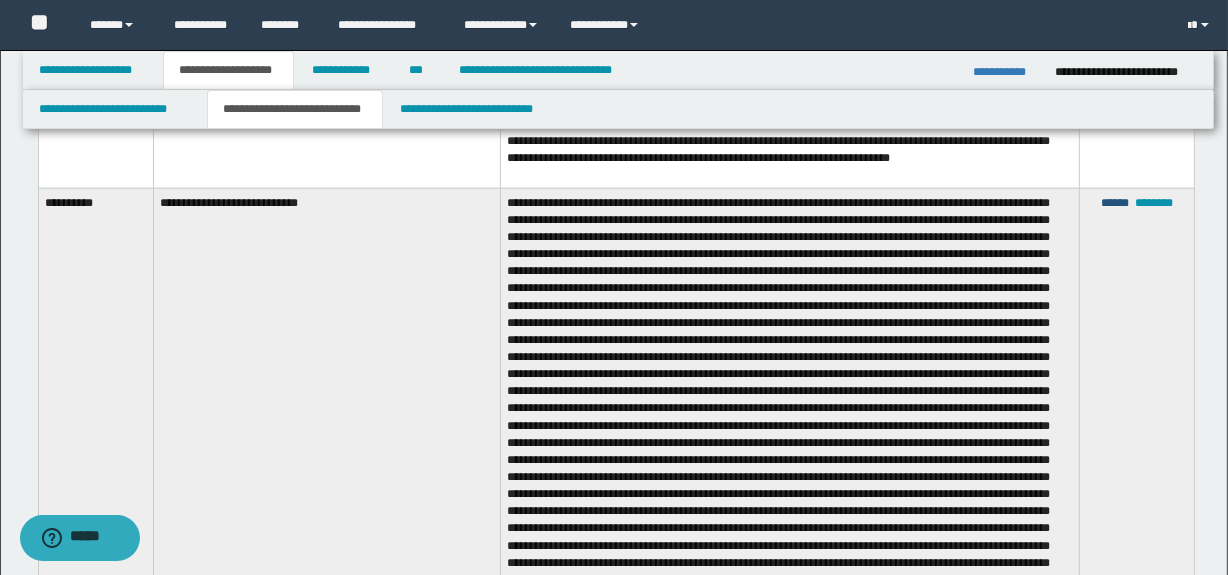 type on "**********" 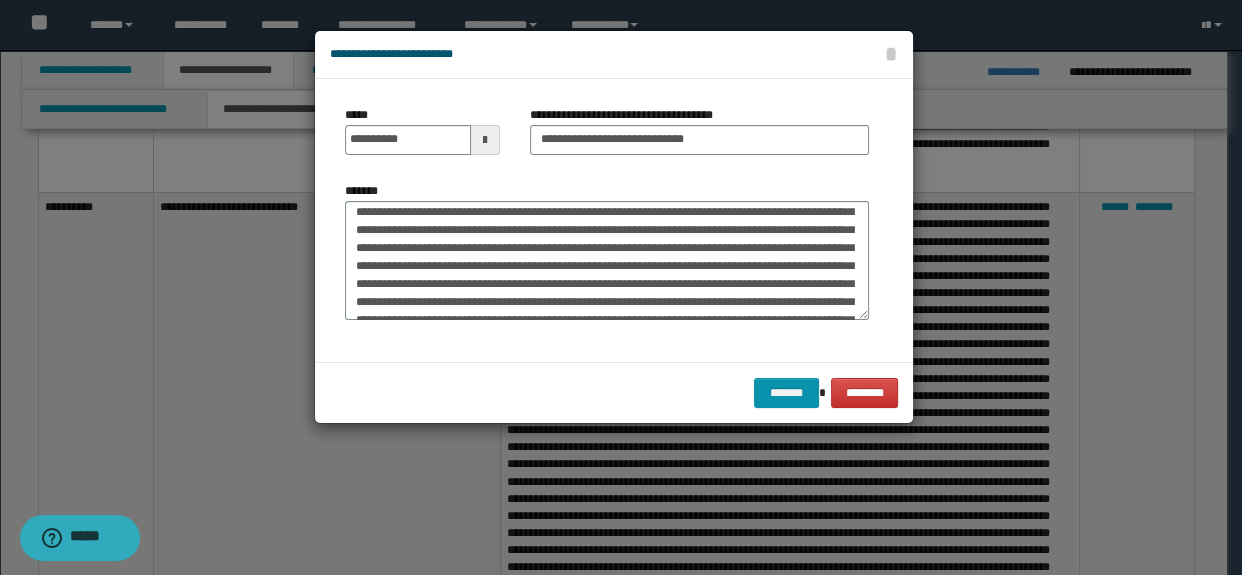 scroll, scrollTop: 0, scrollLeft: 0, axis: both 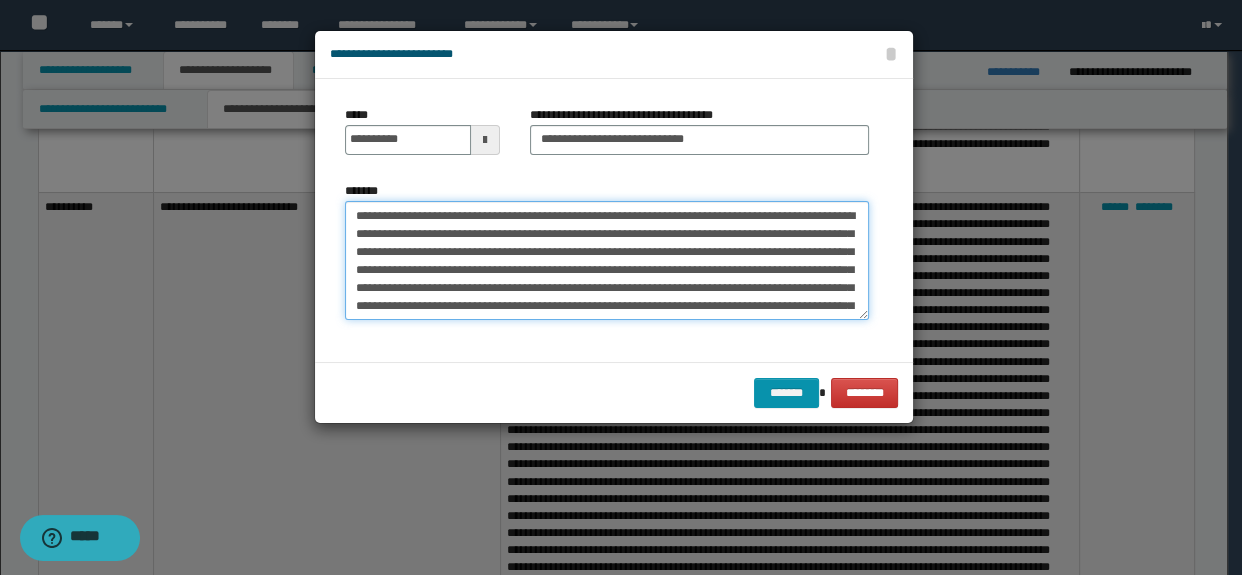 click on "*******" at bounding box center [607, 261] 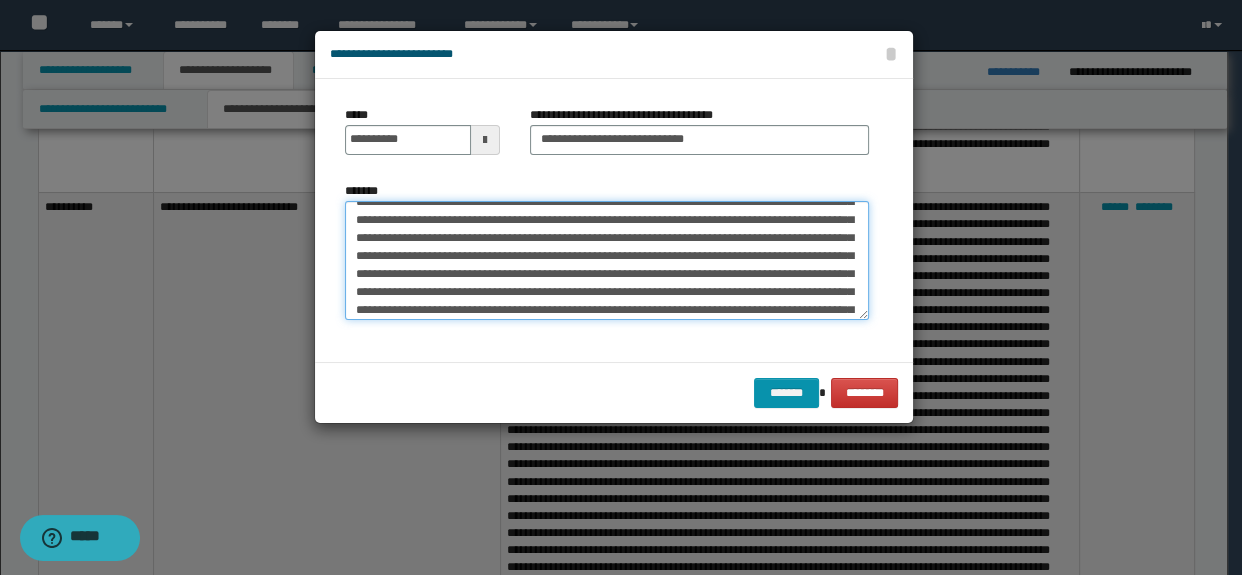 scroll, scrollTop: 90, scrollLeft: 0, axis: vertical 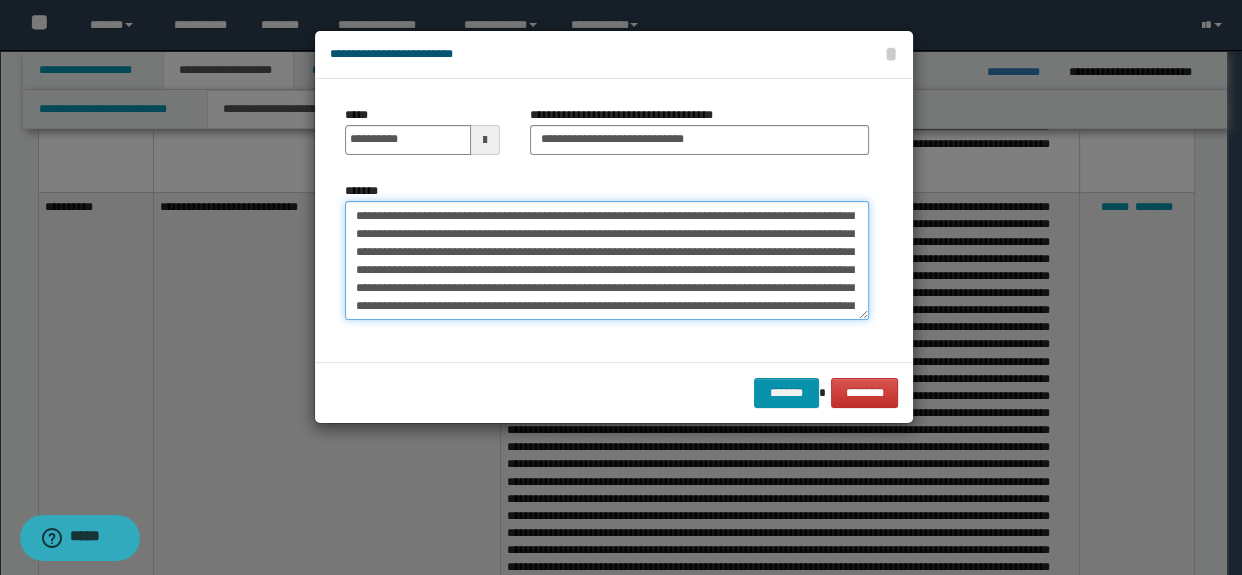 drag, startPoint x: 593, startPoint y: 249, endPoint x: 564, endPoint y: 244, distance: 29.427877 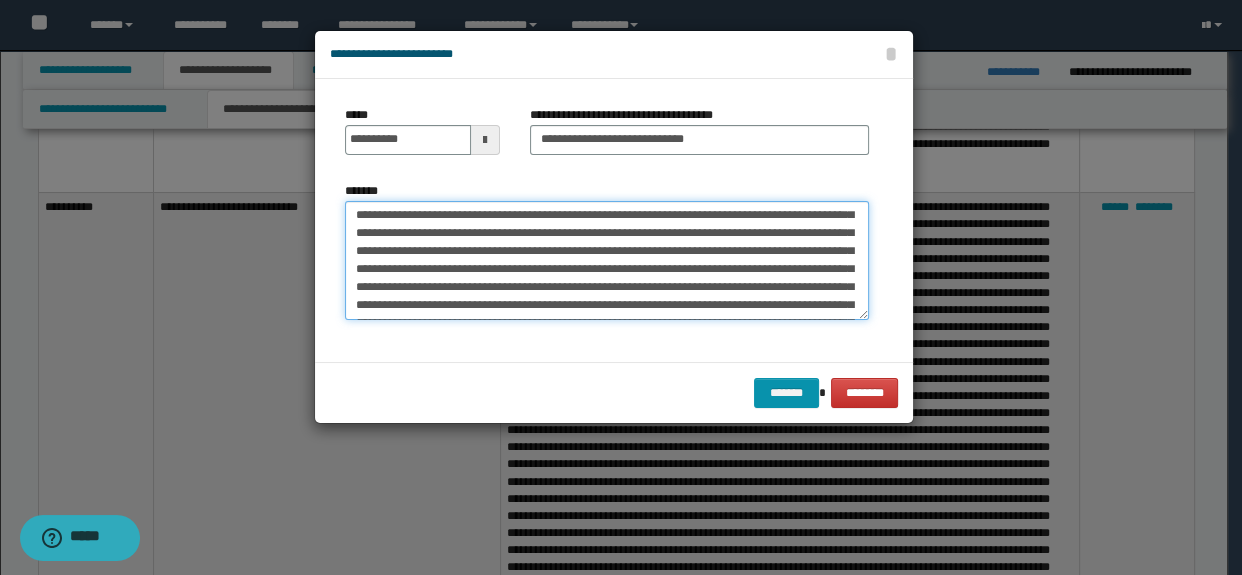 scroll, scrollTop: 363, scrollLeft: 0, axis: vertical 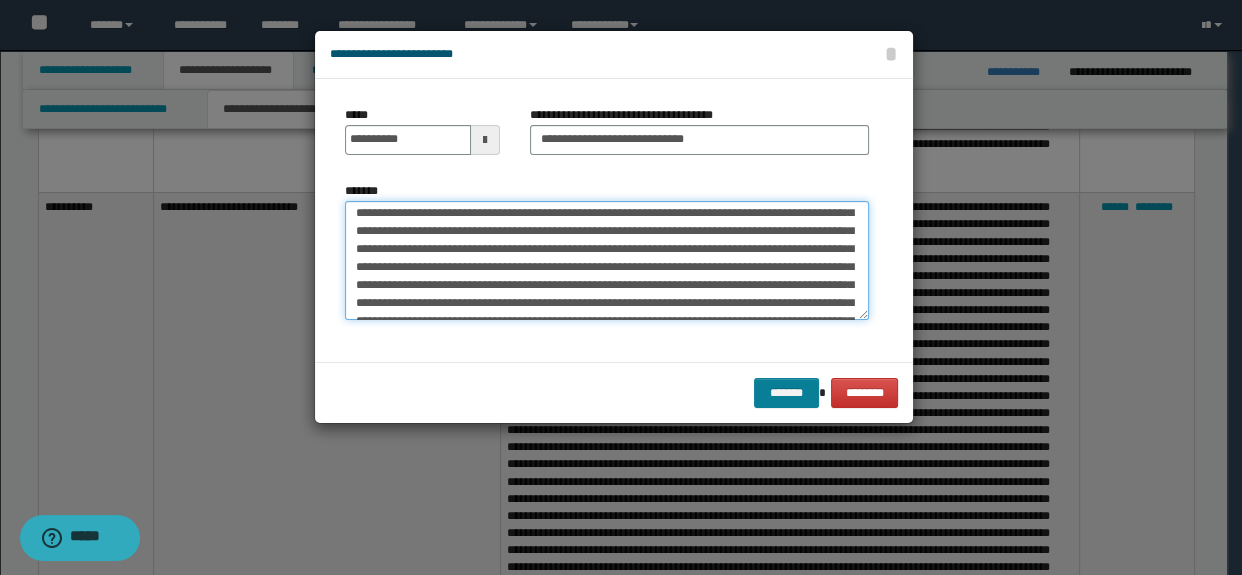 type on "**********" 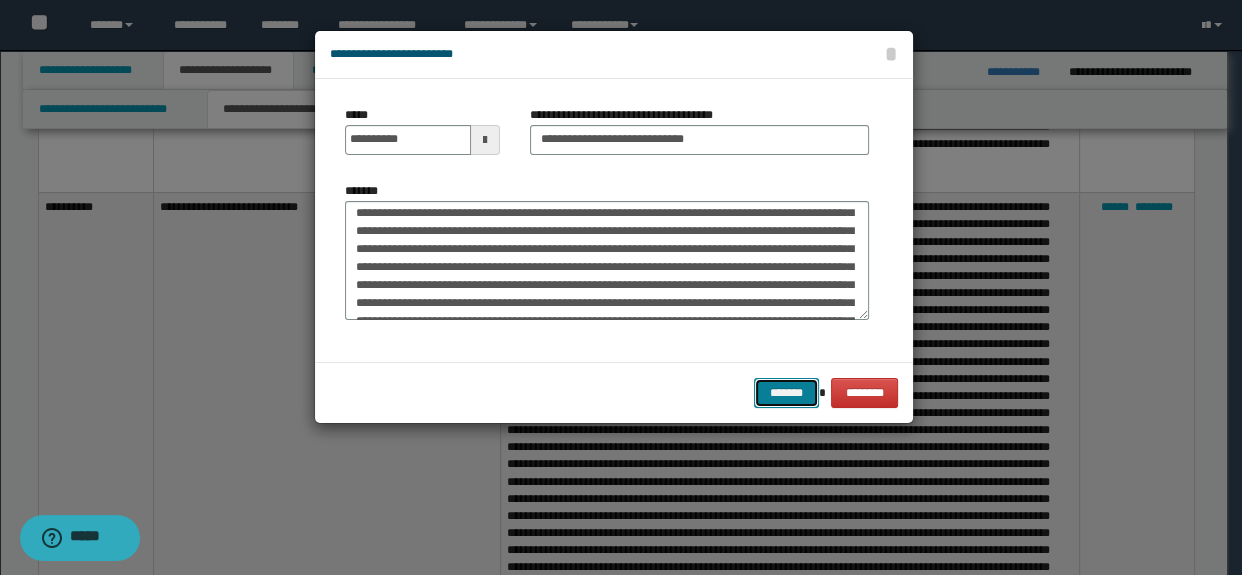 click on "*******" at bounding box center [786, 393] 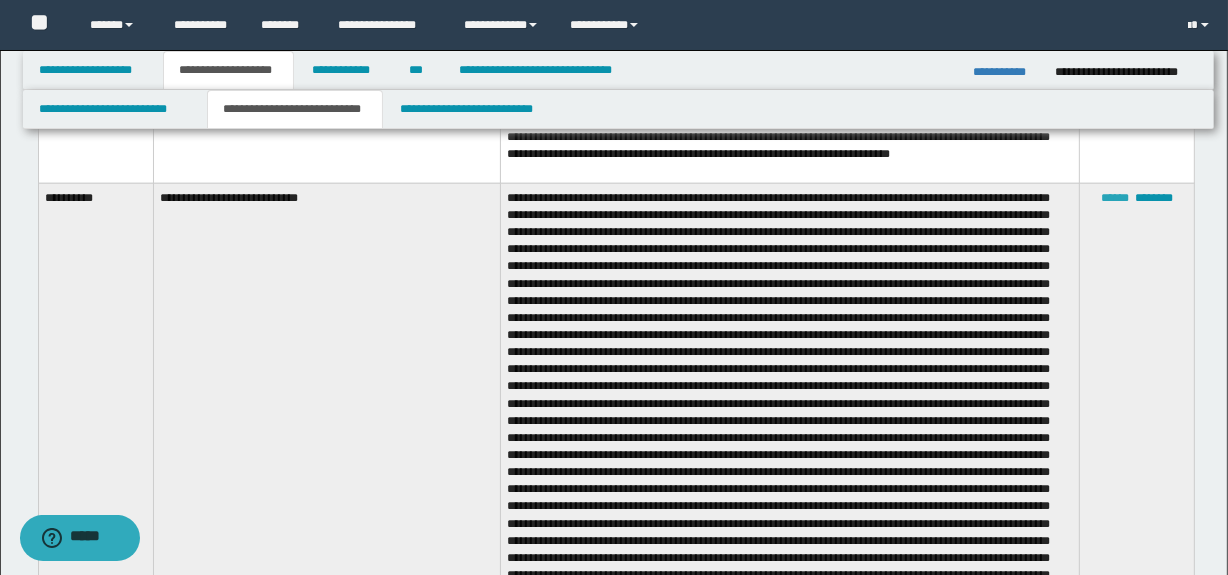 click on "******" at bounding box center (1115, 198) 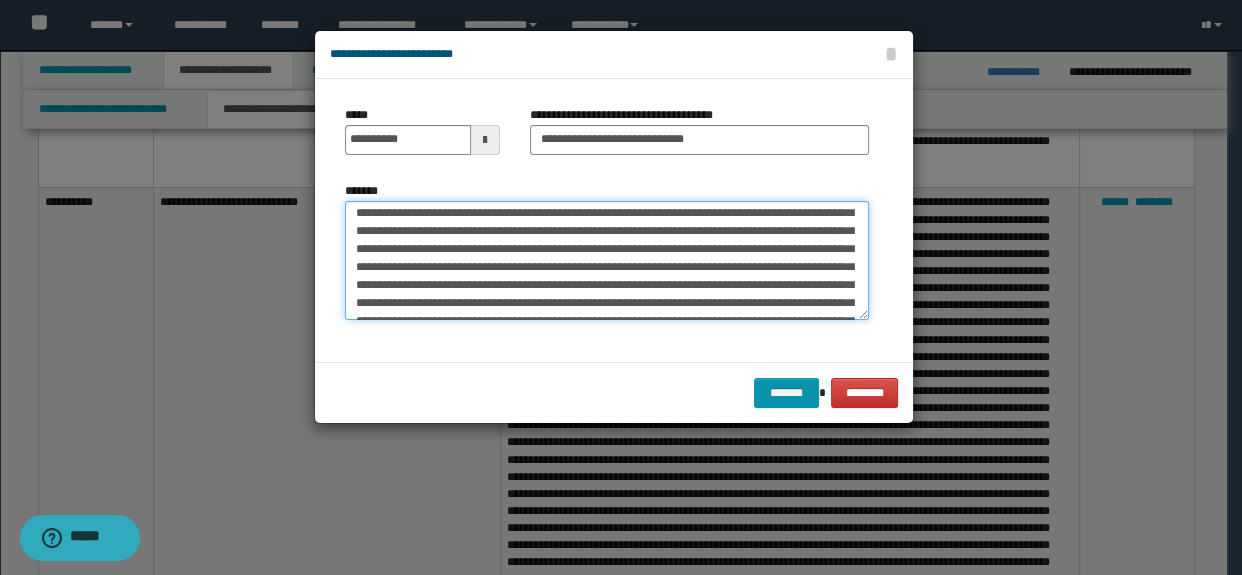 click on "*******" at bounding box center (607, 261) 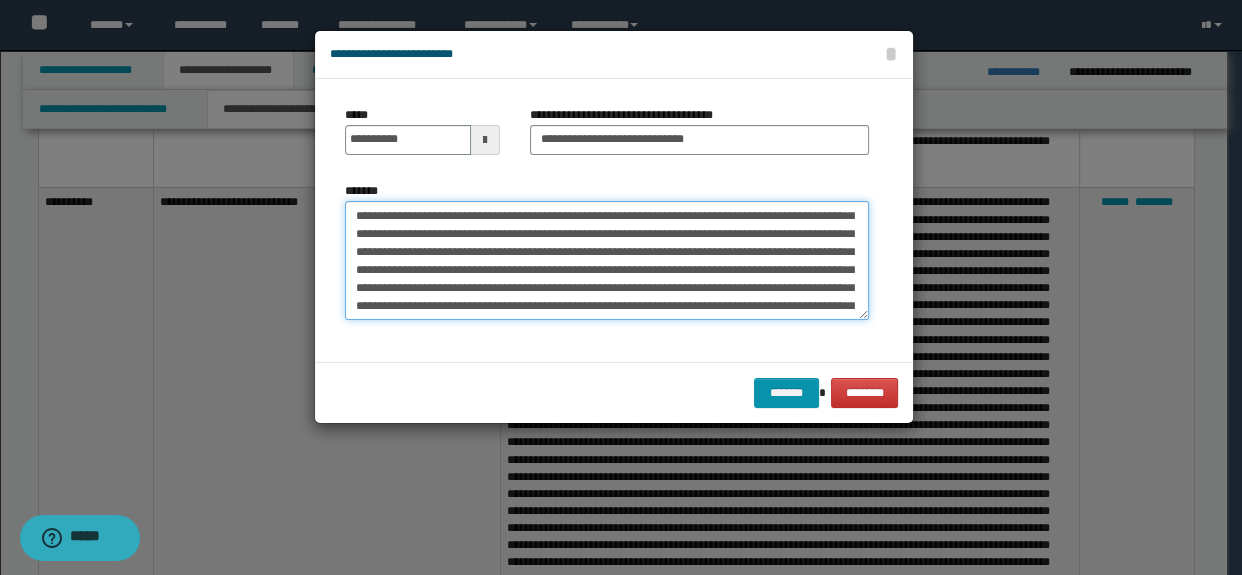 scroll, scrollTop: 72, scrollLeft: 0, axis: vertical 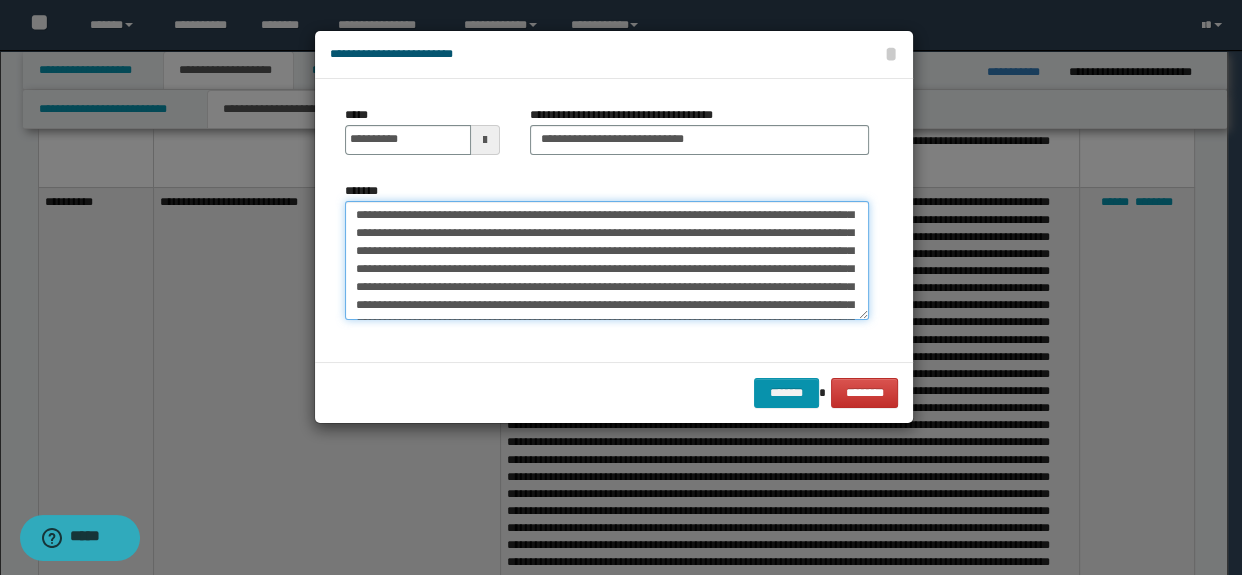 click on "*******" at bounding box center (607, 261) 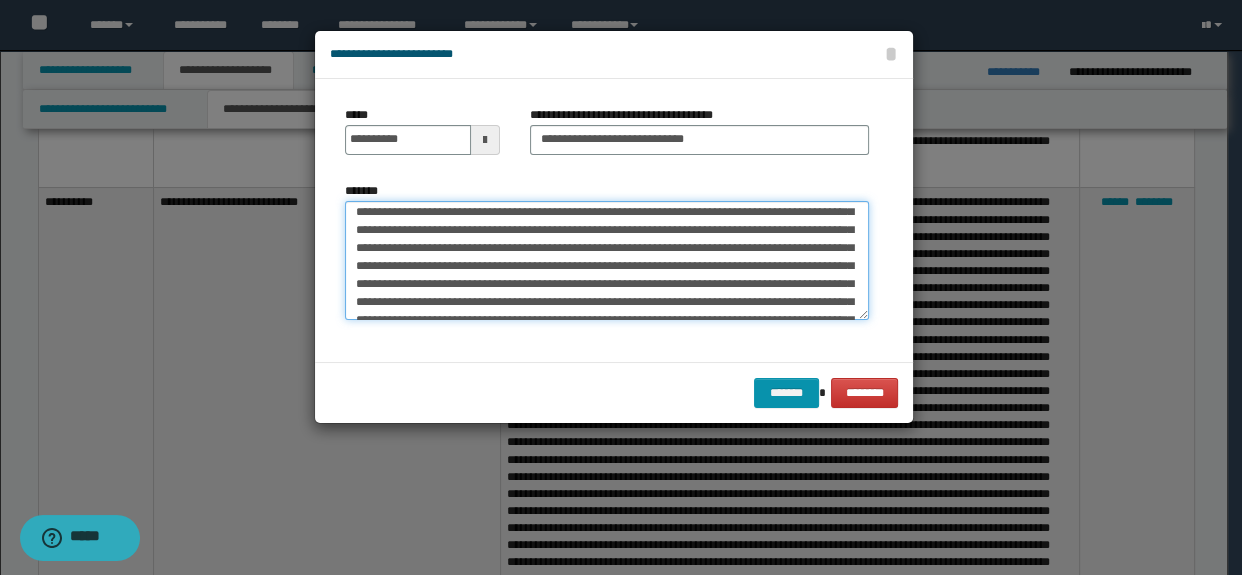 scroll, scrollTop: 218, scrollLeft: 0, axis: vertical 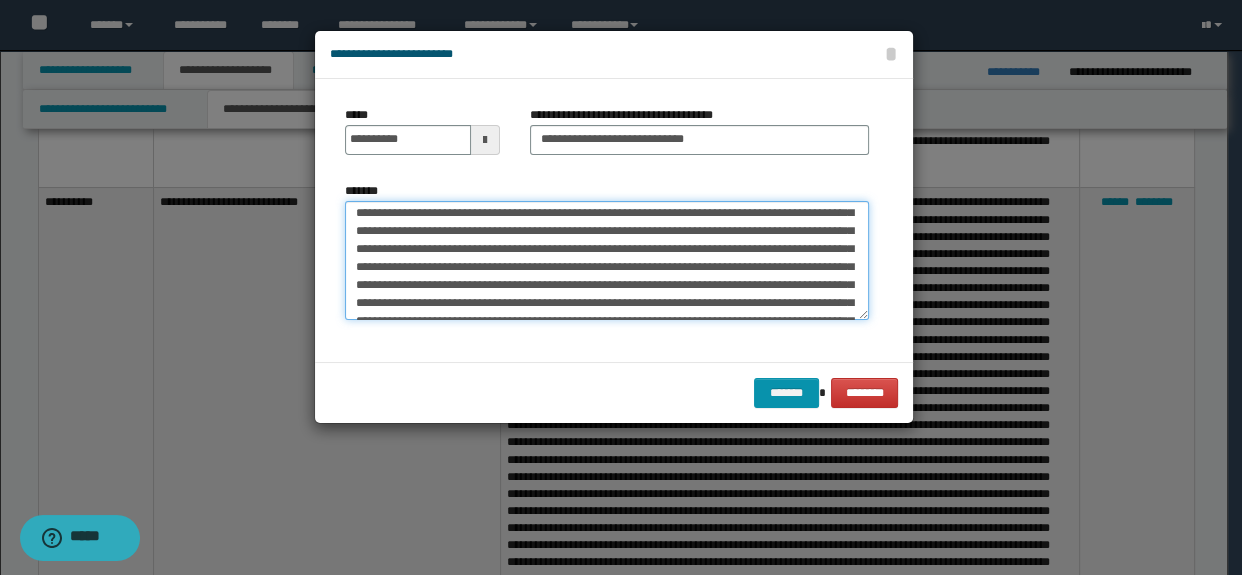 click on "*******" at bounding box center (607, 261) 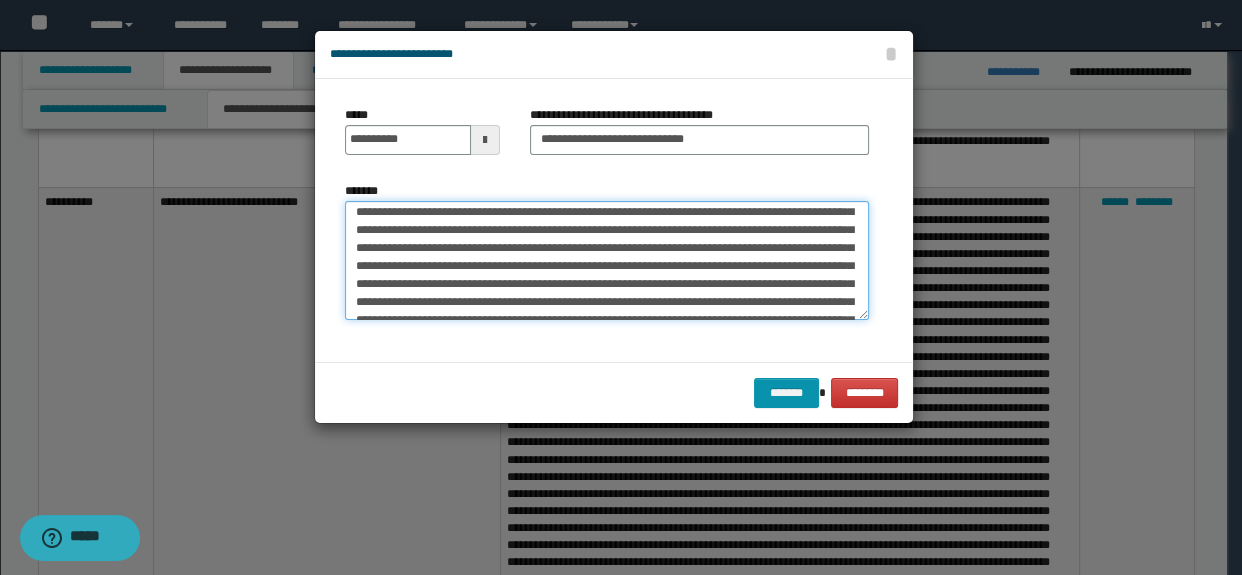 scroll, scrollTop: 436, scrollLeft: 0, axis: vertical 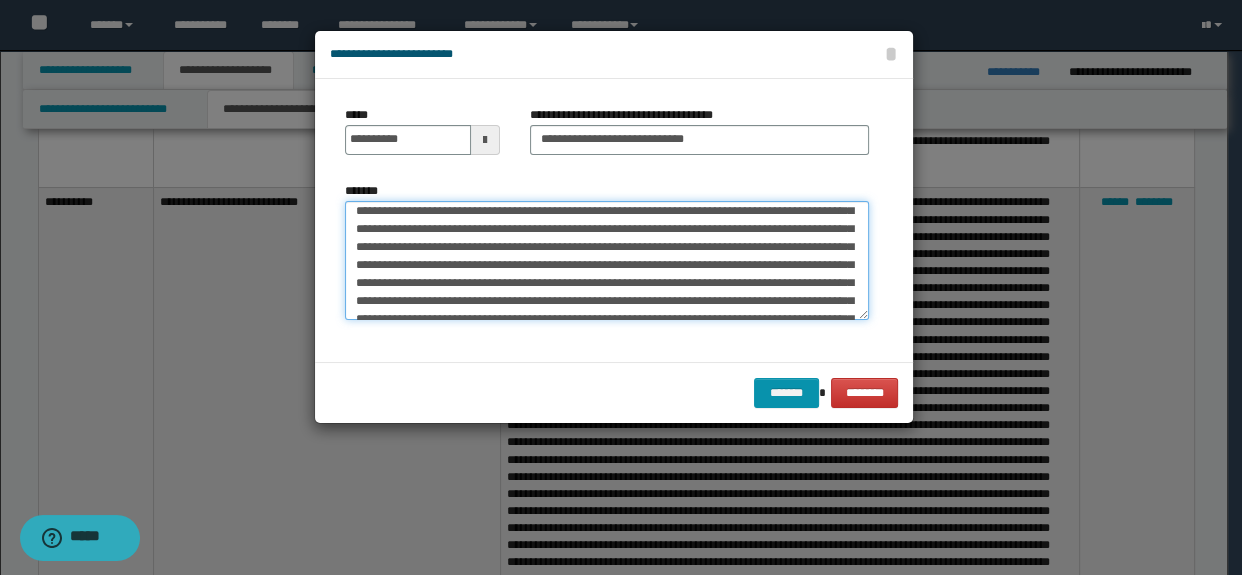 click on "*******" at bounding box center [607, 261] 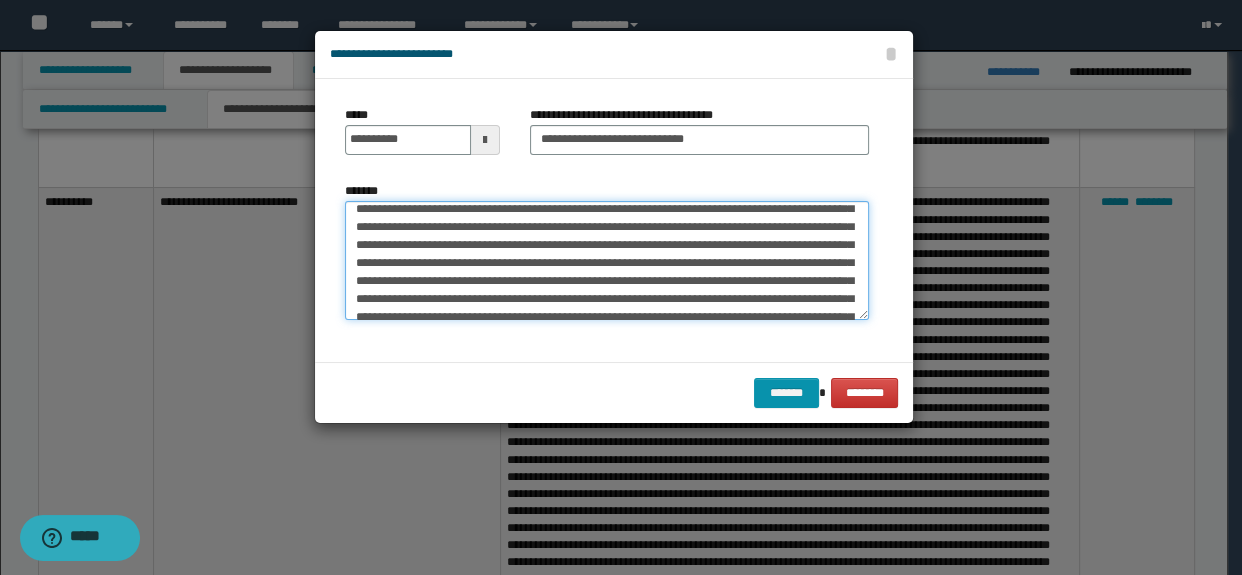 scroll, scrollTop: 618, scrollLeft: 0, axis: vertical 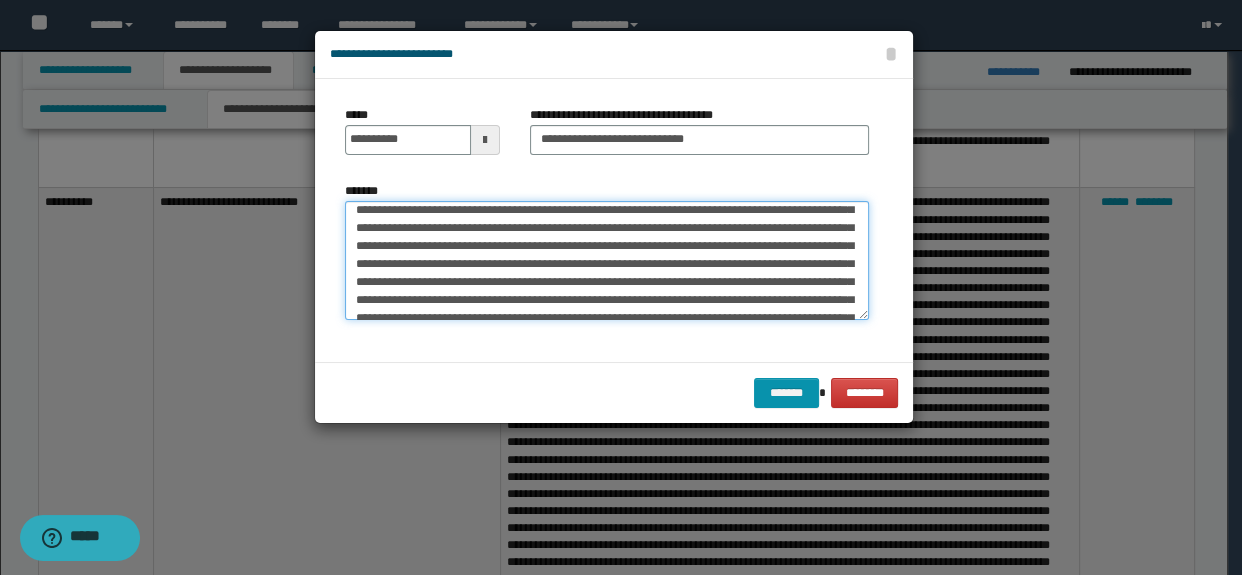 click on "*******" at bounding box center [607, 261] 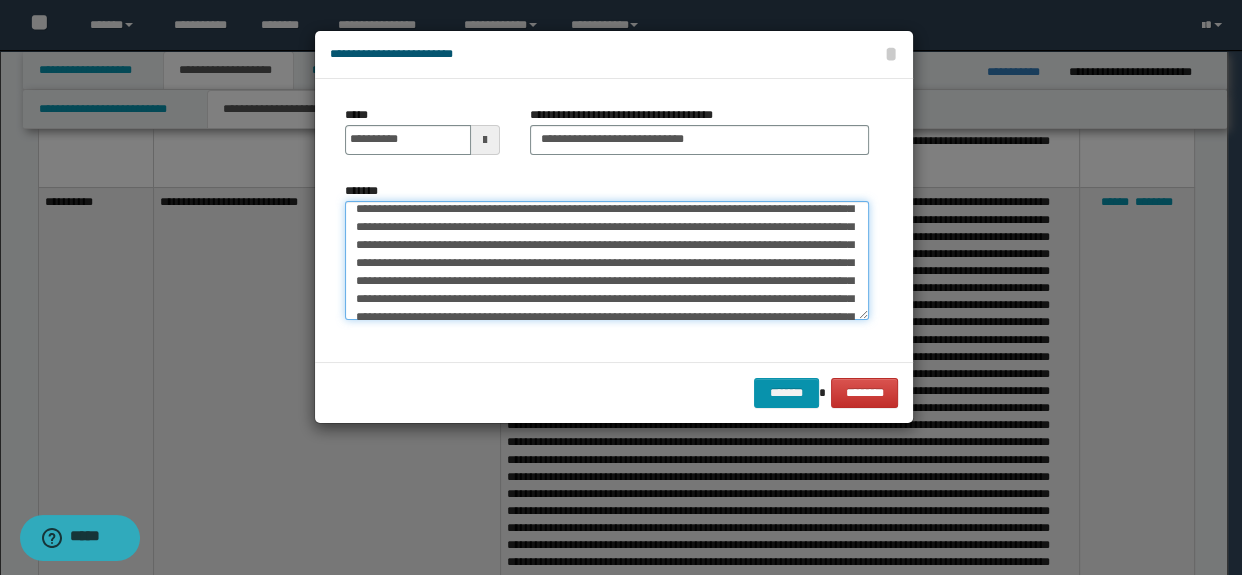 scroll, scrollTop: 690, scrollLeft: 0, axis: vertical 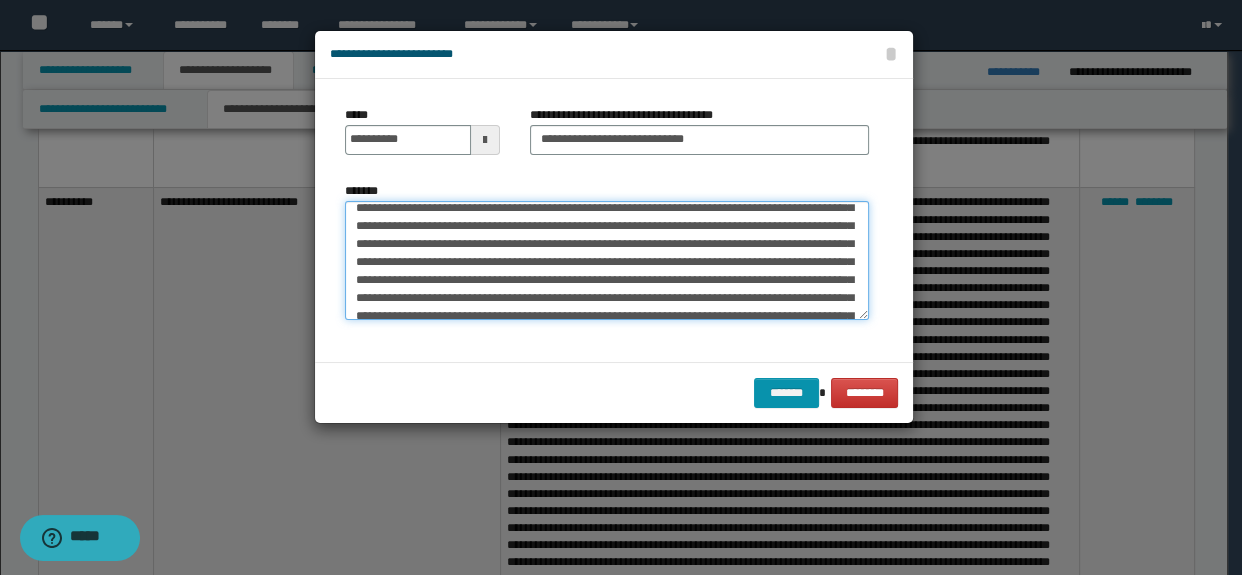 click on "*******" at bounding box center (607, 261) 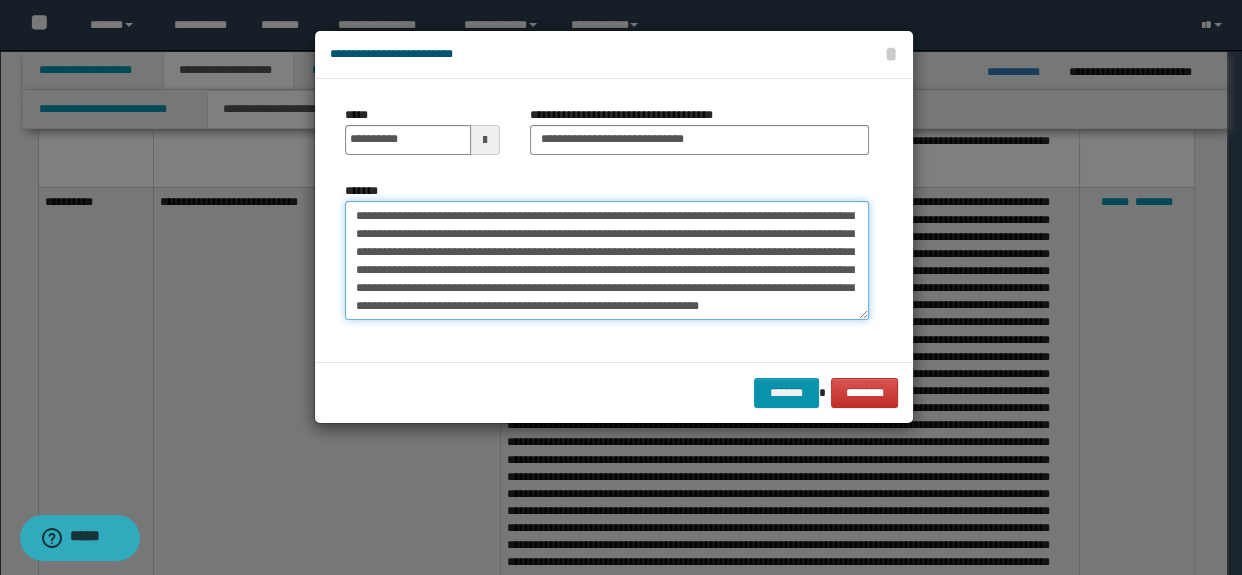 scroll, scrollTop: 1054, scrollLeft: 0, axis: vertical 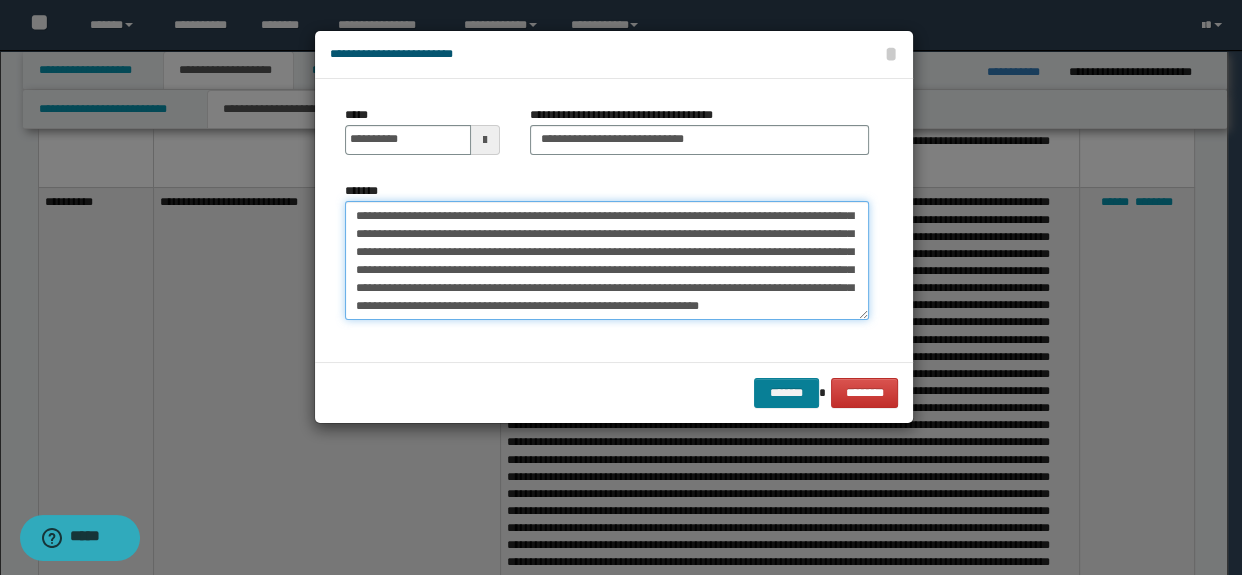type on "**********" 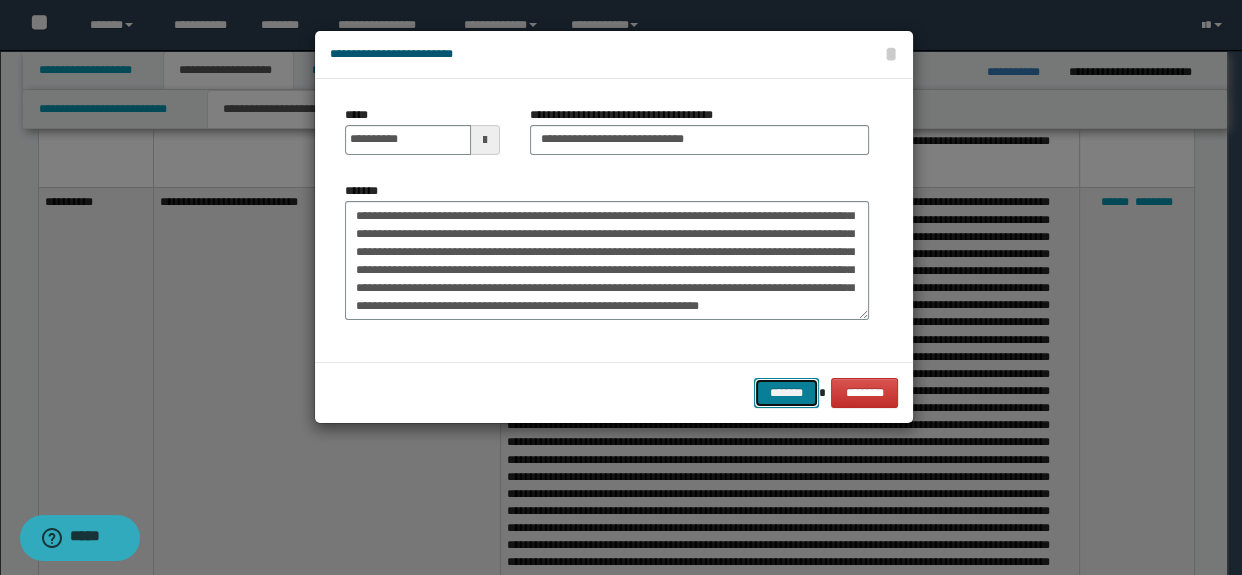 click on "*******" at bounding box center [786, 393] 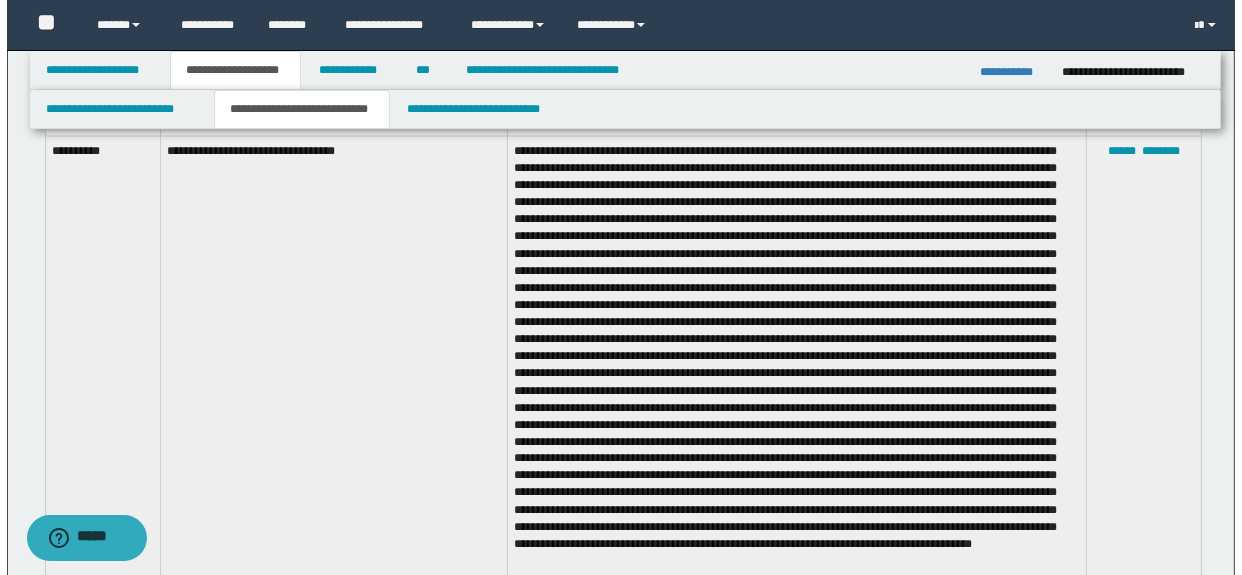 scroll, scrollTop: 2929, scrollLeft: 0, axis: vertical 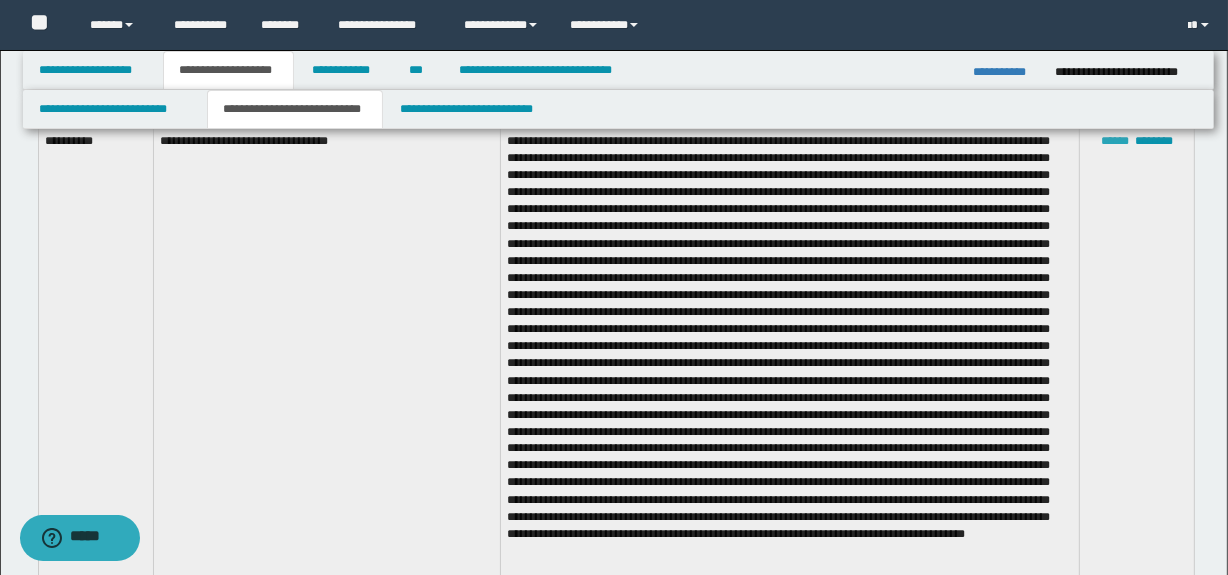 click on "******" at bounding box center (1115, 141) 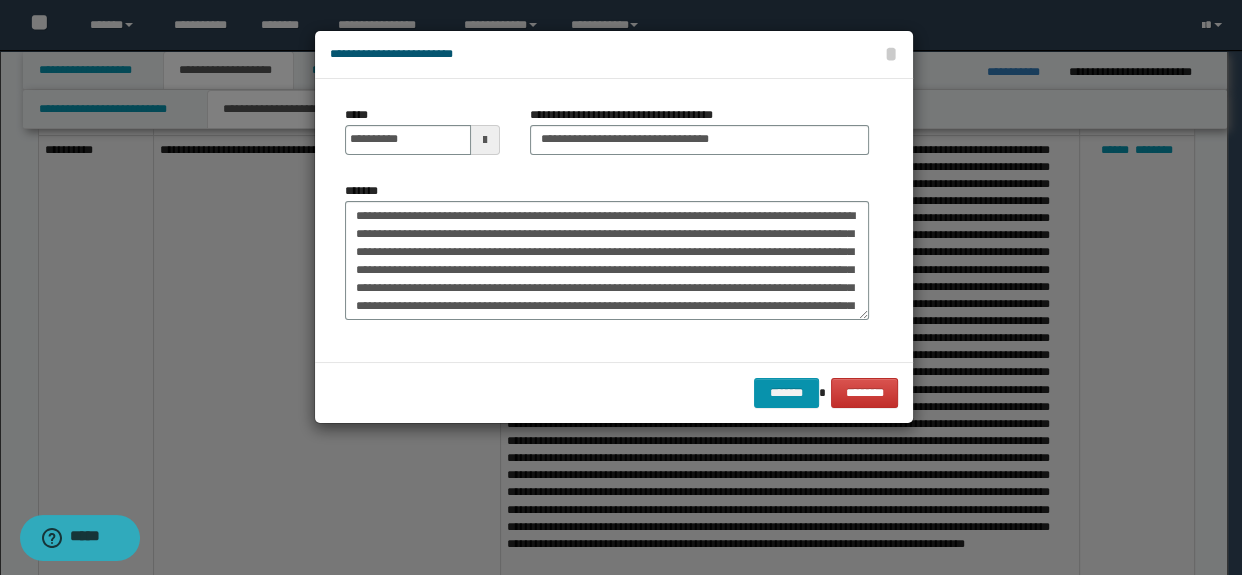 scroll, scrollTop: 0, scrollLeft: 0, axis: both 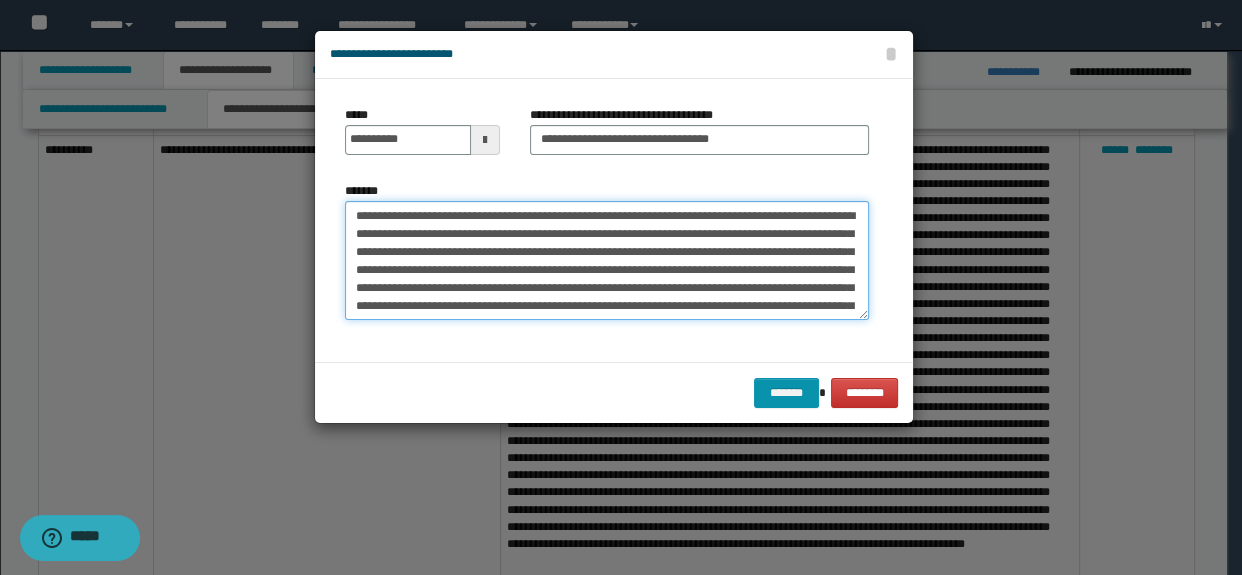 click on "*******" at bounding box center (607, 261) 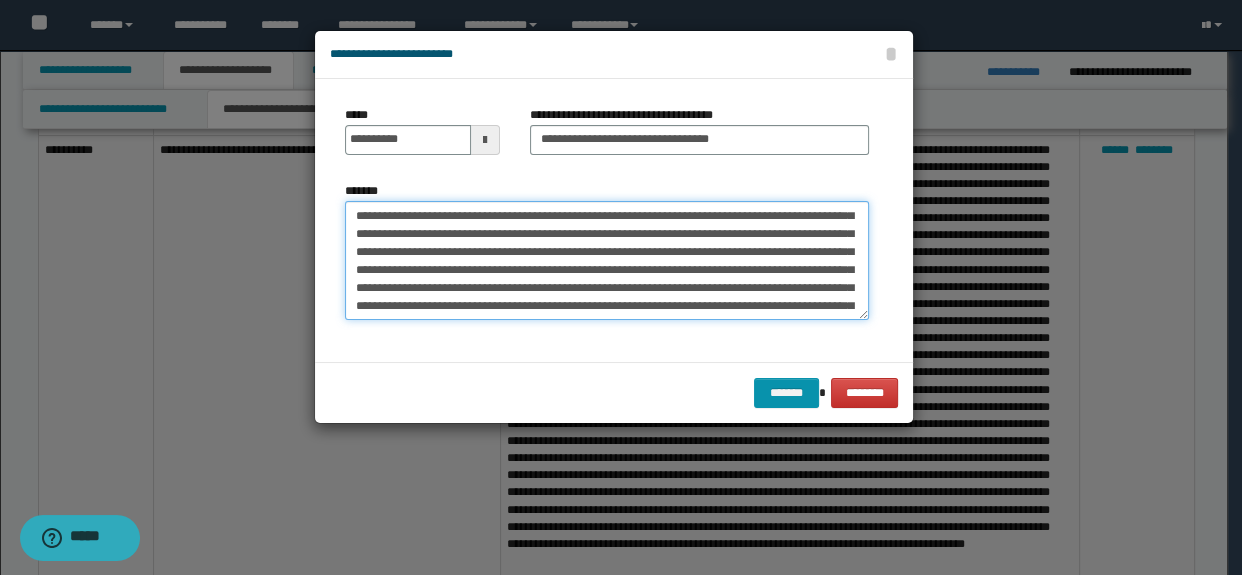 scroll, scrollTop: 72, scrollLeft: 0, axis: vertical 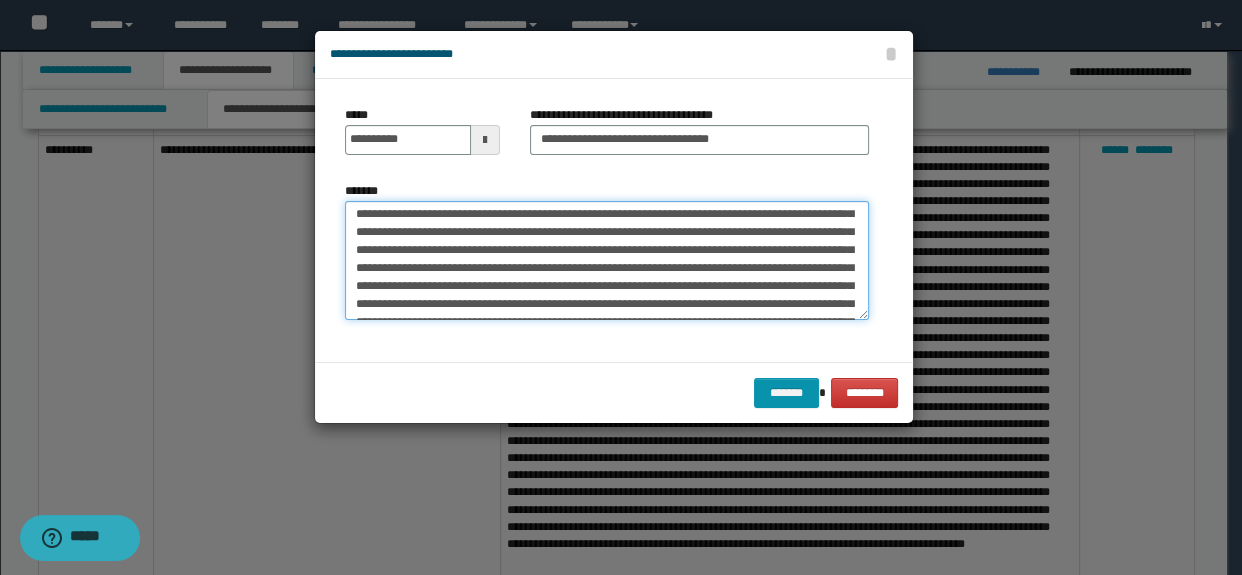 click on "*******" at bounding box center (607, 261) 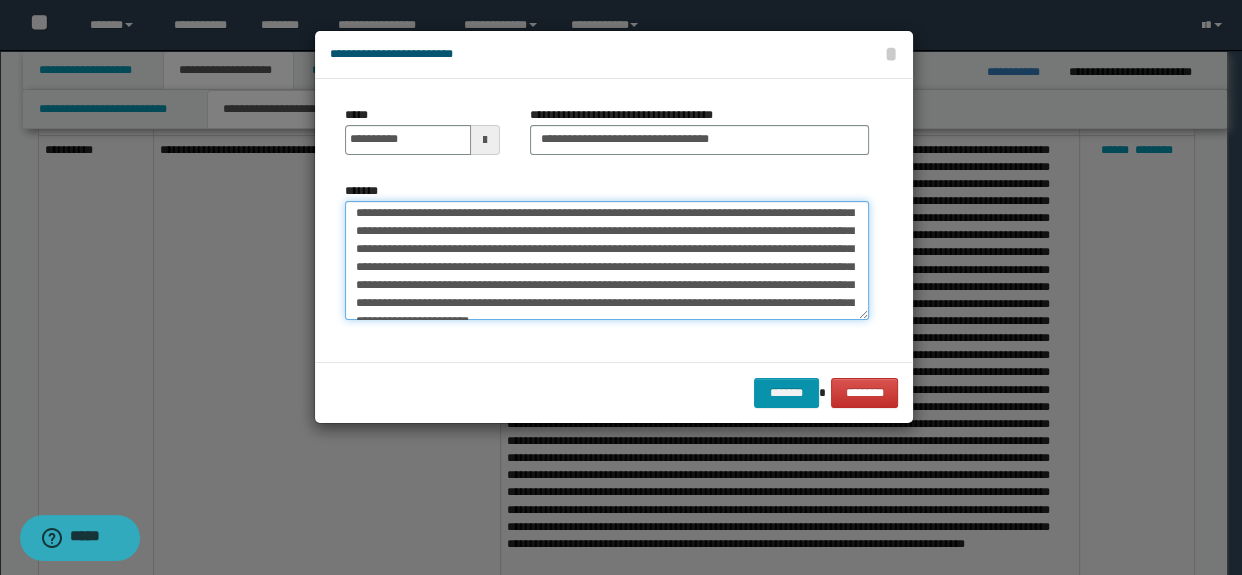 scroll, scrollTop: 400, scrollLeft: 0, axis: vertical 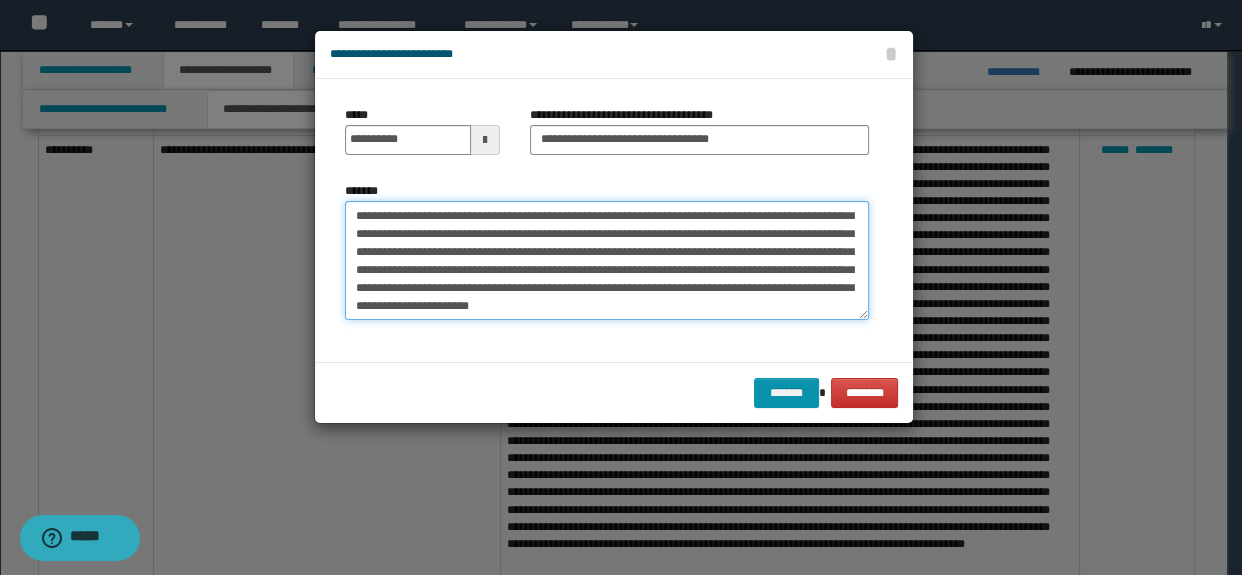 click on "*******" at bounding box center (607, 261) 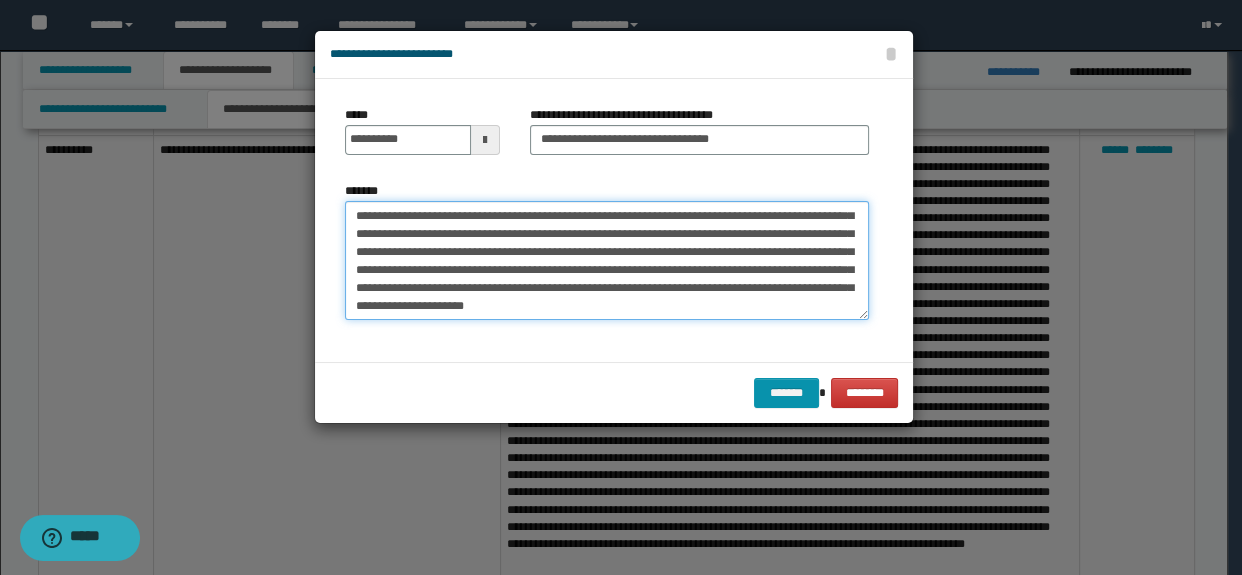 click on "*******" at bounding box center [607, 261] 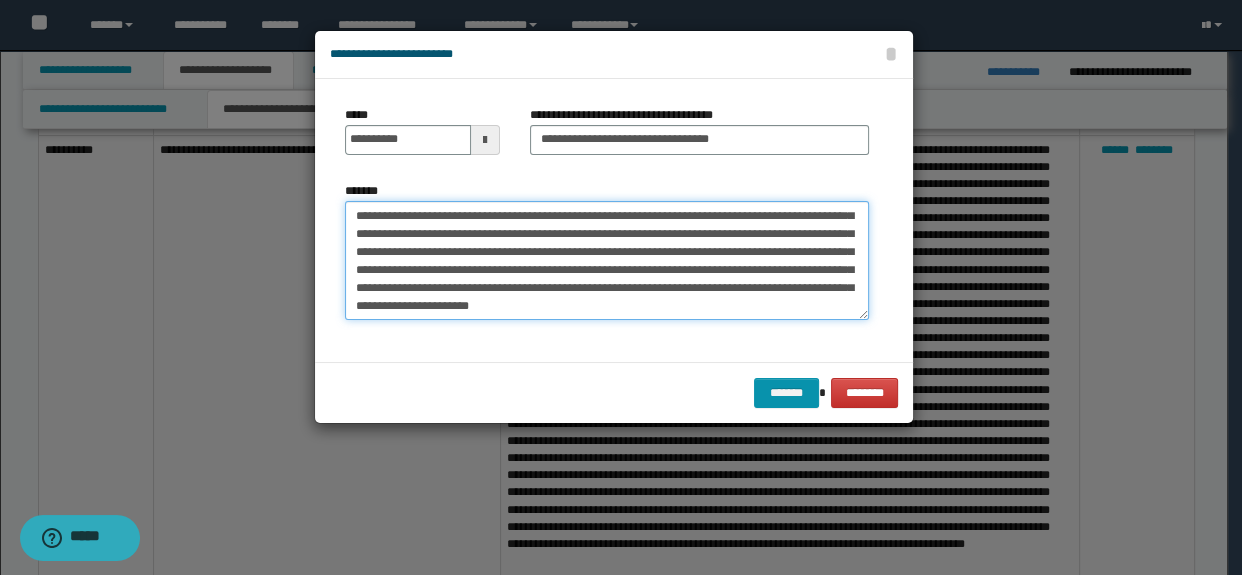 click on "*******" at bounding box center (607, 261) 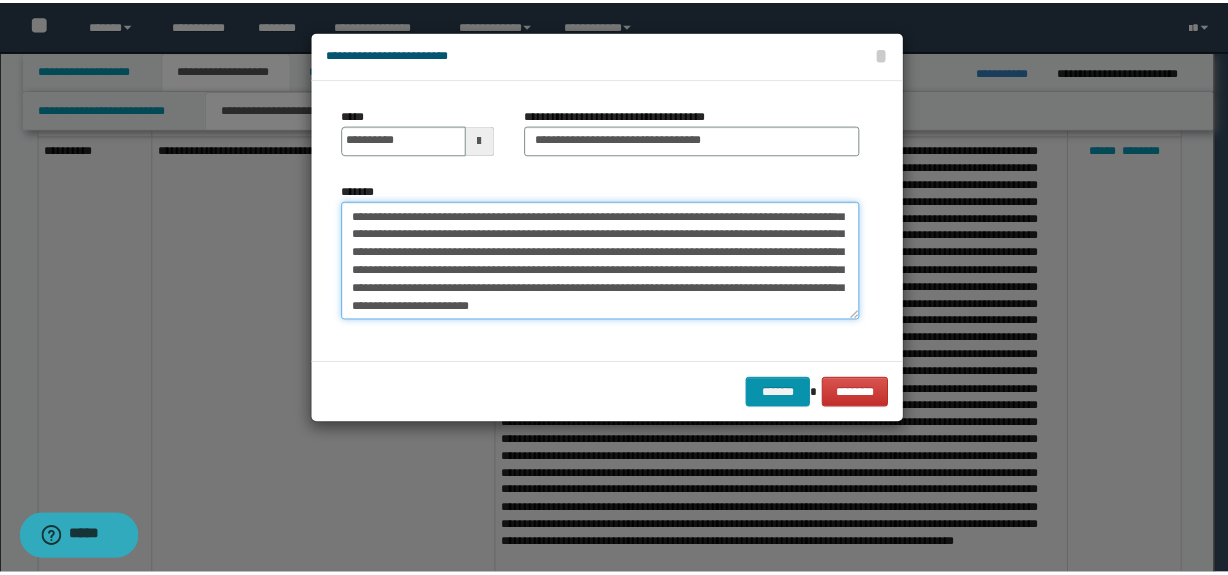 scroll, scrollTop: 431, scrollLeft: 0, axis: vertical 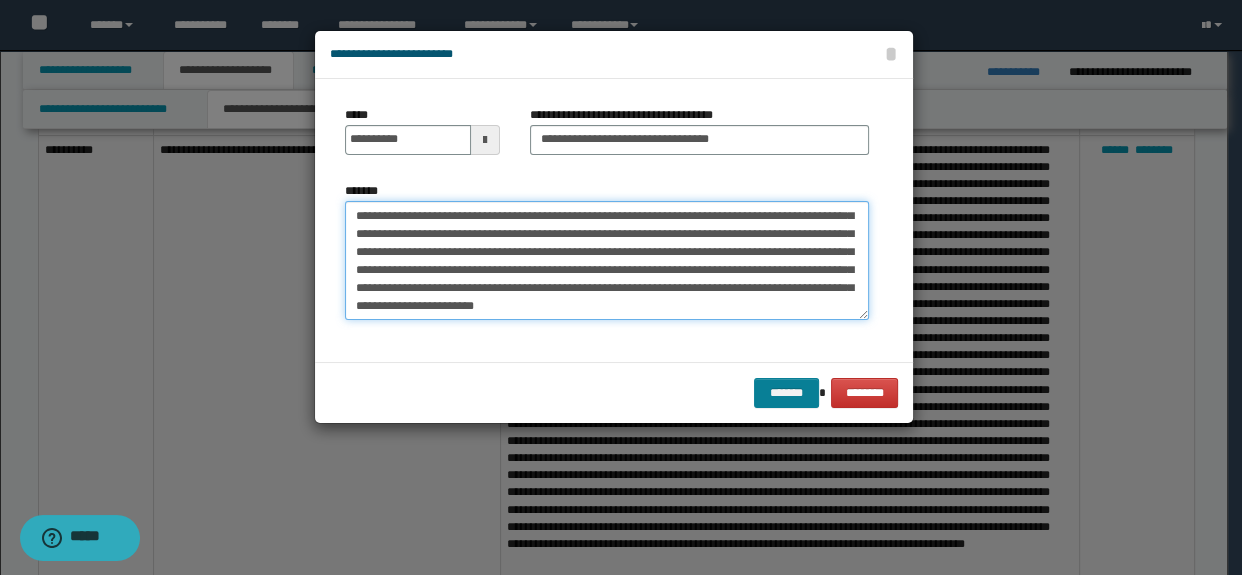 type on "**********" 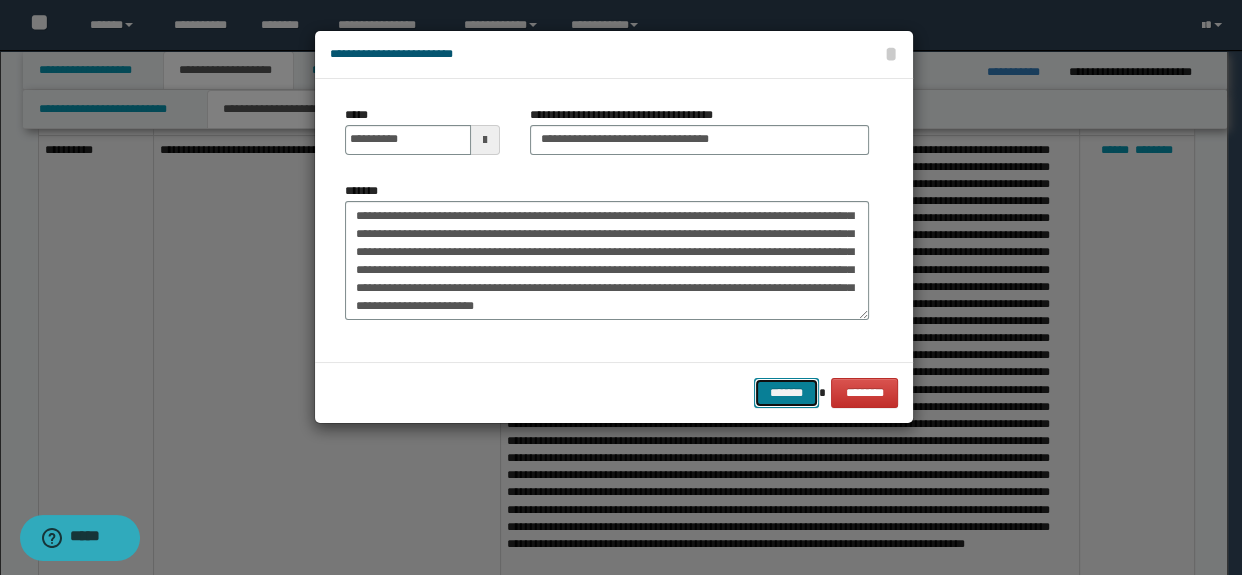 click on "*******" at bounding box center [786, 393] 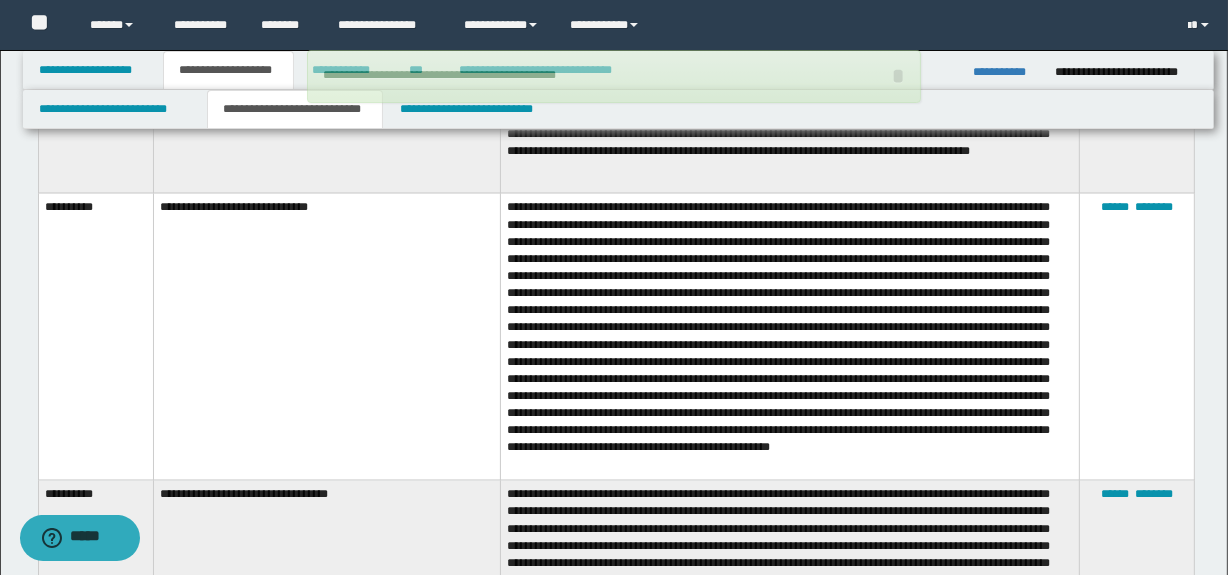 scroll, scrollTop: 3383, scrollLeft: 0, axis: vertical 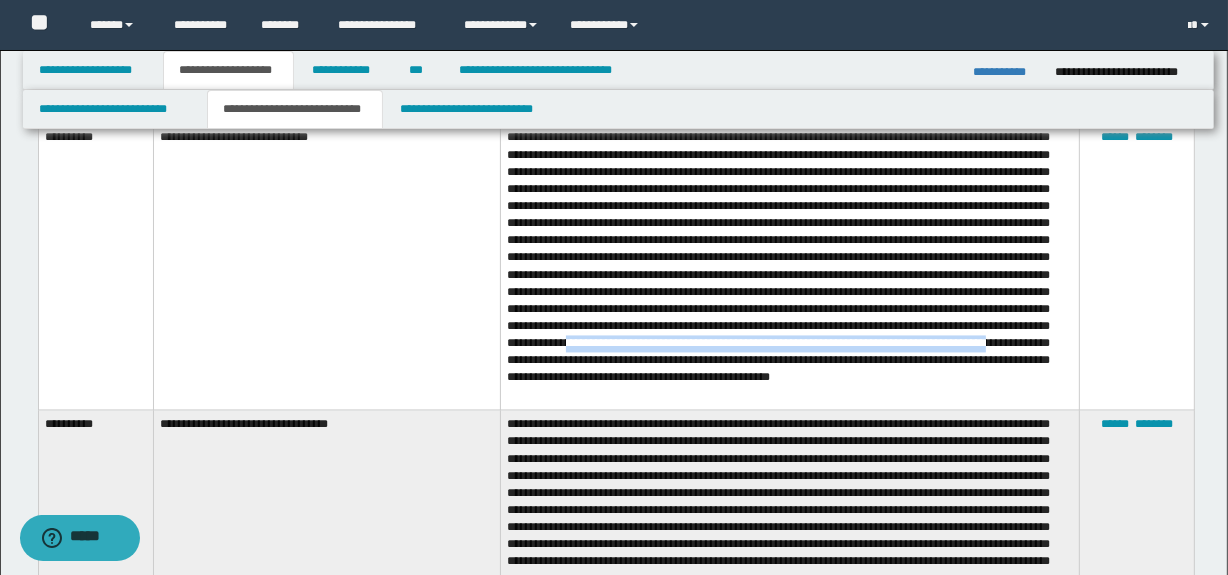 drag, startPoint x: 657, startPoint y: 370, endPoint x: 536, endPoint y: 390, distance: 122.641754 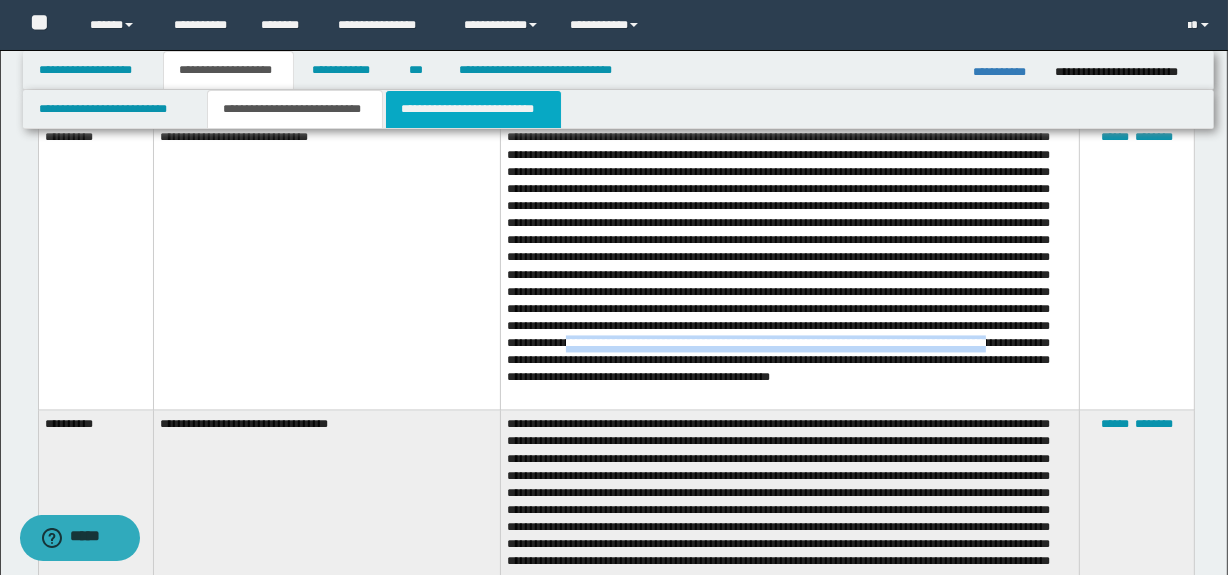 click on "**********" at bounding box center (473, 109) 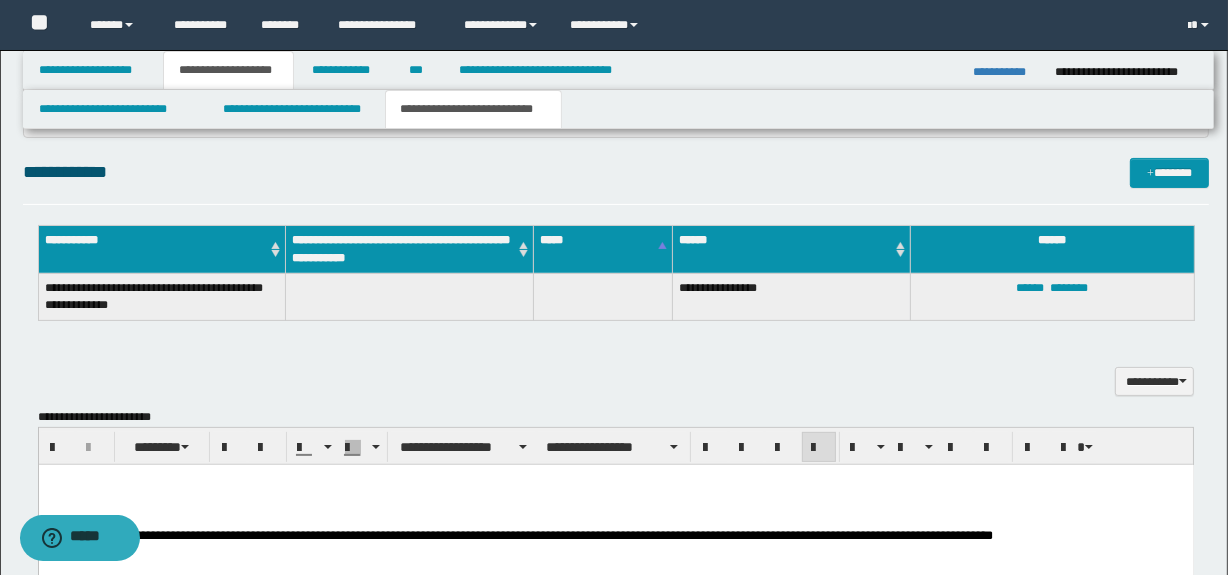 scroll, scrollTop: 440, scrollLeft: 0, axis: vertical 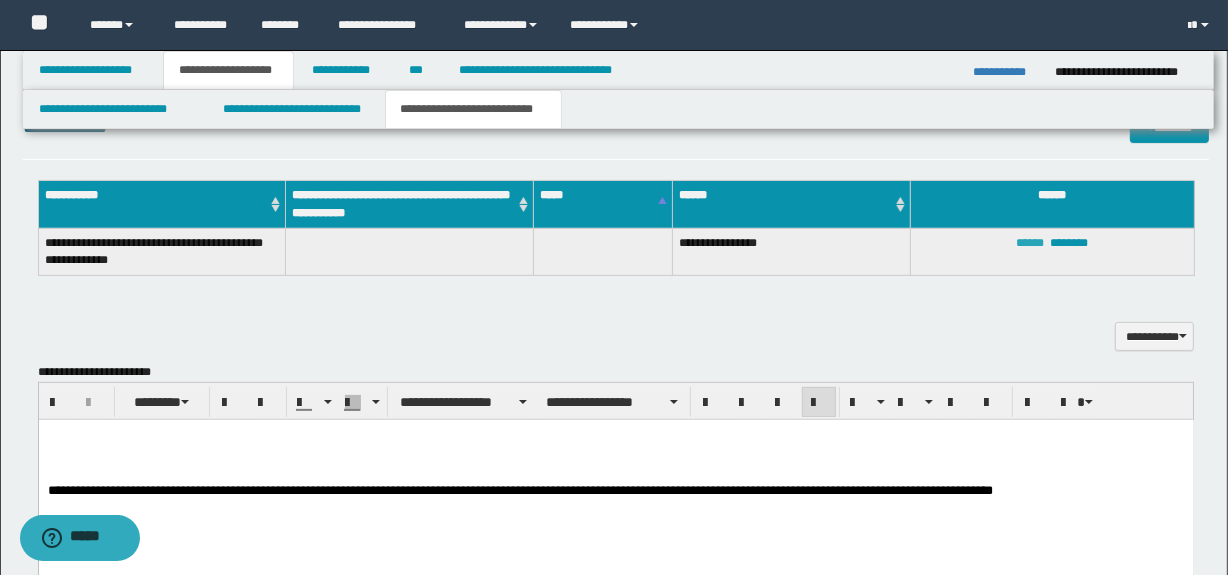 click on "******" at bounding box center [1031, 243] 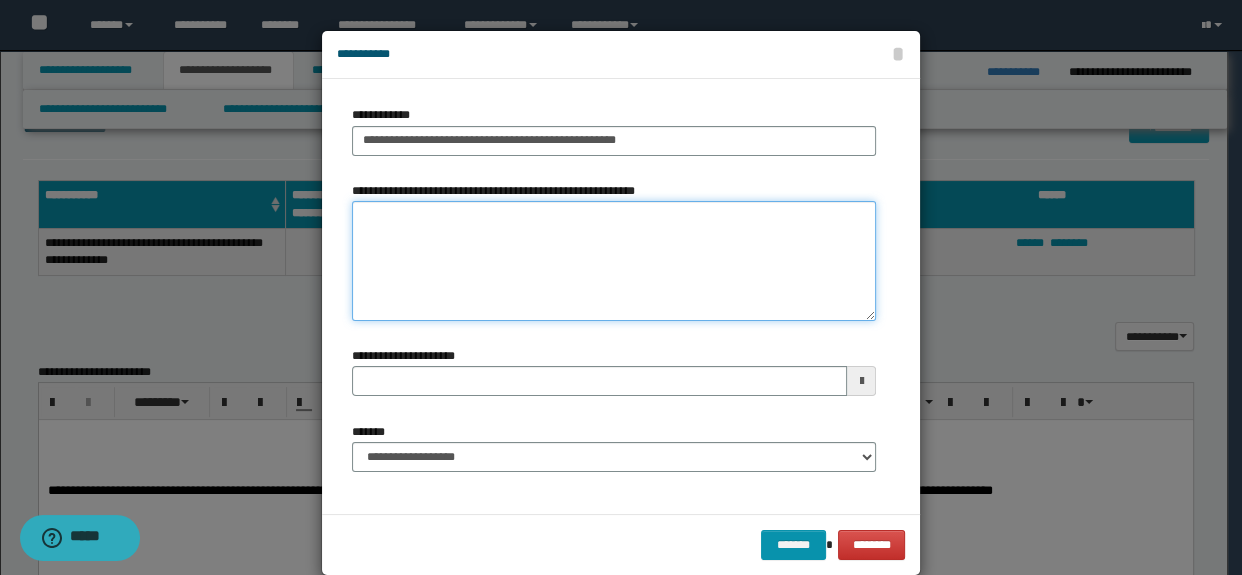 paste on "**********" 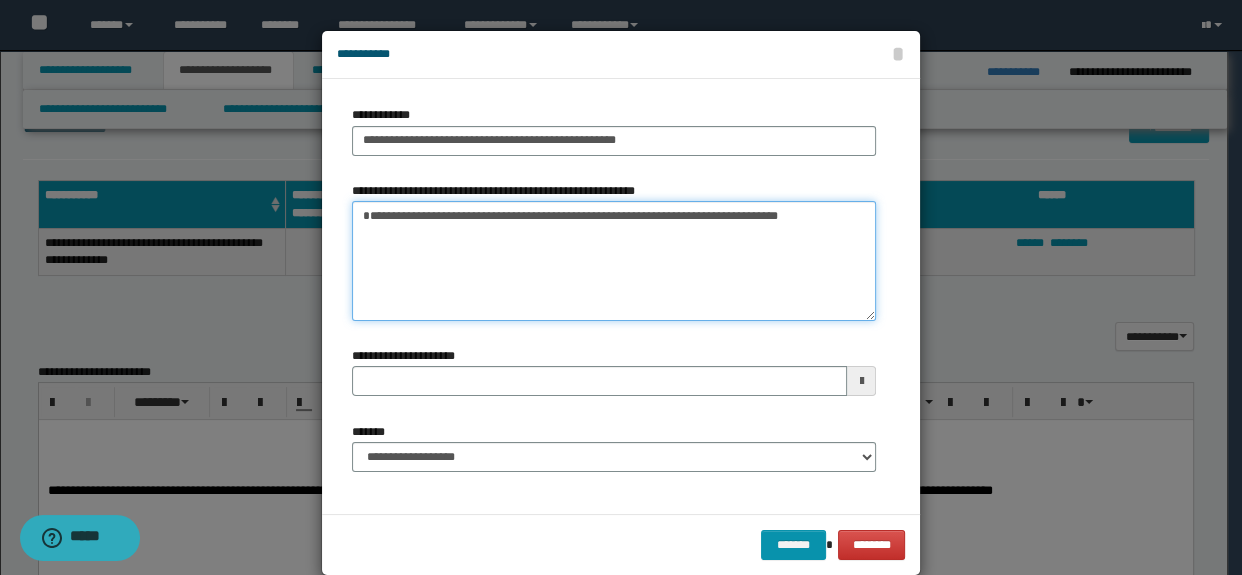 type 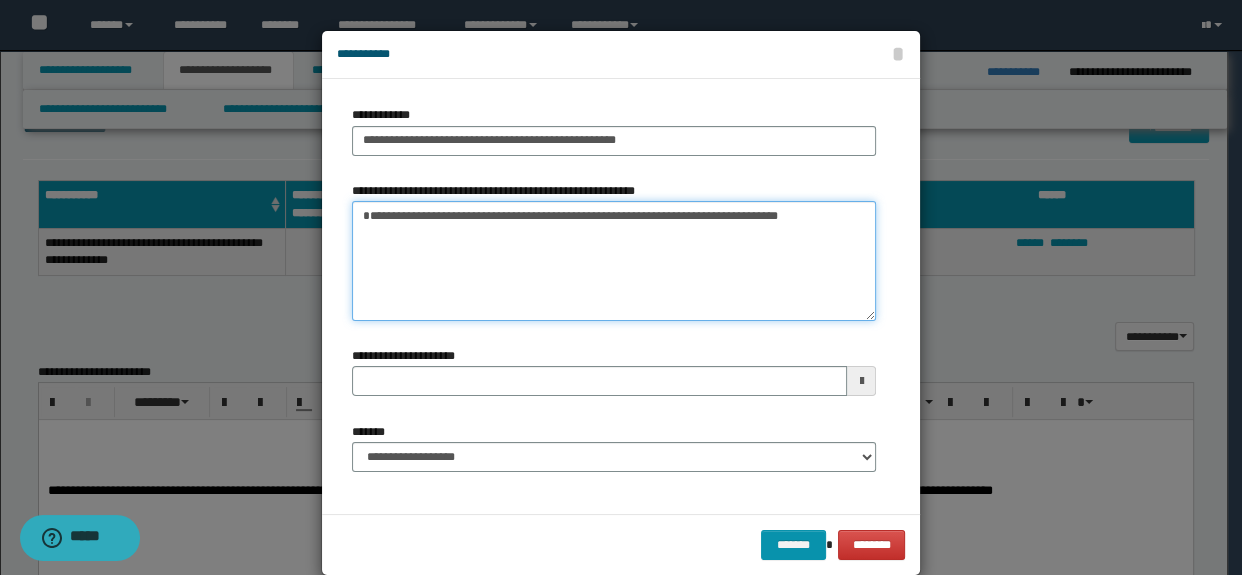 click on "**********" at bounding box center [614, 261] 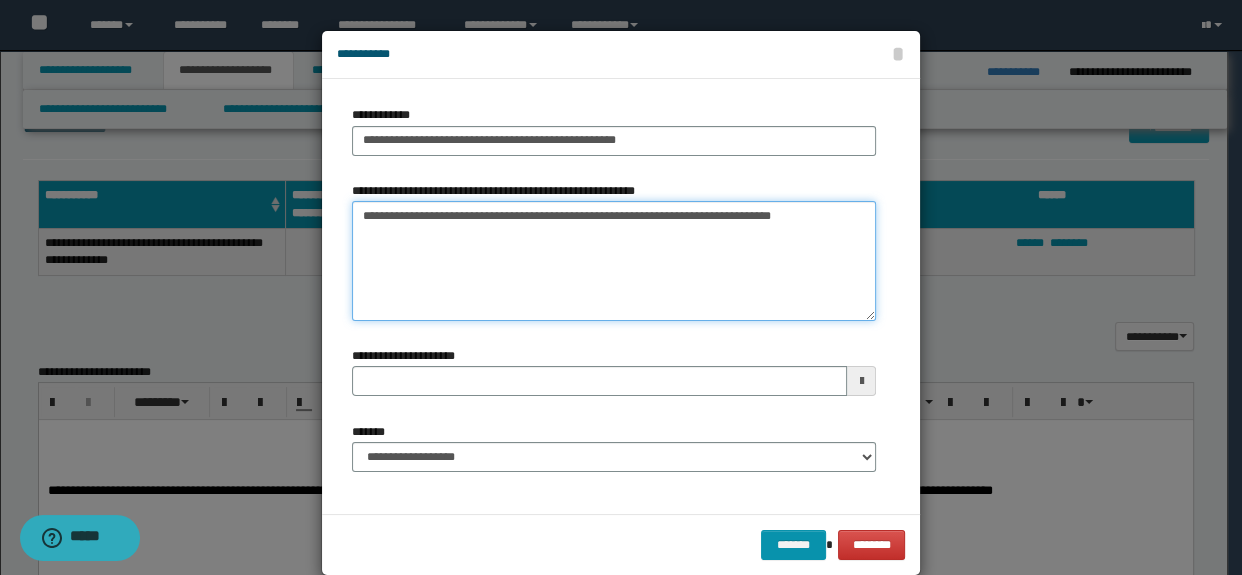 click on "**********" at bounding box center [614, 261] 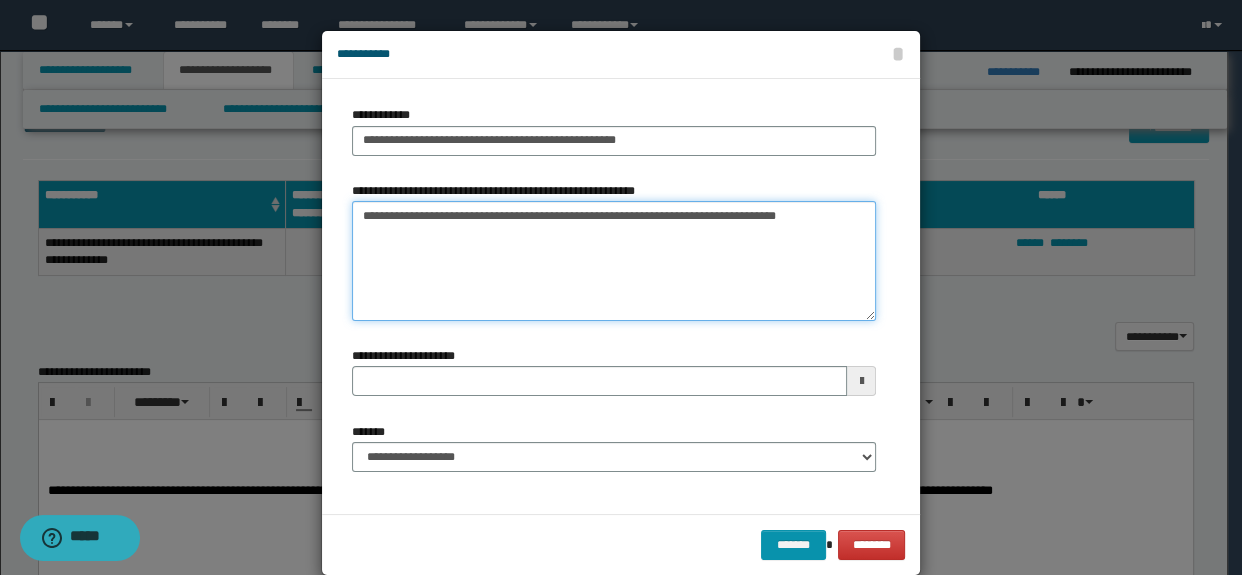 type 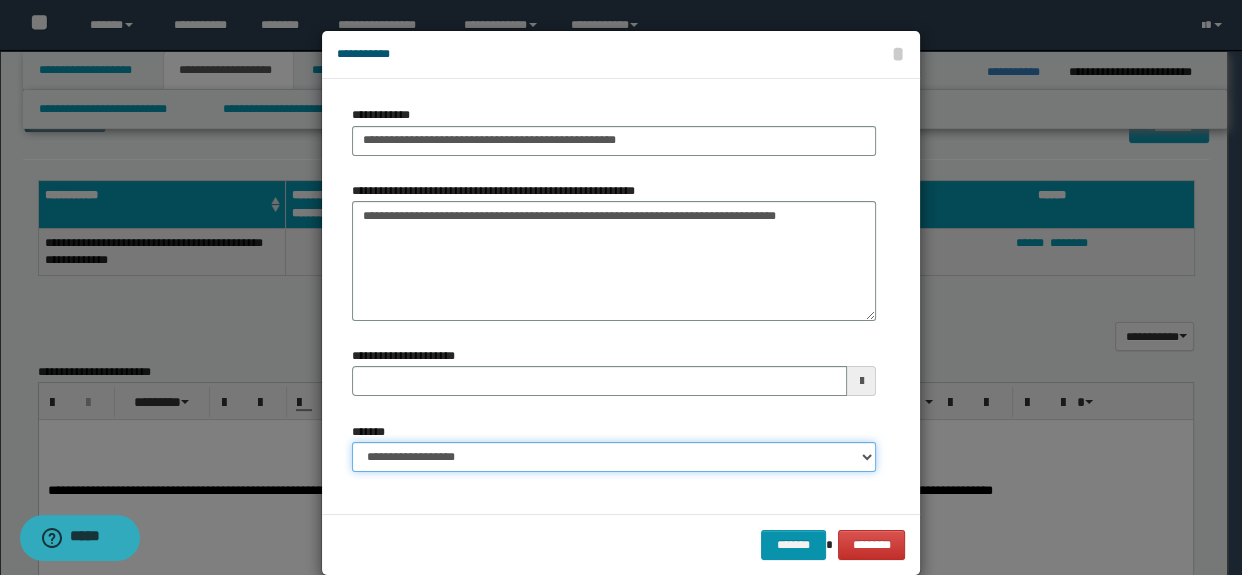 click on "**********" at bounding box center (614, 457) 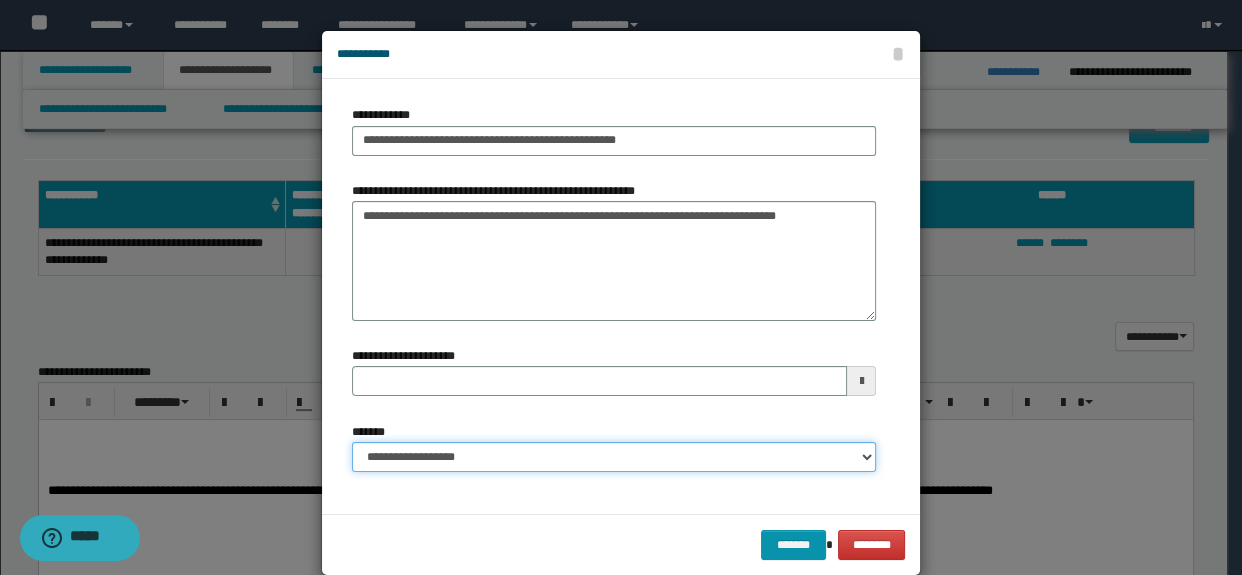 select on "*" 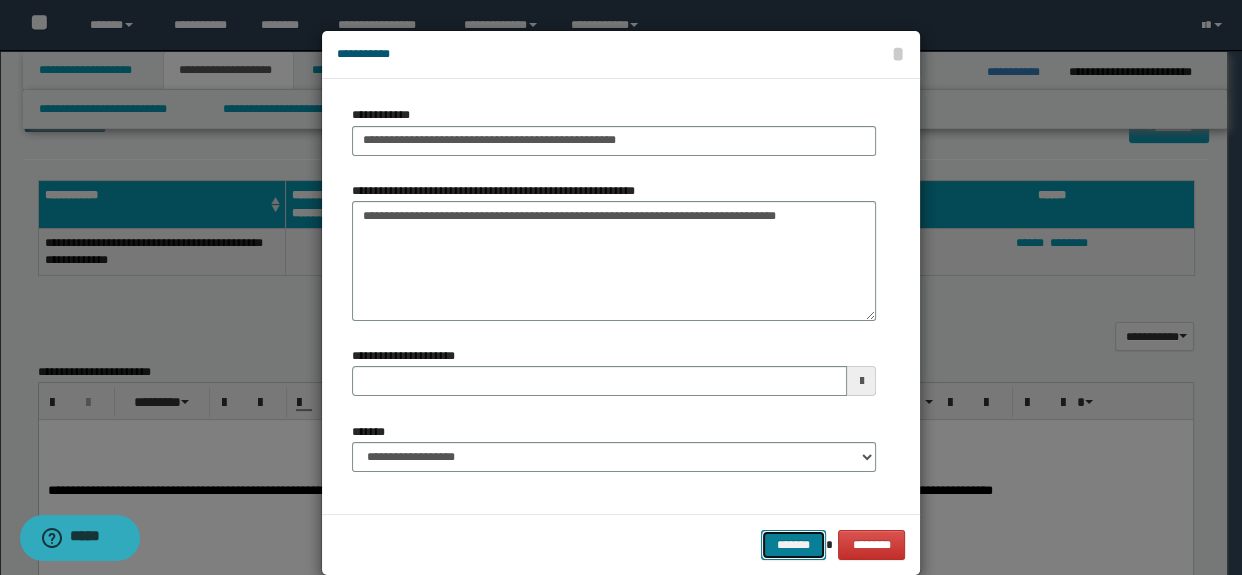 click on "*******" at bounding box center (793, 545) 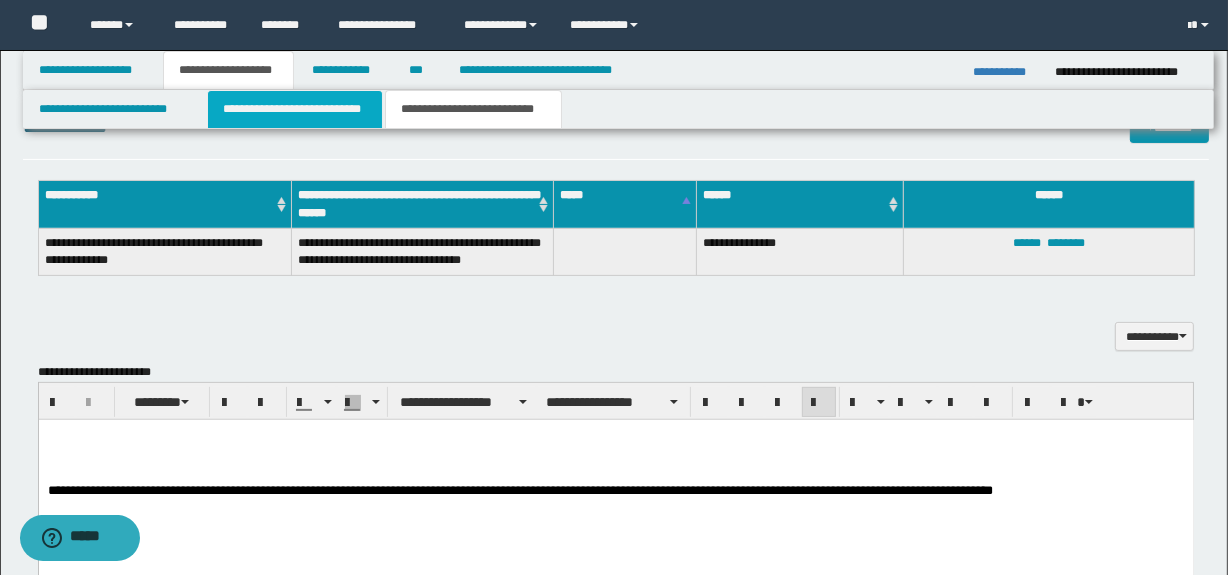 click on "**********" at bounding box center (294, 109) 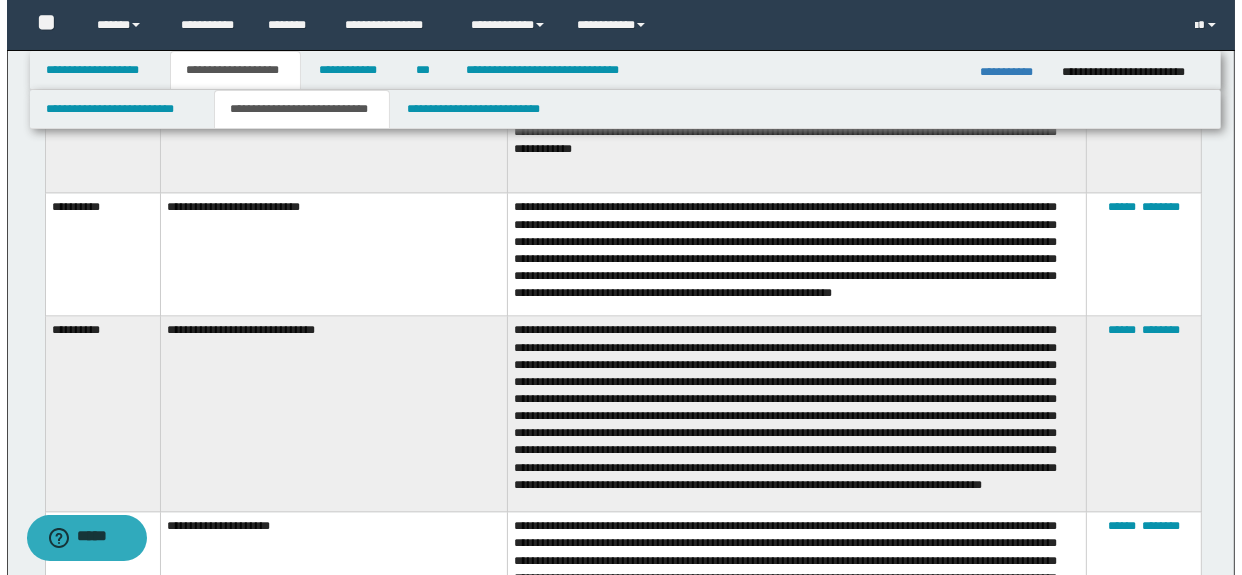 scroll, scrollTop: 4076, scrollLeft: 0, axis: vertical 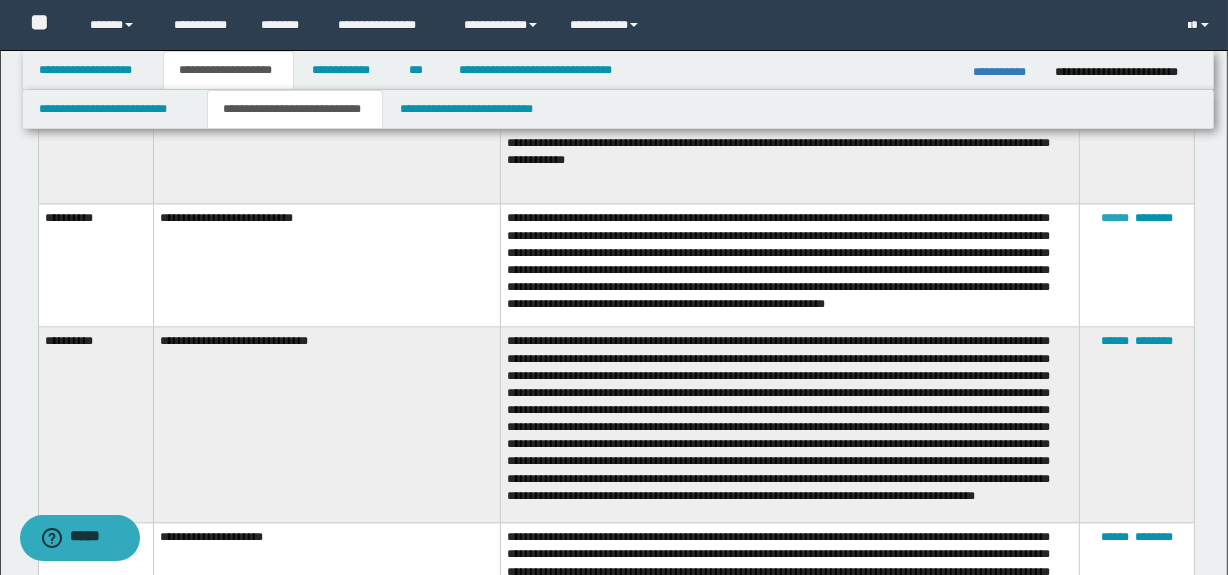 click on "******" at bounding box center (1115, 218) 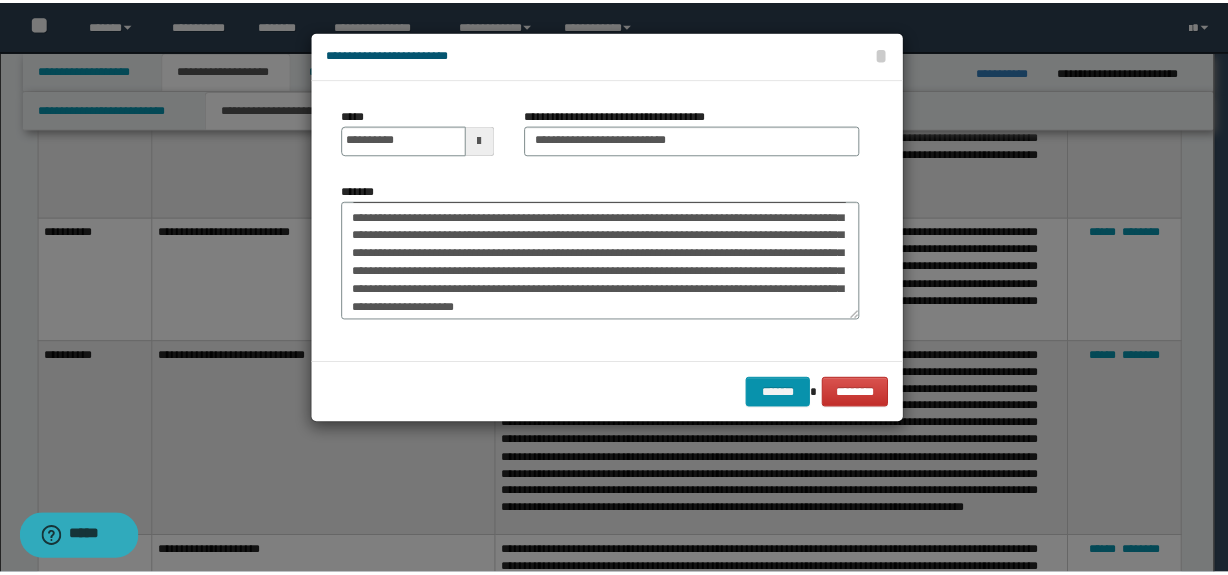 scroll, scrollTop: 0, scrollLeft: 0, axis: both 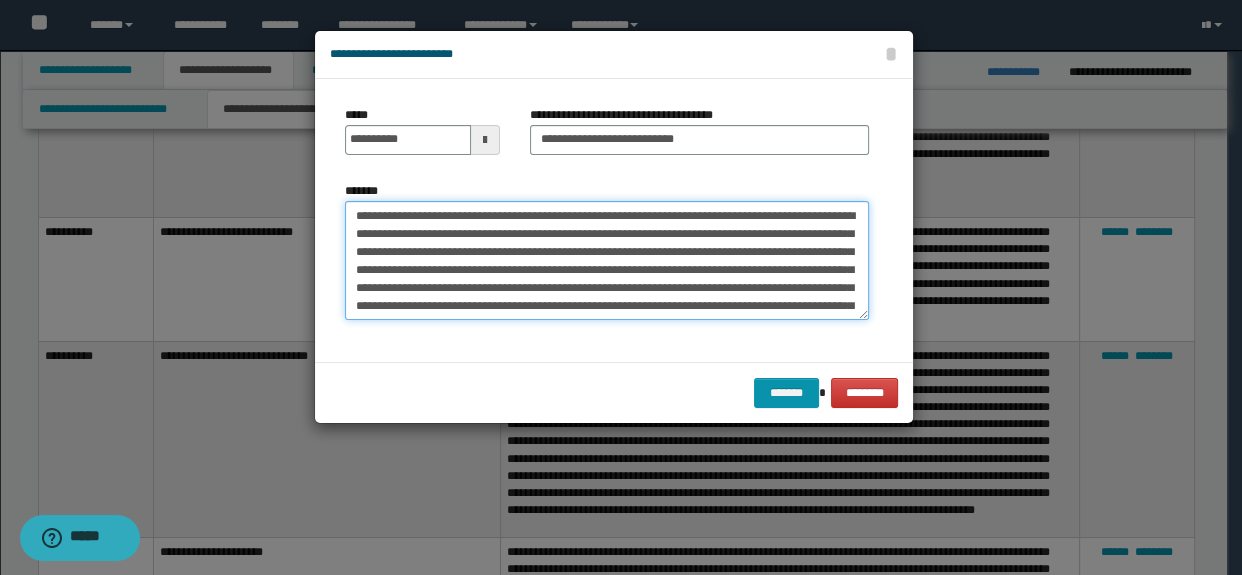 click on "**********" at bounding box center (607, 261) 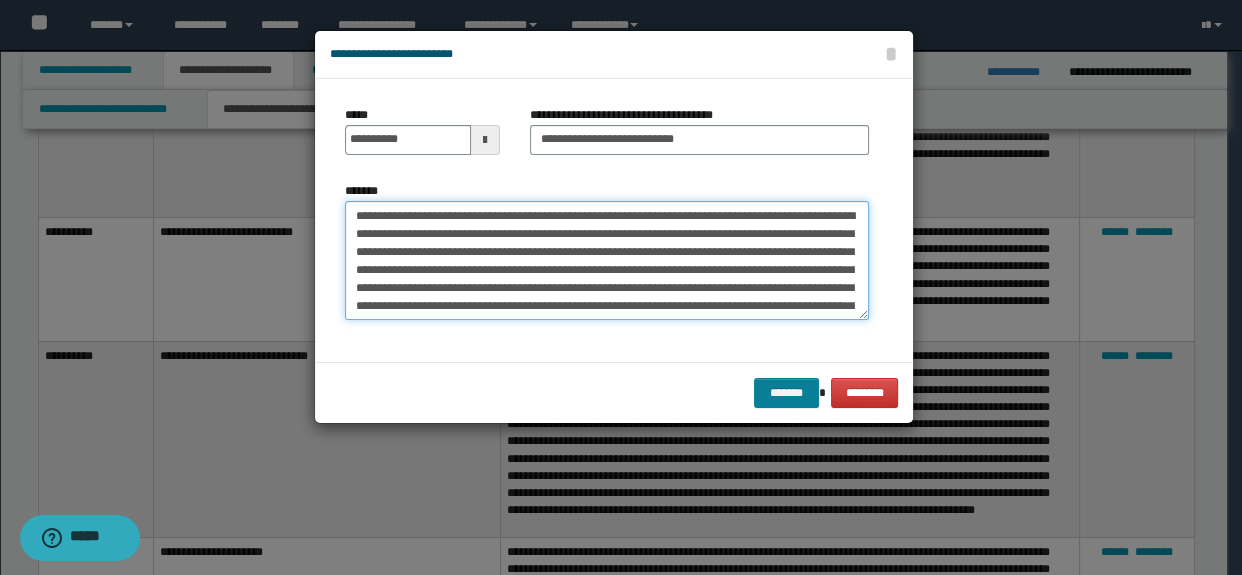type on "**********" 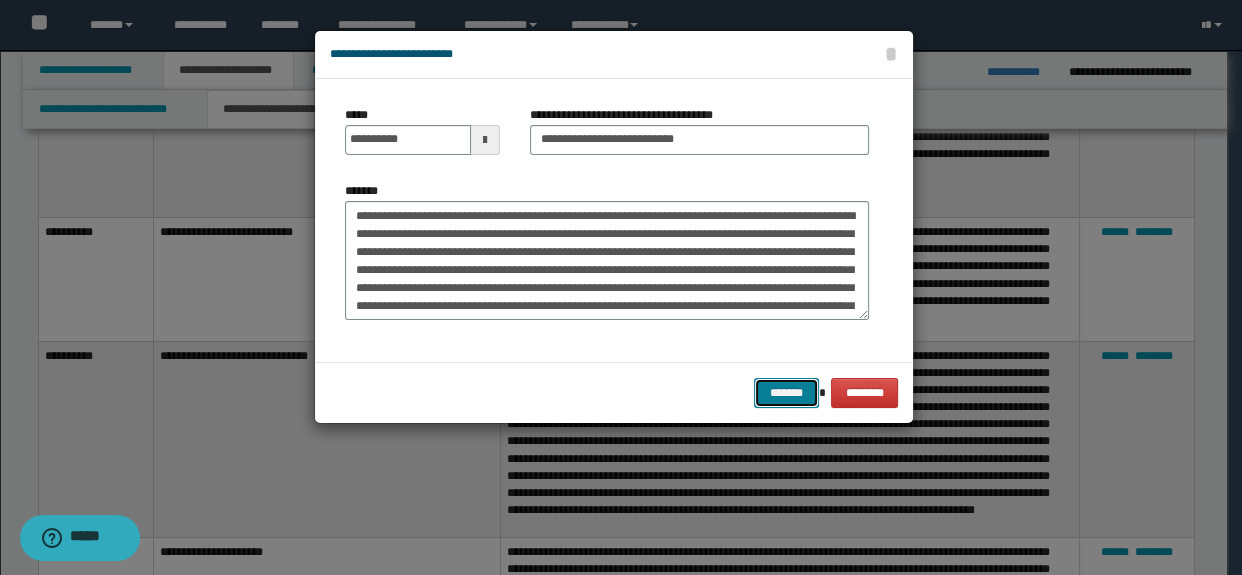 click on "*******" at bounding box center (786, 393) 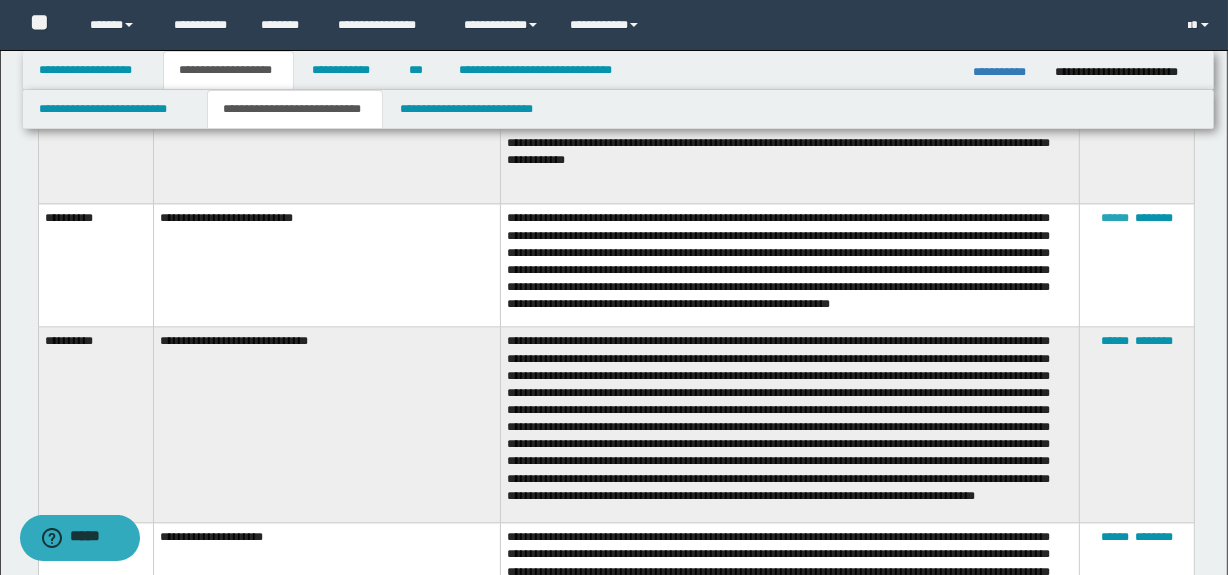 click on "******" at bounding box center (1115, 218) 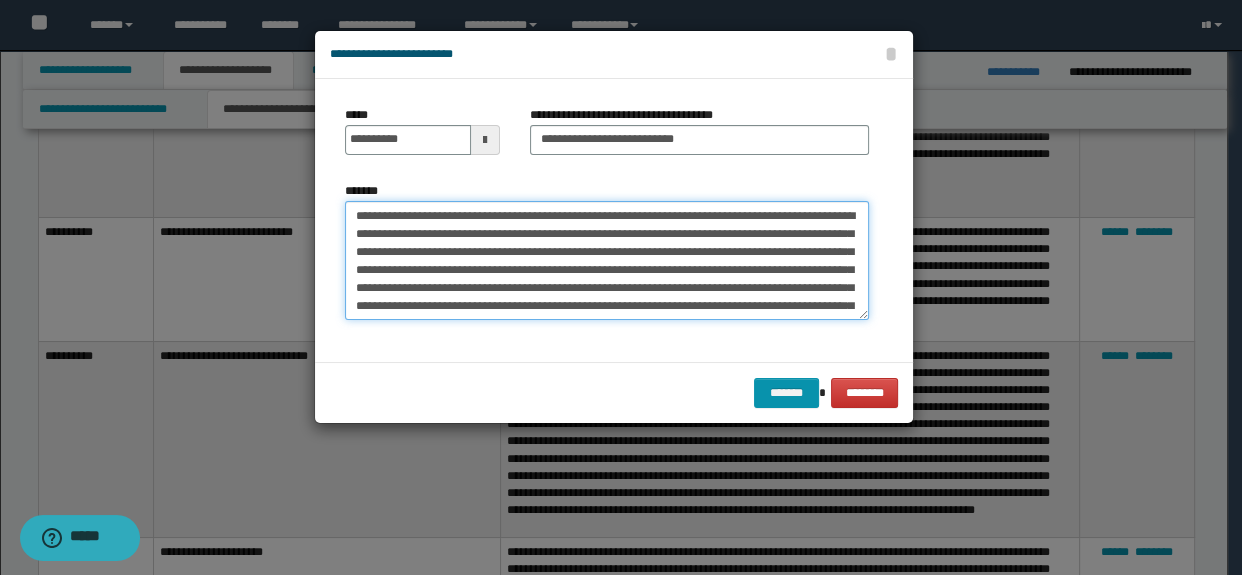 click on "**********" at bounding box center [607, 261] 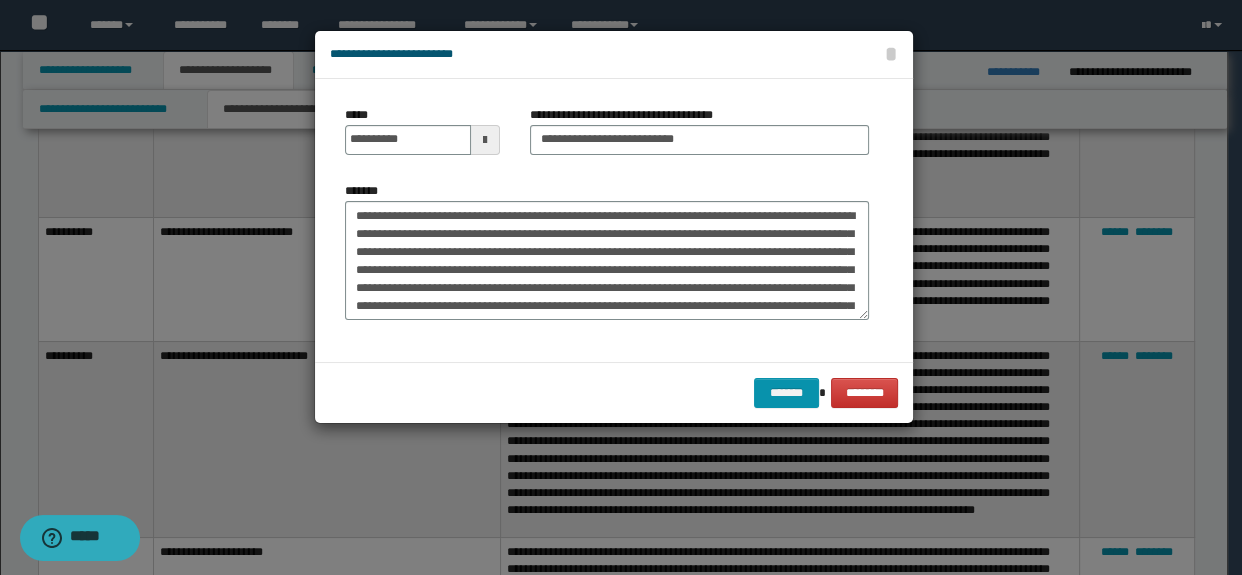 click on "*******
********" at bounding box center (614, 392) 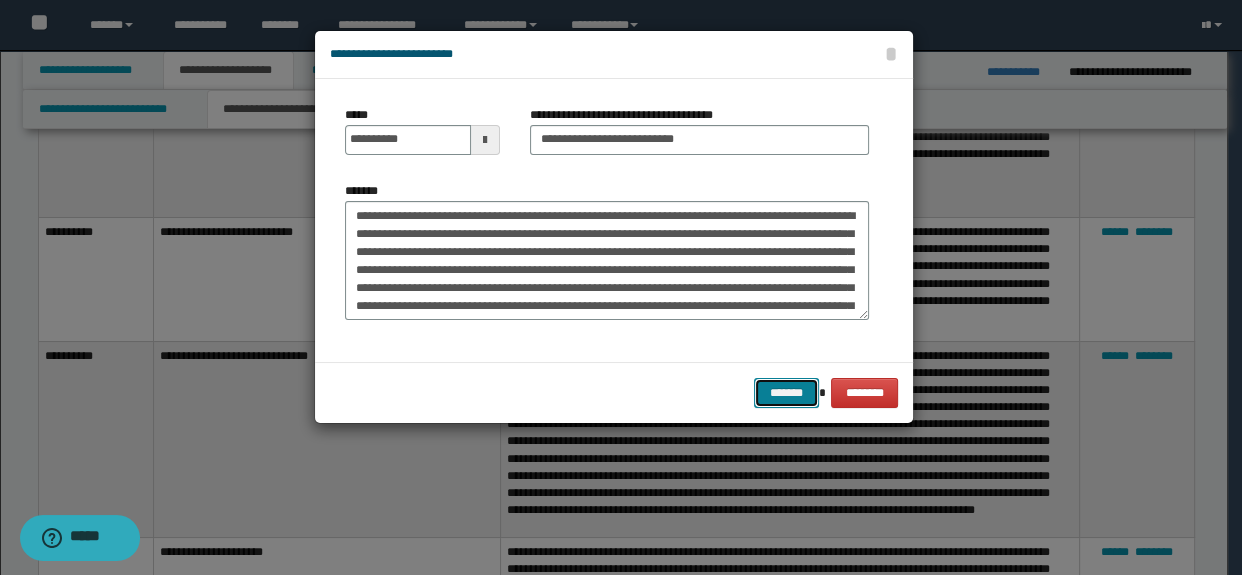 click on "*******" at bounding box center (786, 393) 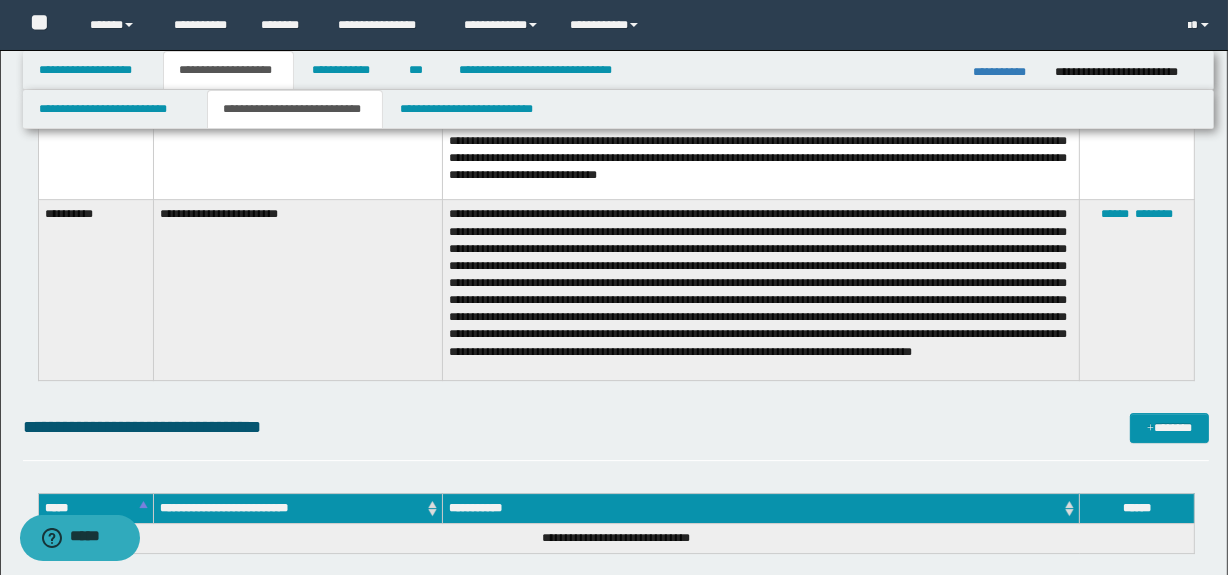 scroll, scrollTop: 5530, scrollLeft: 0, axis: vertical 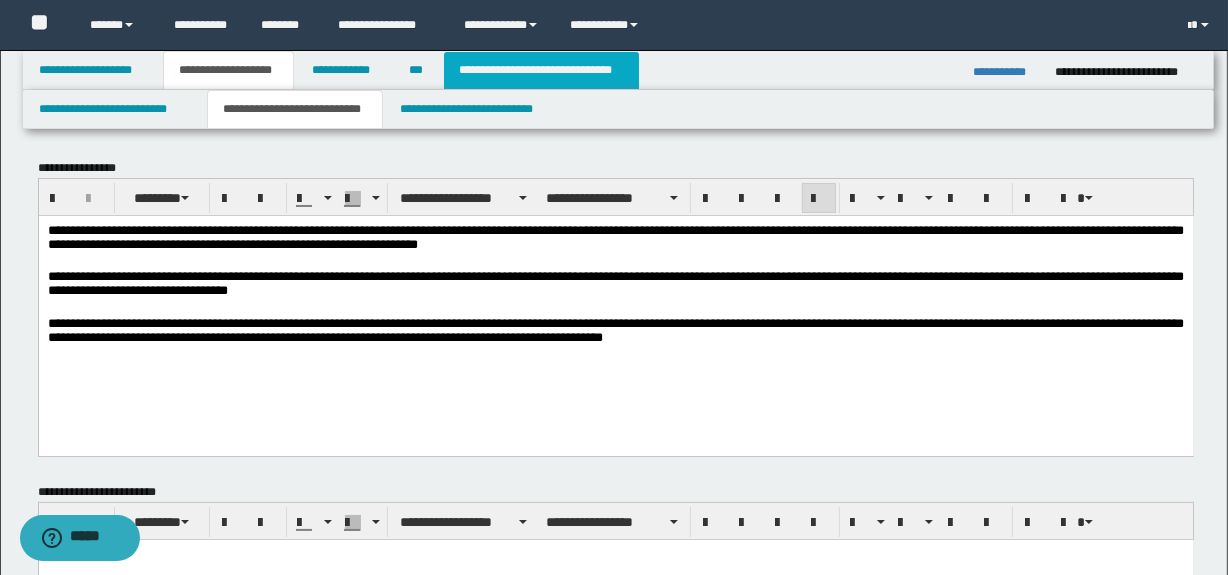 click on "**********" at bounding box center [541, 70] 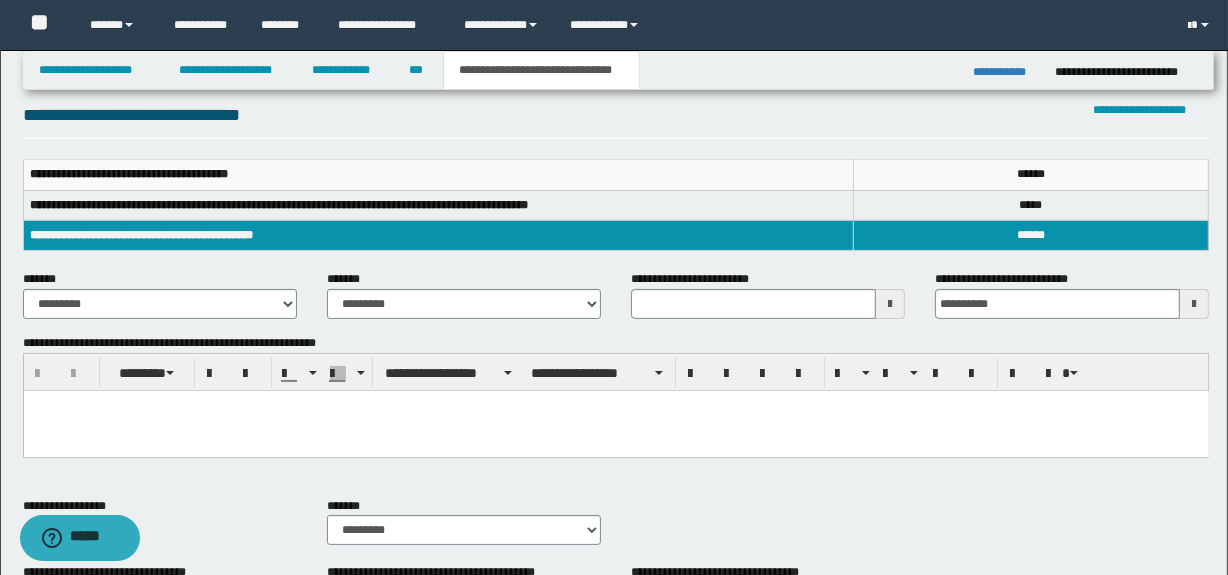 scroll, scrollTop: 363, scrollLeft: 0, axis: vertical 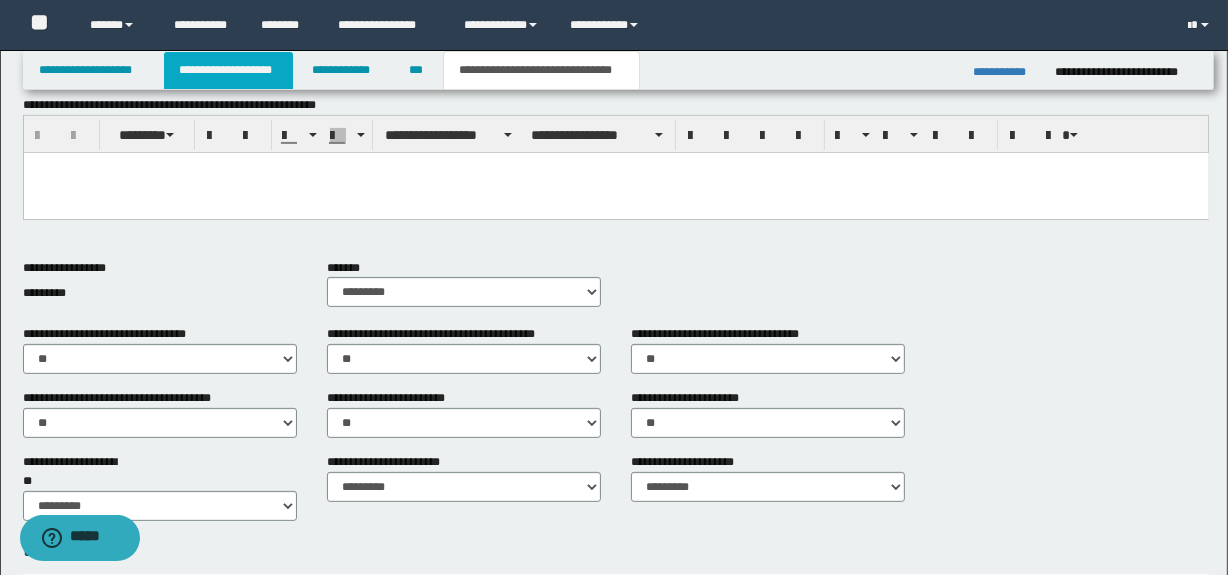 click on "**********" at bounding box center [228, 70] 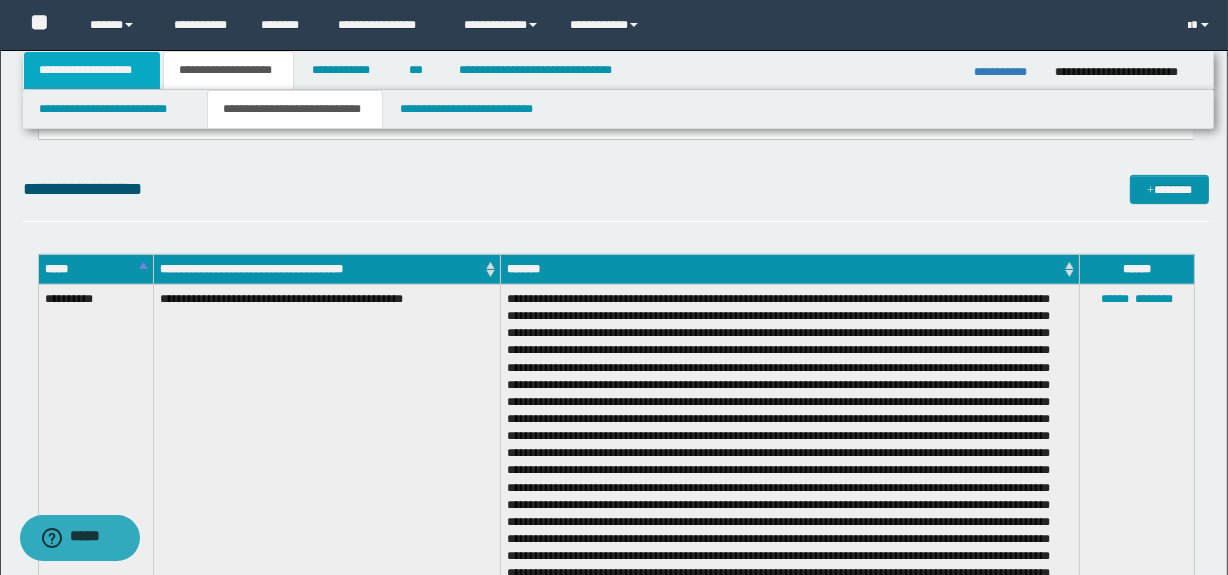 click on "**********" at bounding box center [92, 70] 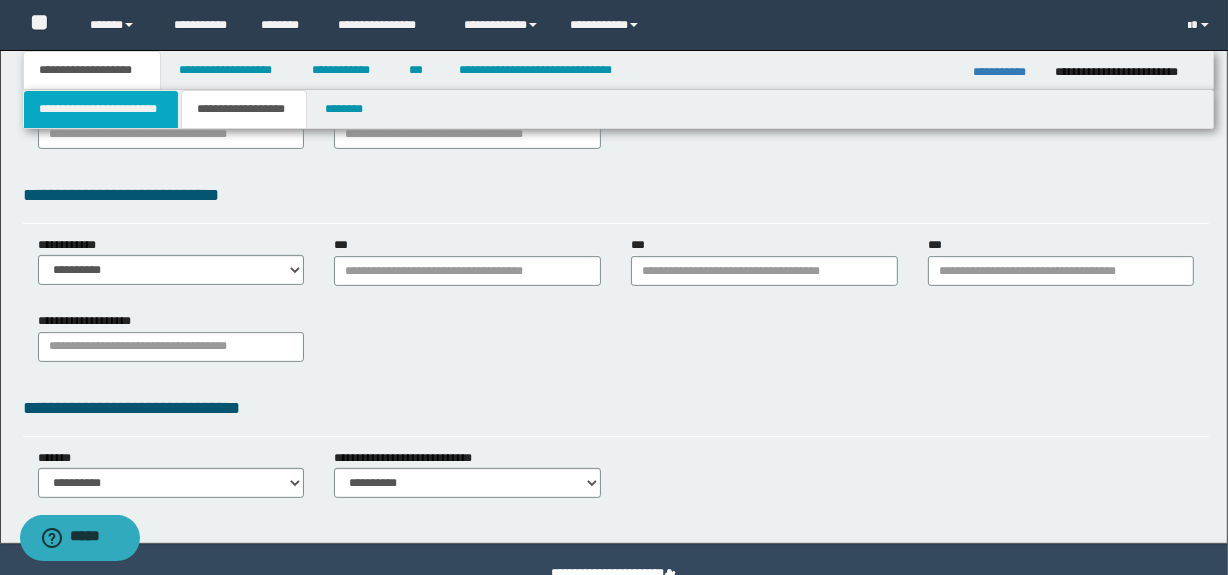 click on "**********" at bounding box center [101, 109] 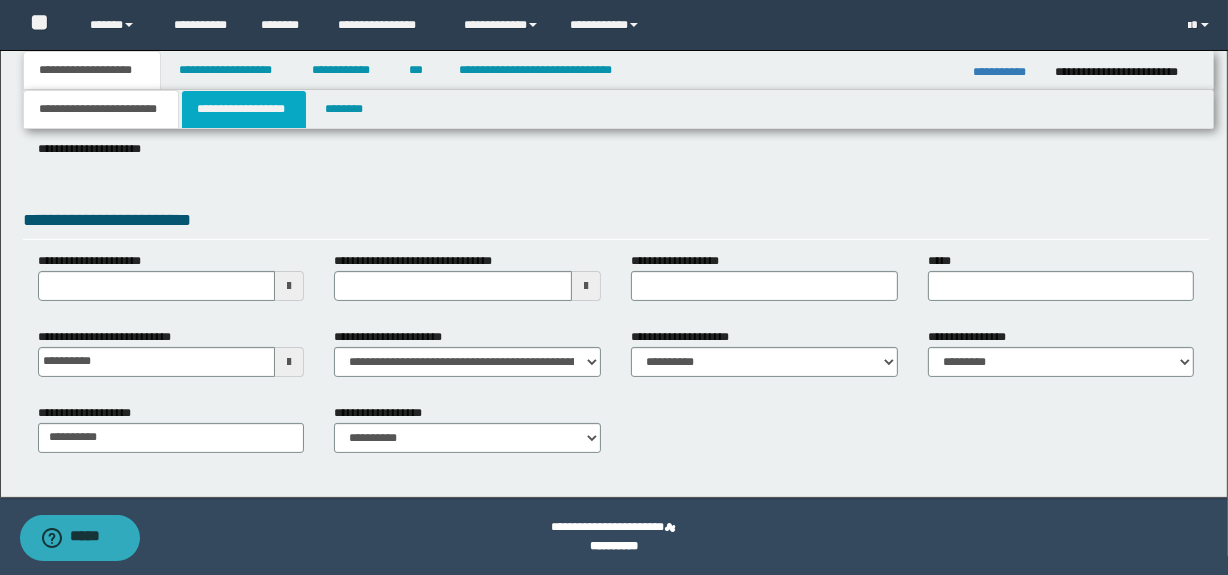 click on "**********" at bounding box center (244, 109) 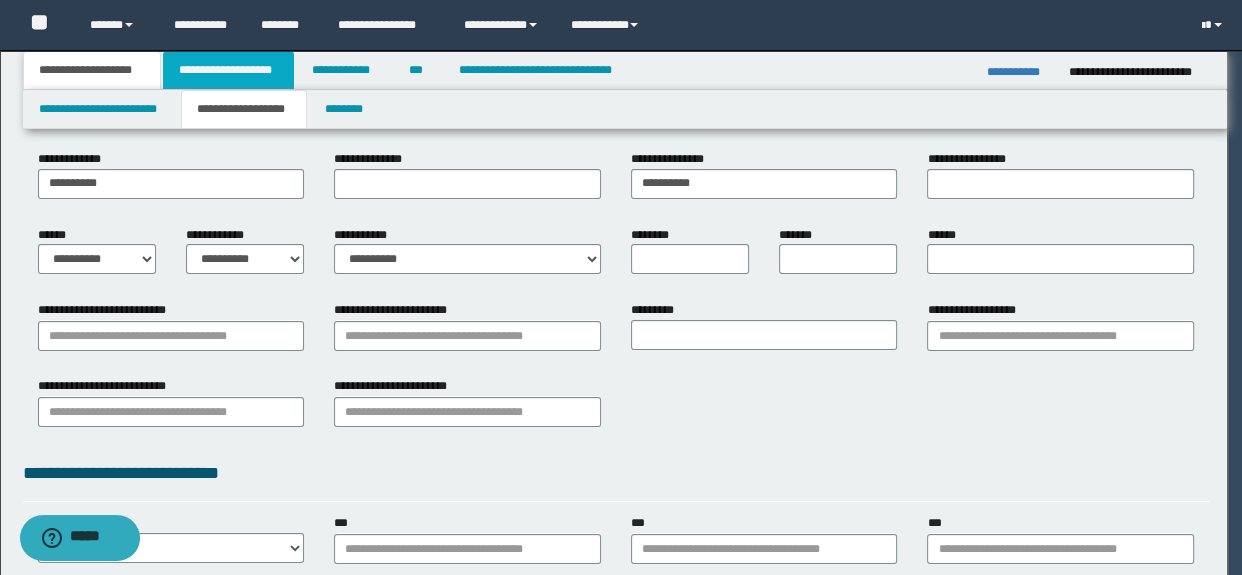 click on "**********" at bounding box center [228, 70] 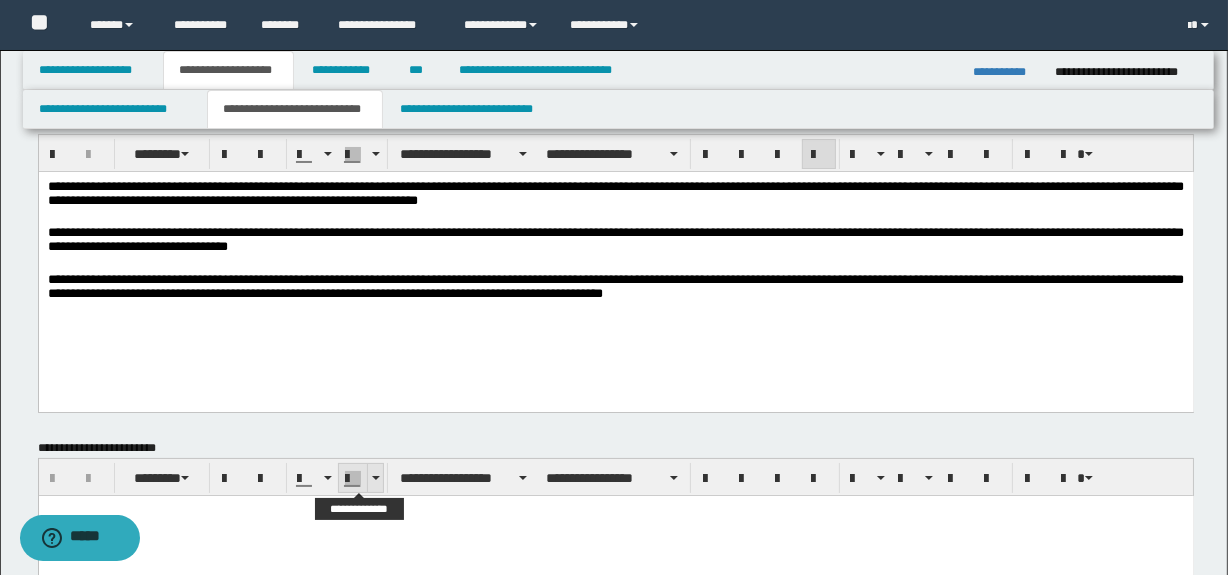 scroll, scrollTop: 0, scrollLeft: 0, axis: both 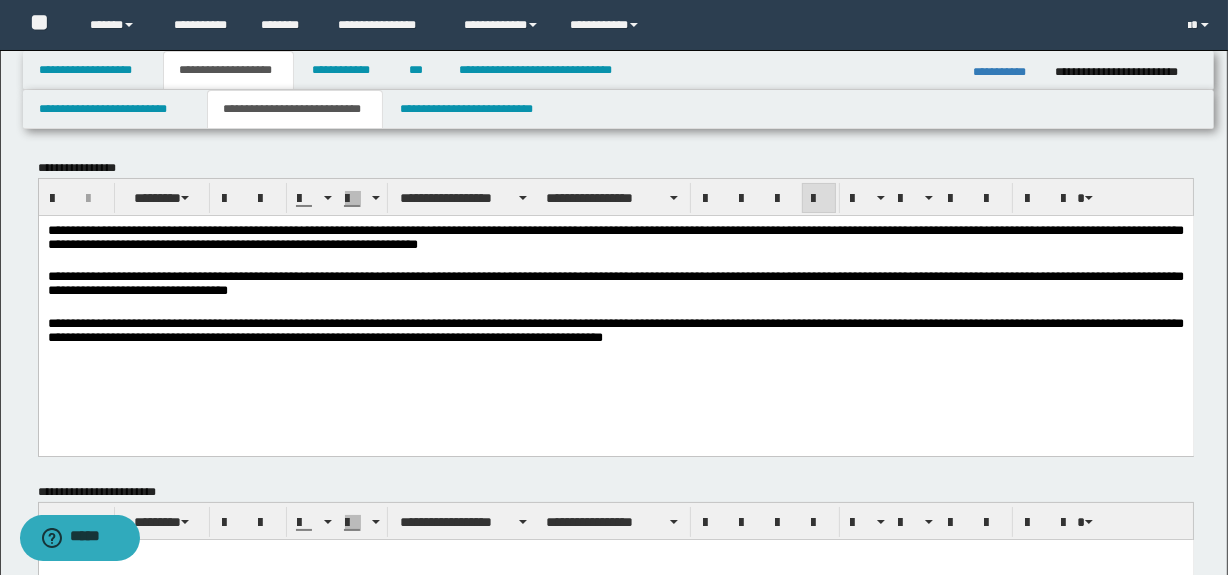 drag, startPoint x: 1138, startPoint y: 232, endPoint x: 1158, endPoint y: 232, distance: 20 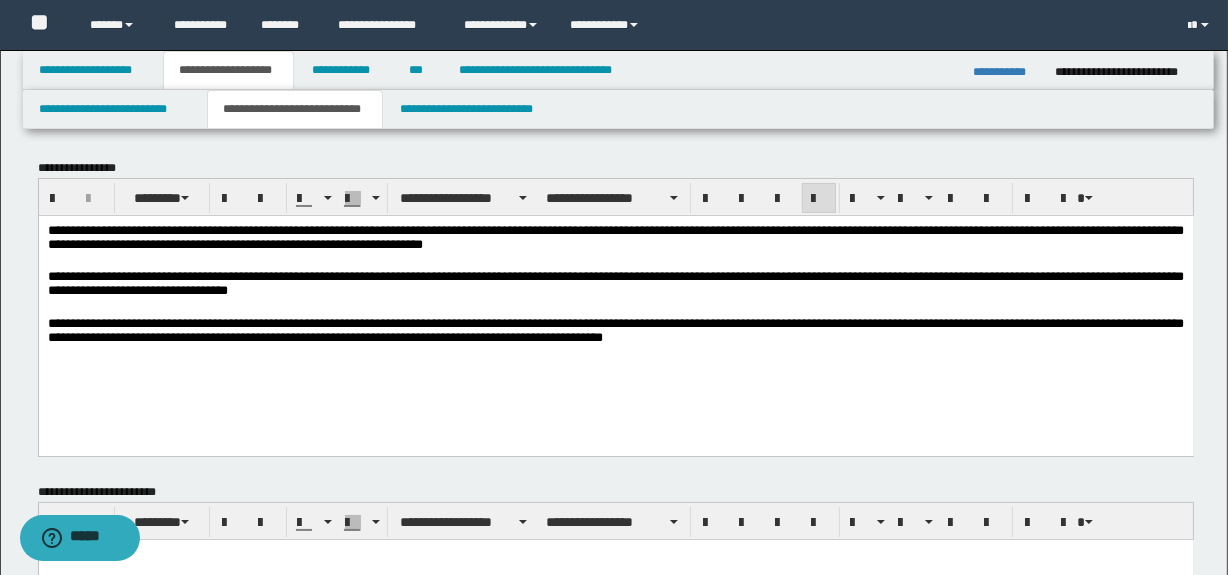 click on "**********" at bounding box center (615, 238) 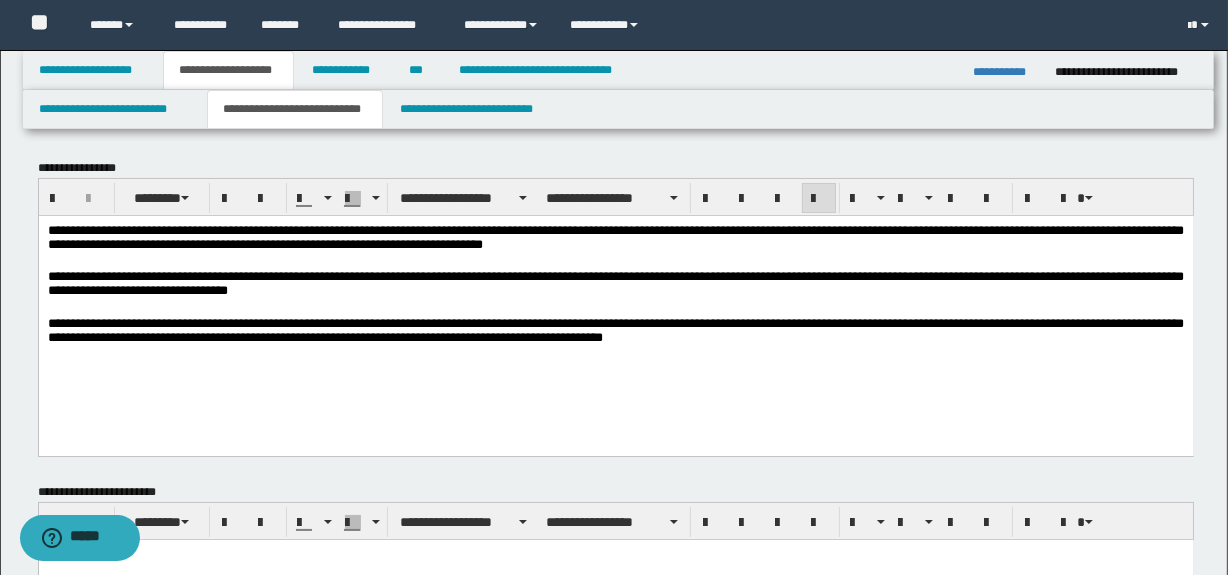 click on "**********" at bounding box center [615, 238] 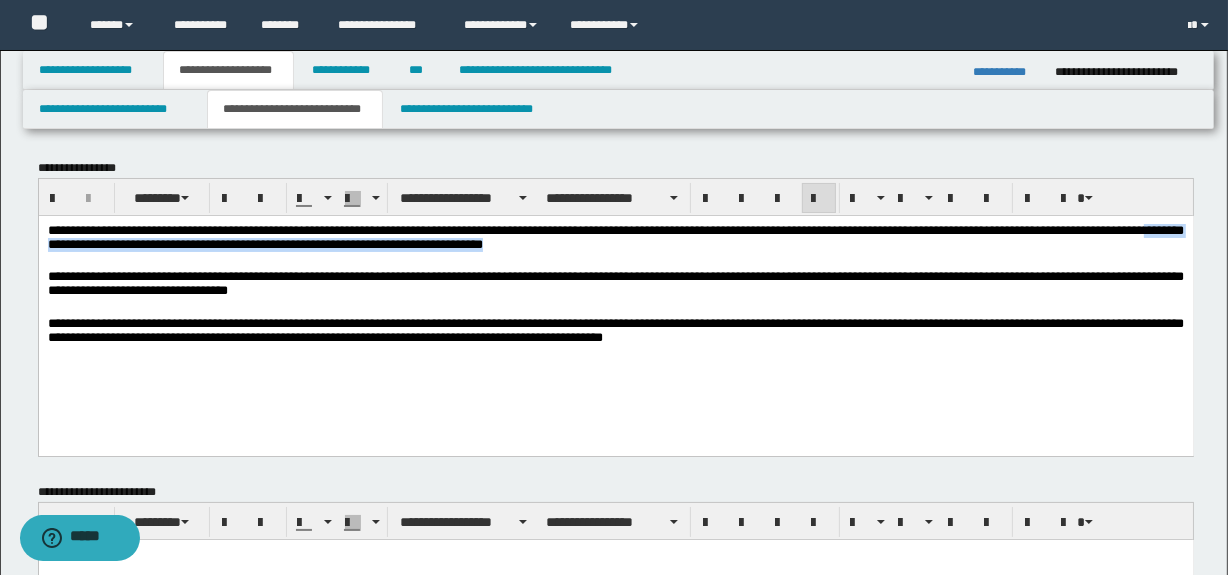 drag, startPoint x: 1038, startPoint y: 240, endPoint x: 239, endPoint y: 252, distance: 799.0901 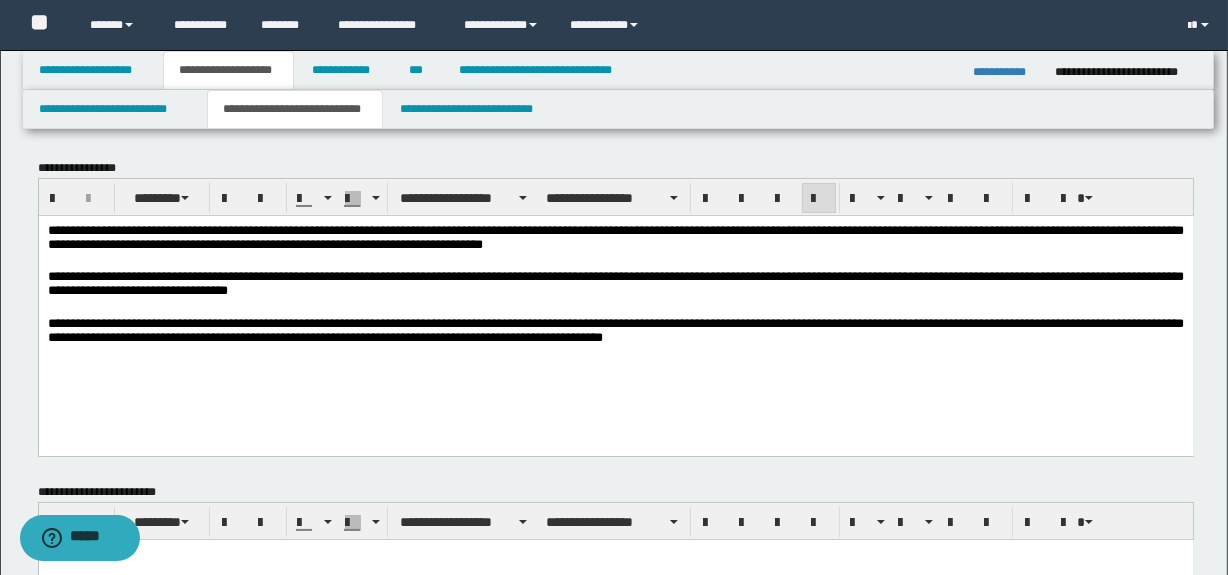 drag, startPoint x: 888, startPoint y: 256, endPoint x: 961, endPoint y: 263, distance: 73.33485 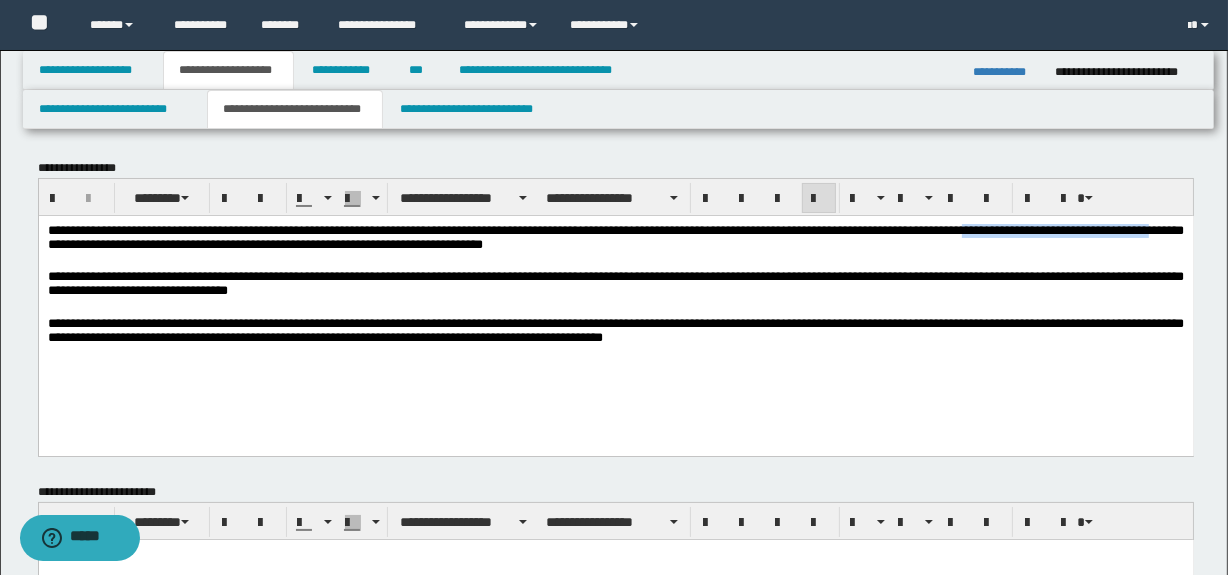 drag, startPoint x: 1029, startPoint y: 233, endPoint x: 105, endPoint y: 248, distance: 924.12177 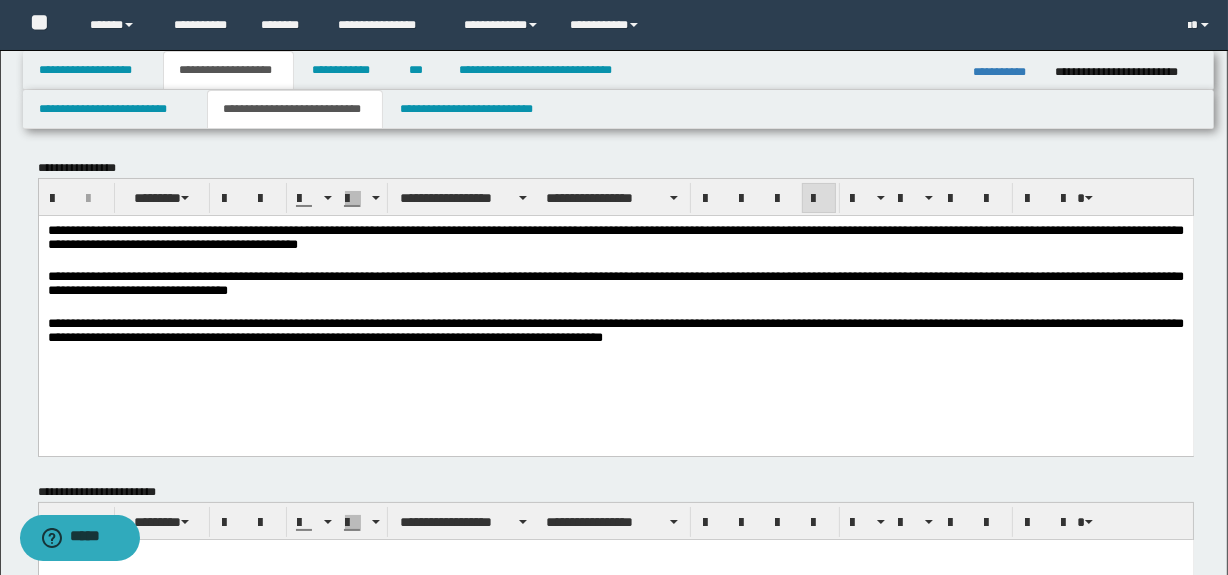 click on "**********" at bounding box center (615, 238) 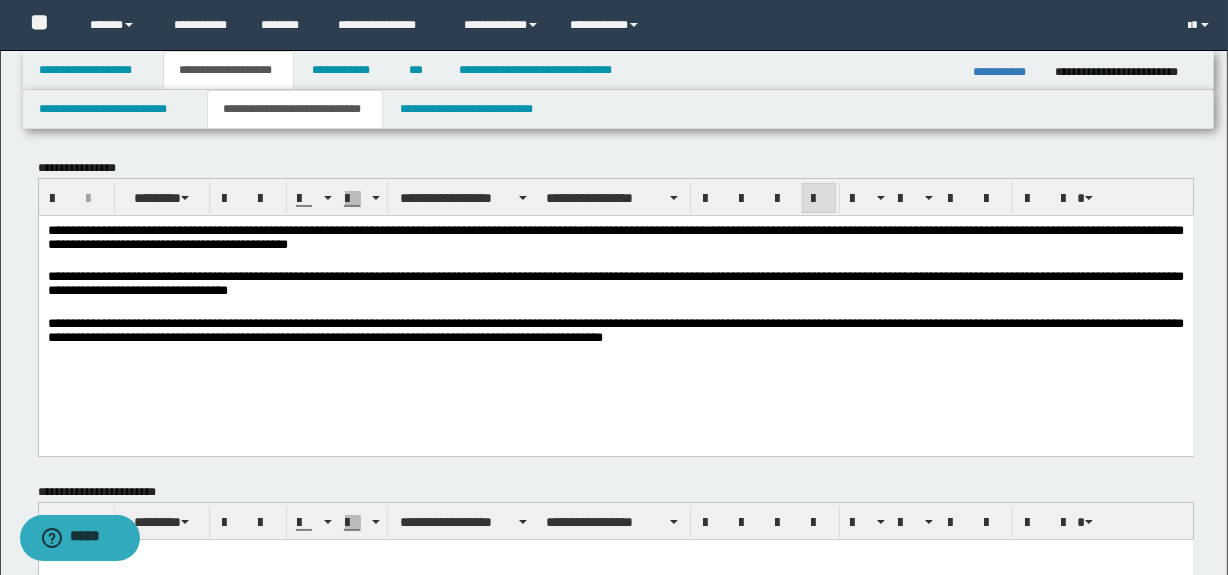 click at bounding box center [615, 261] 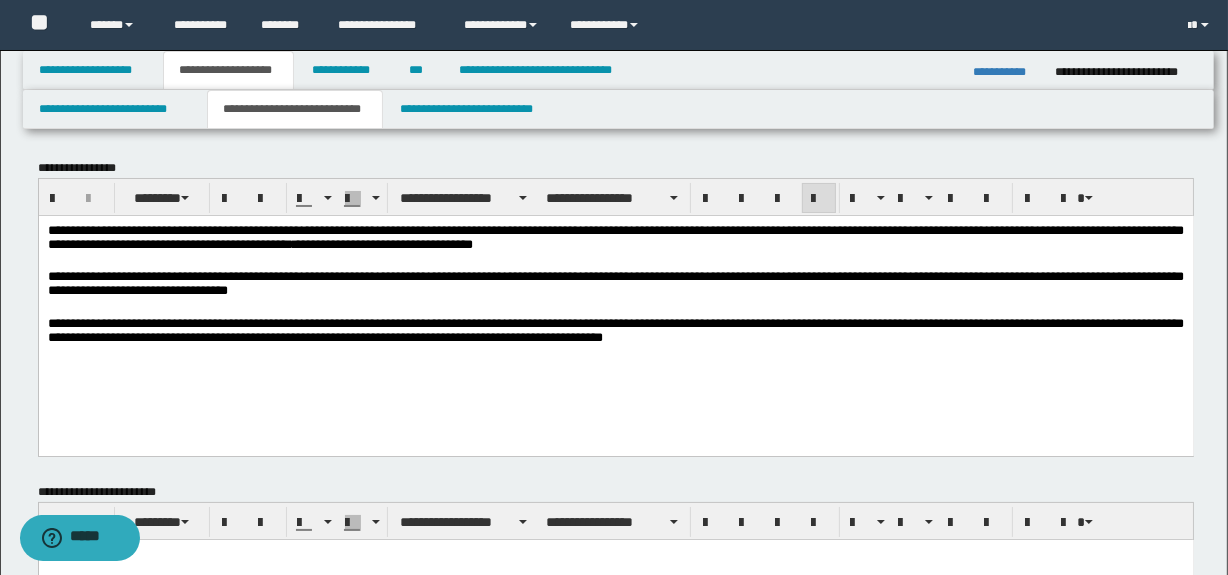 click on "**********" at bounding box center [615, 238] 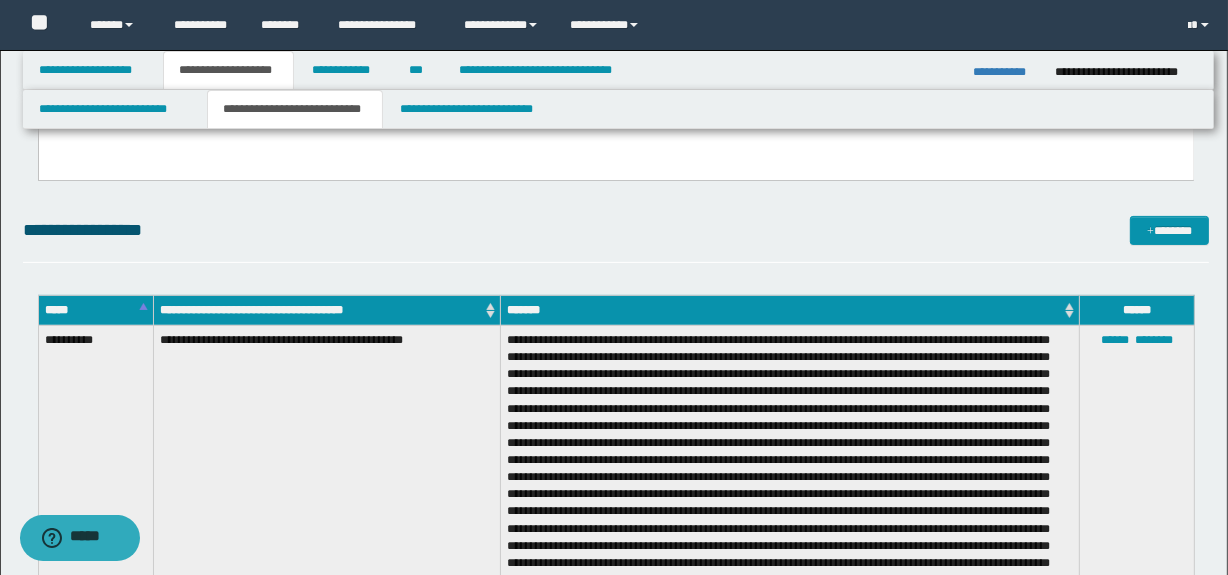 scroll, scrollTop: 454, scrollLeft: 0, axis: vertical 